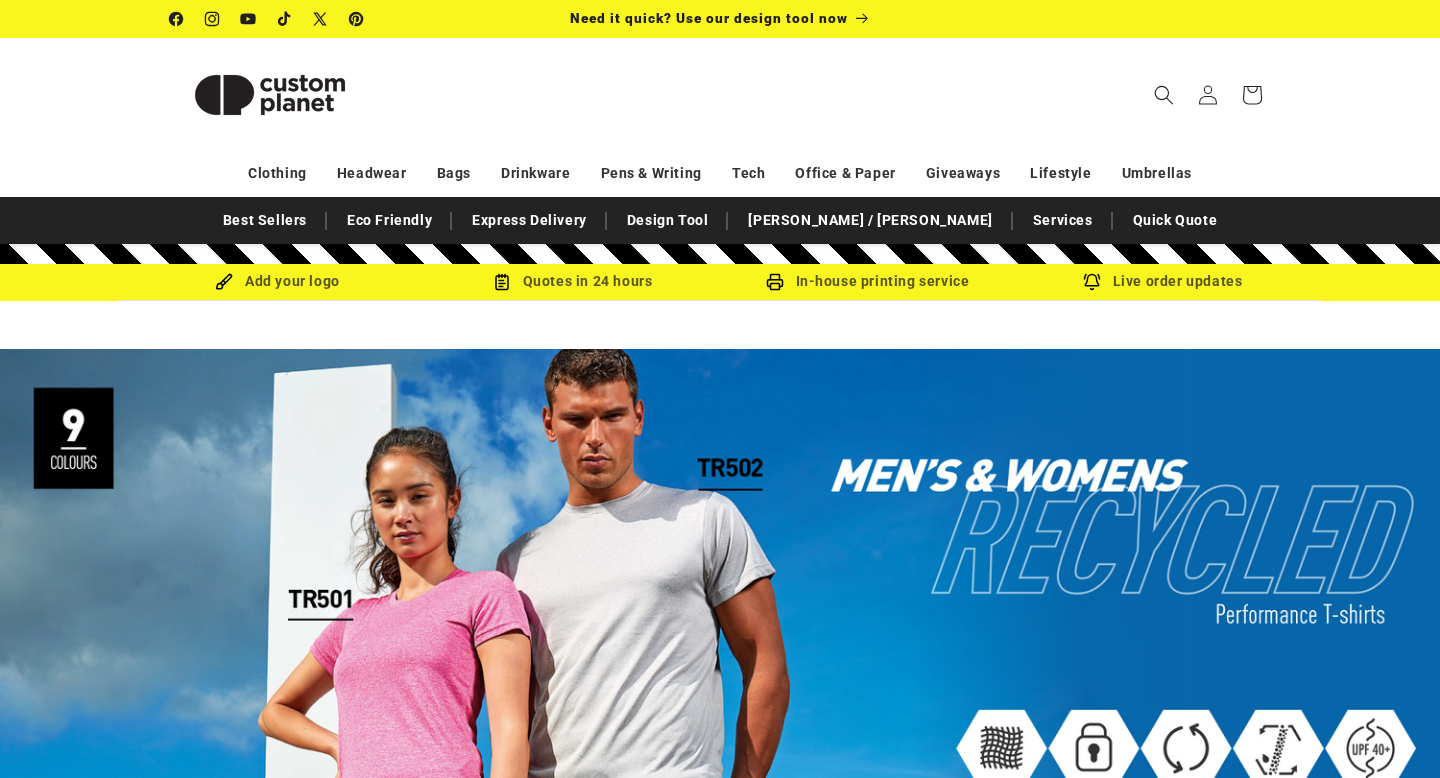 scroll, scrollTop: 34, scrollLeft: 0, axis: vertical 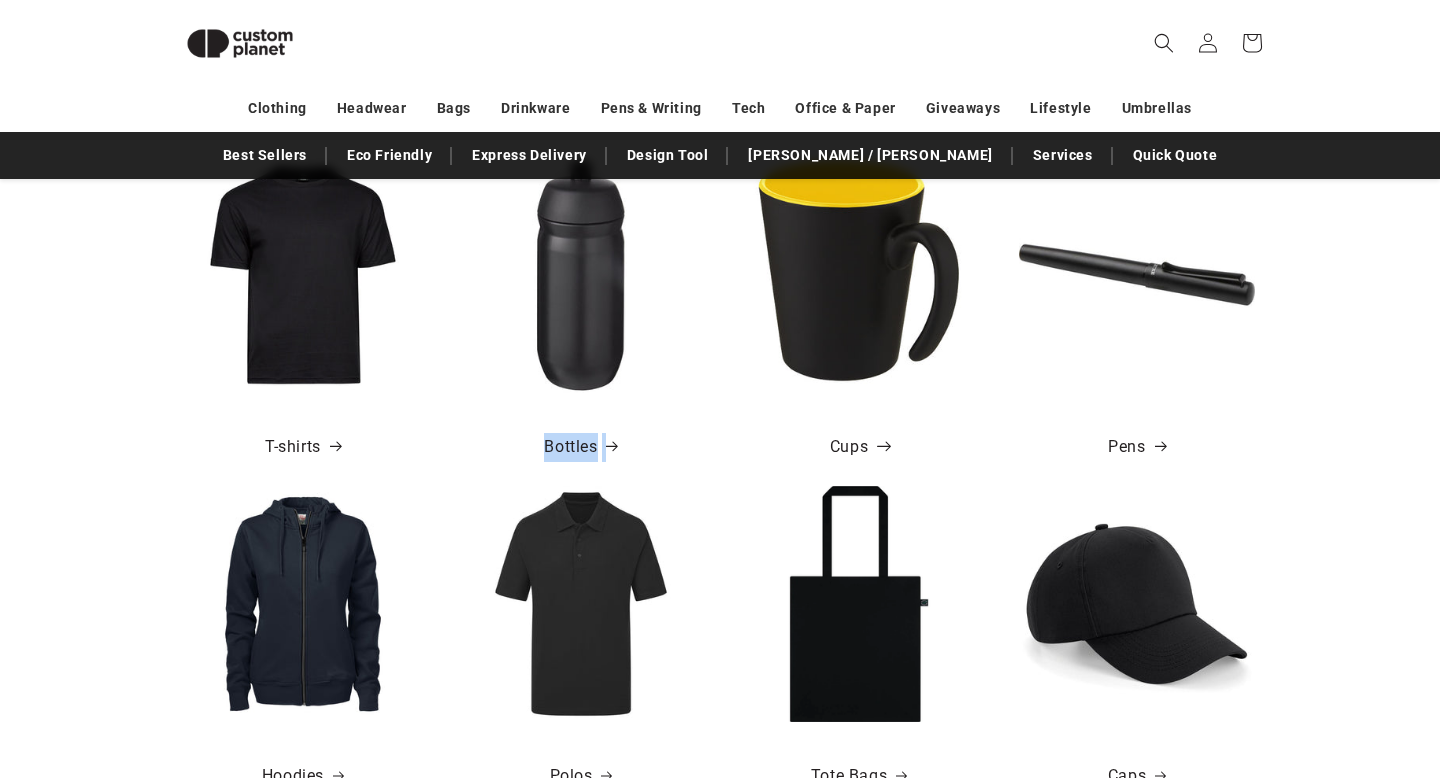 click on "Cups" at bounding box center [859, 447] 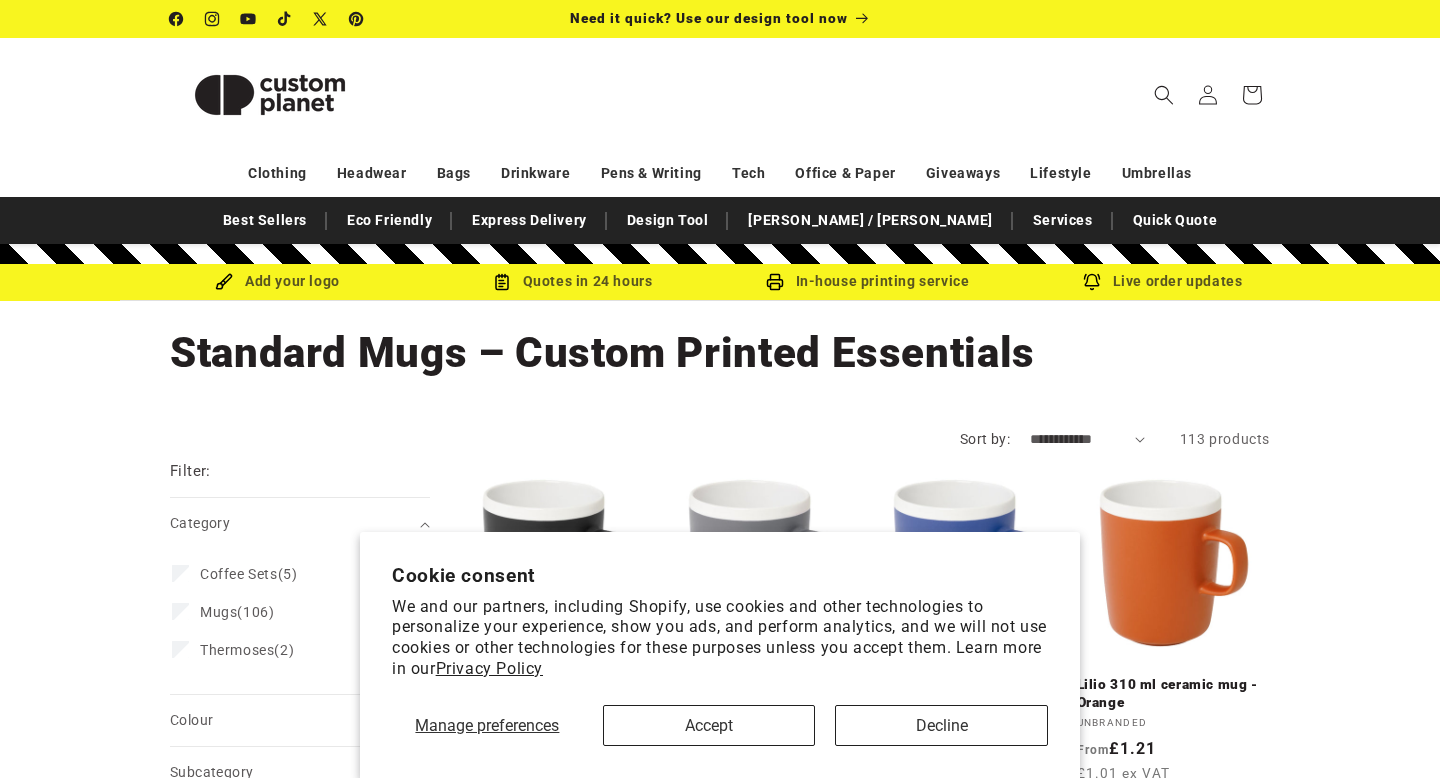 scroll, scrollTop: 0, scrollLeft: 0, axis: both 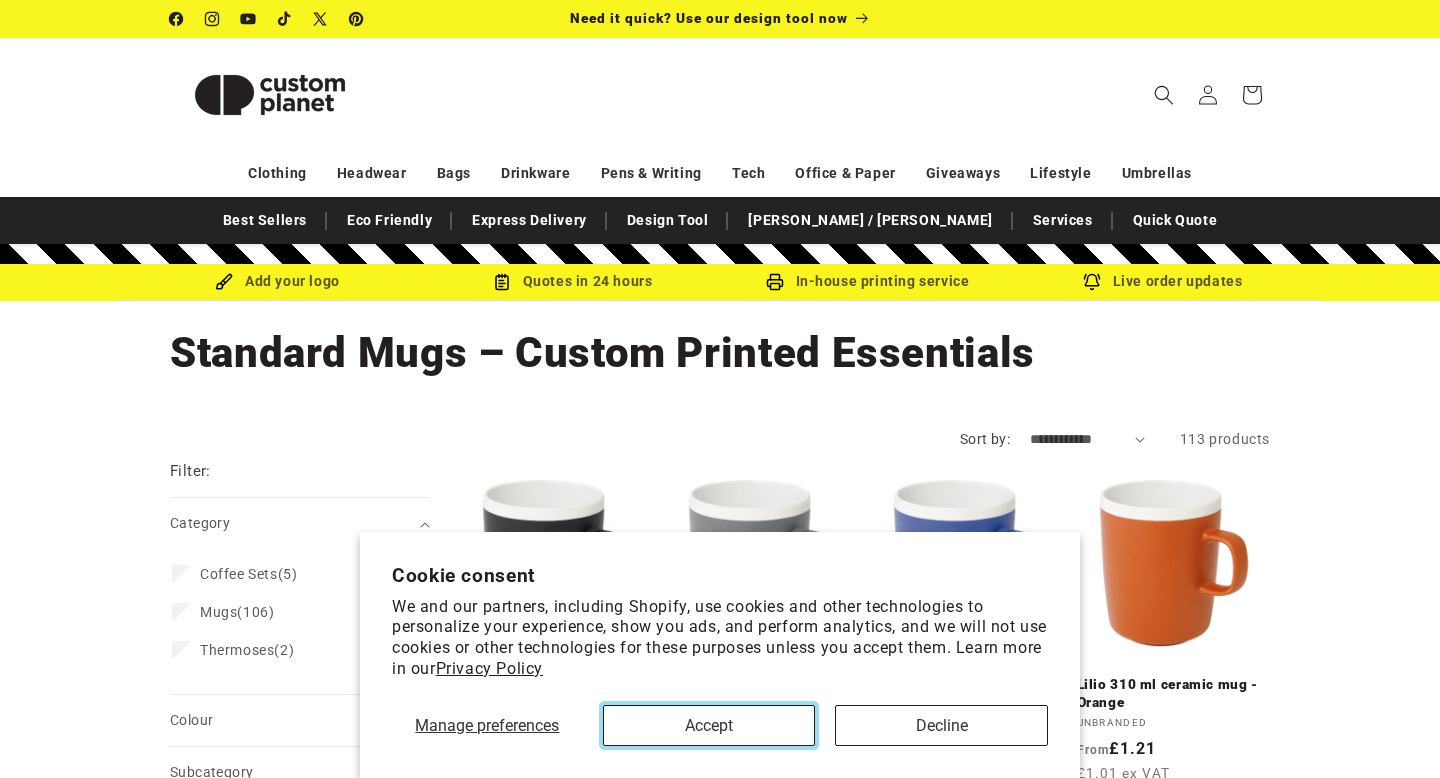 click on "Accept" at bounding box center (709, 725) 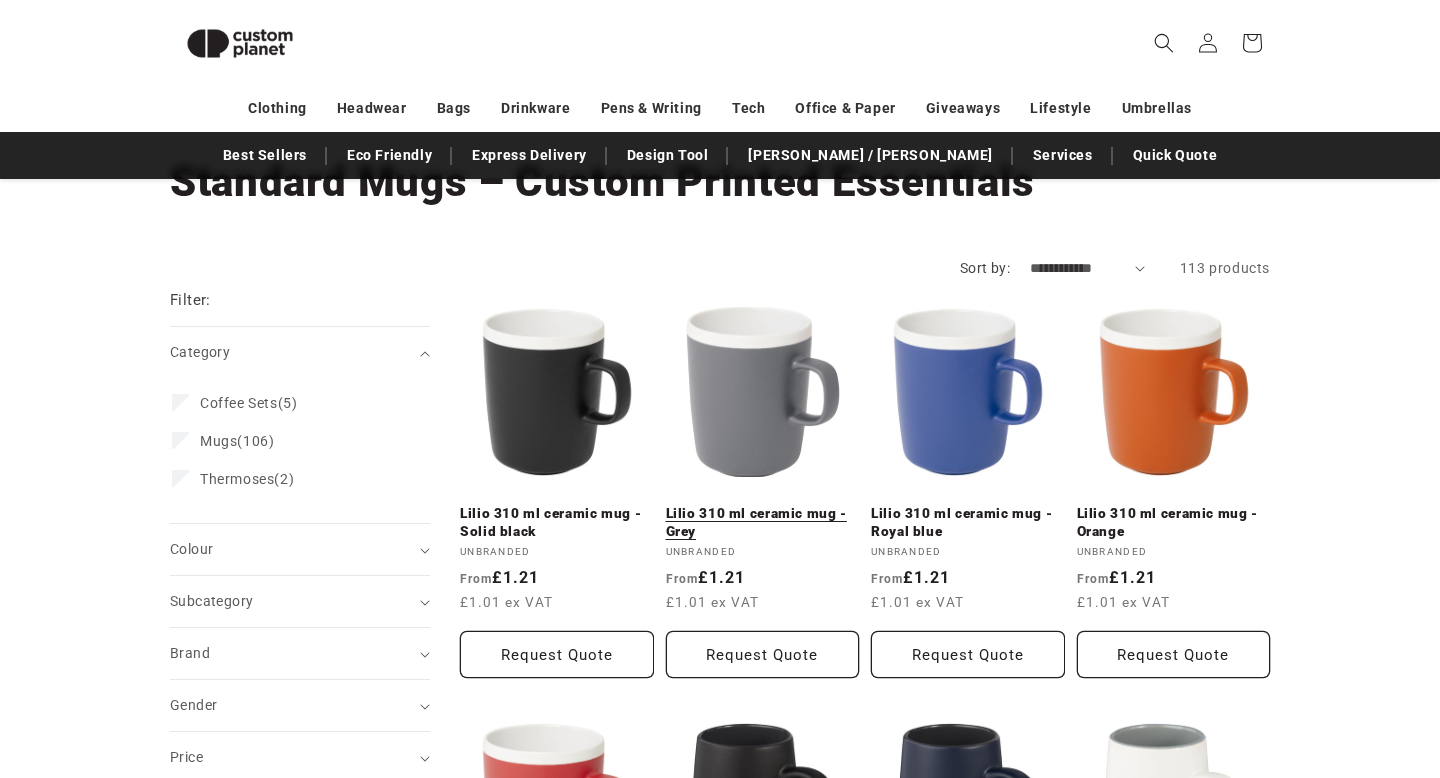 scroll, scrollTop: 138, scrollLeft: 0, axis: vertical 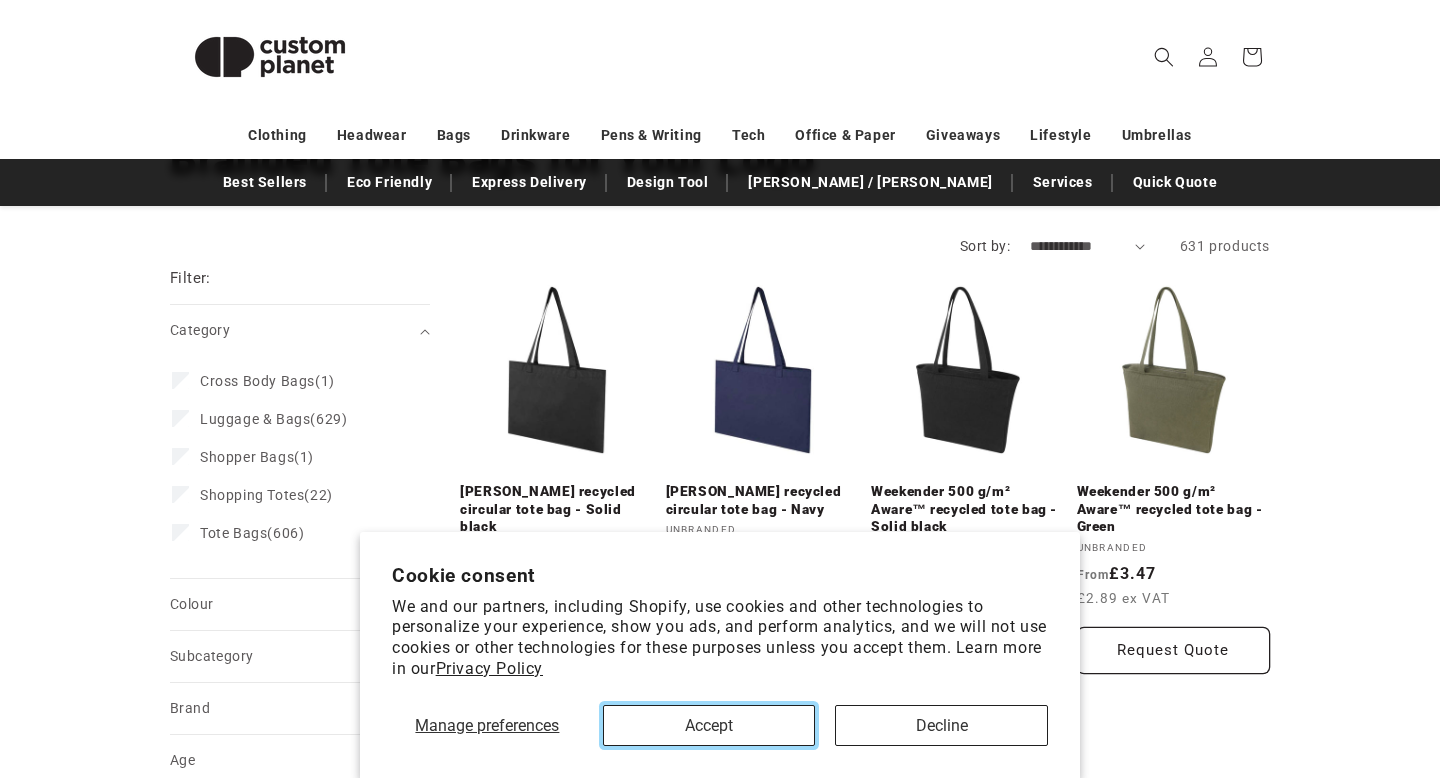 click on "Accept" at bounding box center (709, 725) 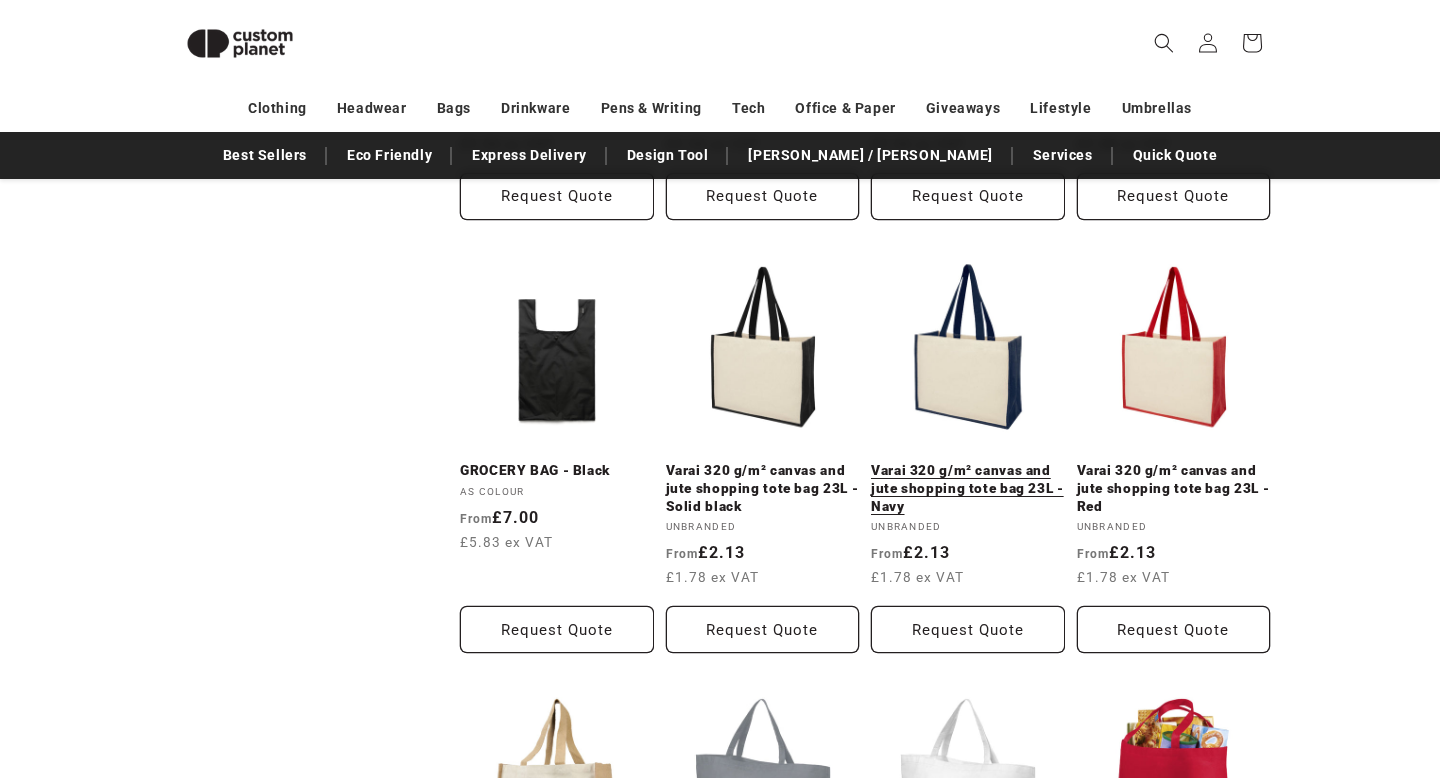 scroll, scrollTop: 1487, scrollLeft: 0, axis: vertical 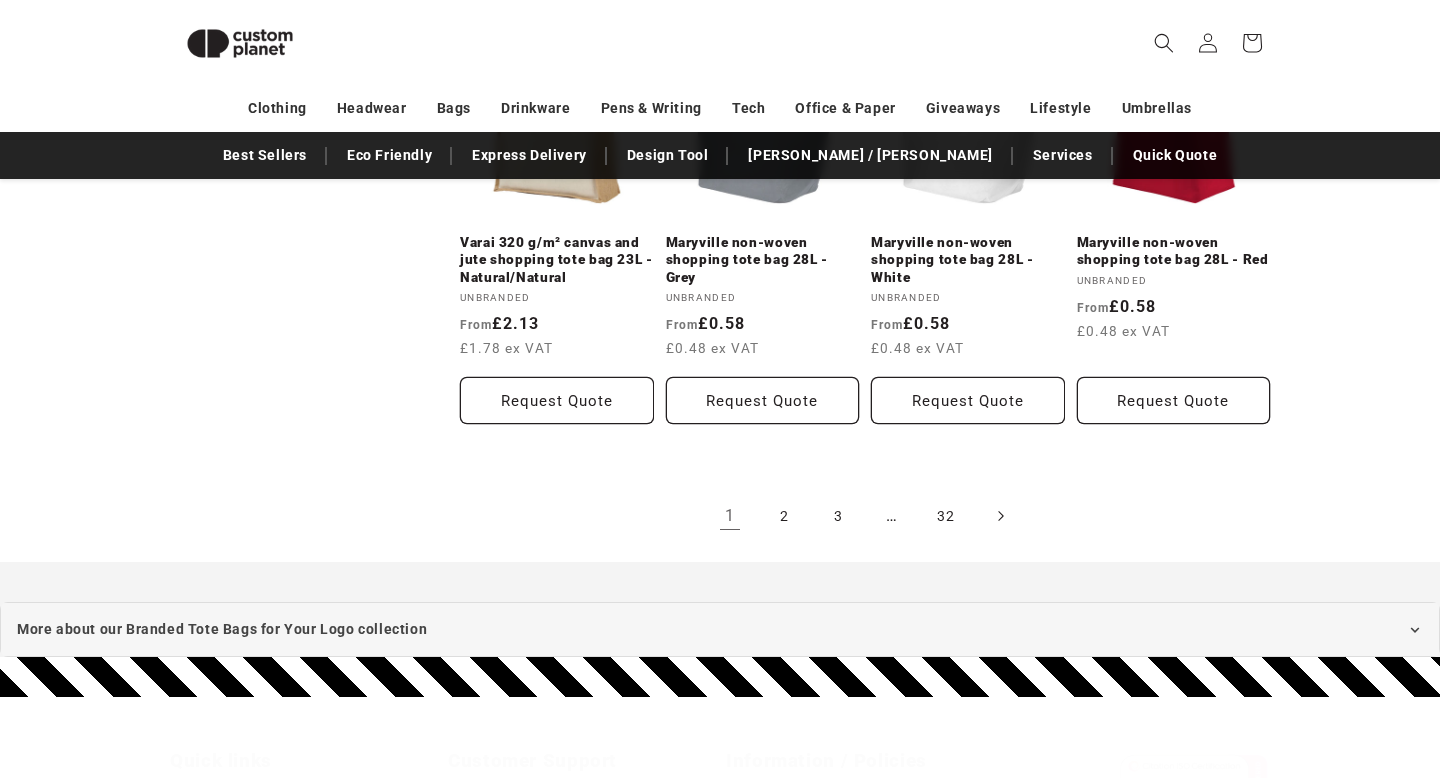 click at bounding box center [1000, 516] 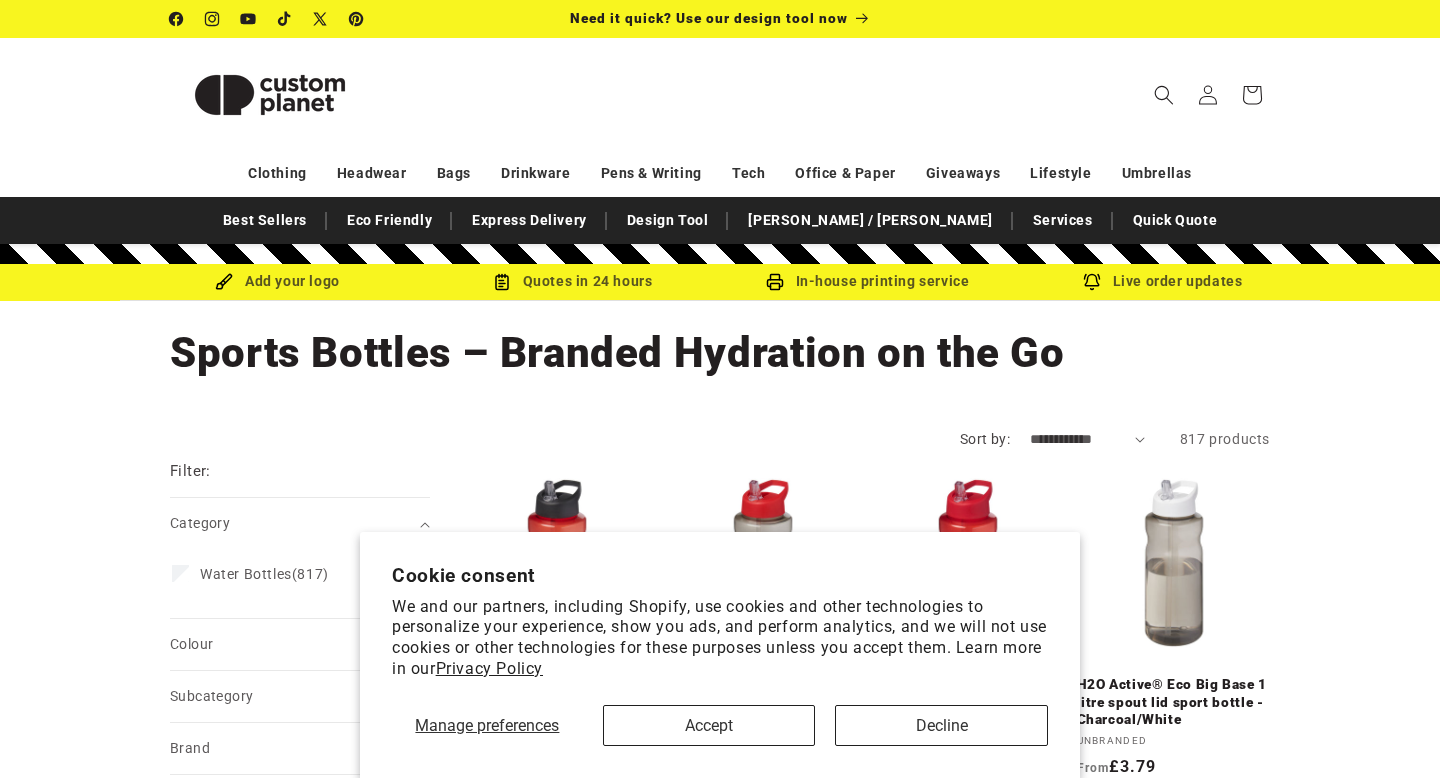 scroll, scrollTop: 0, scrollLeft: 0, axis: both 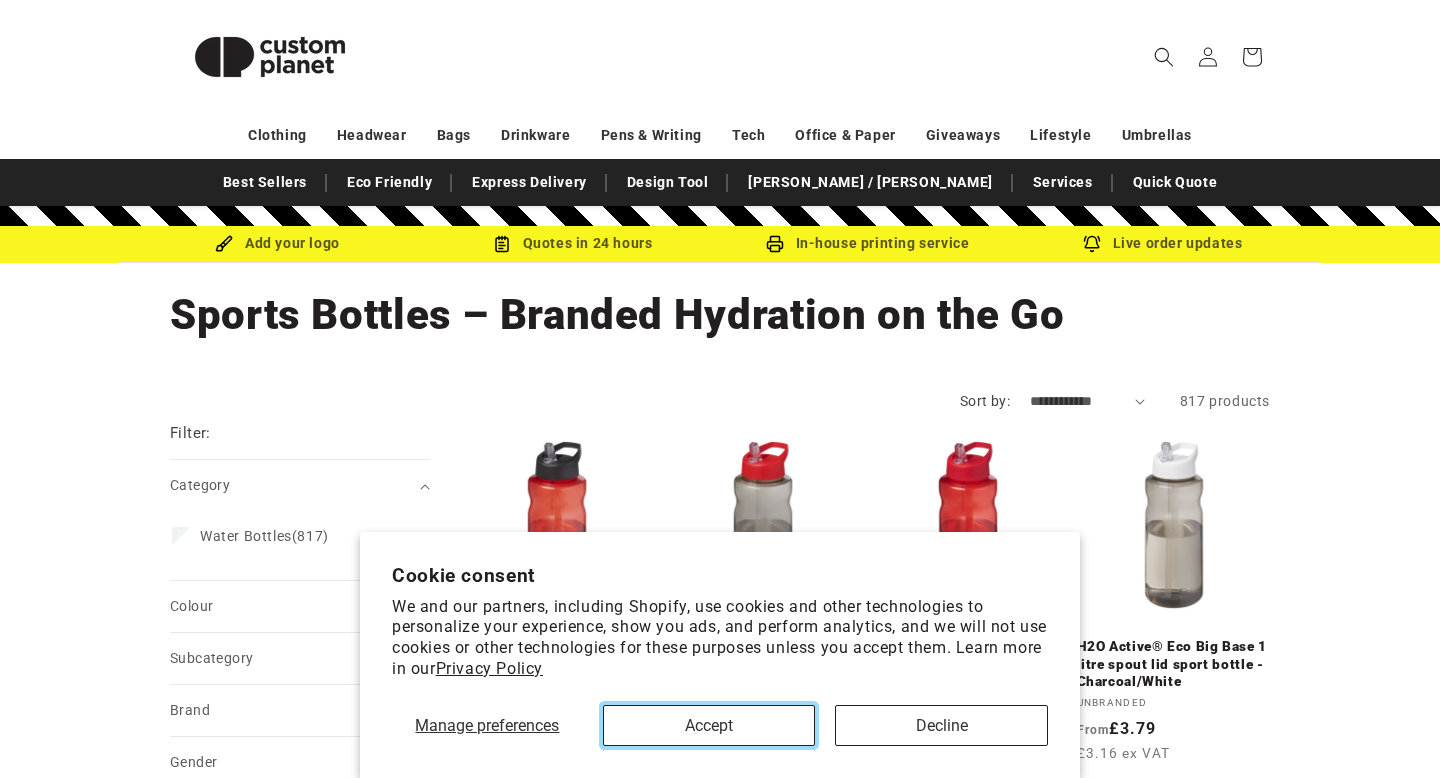 click on "Accept" at bounding box center (709, 725) 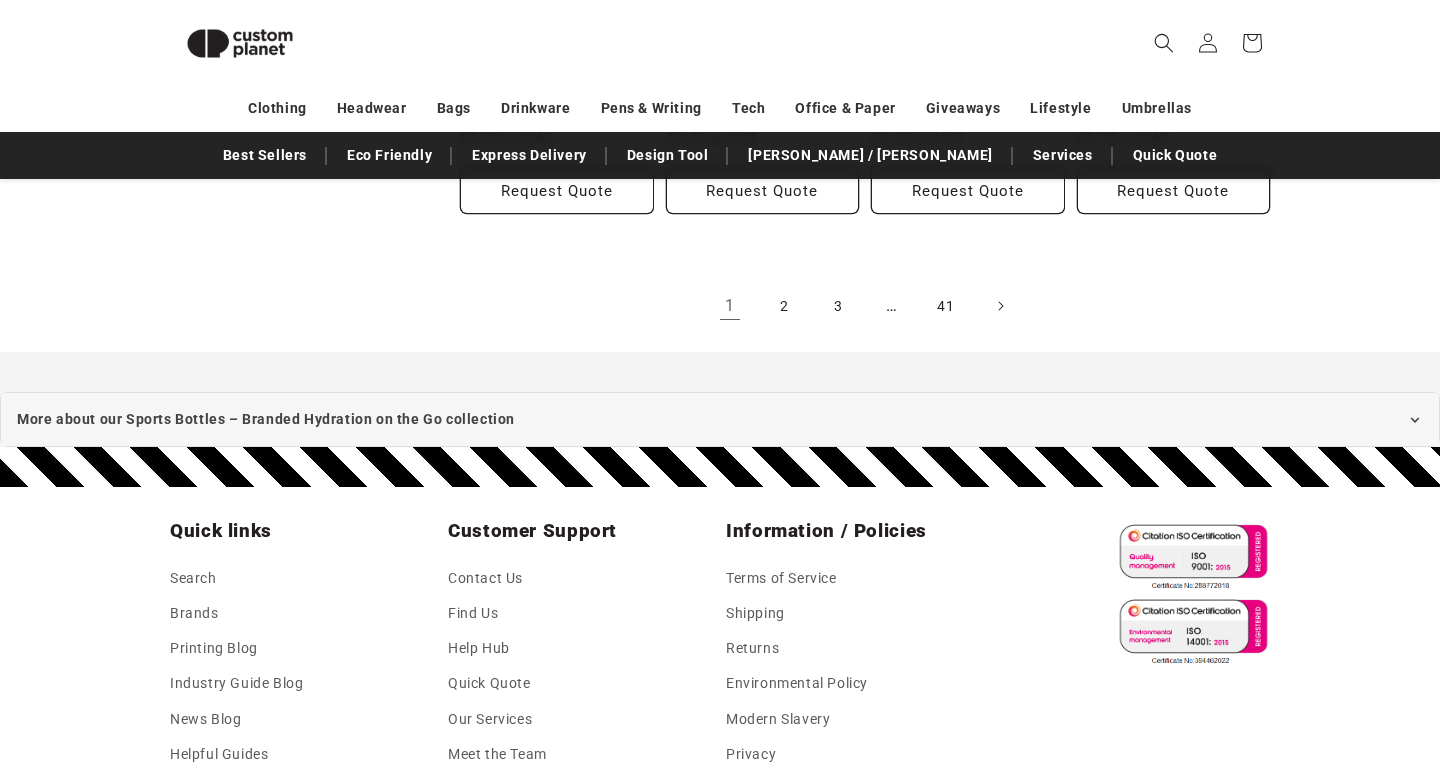 scroll, scrollTop: 2357, scrollLeft: 0, axis: vertical 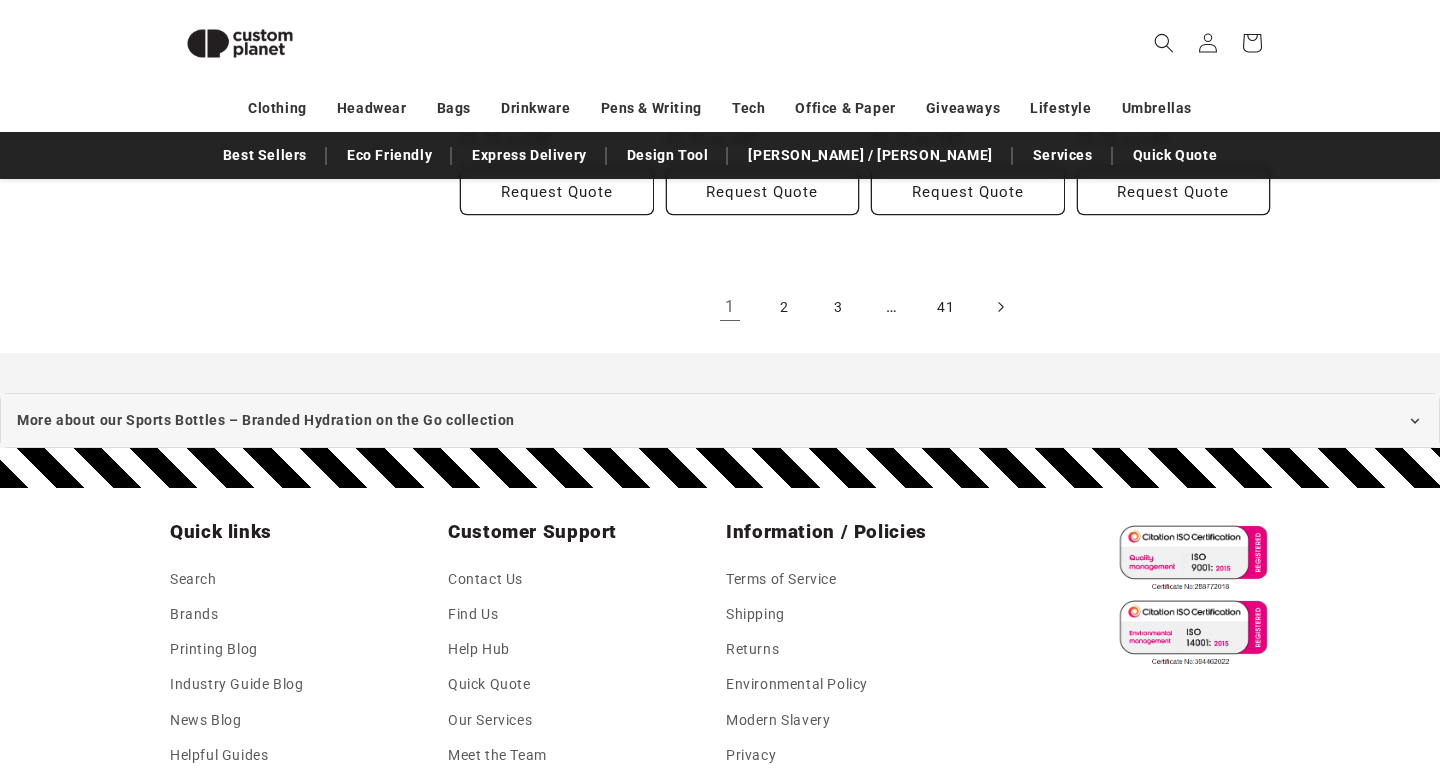 click at bounding box center (1000, 307) 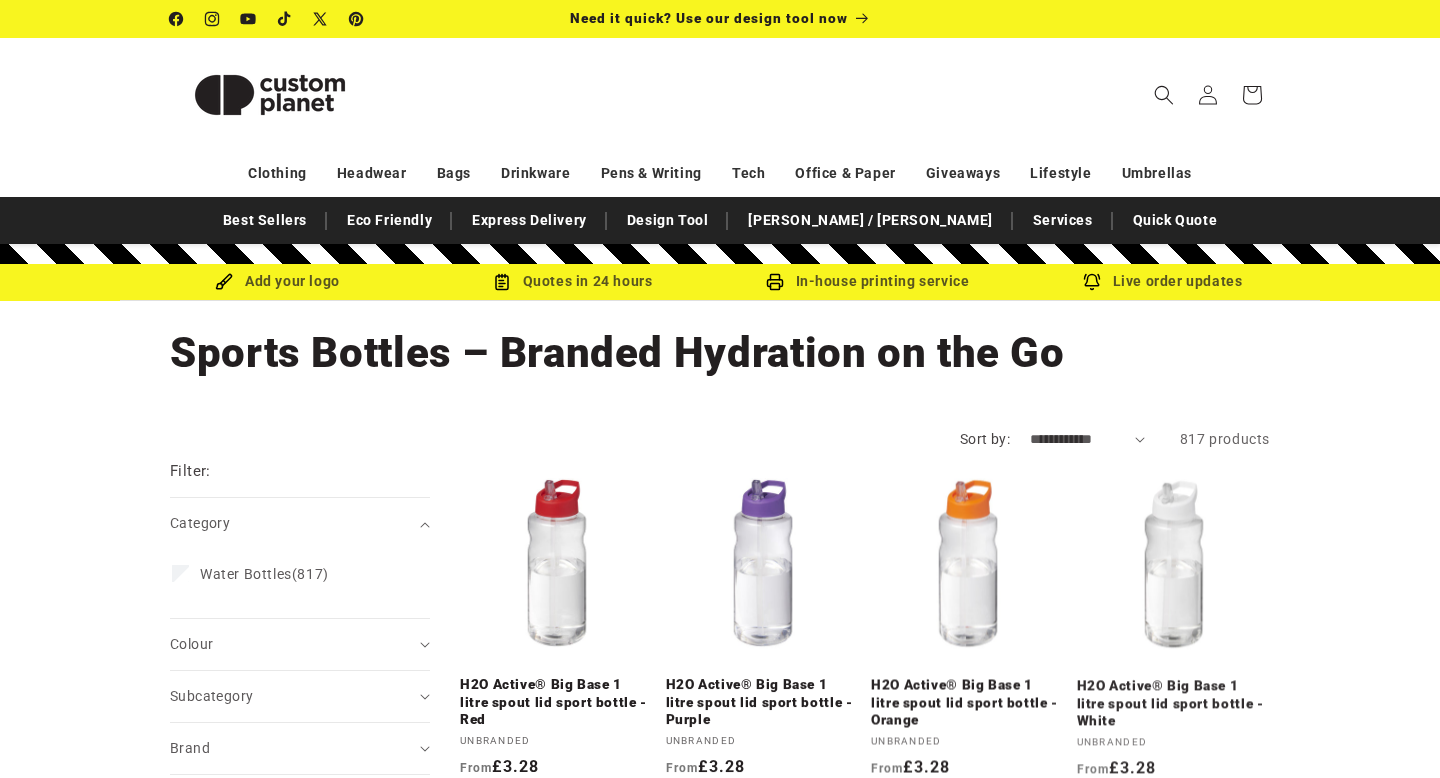 scroll, scrollTop: 0, scrollLeft: 0, axis: both 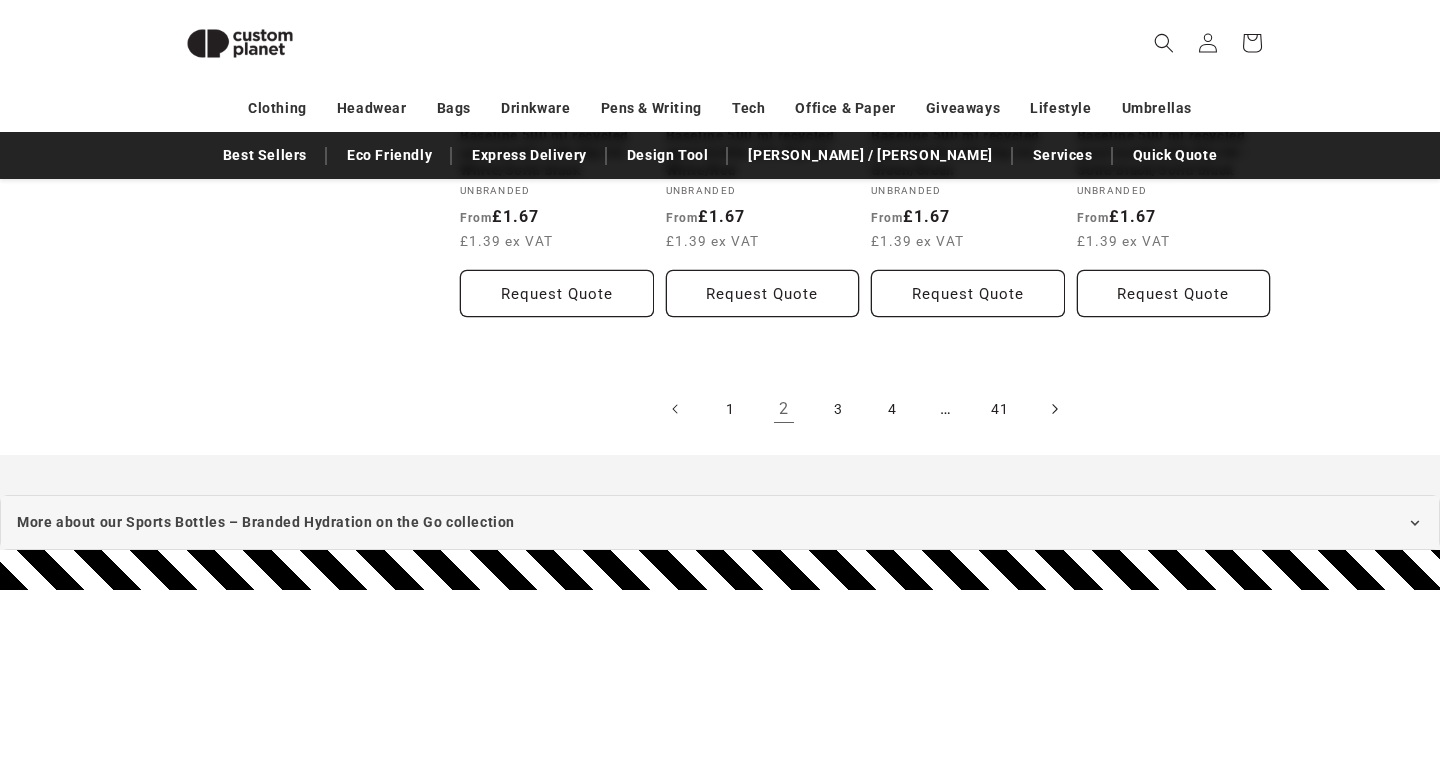 click at bounding box center (1054, 409) 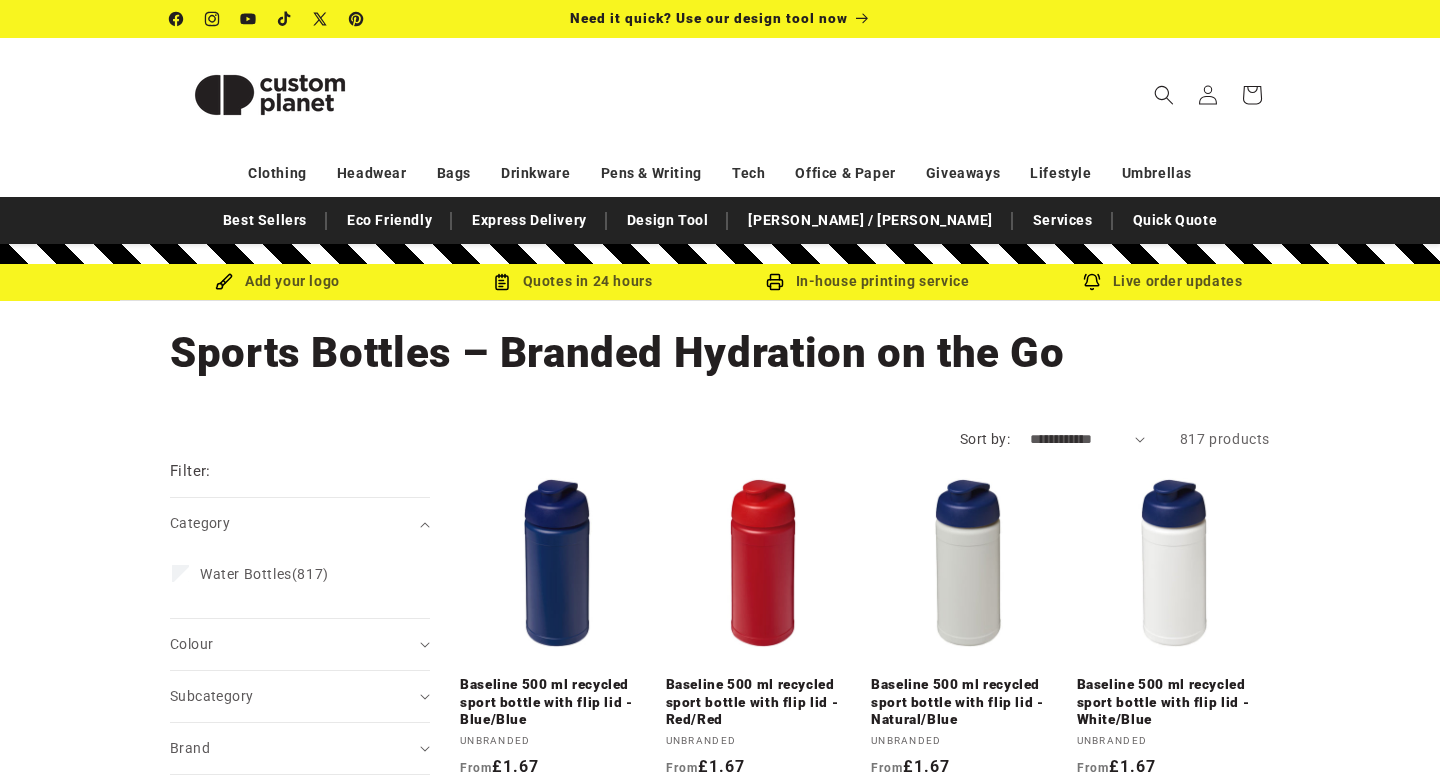scroll, scrollTop: 0, scrollLeft: 0, axis: both 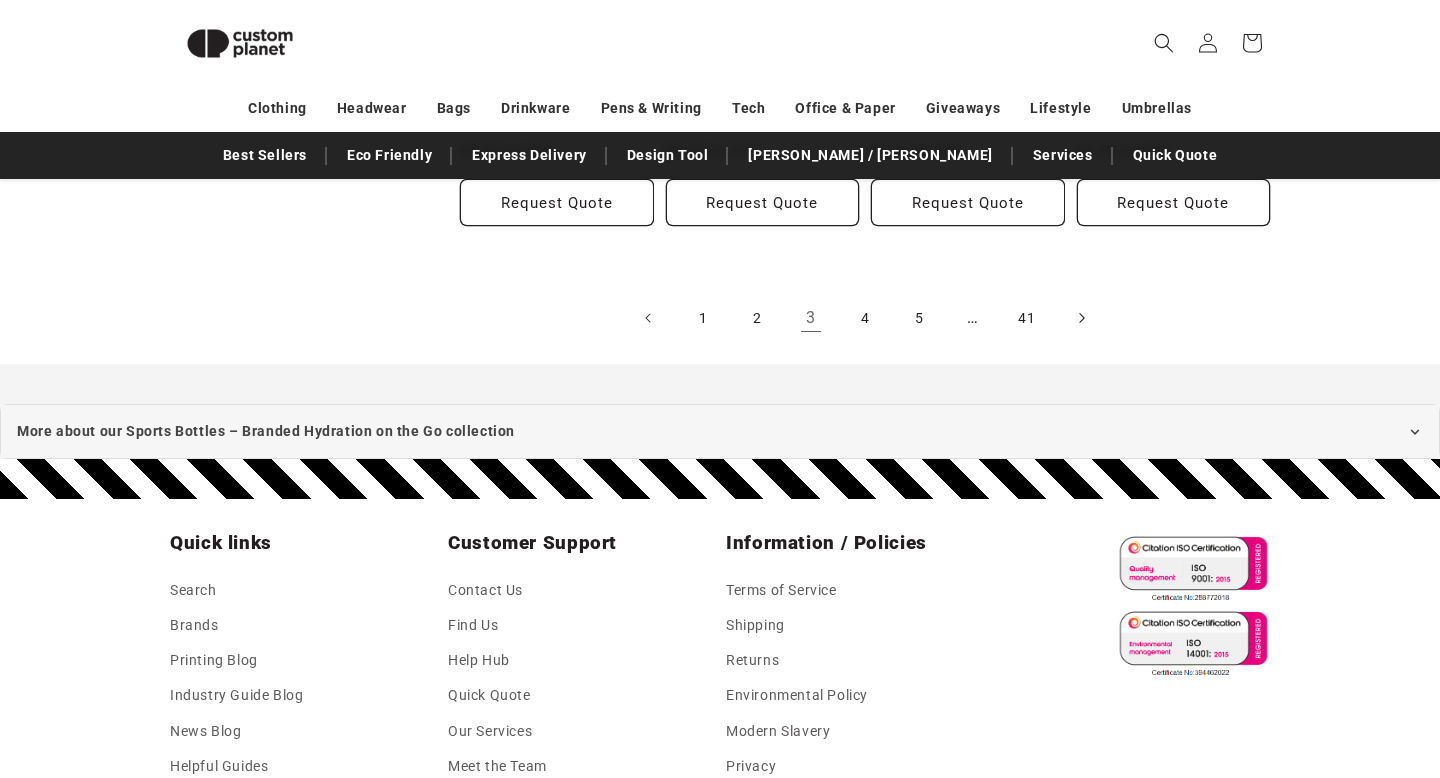click 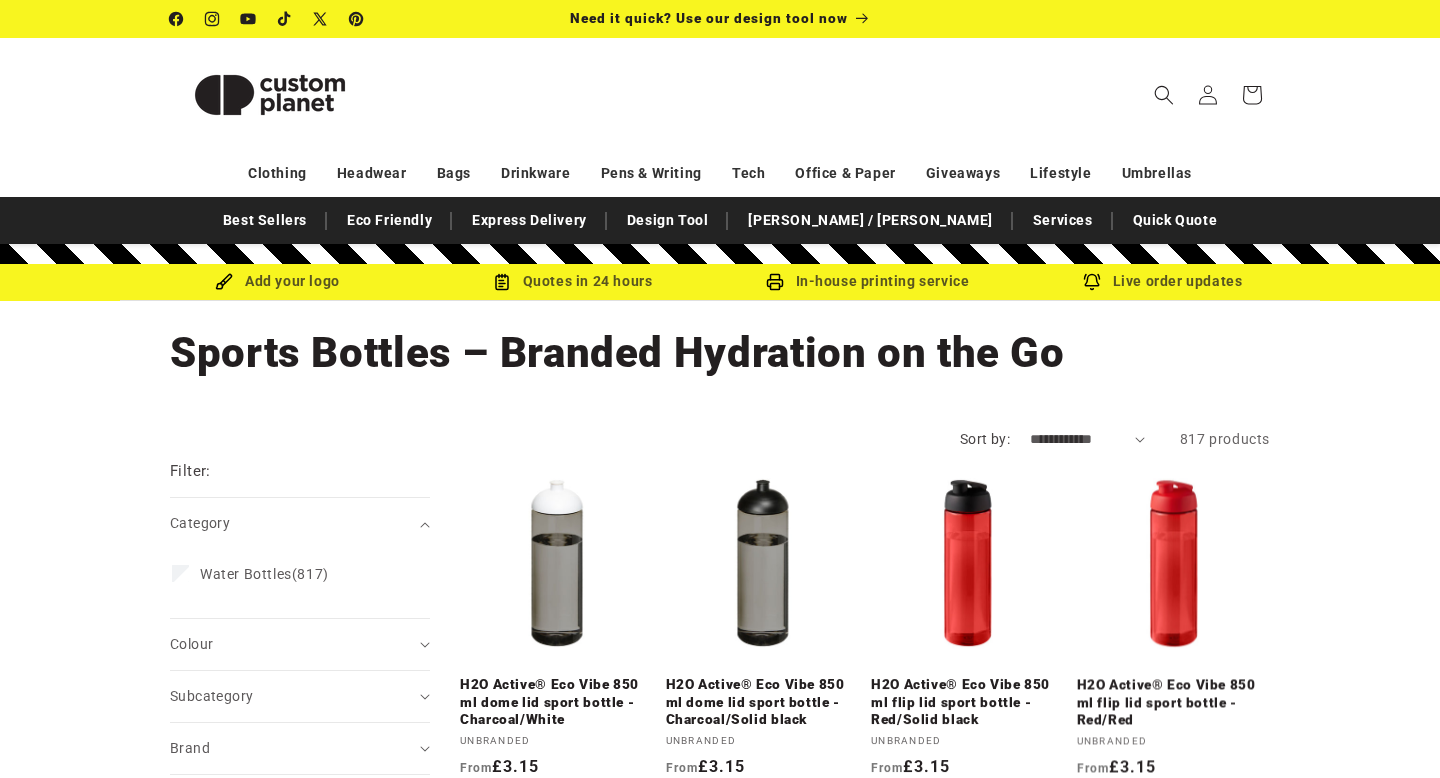 scroll, scrollTop: 0, scrollLeft: 0, axis: both 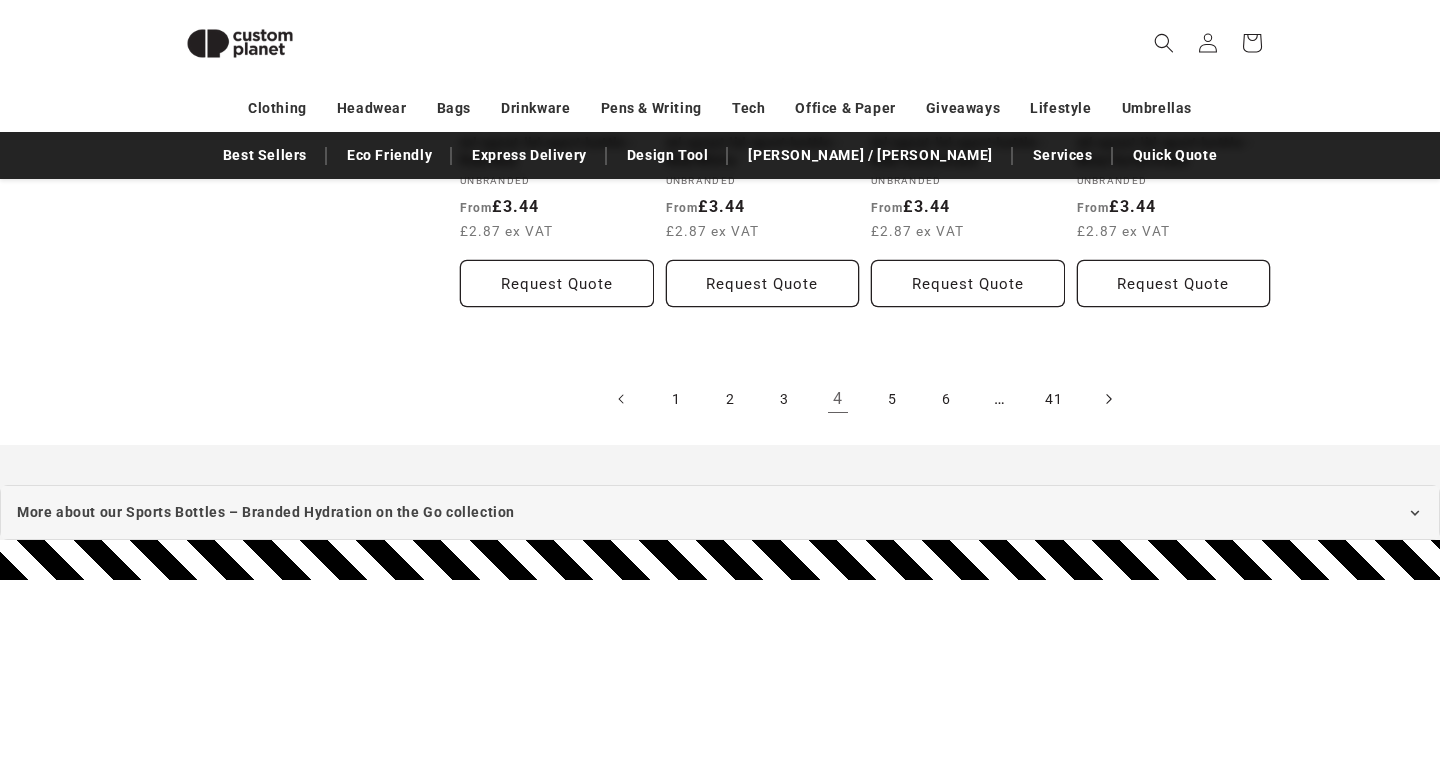 click 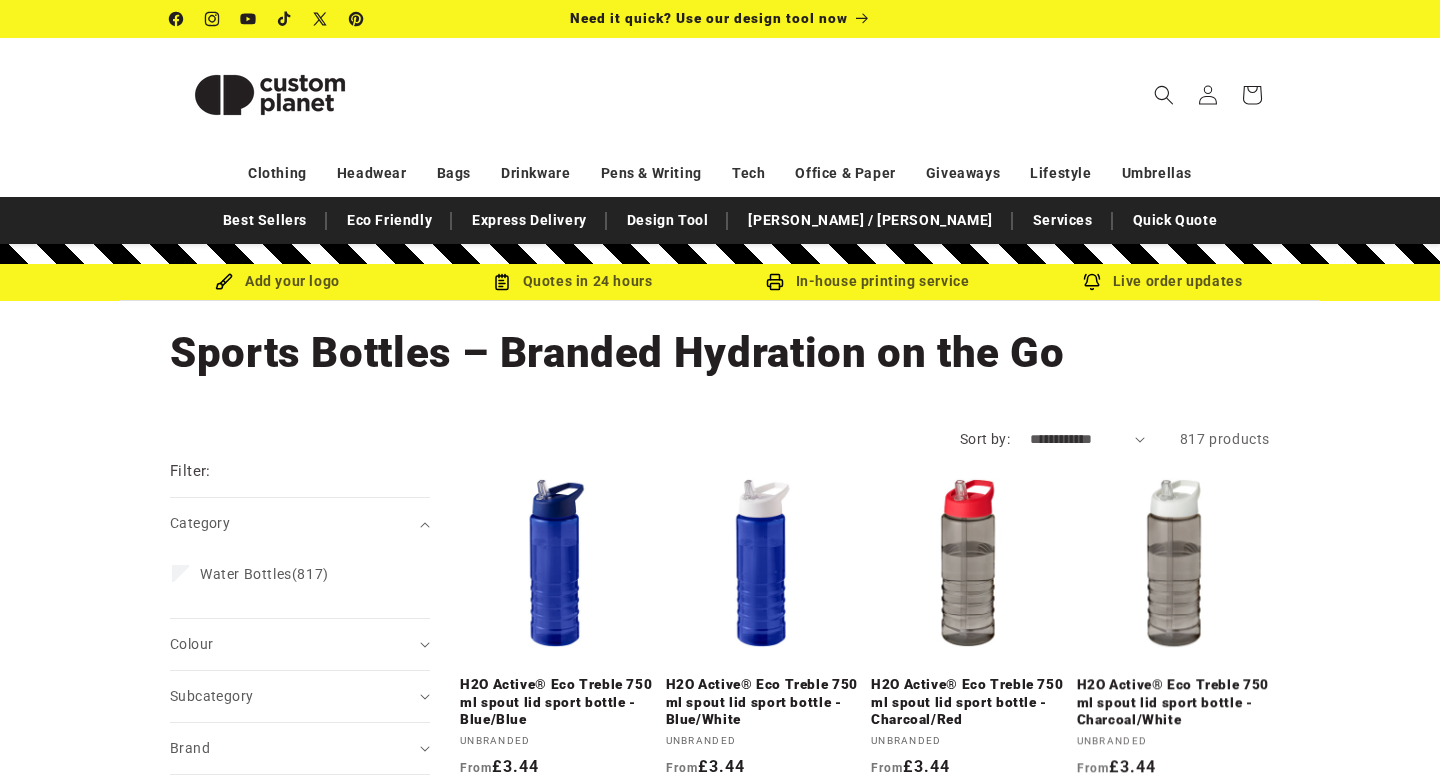 scroll, scrollTop: 0, scrollLeft: 0, axis: both 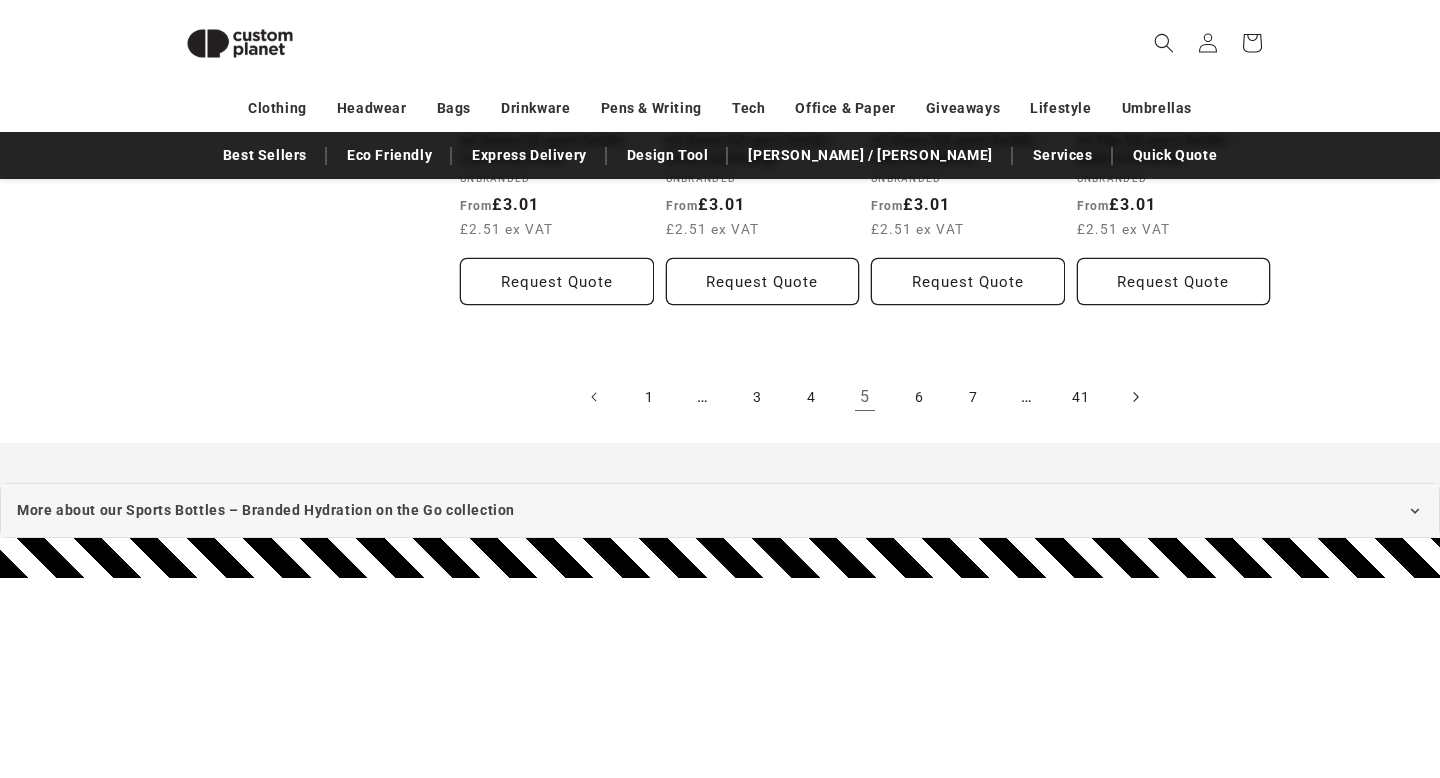 click at bounding box center (1135, 397) 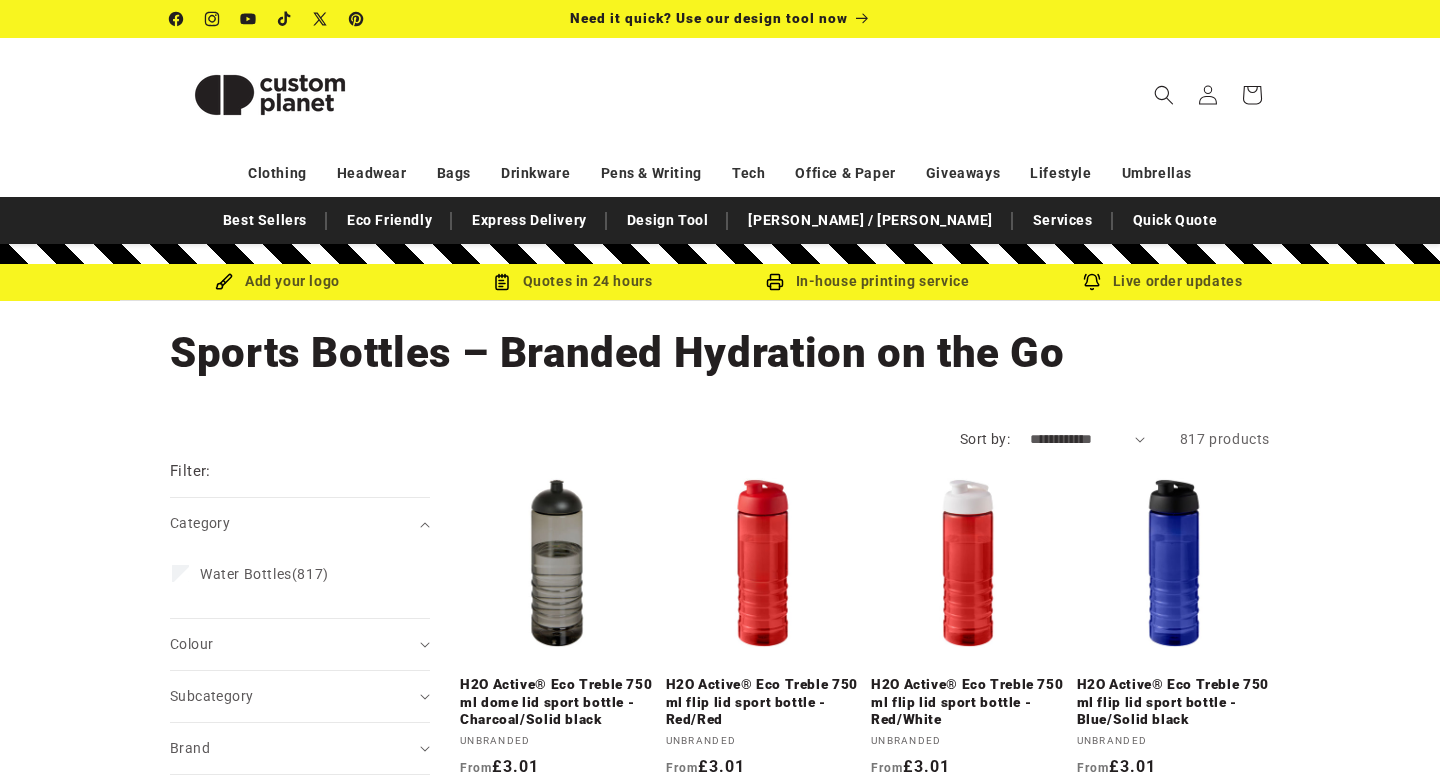 scroll, scrollTop: 0, scrollLeft: 0, axis: both 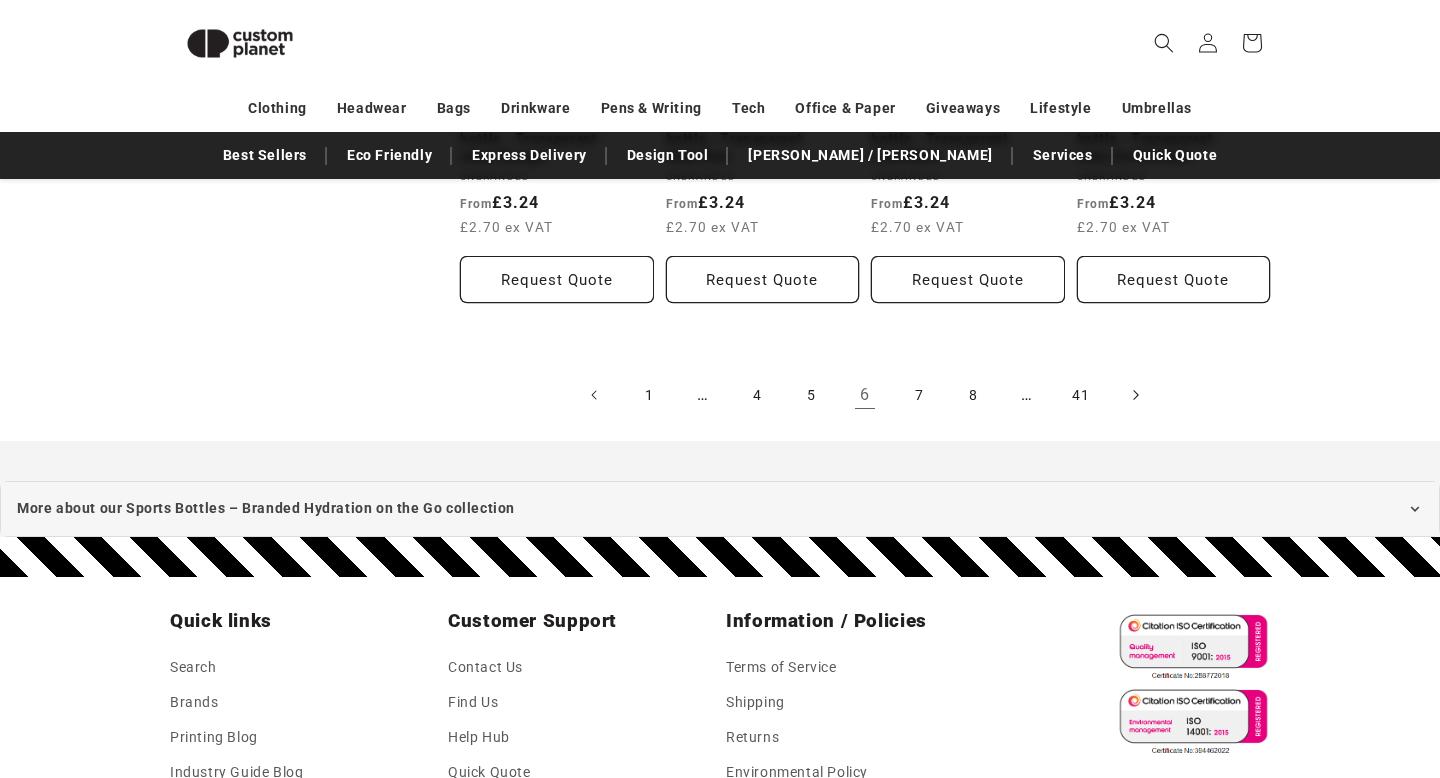 click at bounding box center [1135, 395] 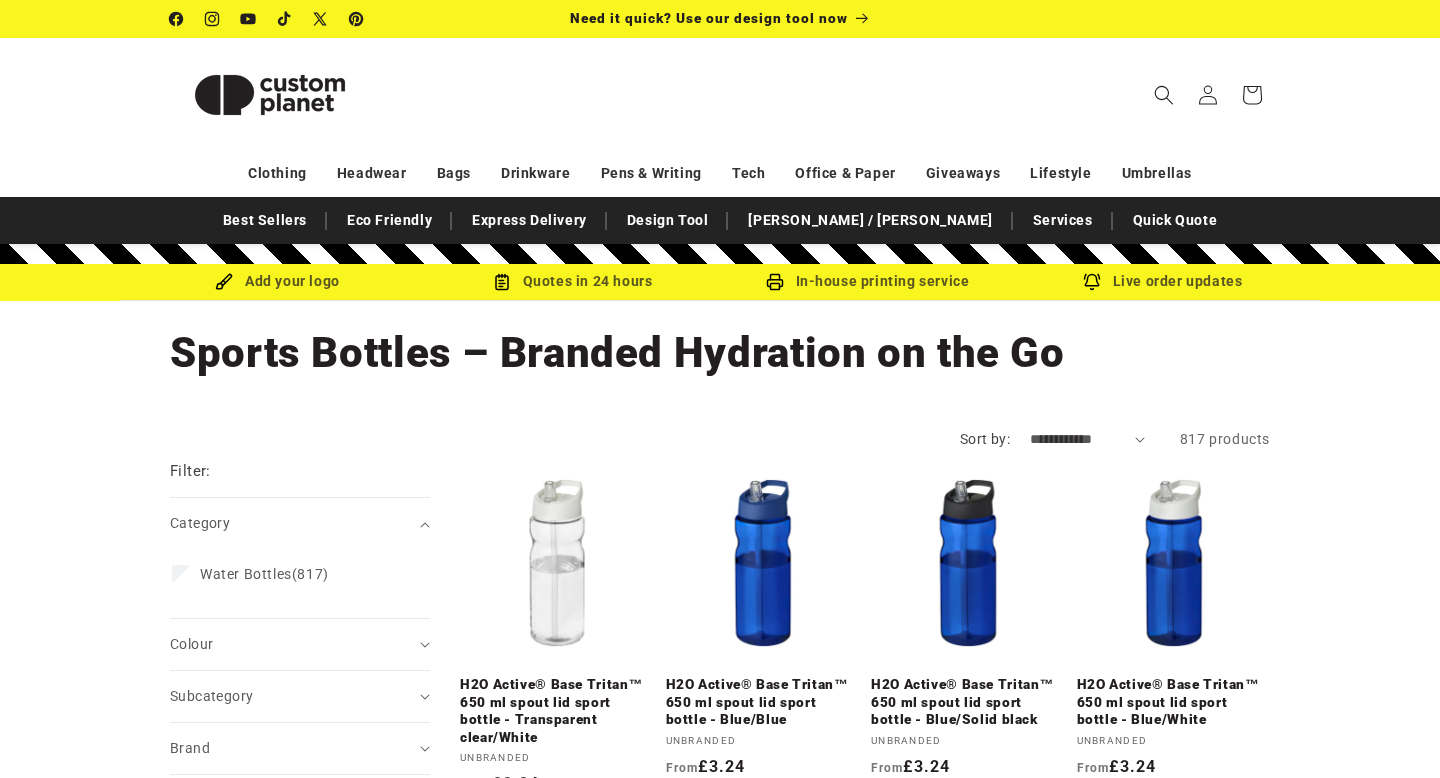 scroll, scrollTop: 0, scrollLeft: 0, axis: both 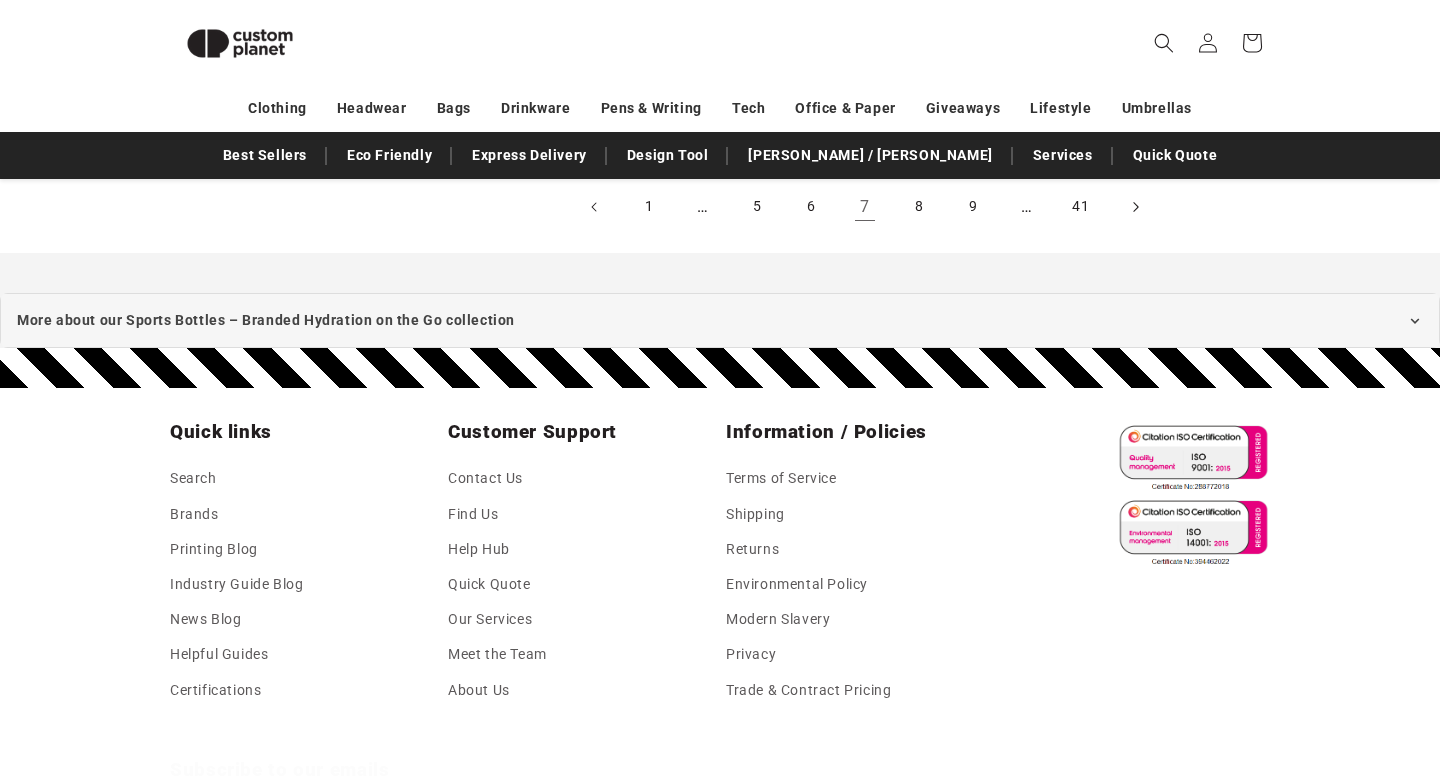 click at bounding box center (1135, 207) 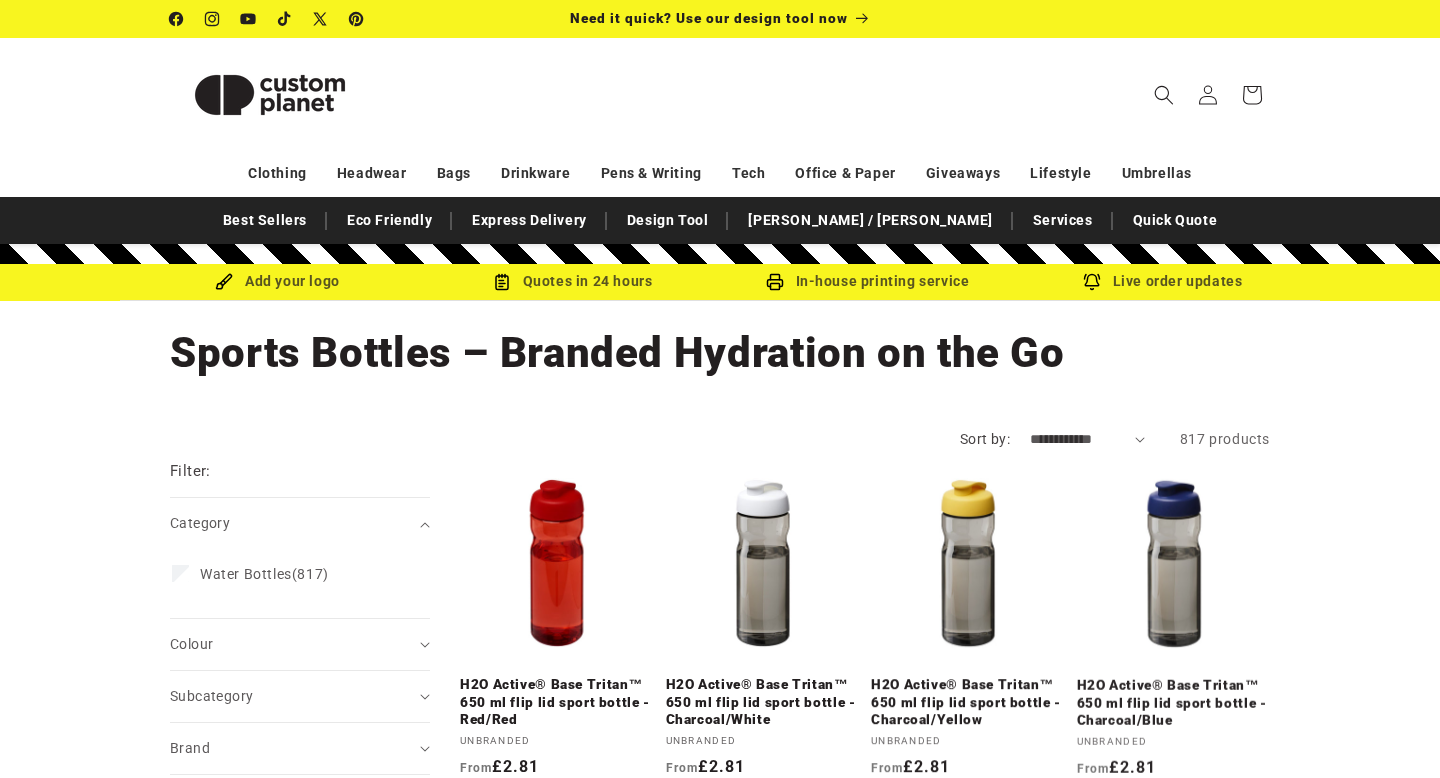scroll, scrollTop: 0, scrollLeft: 0, axis: both 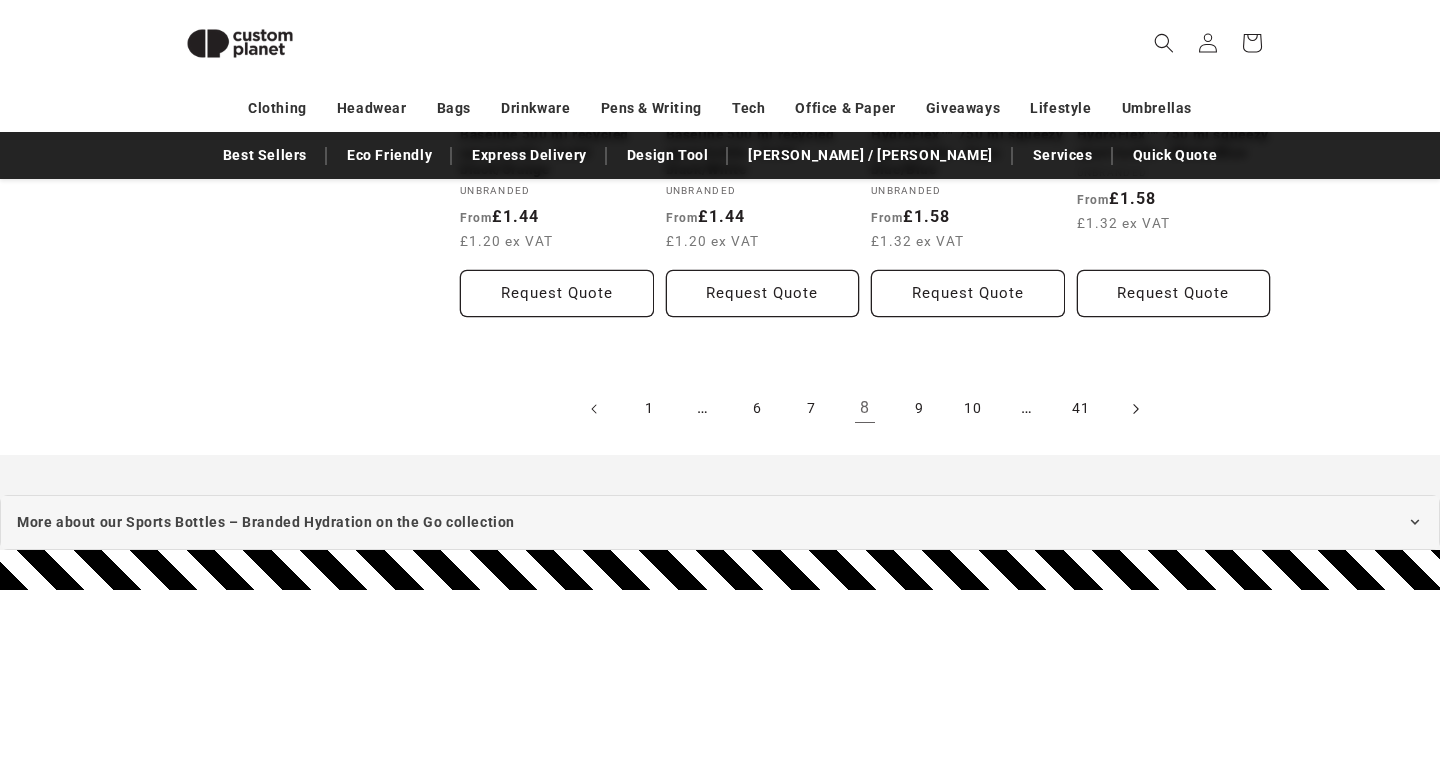 click 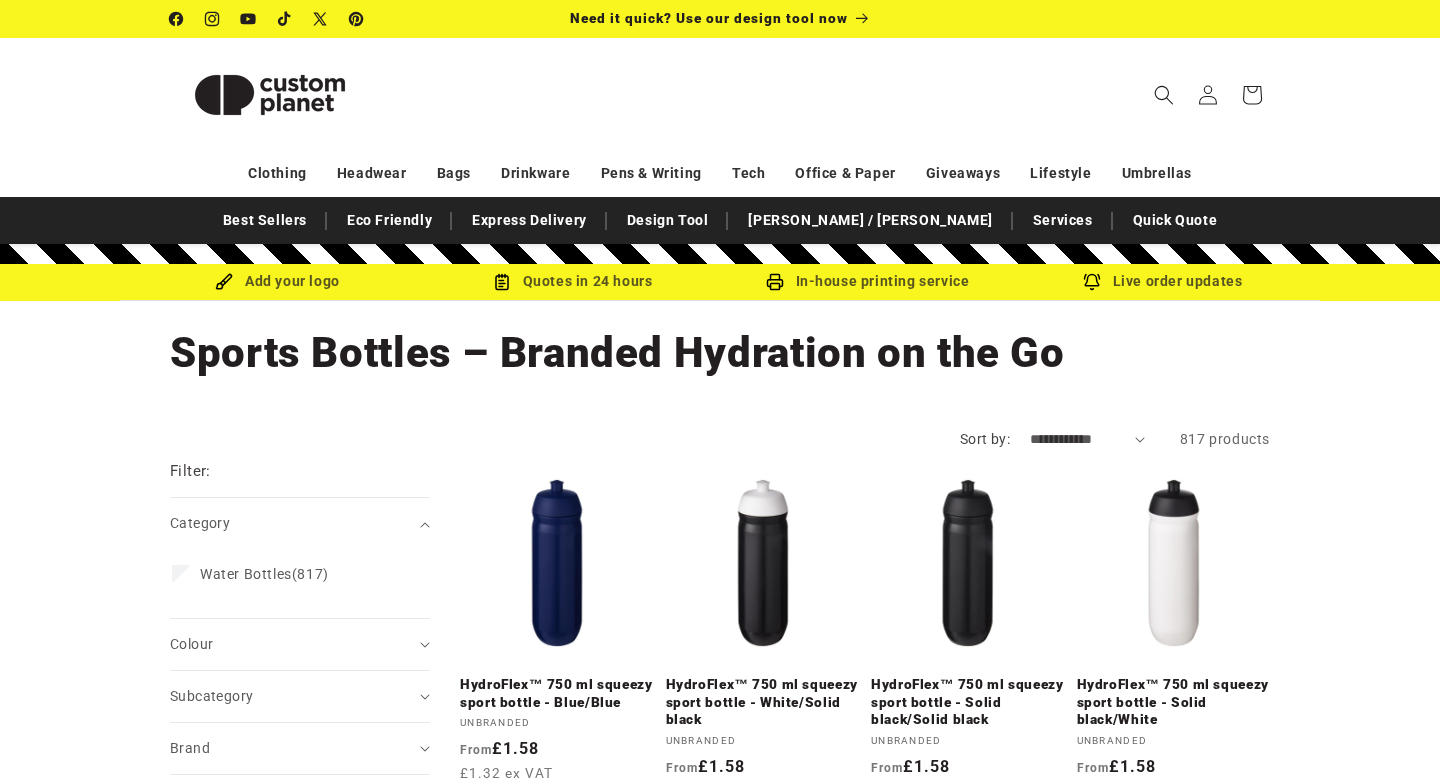 scroll, scrollTop: 0, scrollLeft: 0, axis: both 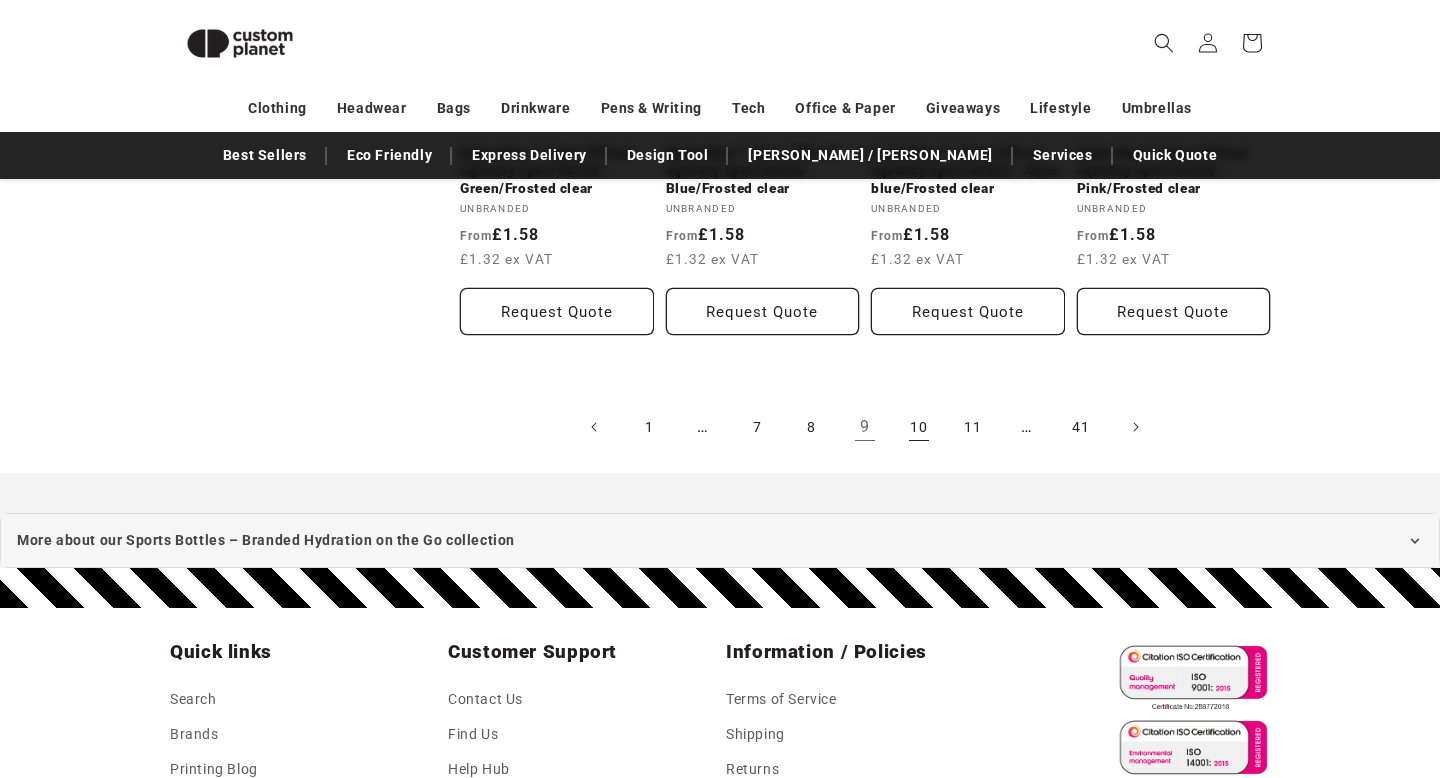 click on "10" at bounding box center [919, 427] 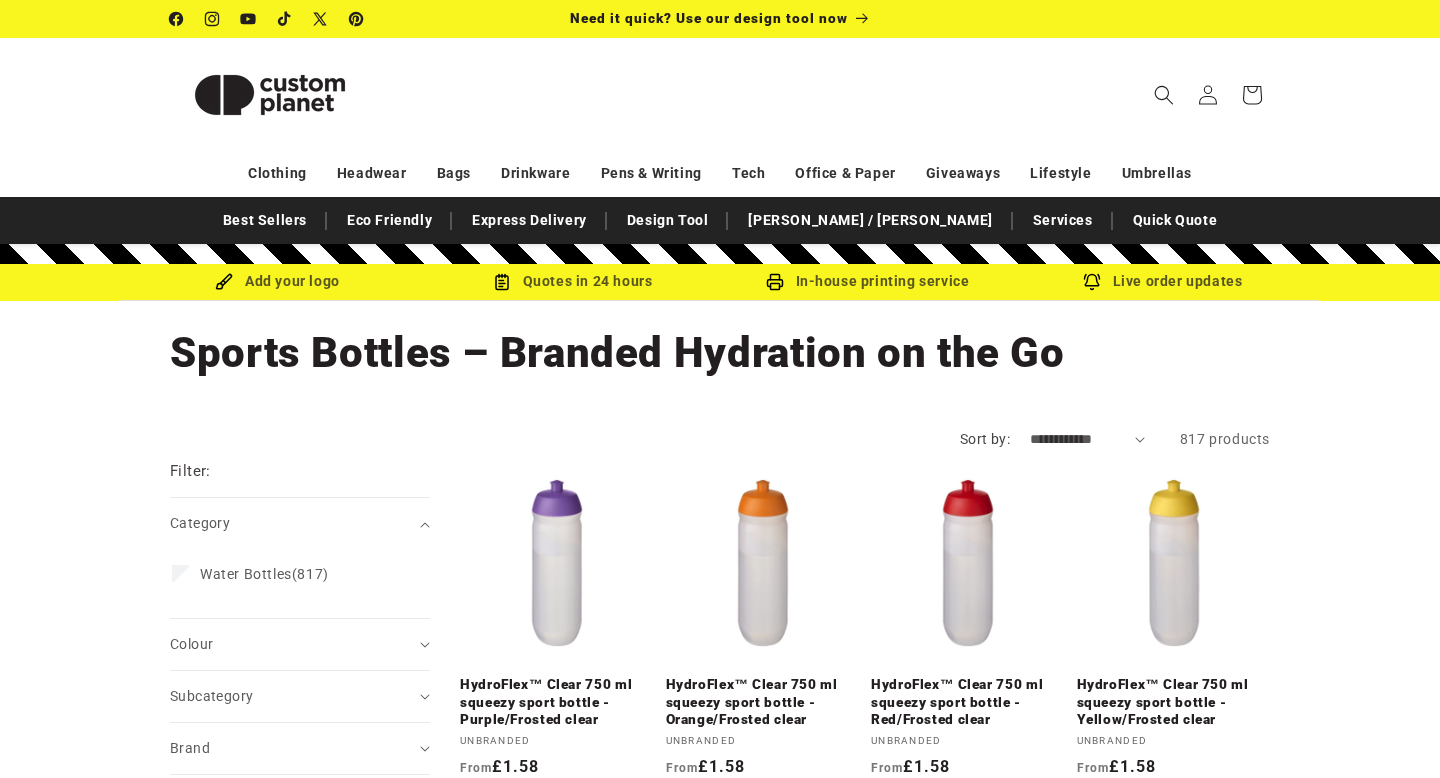 scroll, scrollTop: 0, scrollLeft: 0, axis: both 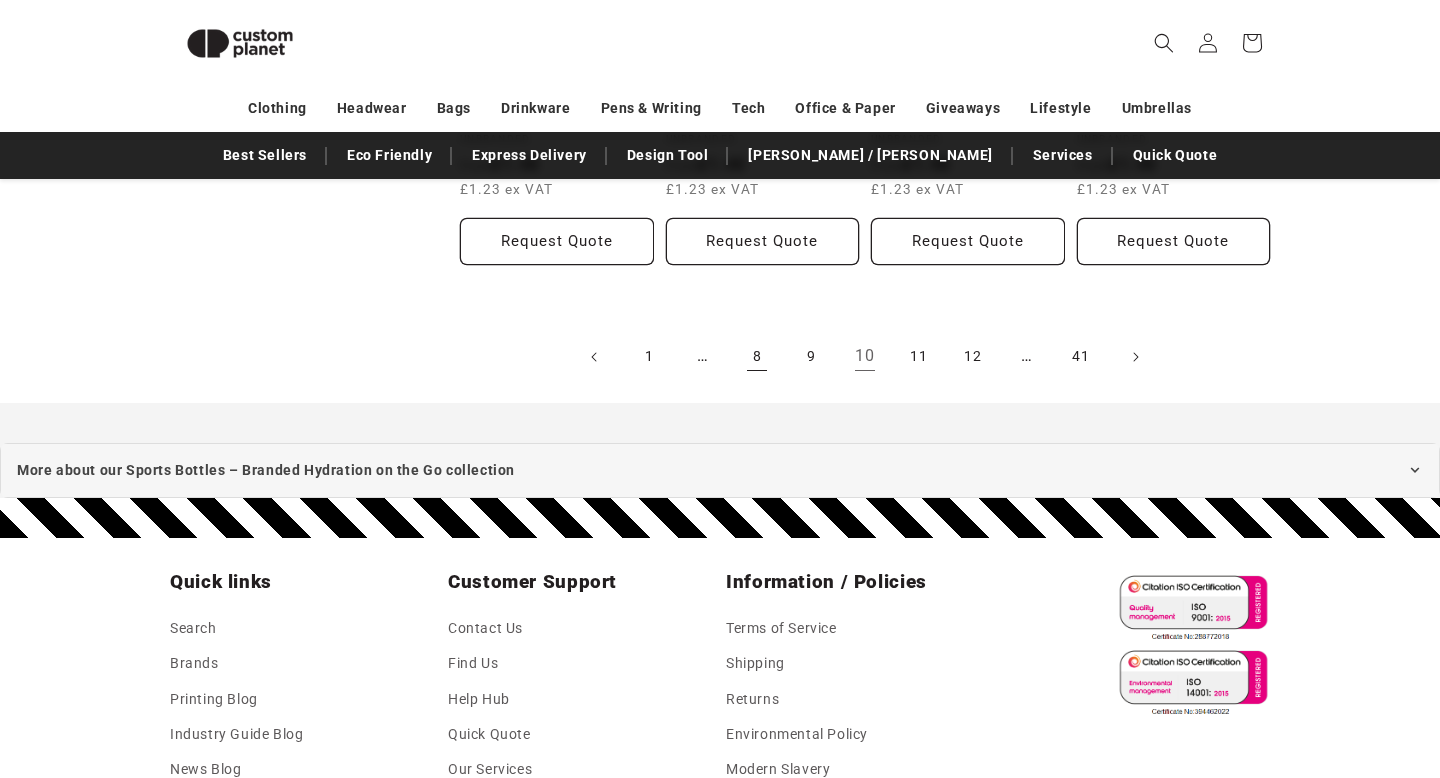 click on "8" at bounding box center (757, 357) 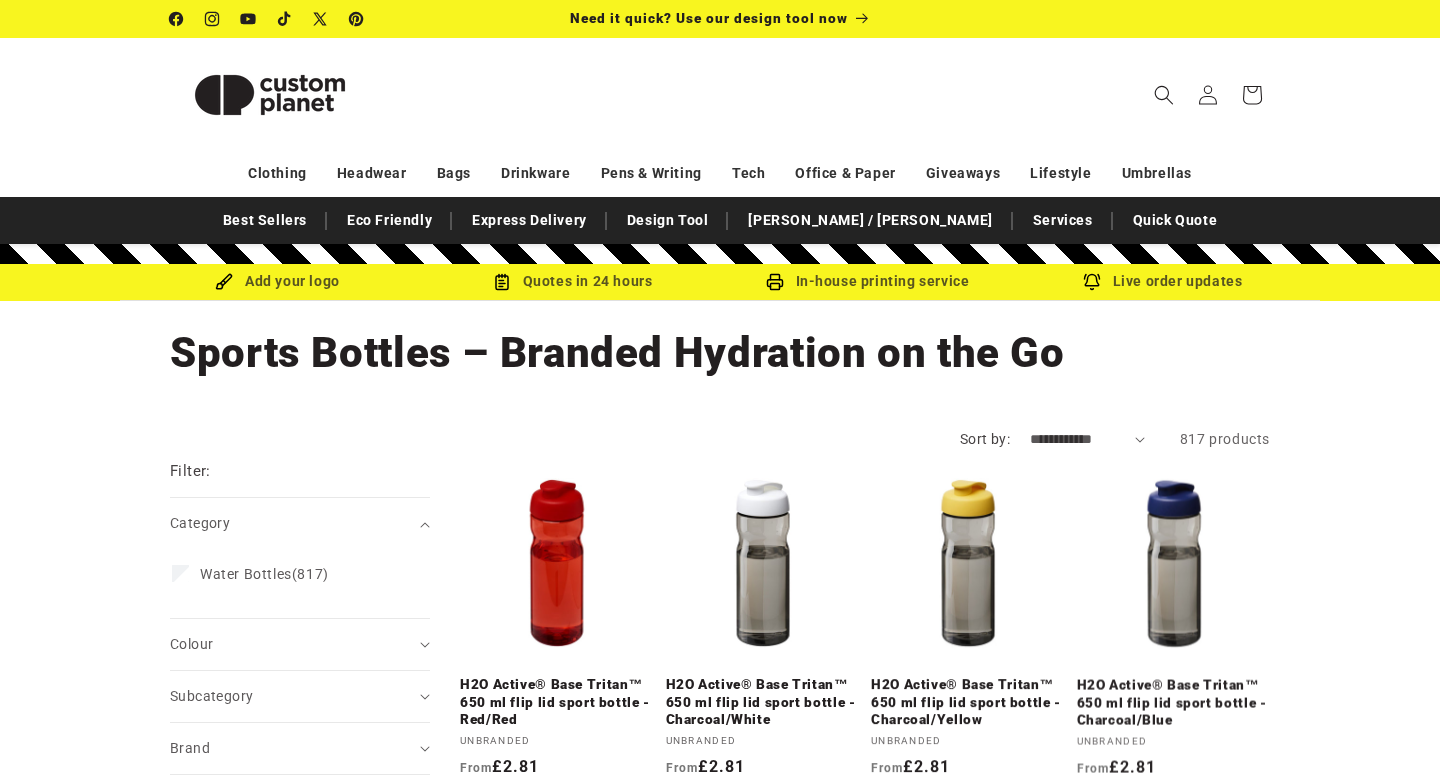 scroll, scrollTop: 0, scrollLeft: 0, axis: both 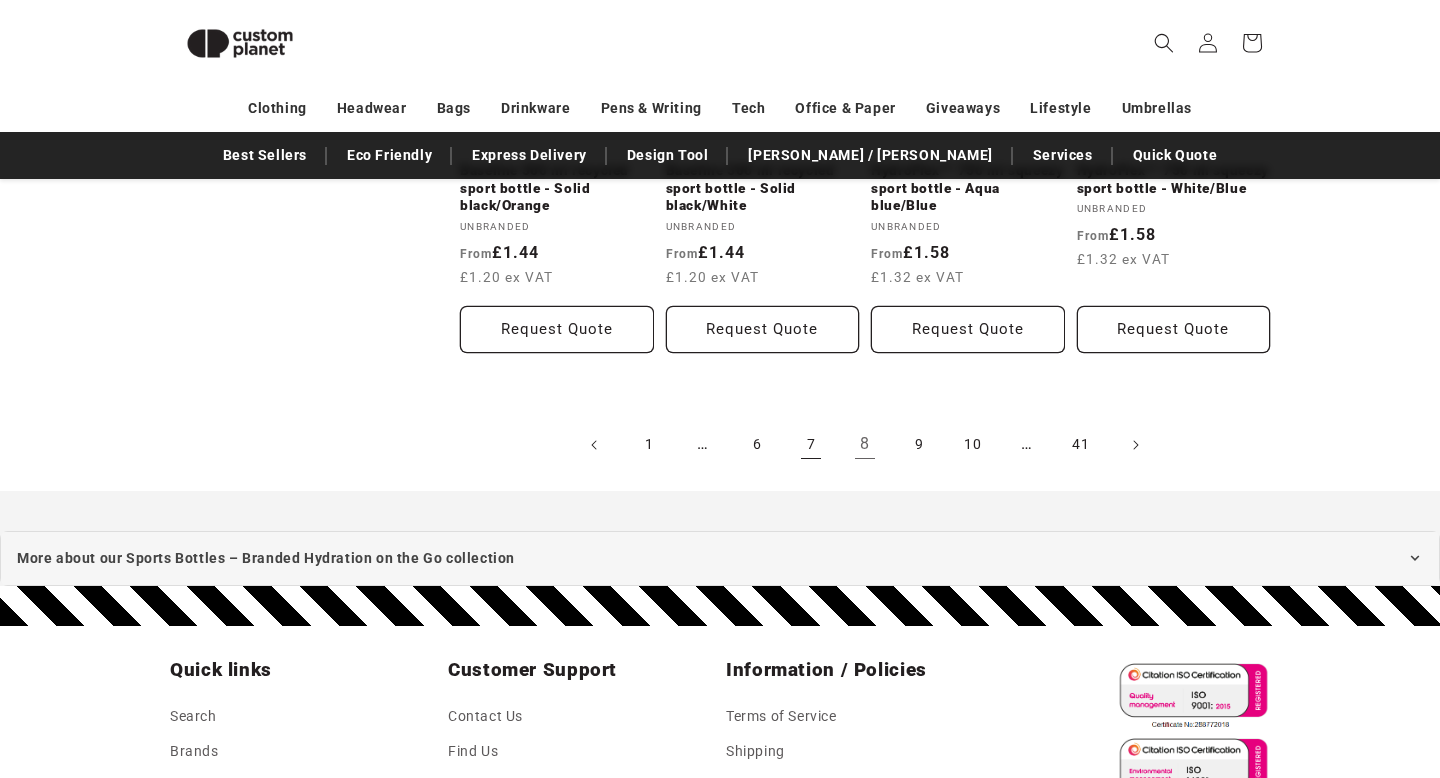click on "7" at bounding box center (811, 445) 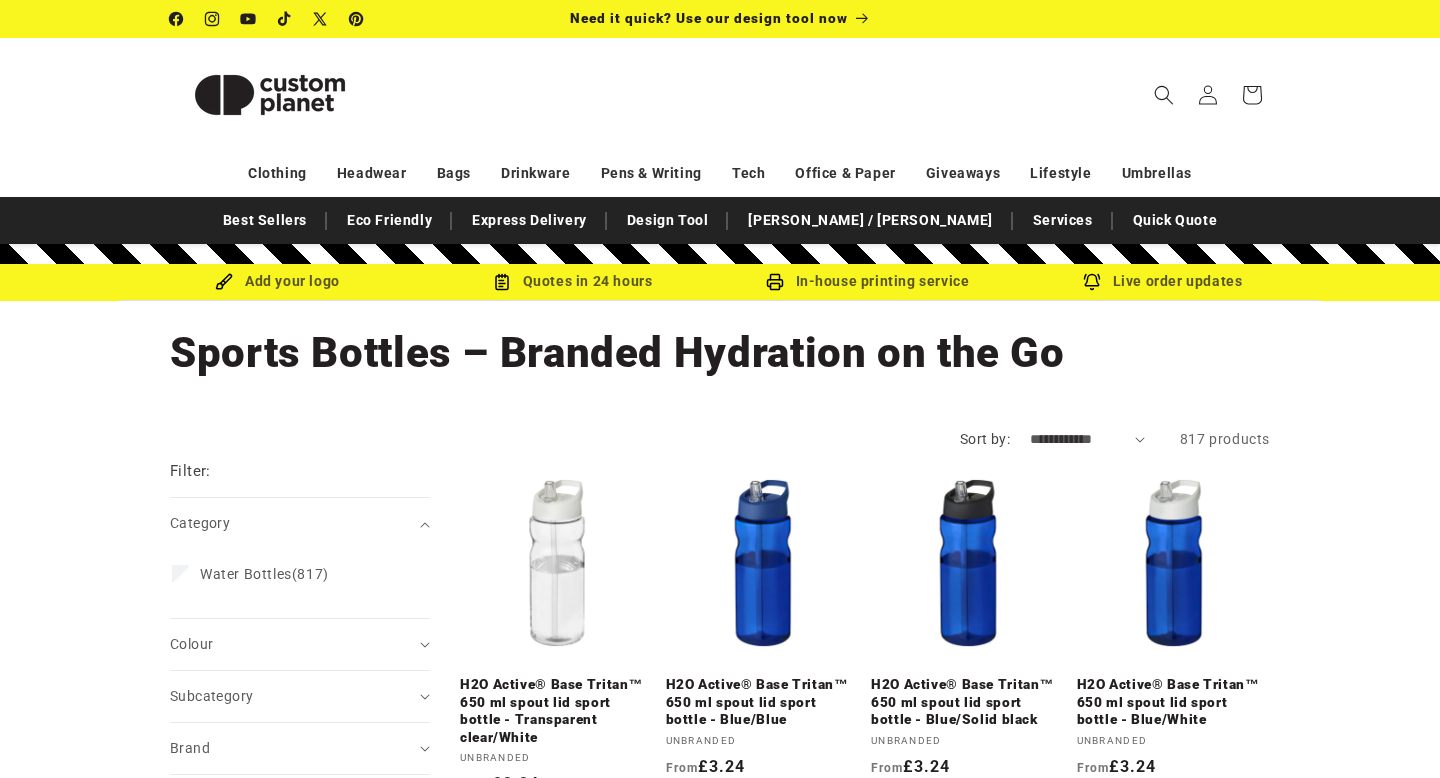 scroll, scrollTop: 0, scrollLeft: 0, axis: both 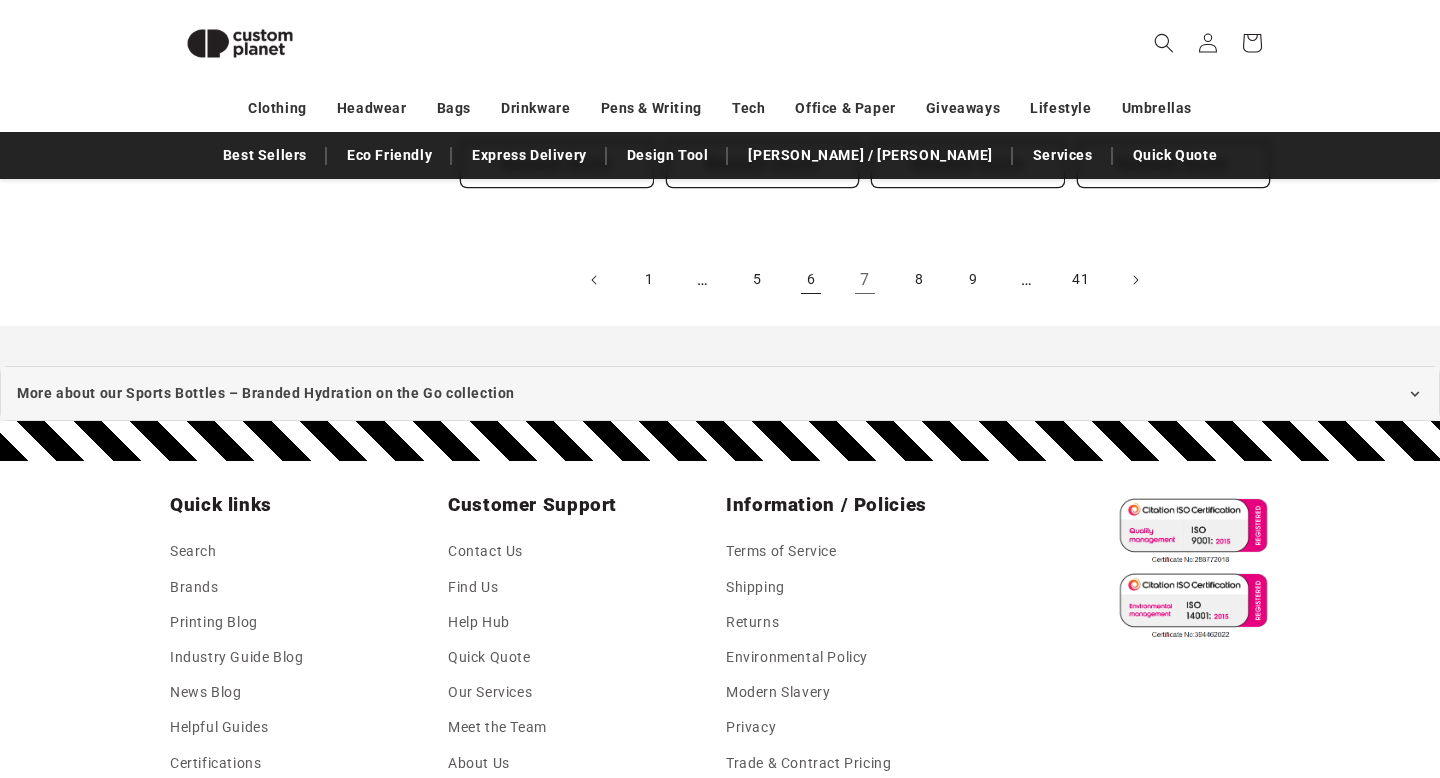 click on "6" at bounding box center (811, 280) 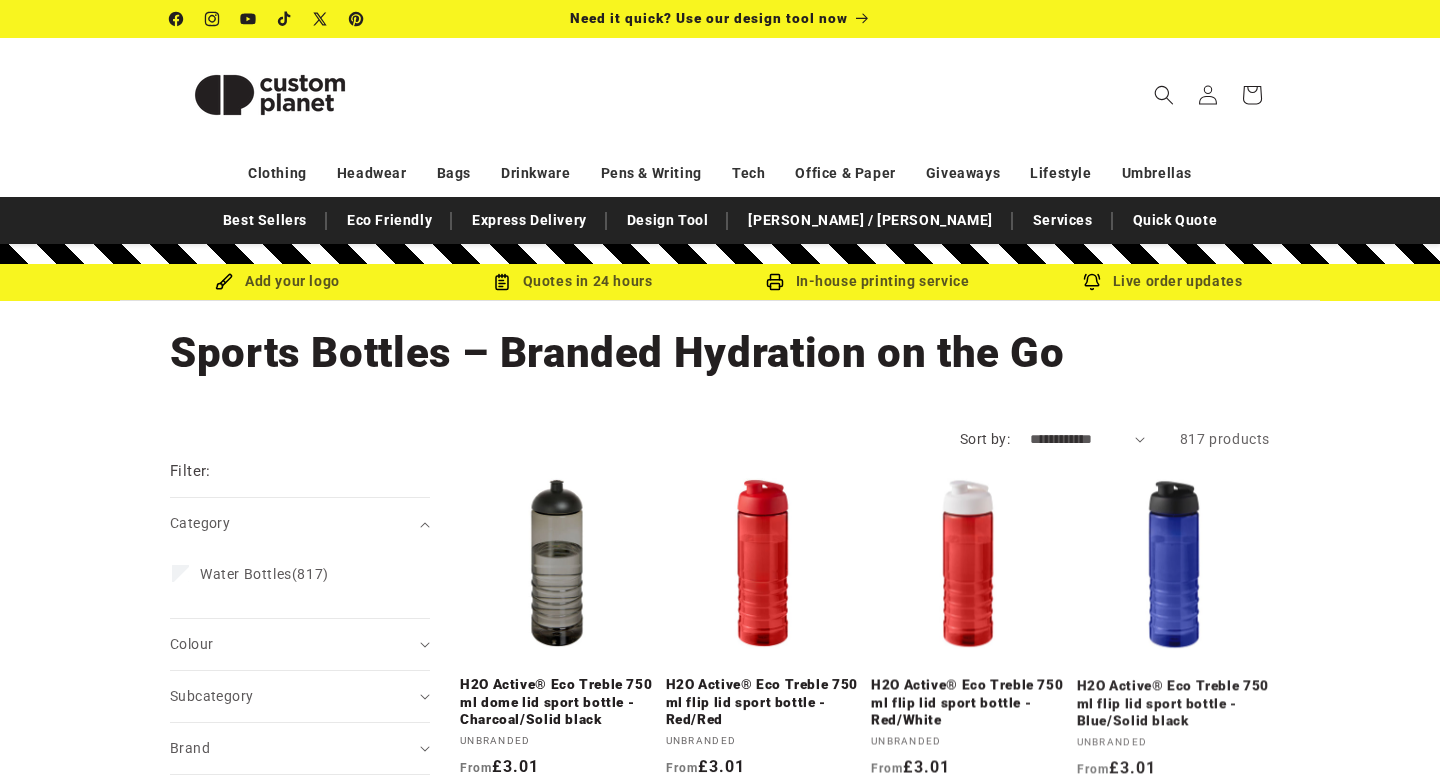 scroll, scrollTop: 0, scrollLeft: 0, axis: both 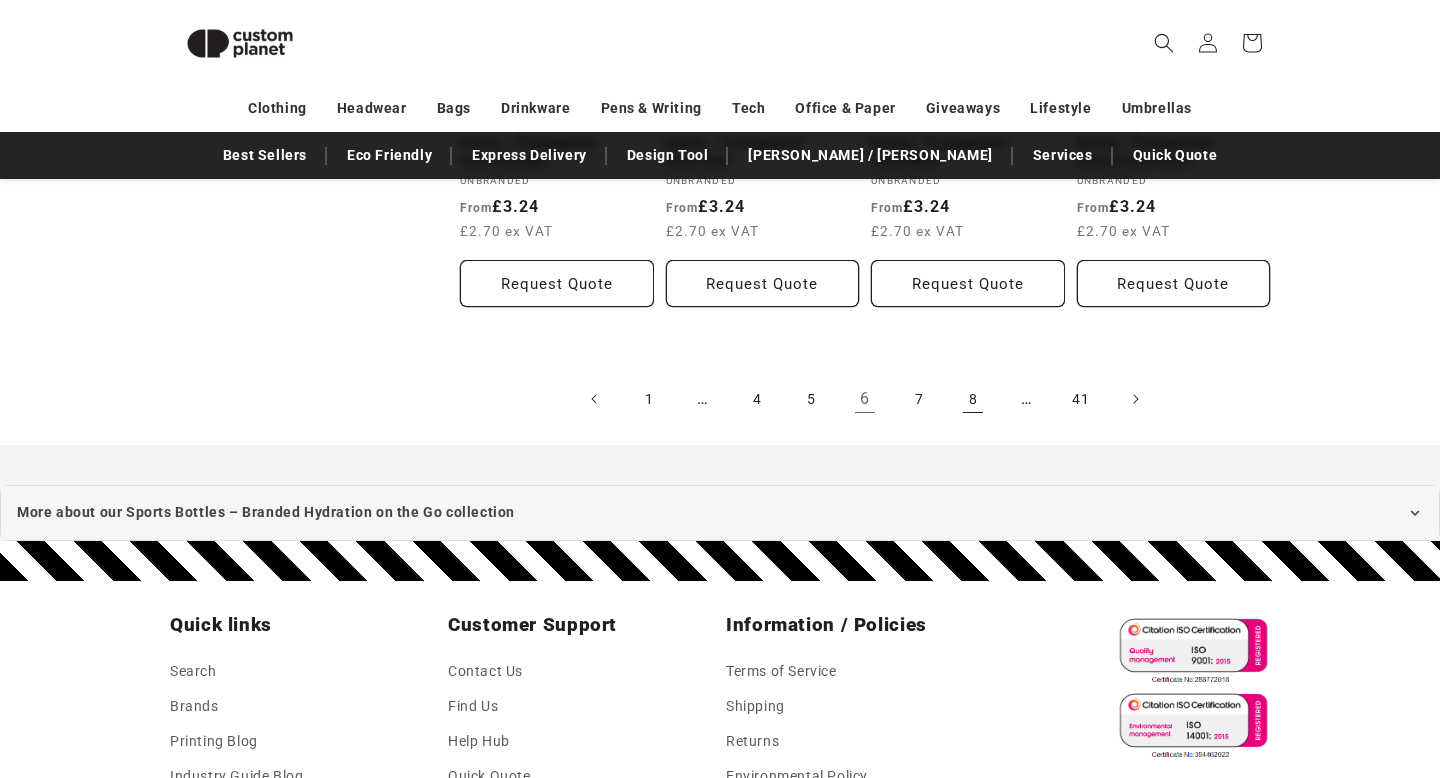 click on "8" at bounding box center (973, 399) 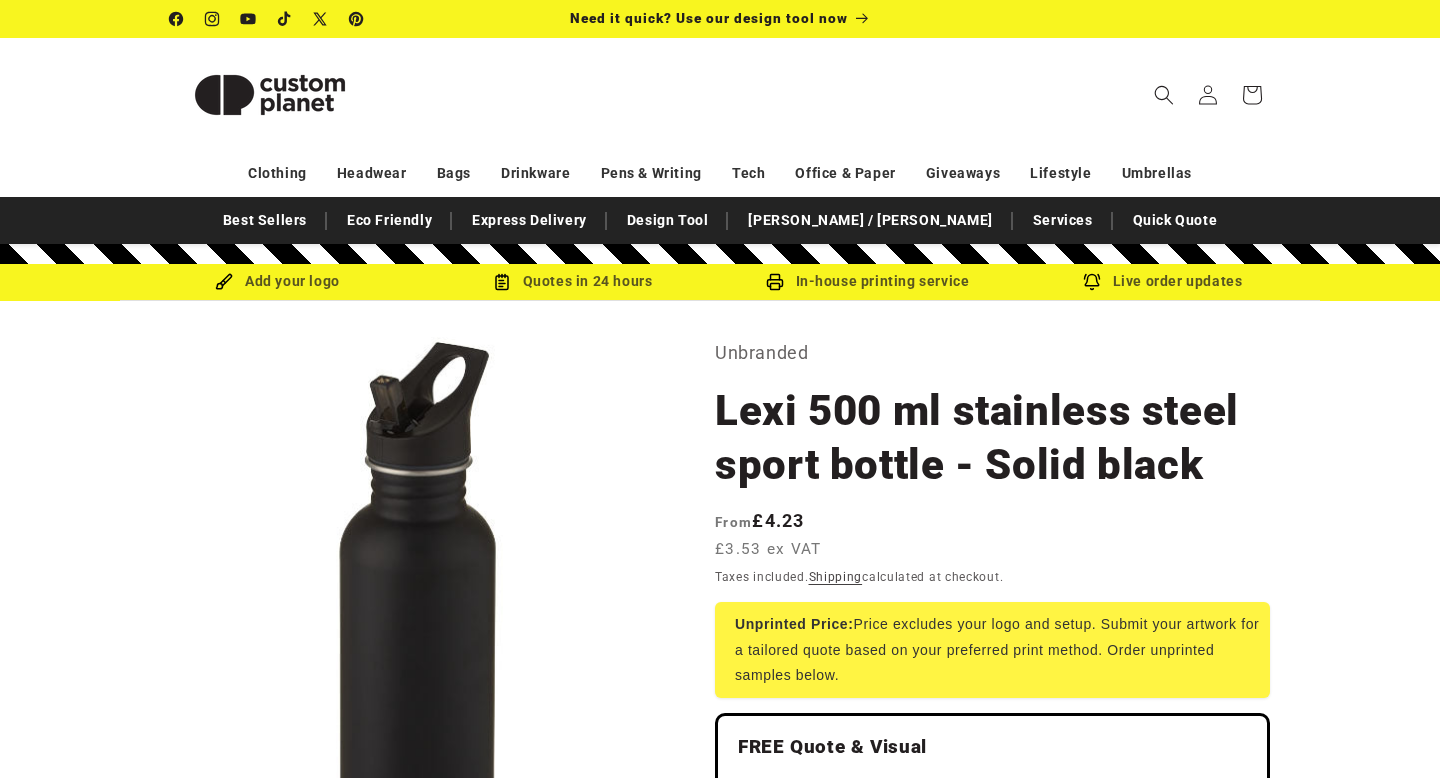 scroll, scrollTop: 0, scrollLeft: 0, axis: both 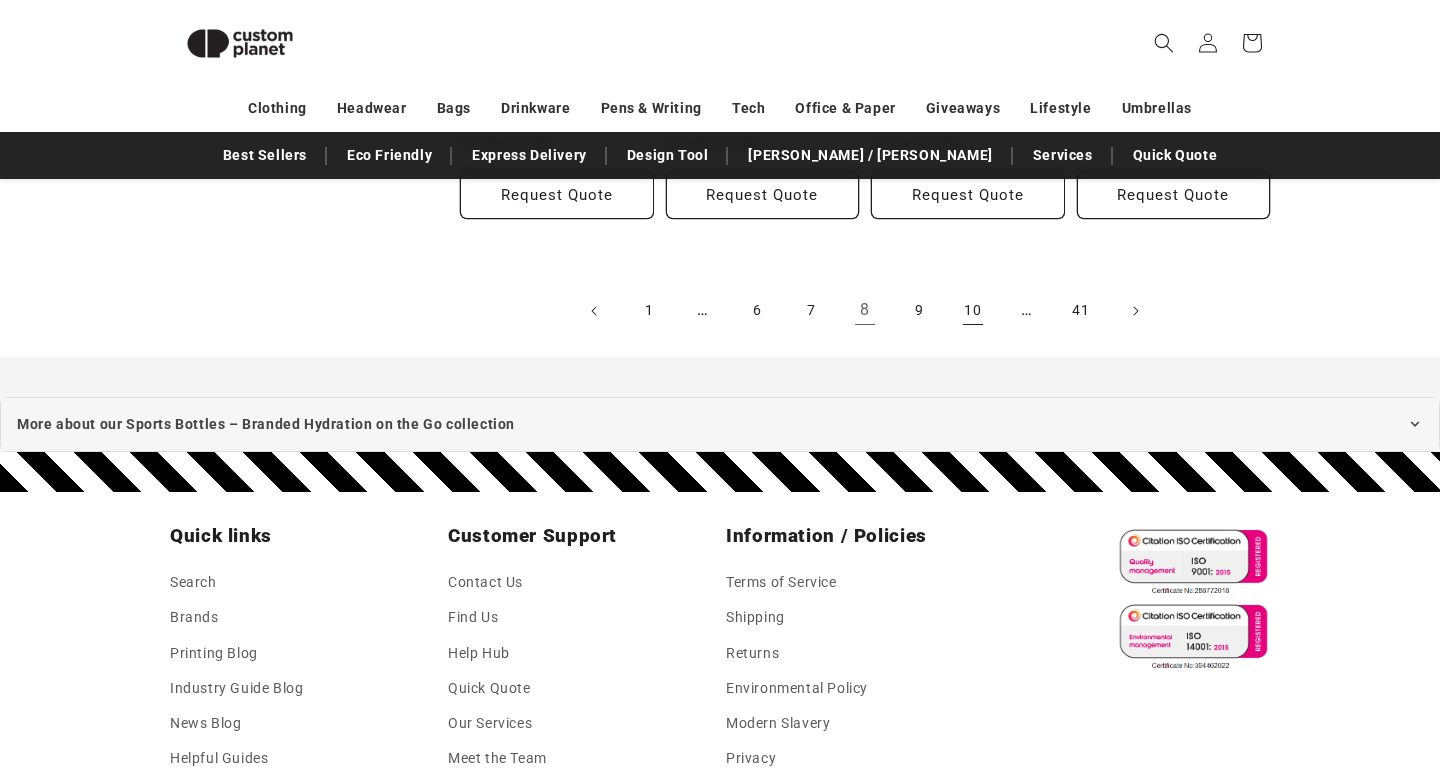 click on "10" at bounding box center [973, 311] 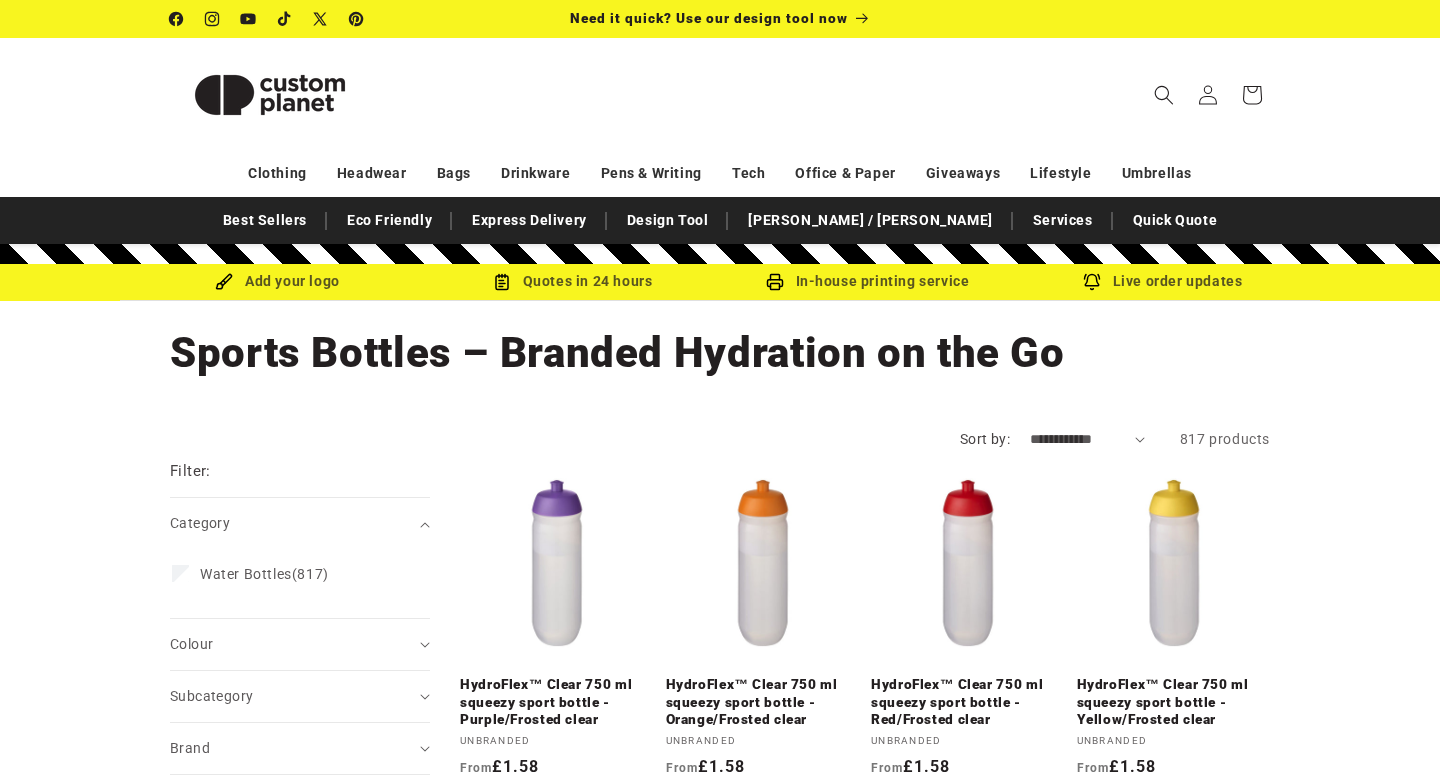 scroll, scrollTop: 0, scrollLeft: 0, axis: both 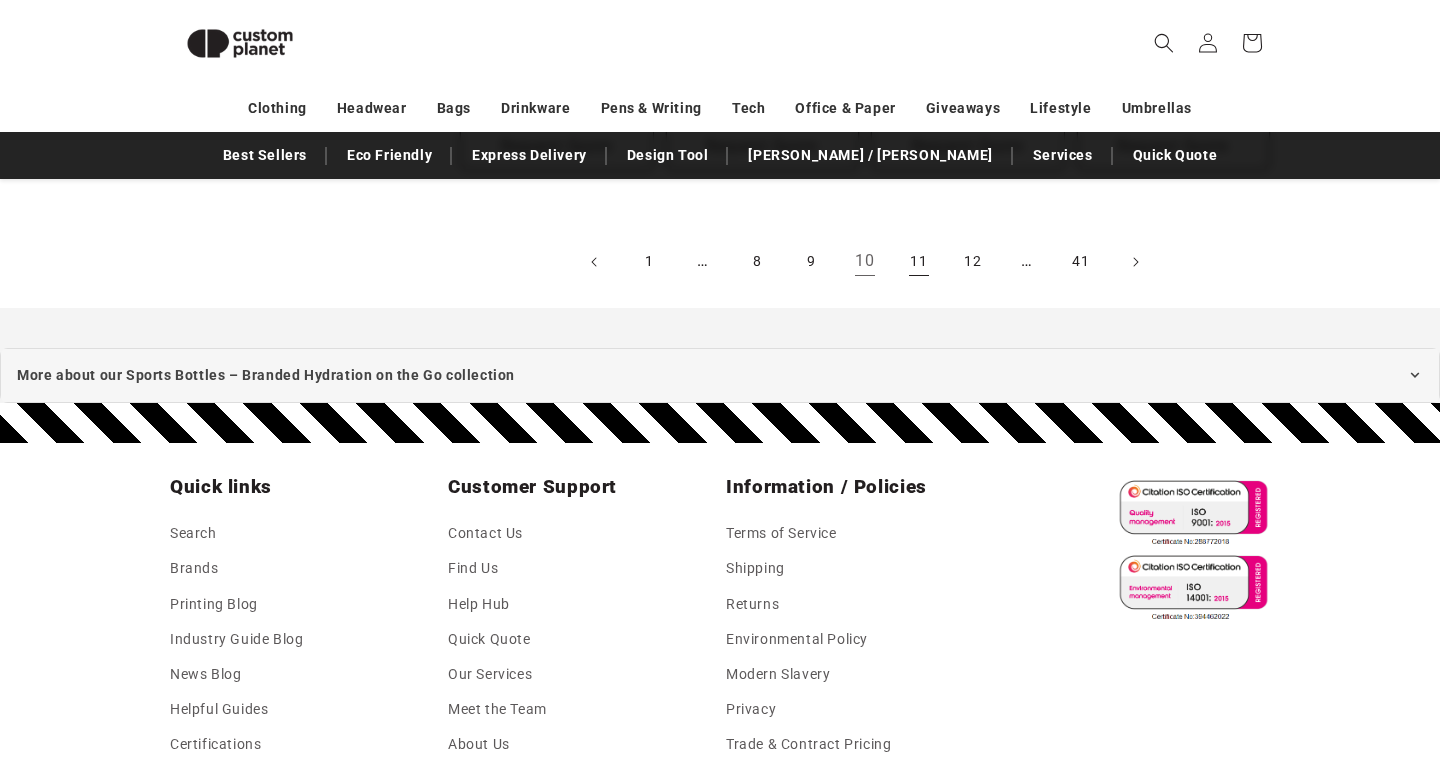 click on "11" at bounding box center [919, 262] 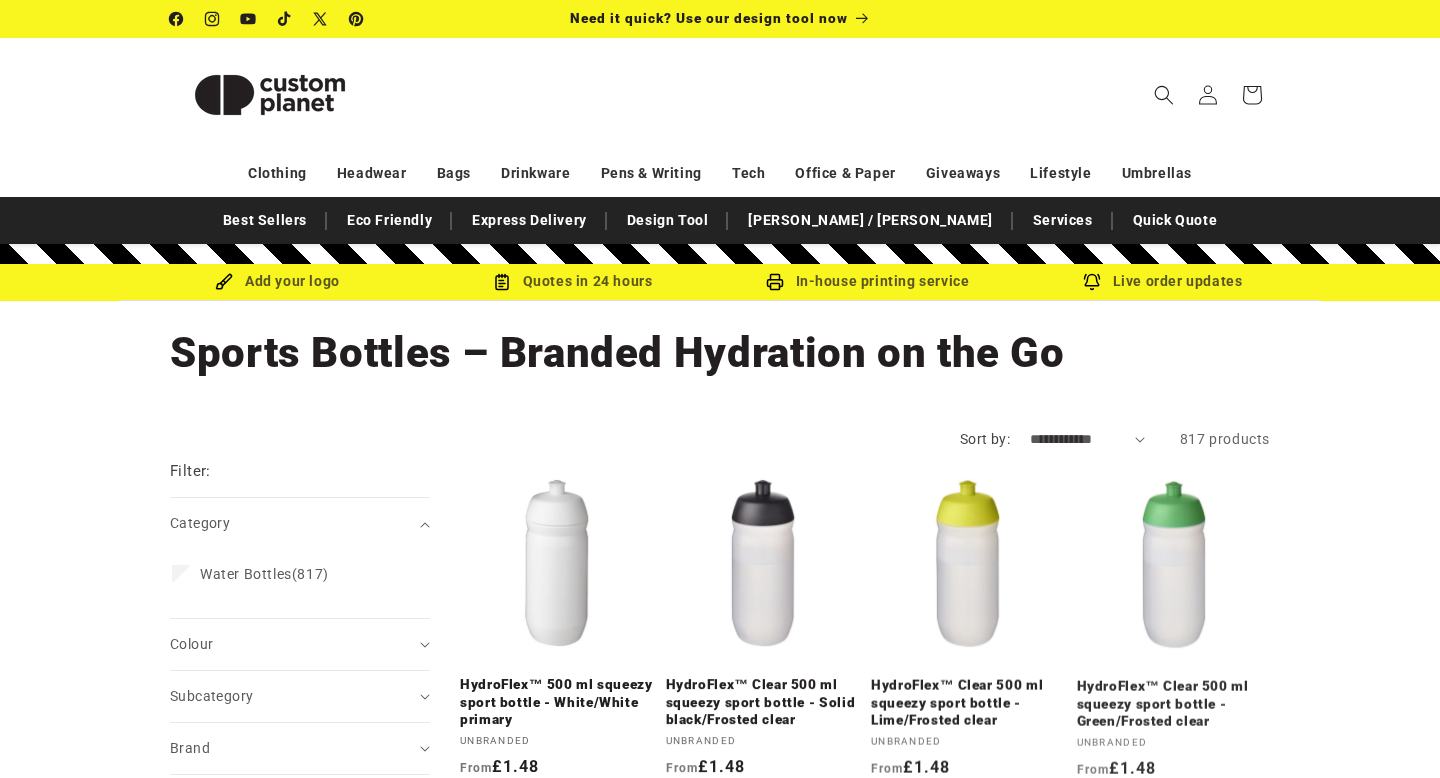 scroll, scrollTop: 0, scrollLeft: 0, axis: both 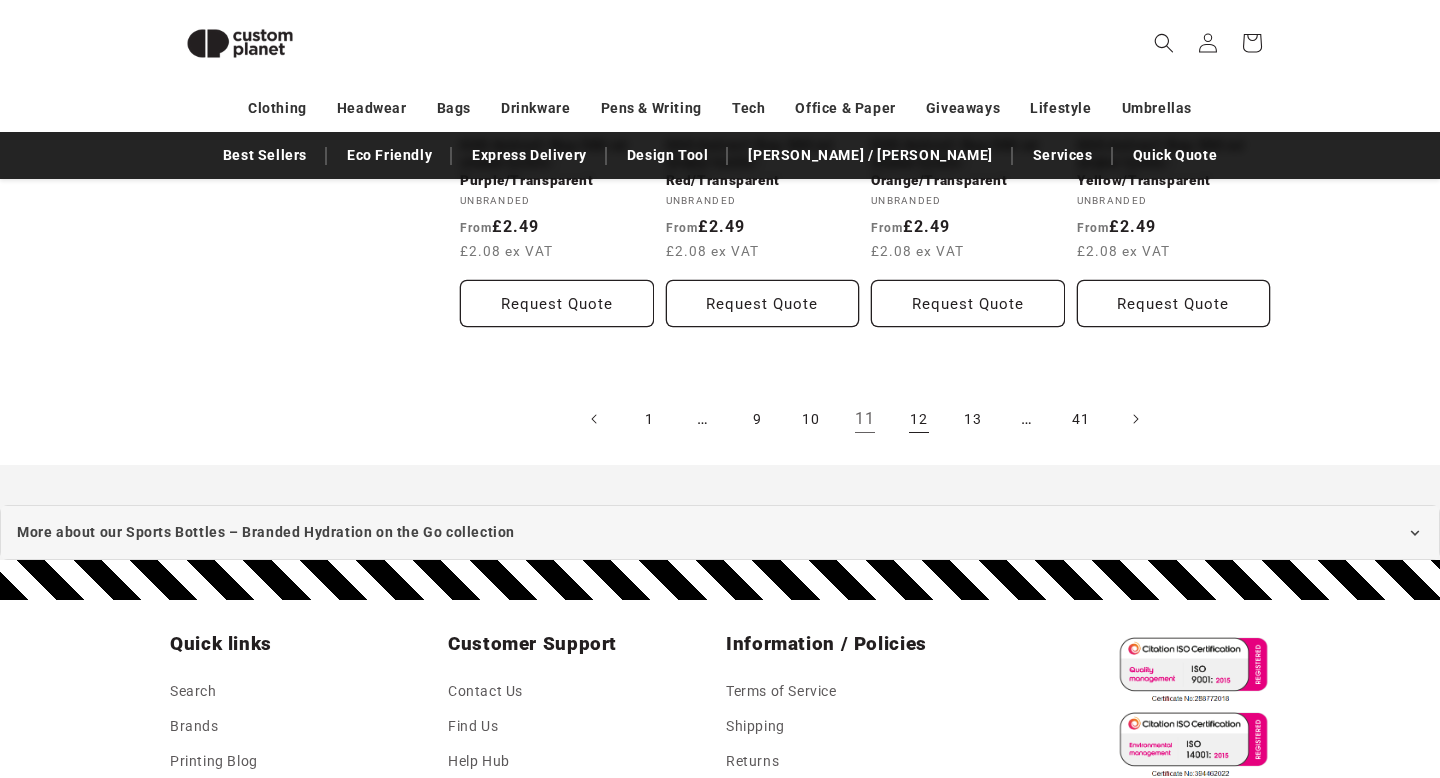 click on "12" at bounding box center (919, 419) 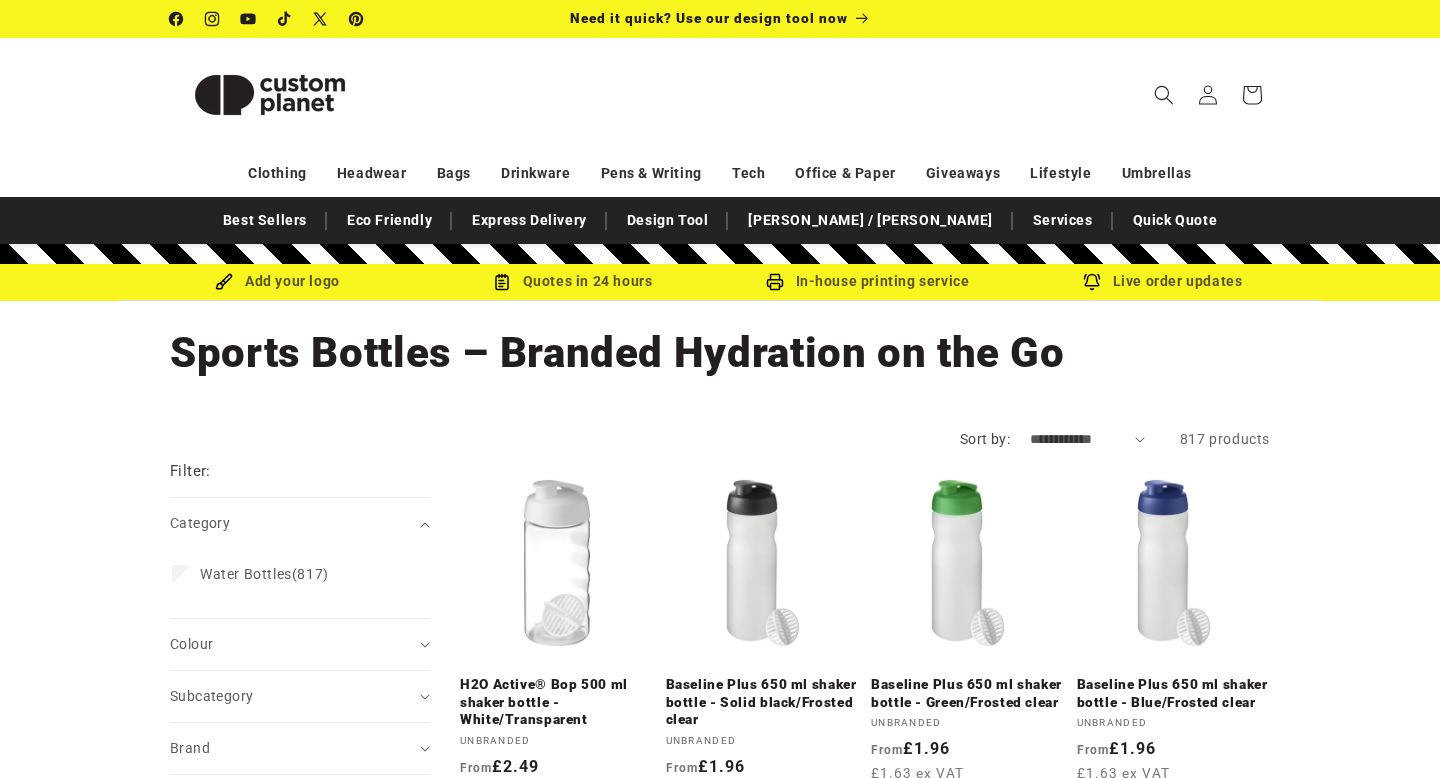 scroll, scrollTop: 0, scrollLeft: 0, axis: both 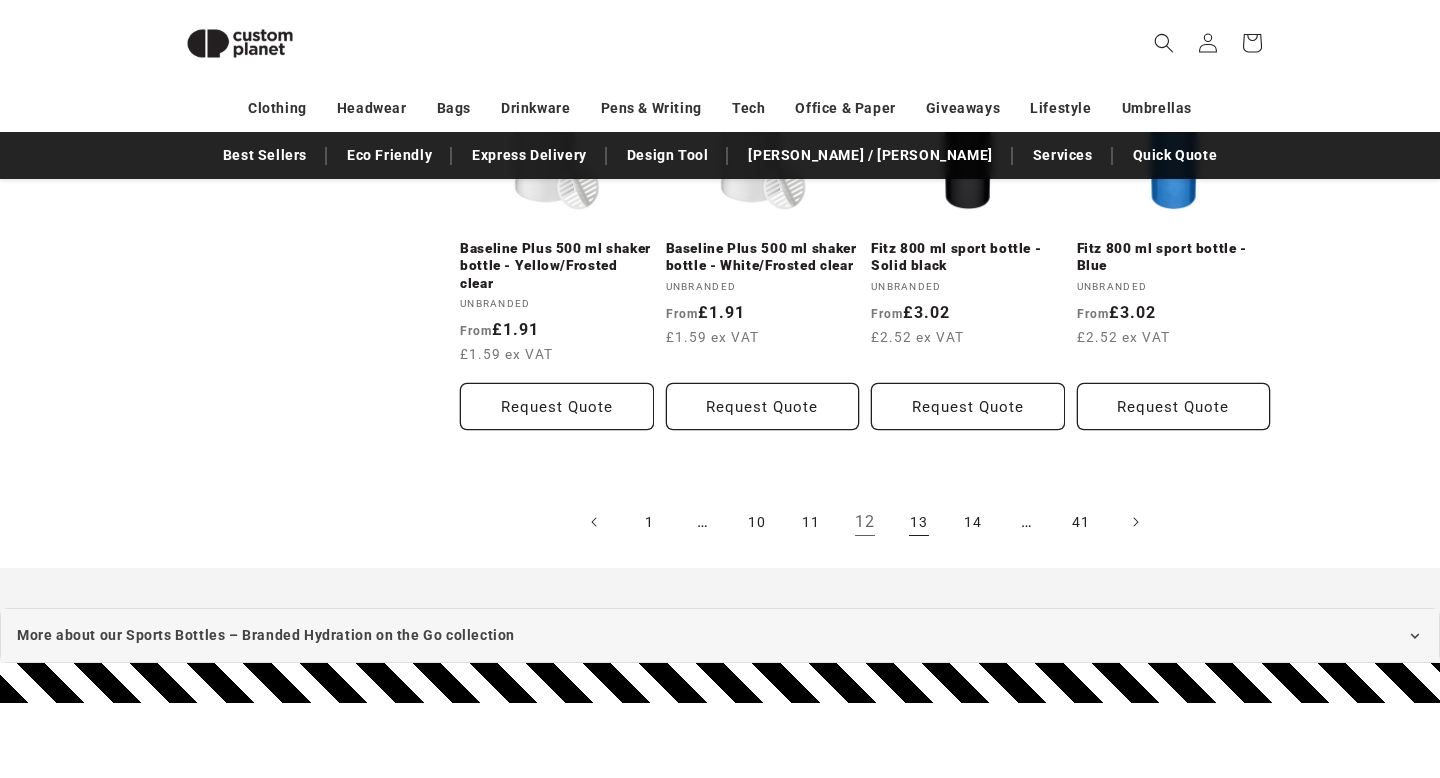 click on "13" at bounding box center (919, 522) 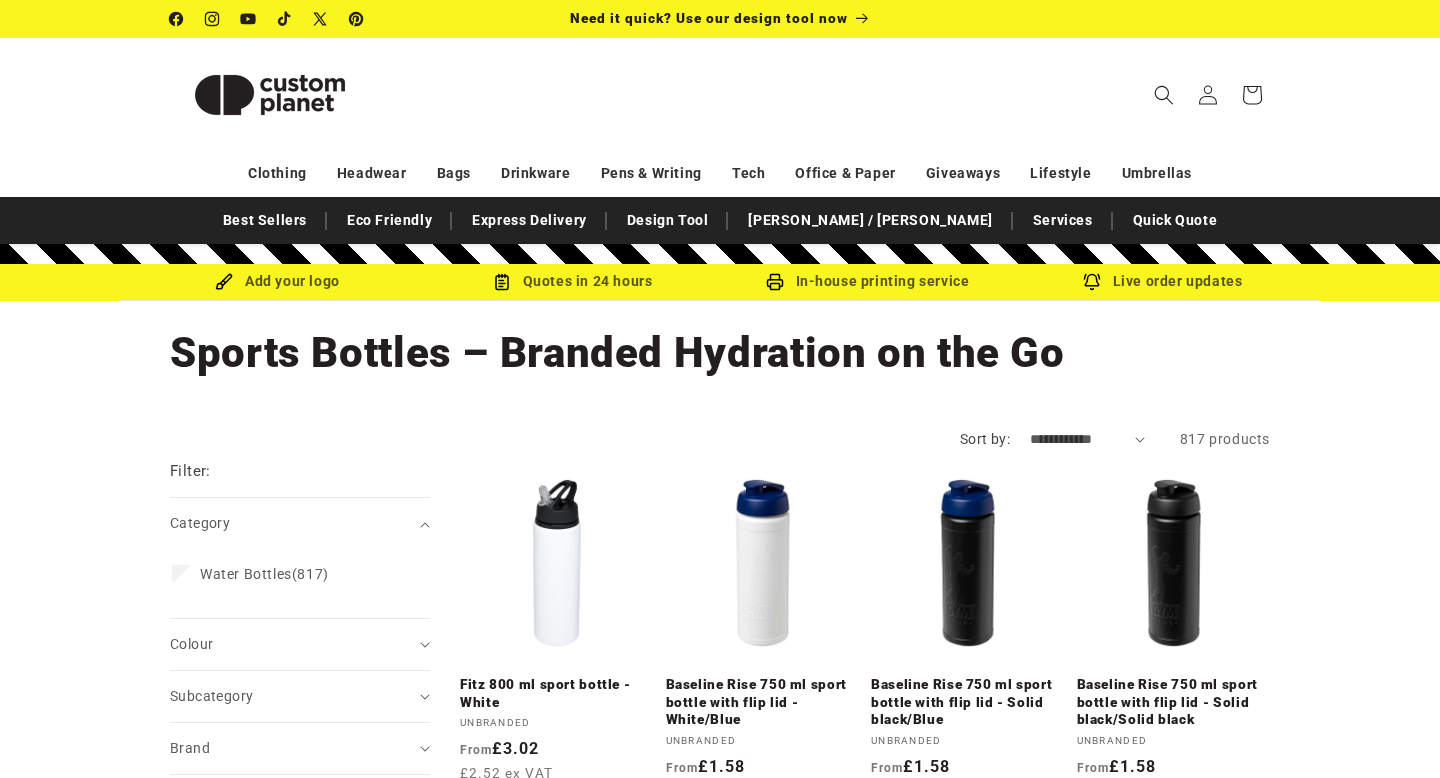 scroll, scrollTop: 0, scrollLeft: 0, axis: both 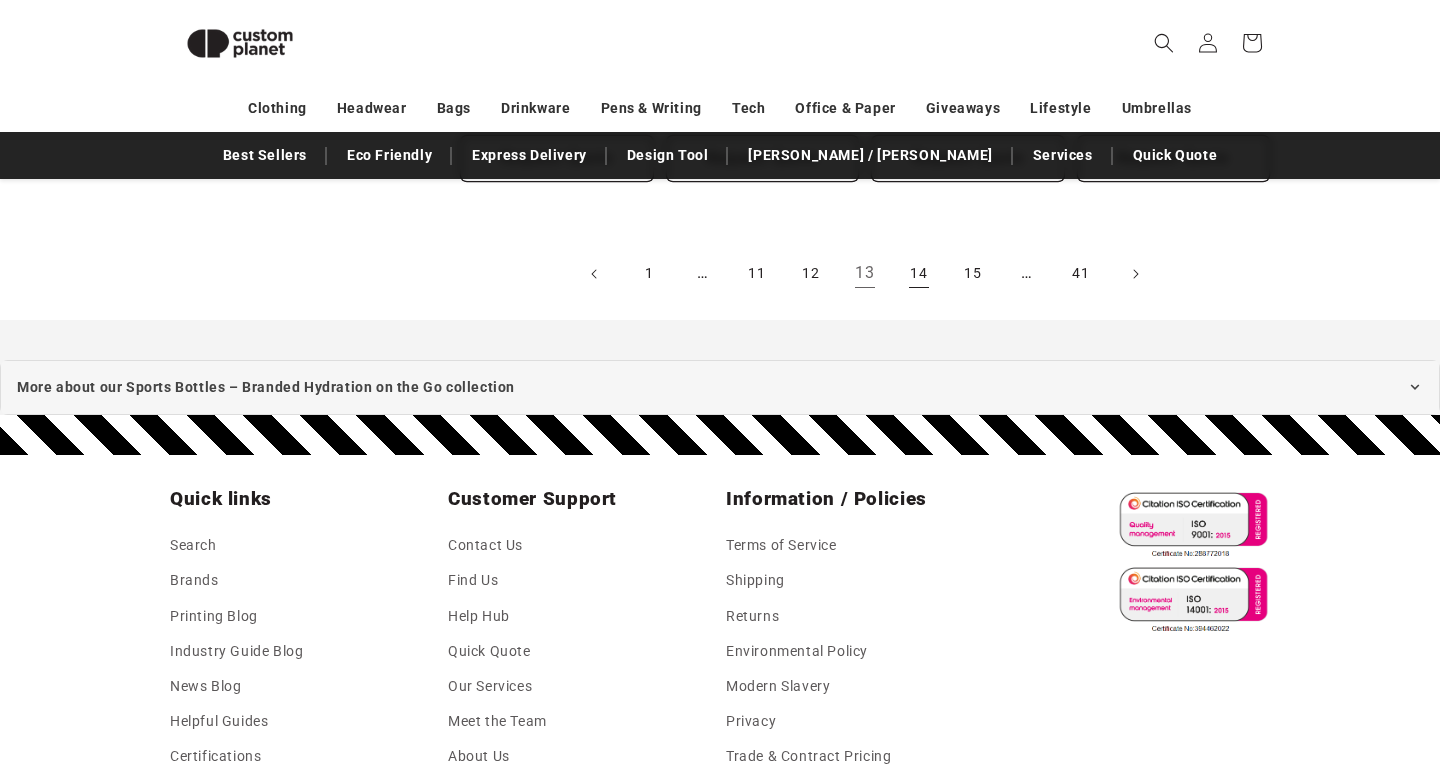 click on "14" at bounding box center (919, 274) 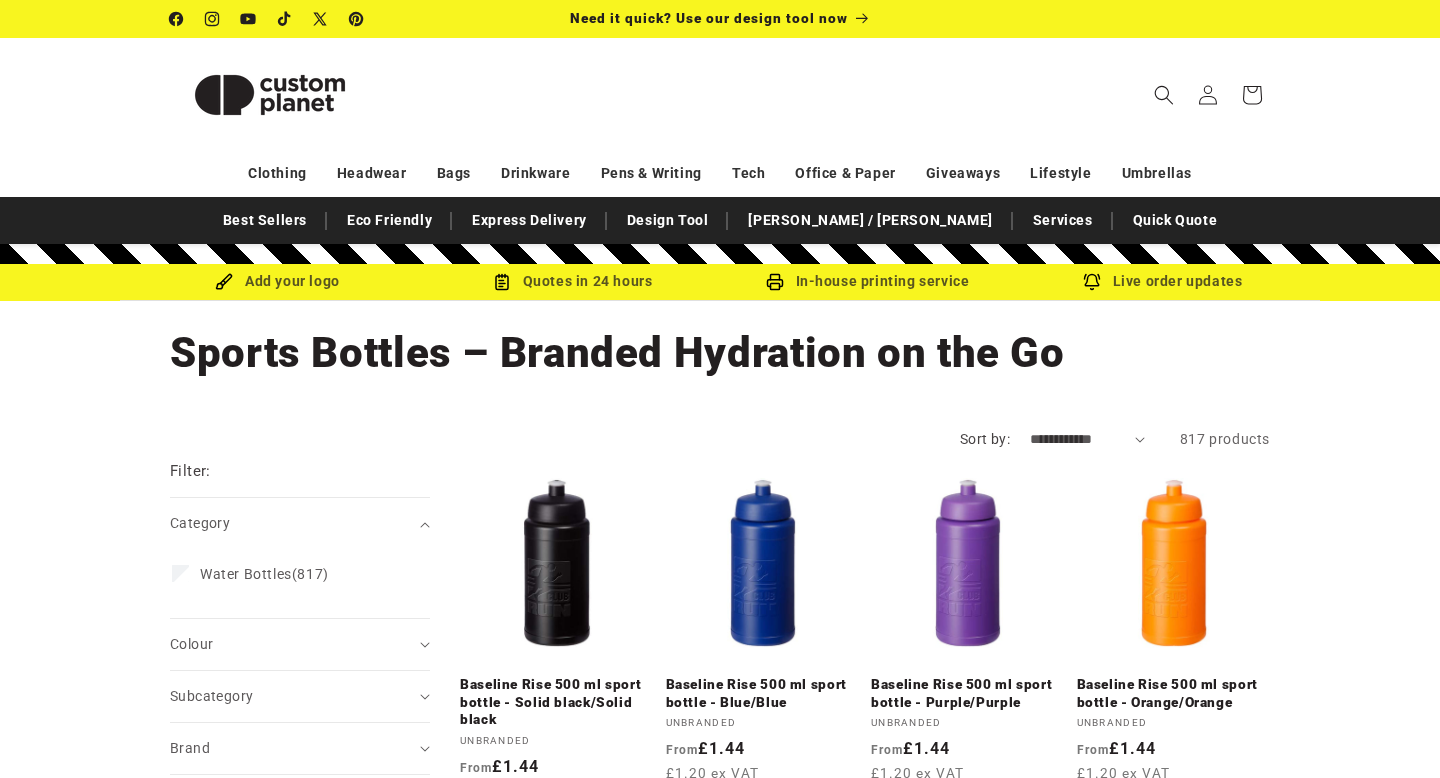 scroll, scrollTop: 0, scrollLeft: 0, axis: both 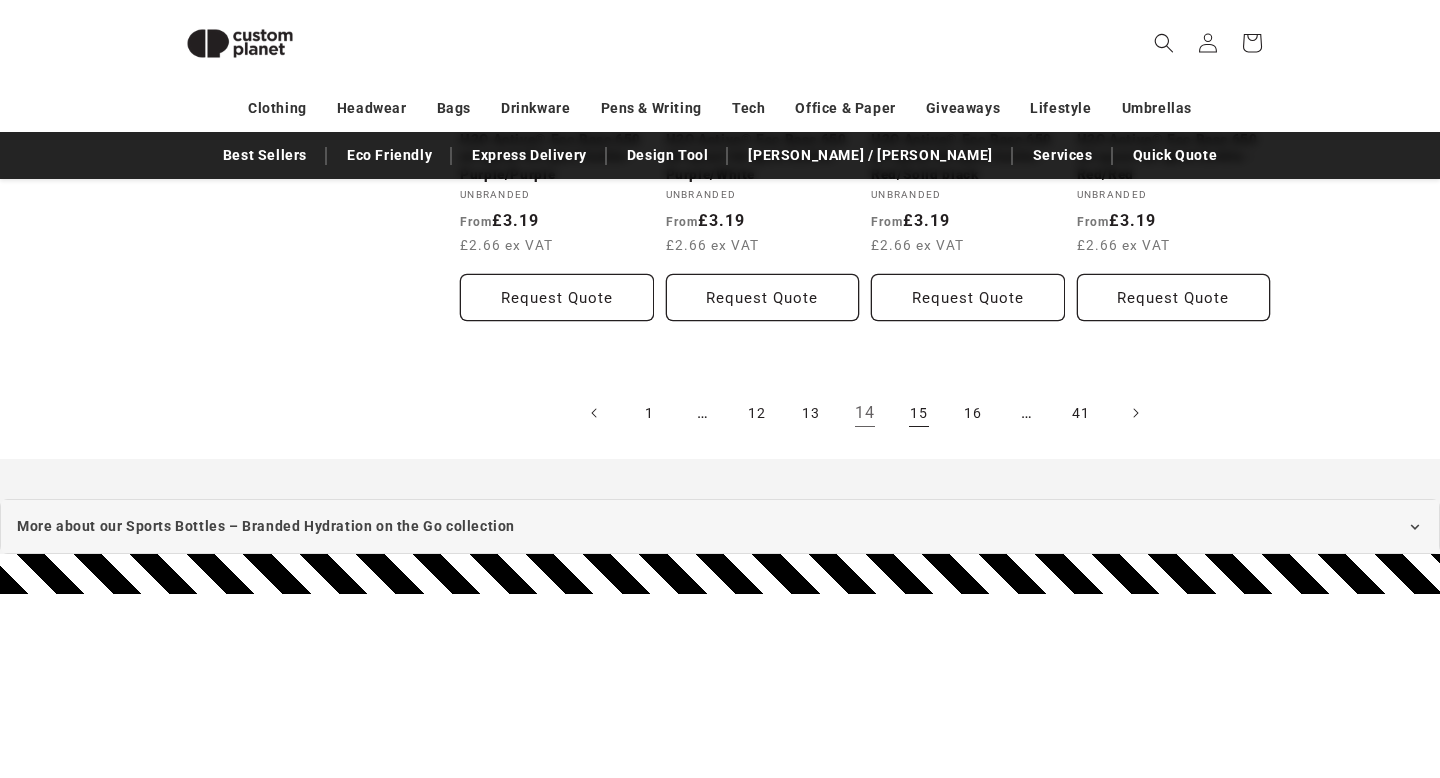 click on "15" at bounding box center (919, 413) 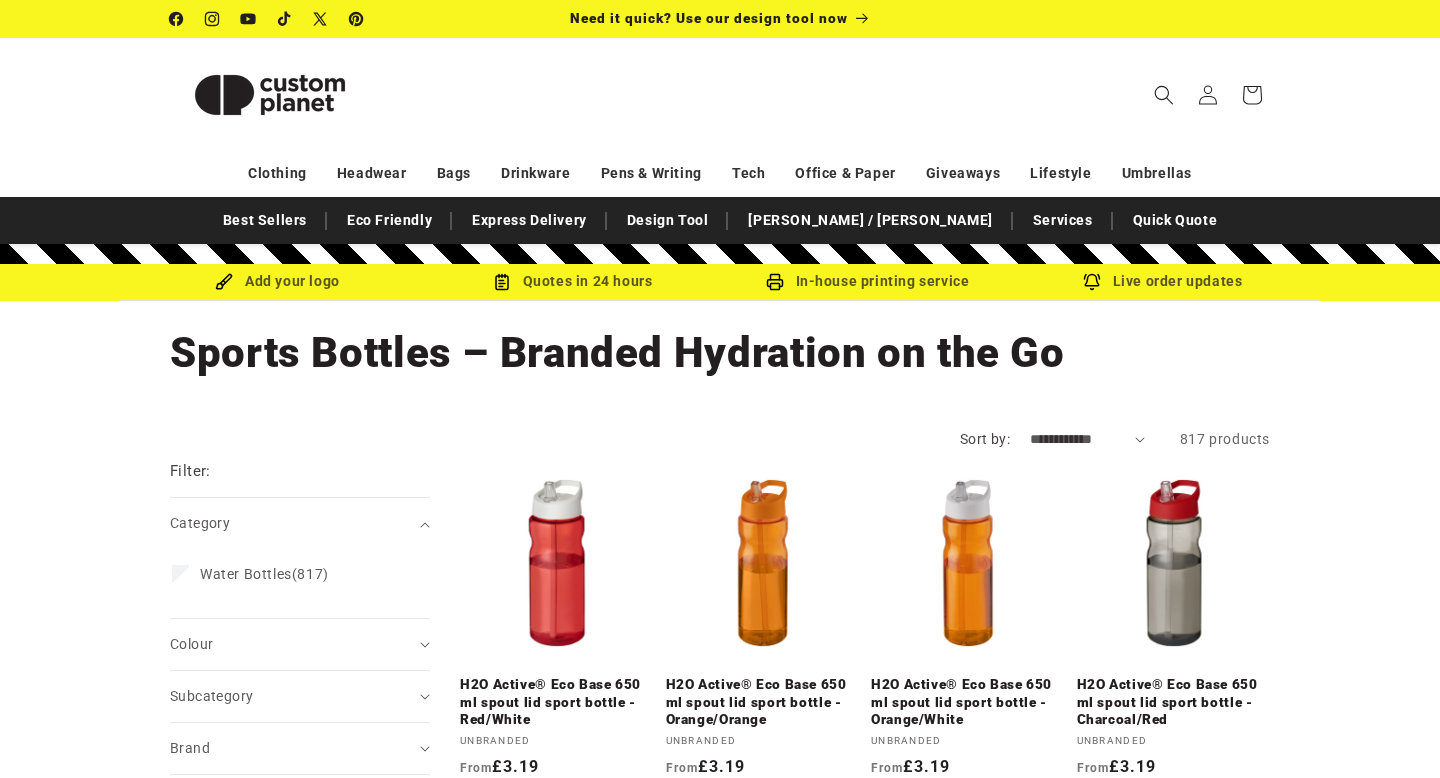 scroll, scrollTop: 0, scrollLeft: 0, axis: both 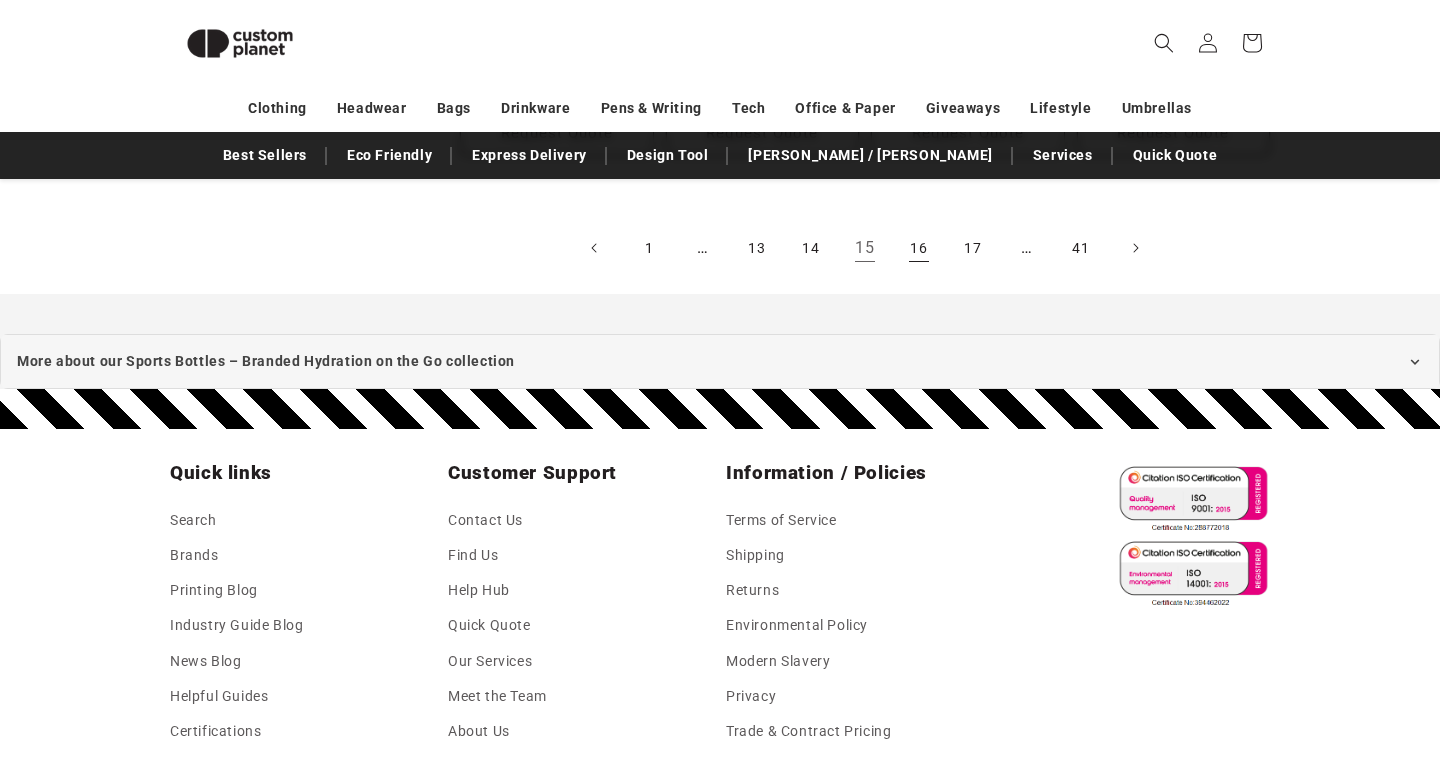 click on "16" at bounding box center (919, 248) 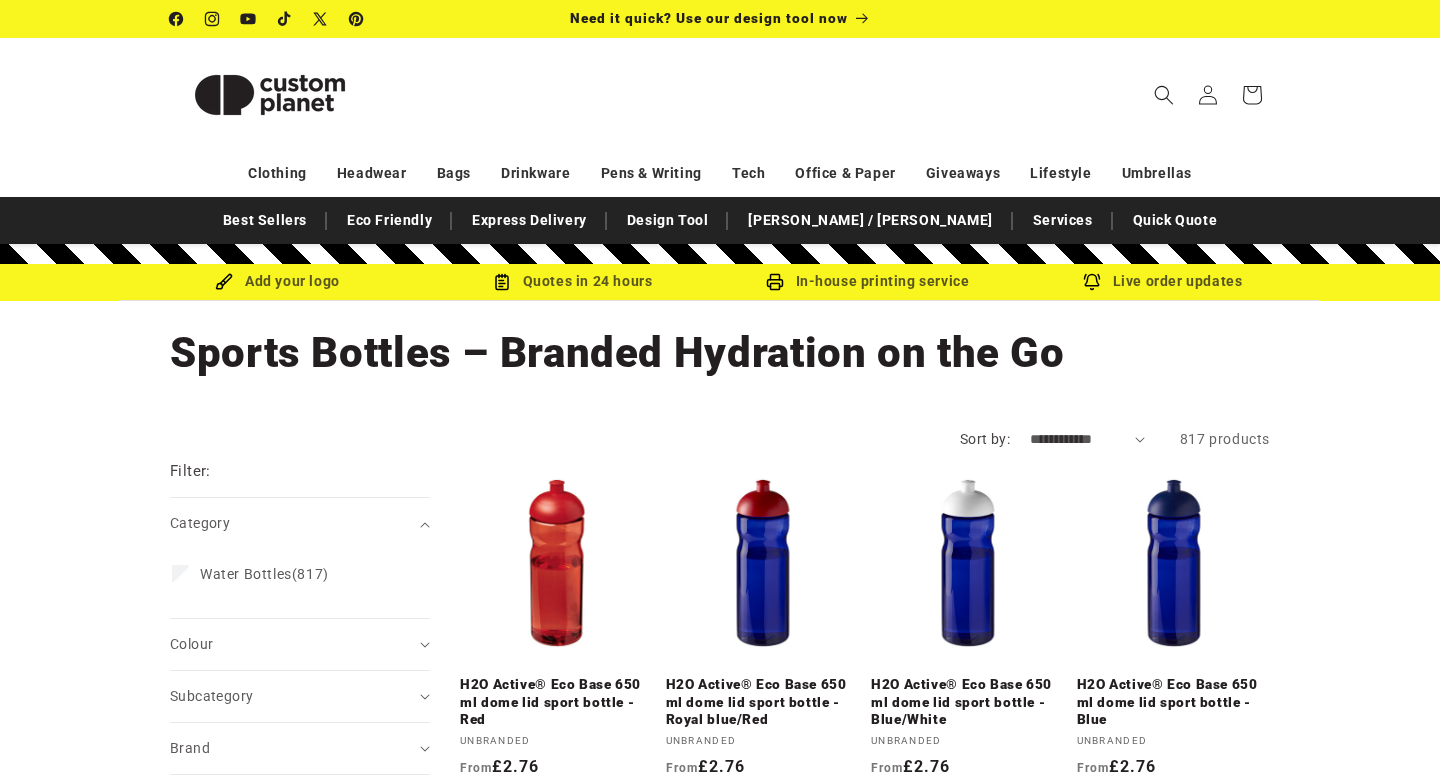scroll, scrollTop: 0, scrollLeft: 0, axis: both 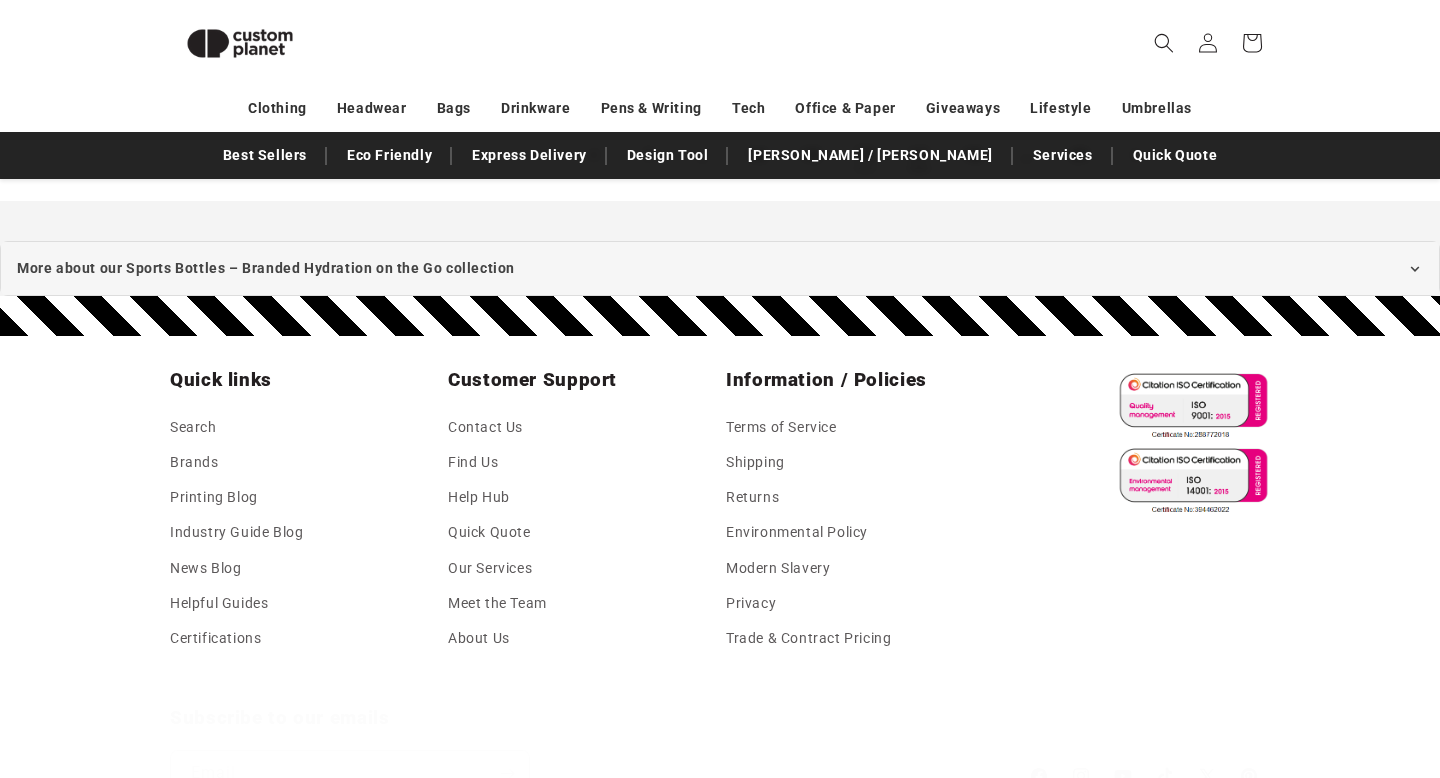 click on "17" at bounding box center [919, 155] 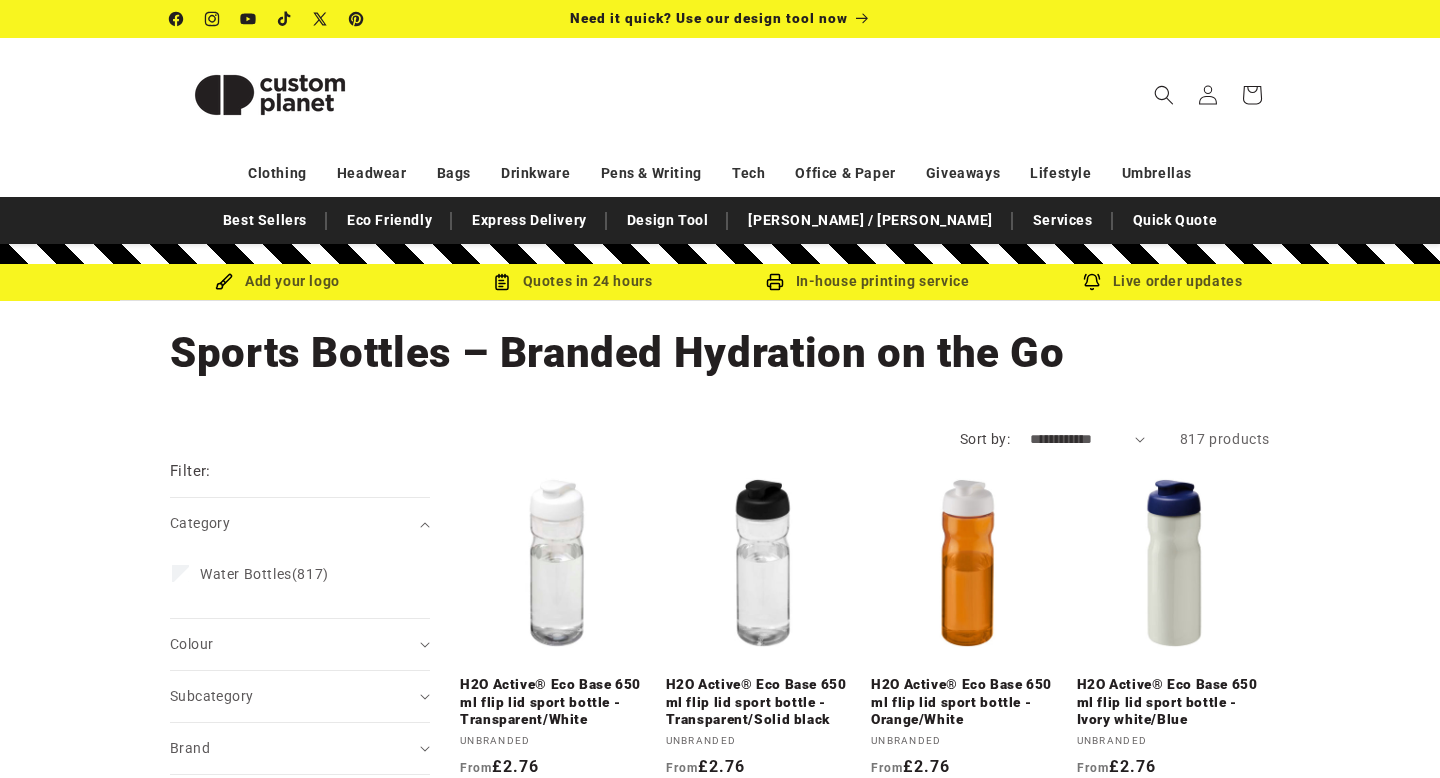 scroll, scrollTop: 0, scrollLeft: 0, axis: both 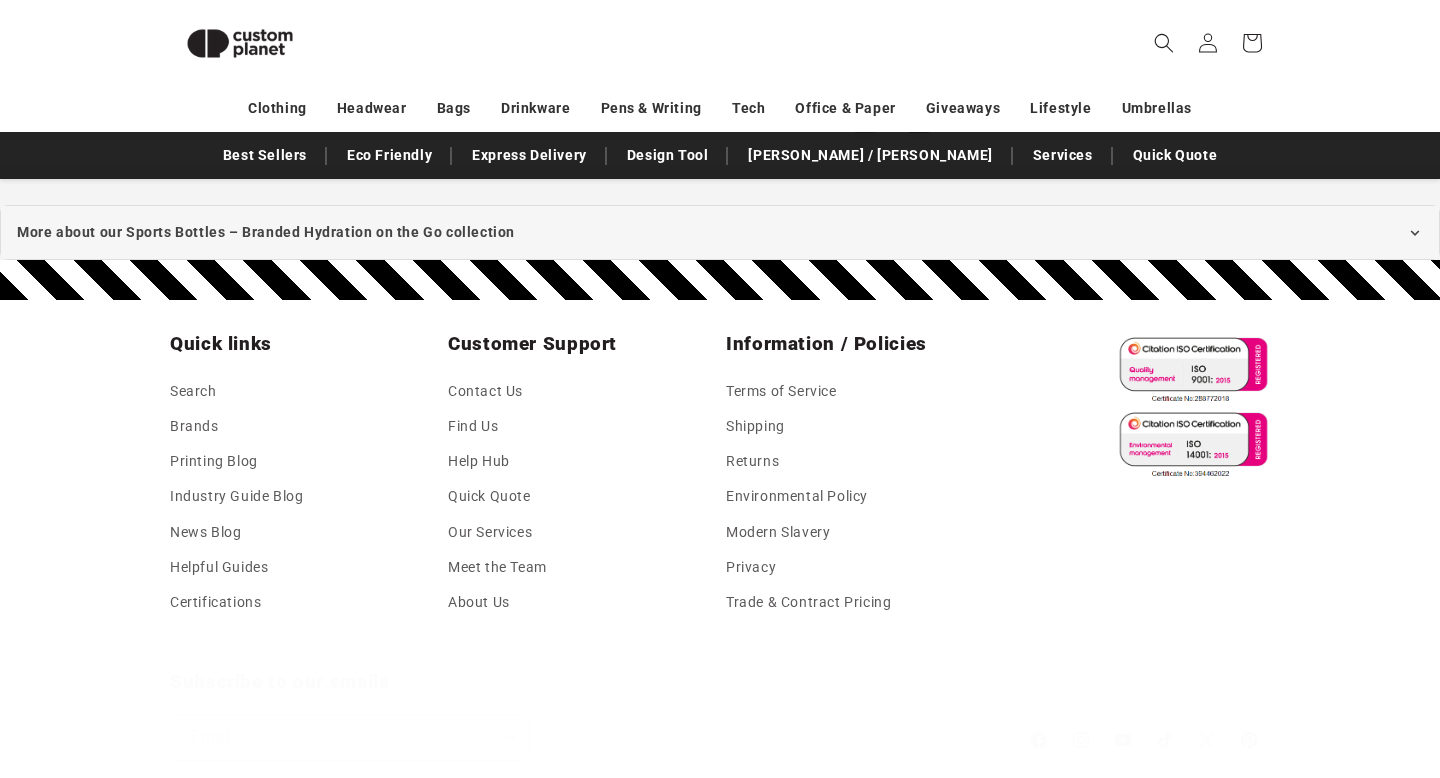 click on "18" at bounding box center [919, 119] 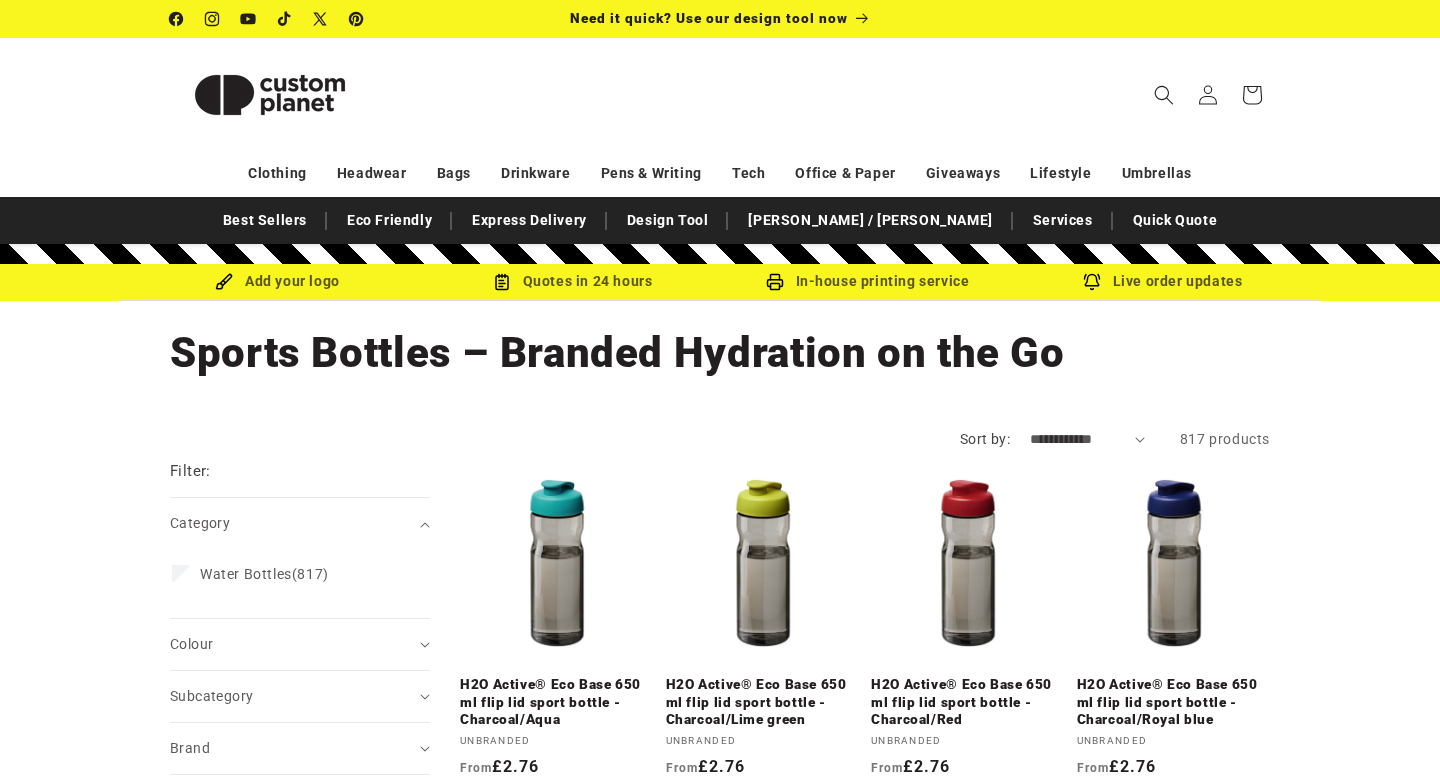 scroll, scrollTop: 0, scrollLeft: 0, axis: both 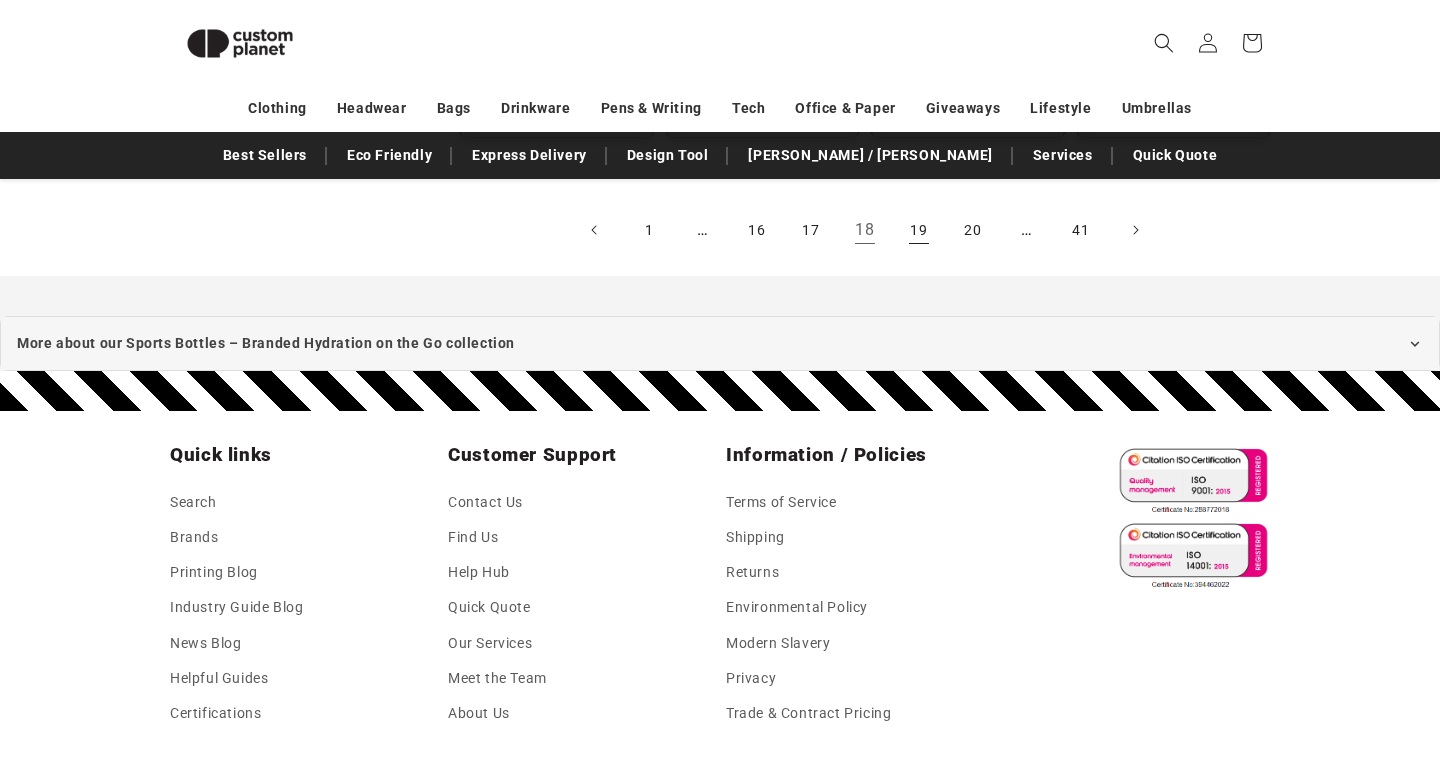 click on "19" at bounding box center [919, 230] 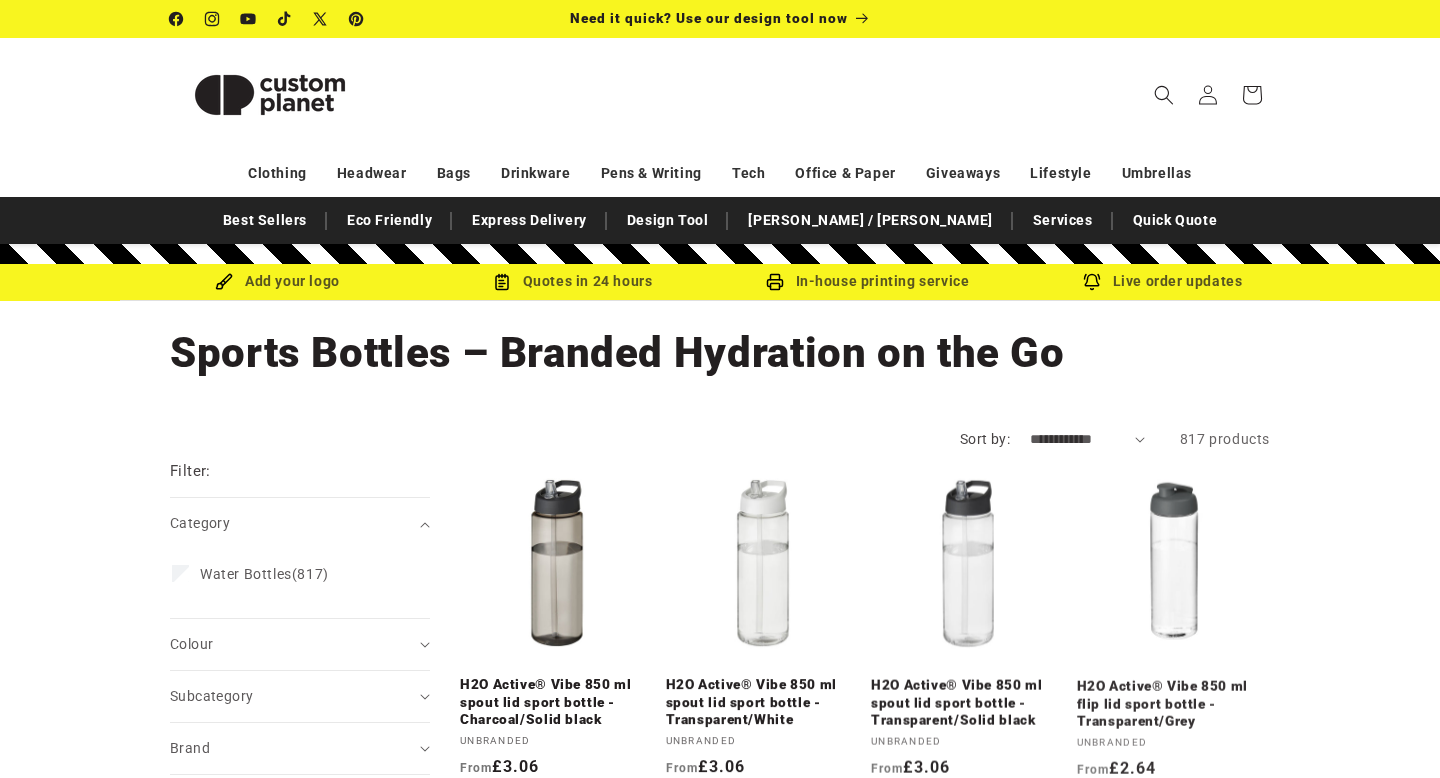 scroll, scrollTop: 0, scrollLeft: 0, axis: both 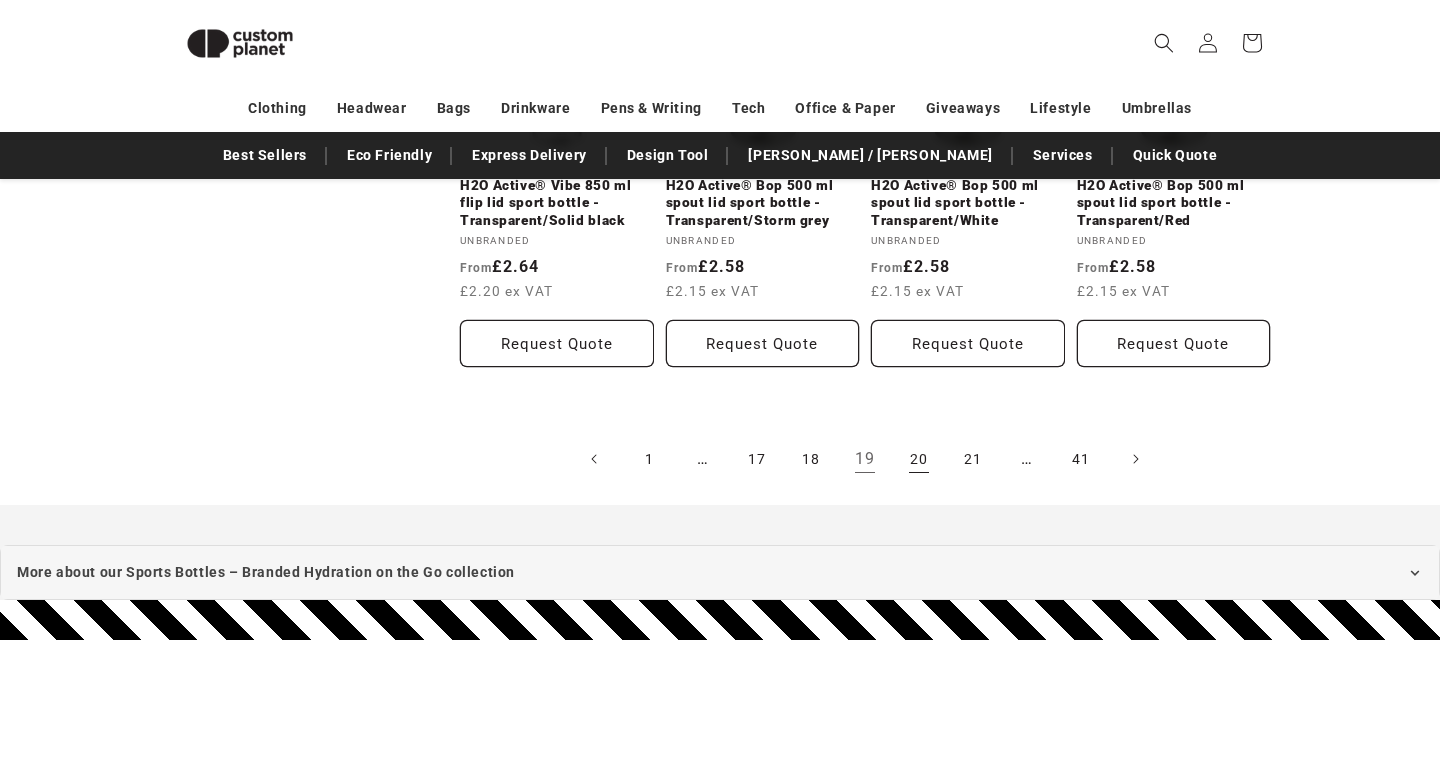 click on "20" at bounding box center (919, 459) 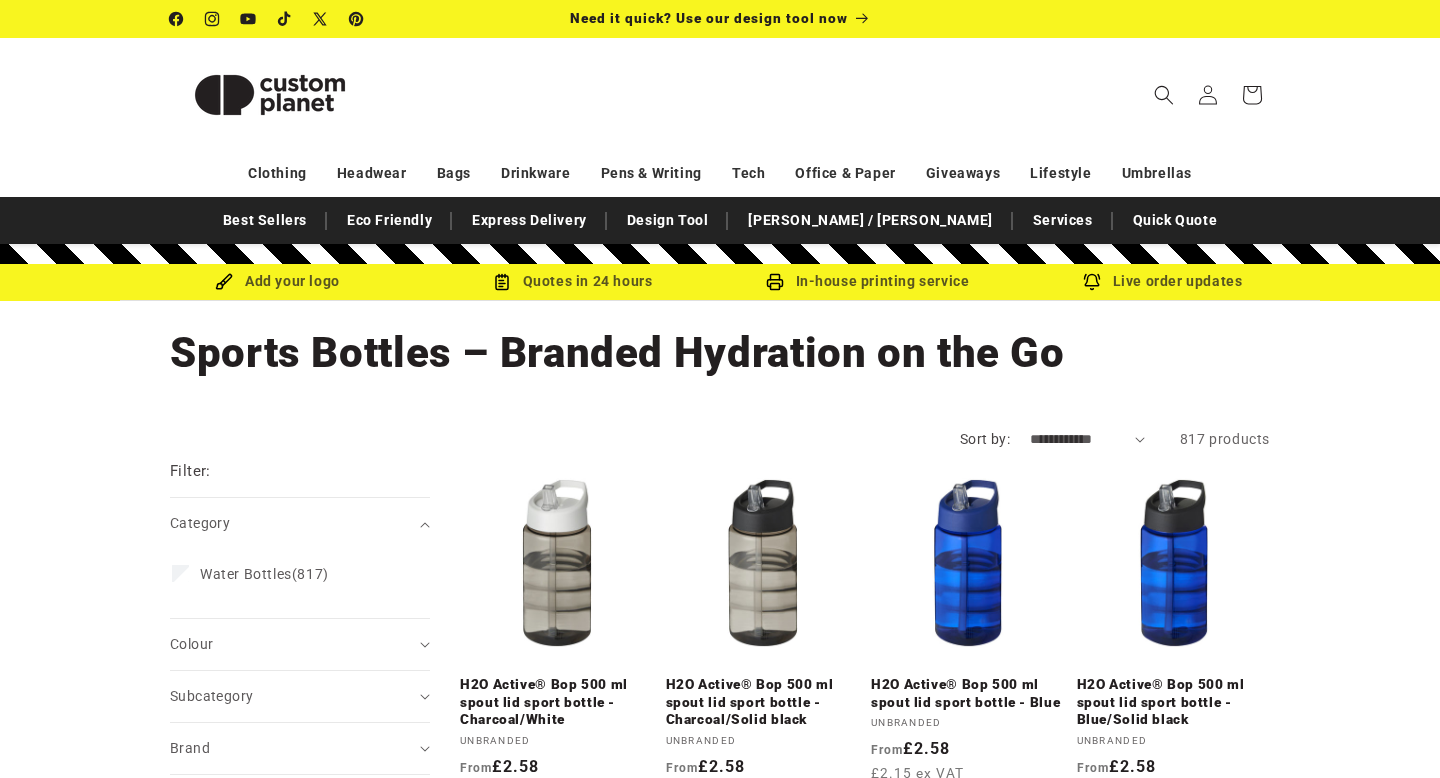 scroll, scrollTop: 0, scrollLeft: 0, axis: both 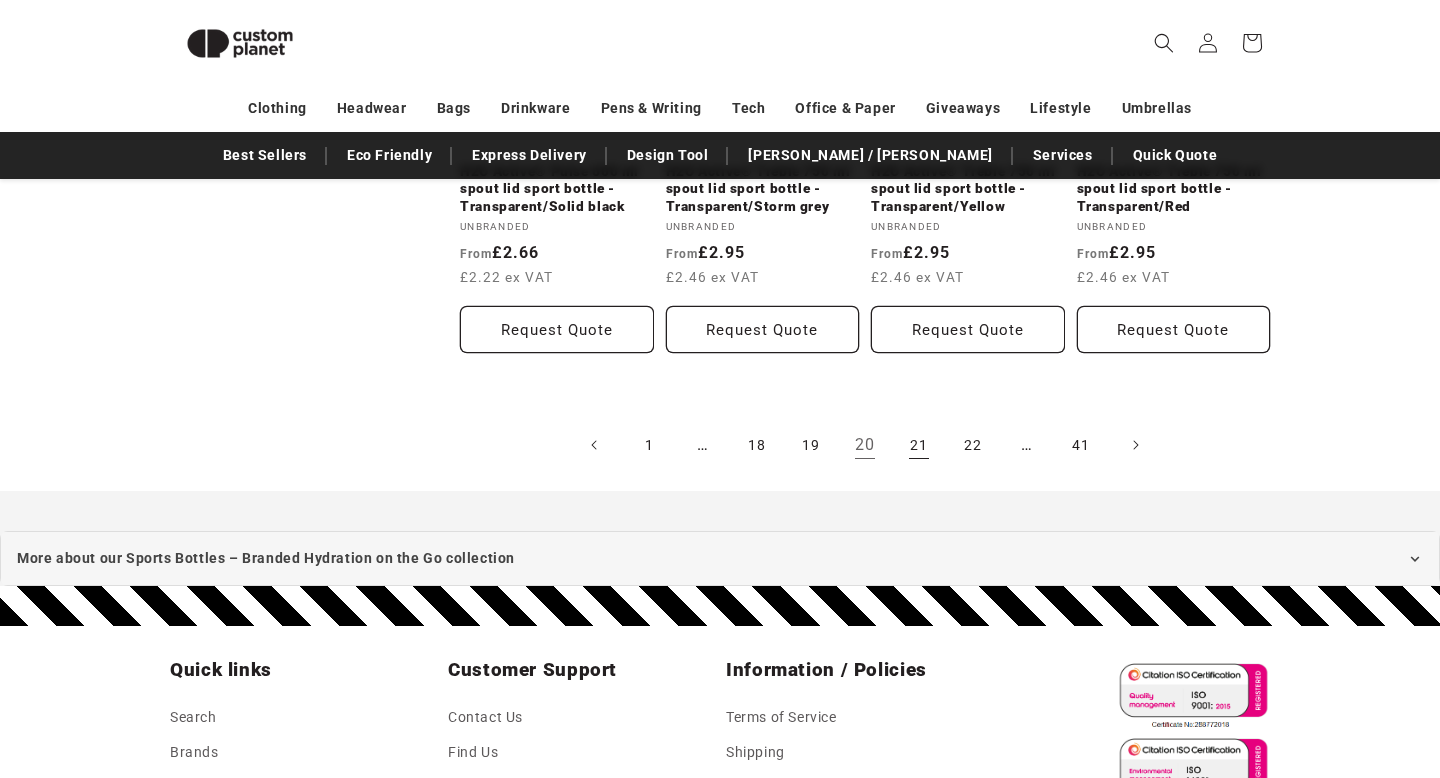 click on "21" at bounding box center [919, 445] 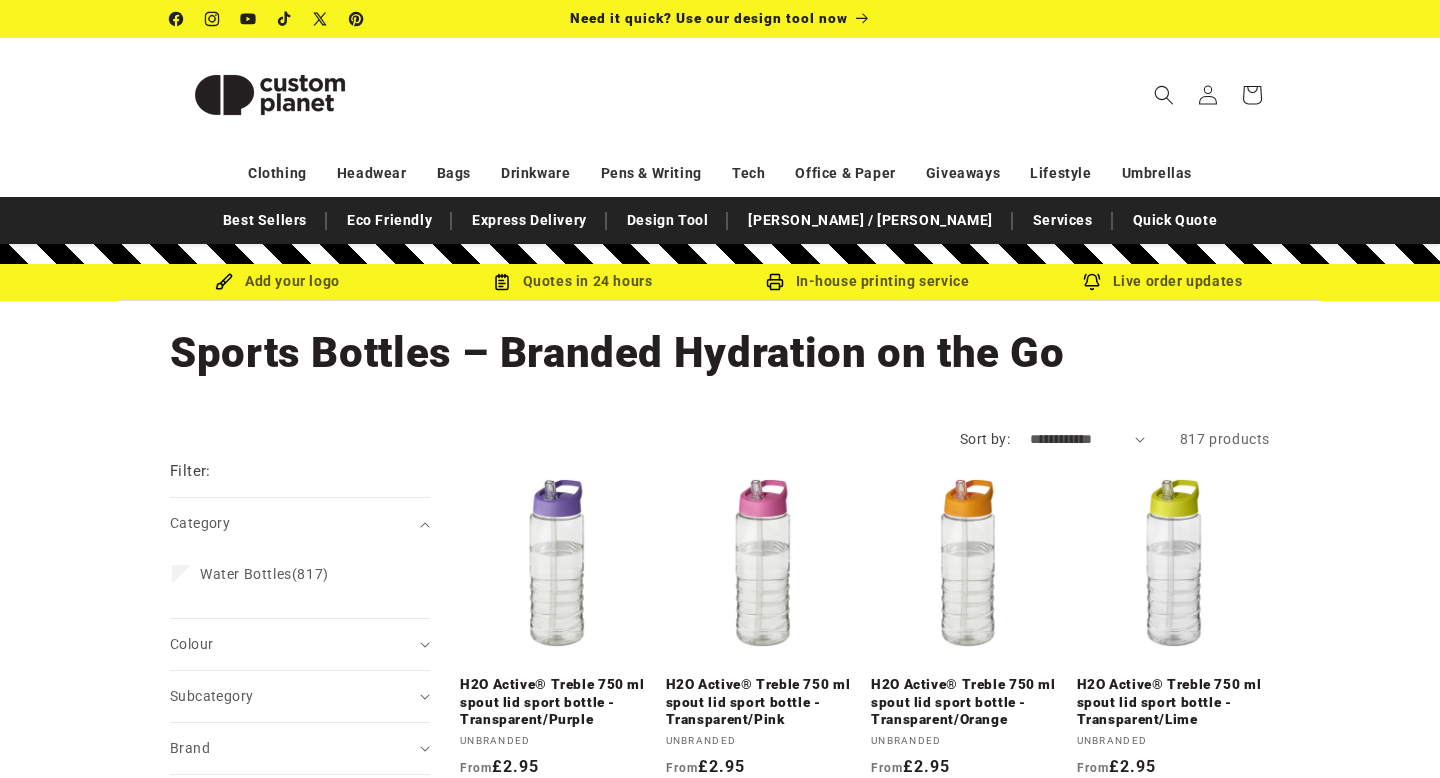 scroll, scrollTop: 0, scrollLeft: 0, axis: both 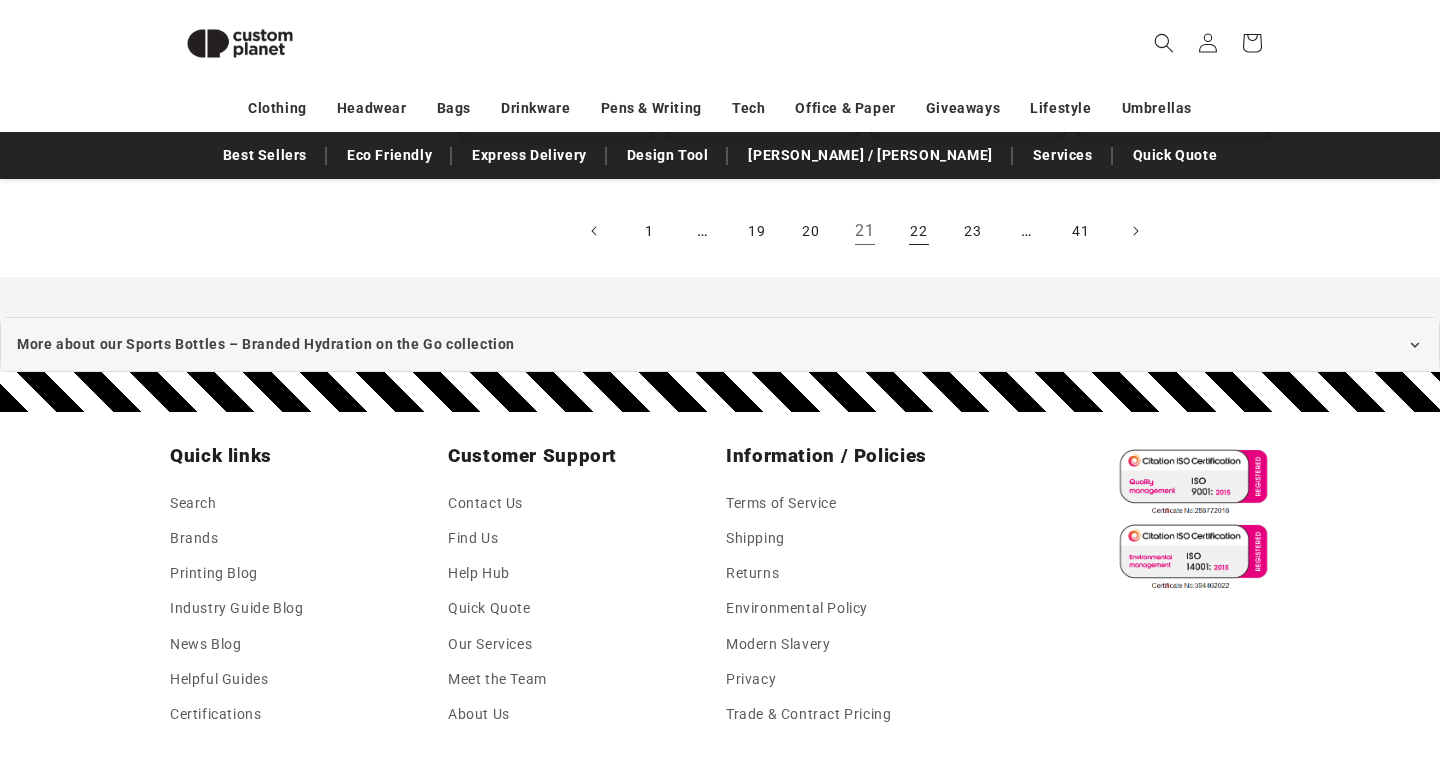click on "22" at bounding box center [919, 231] 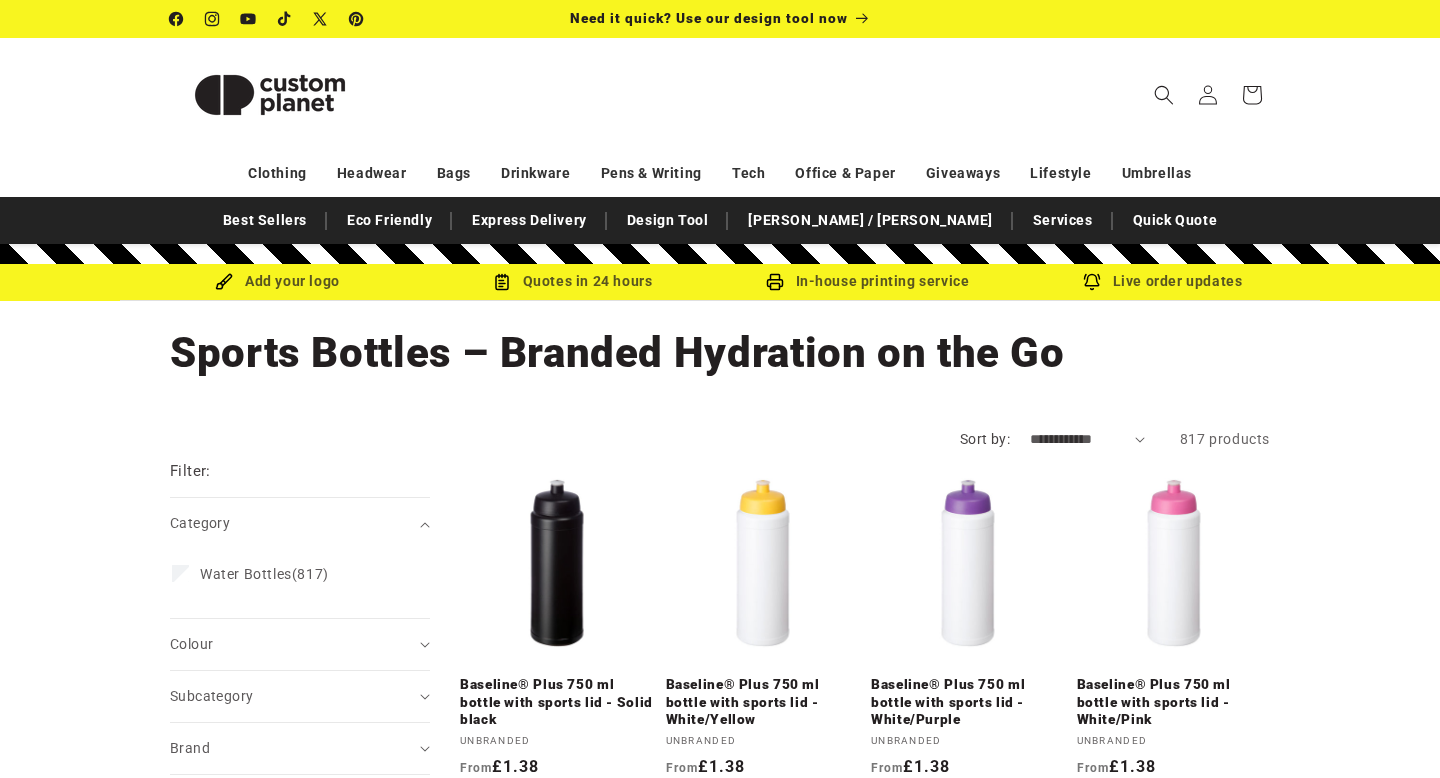 scroll, scrollTop: 0, scrollLeft: 0, axis: both 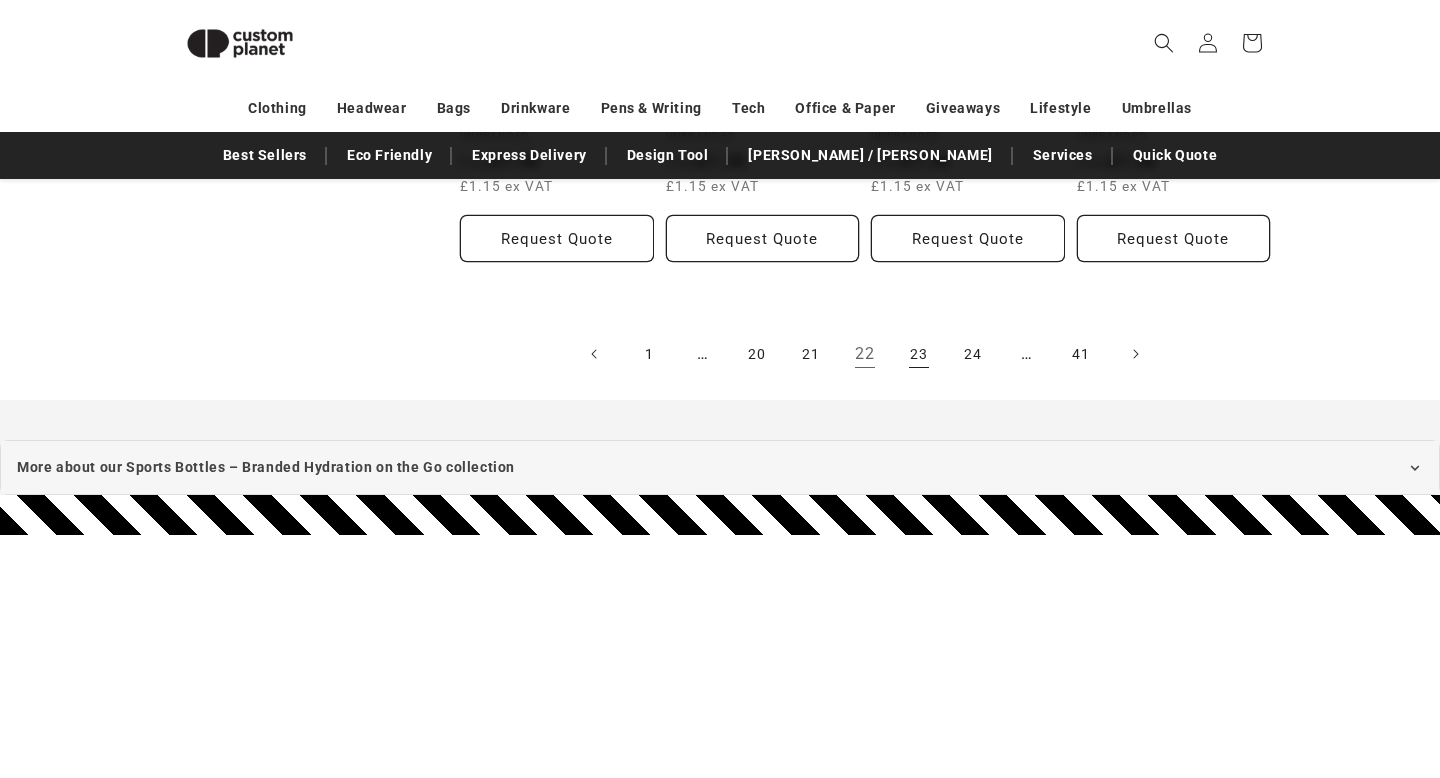 click on "23" at bounding box center (919, 354) 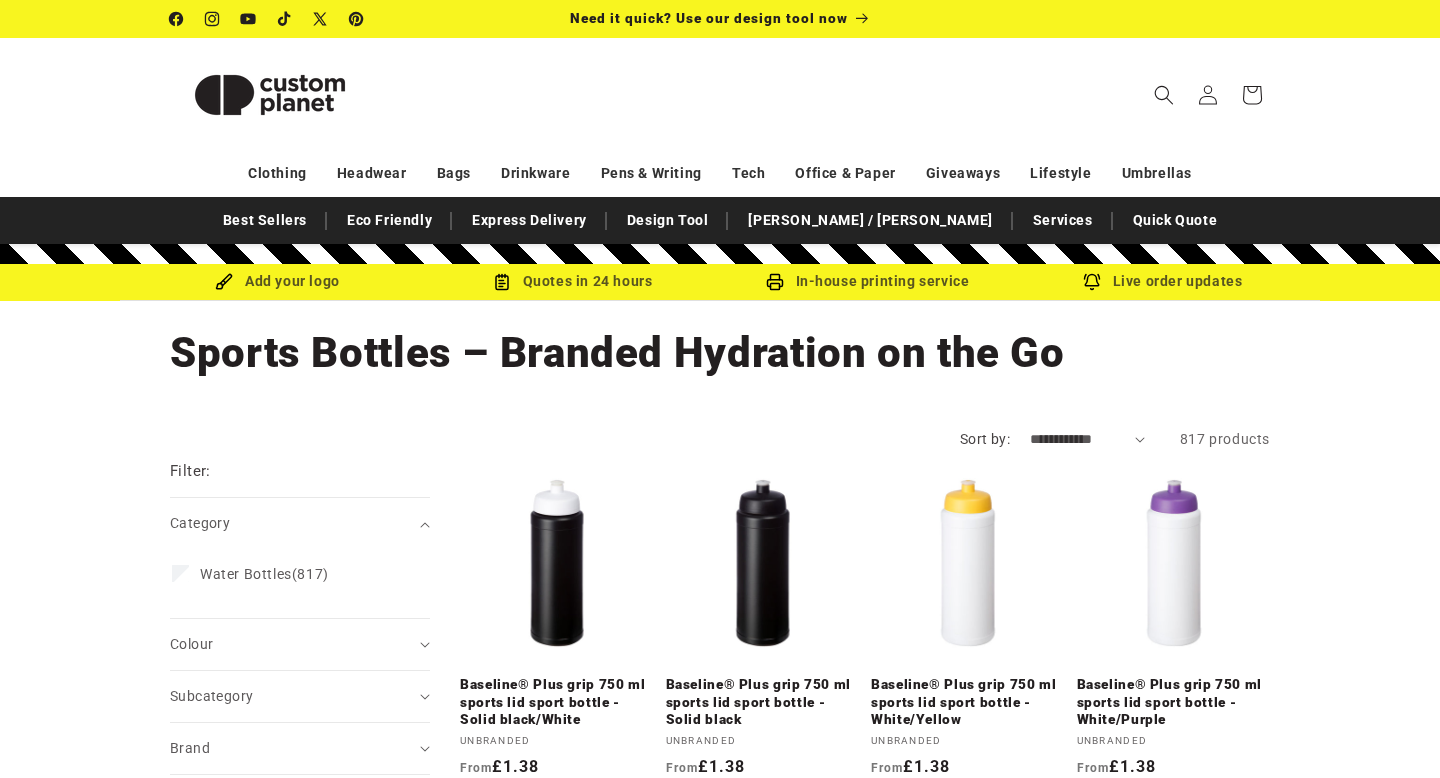scroll, scrollTop: 0, scrollLeft: 0, axis: both 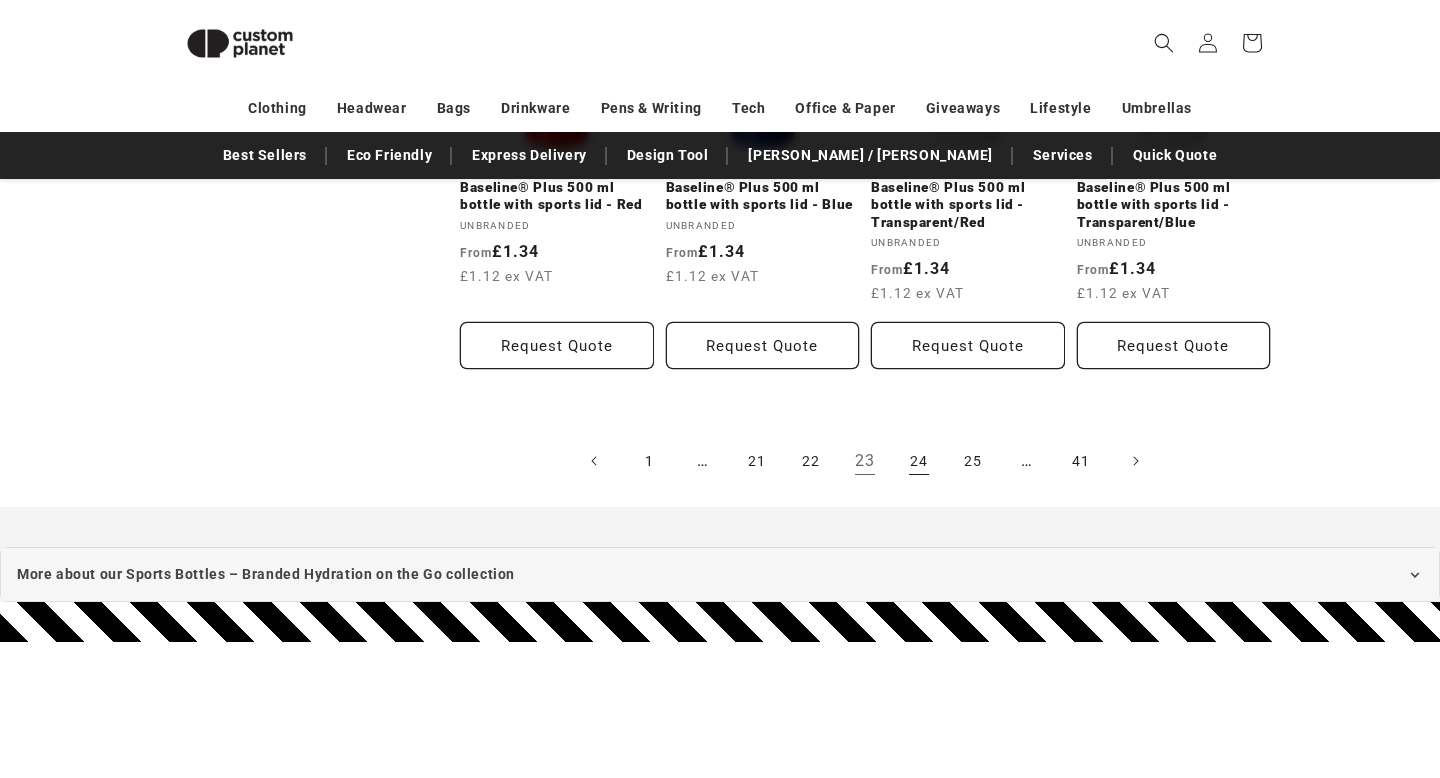 click on "24" at bounding box center [919, 461] 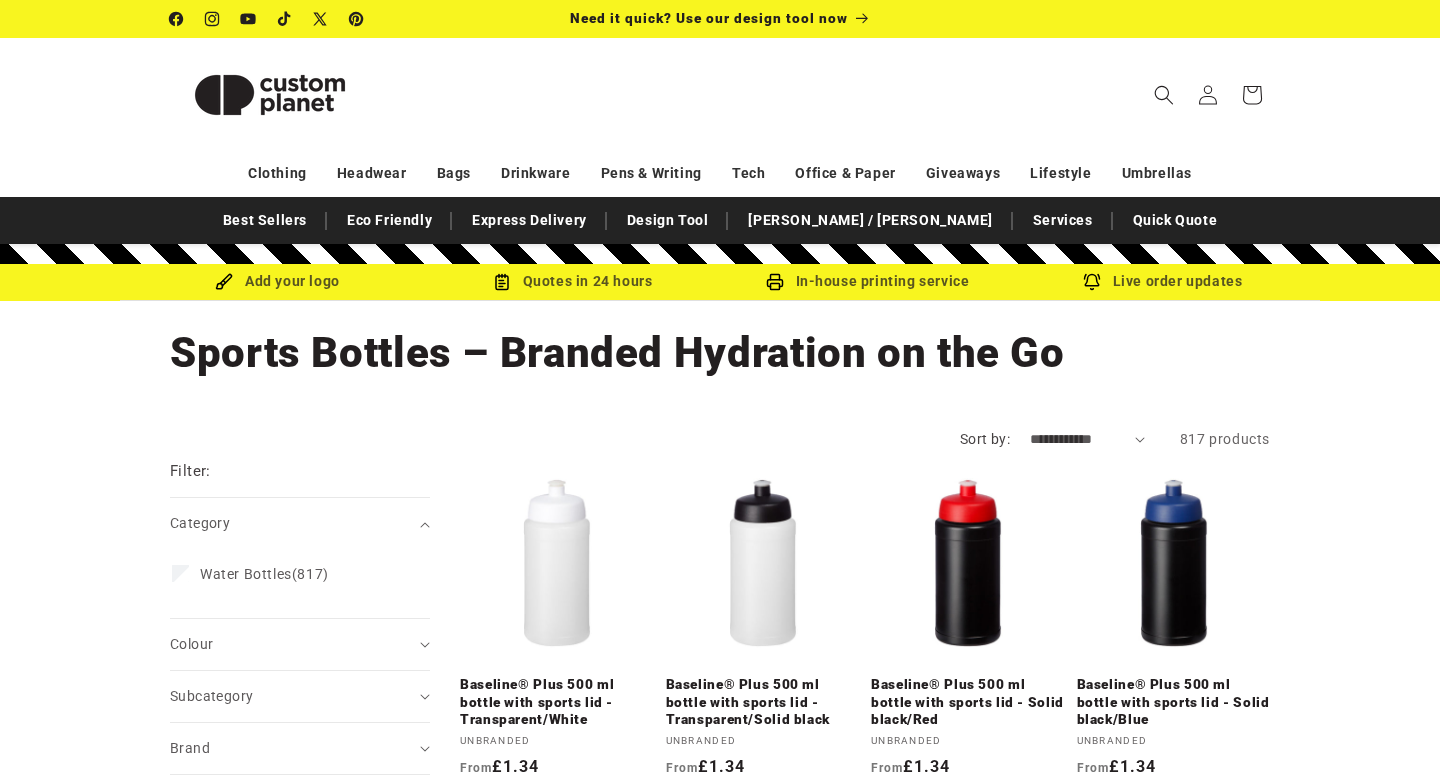 scroll, scrollTop: 0, scrollLeft: 0, axis: both 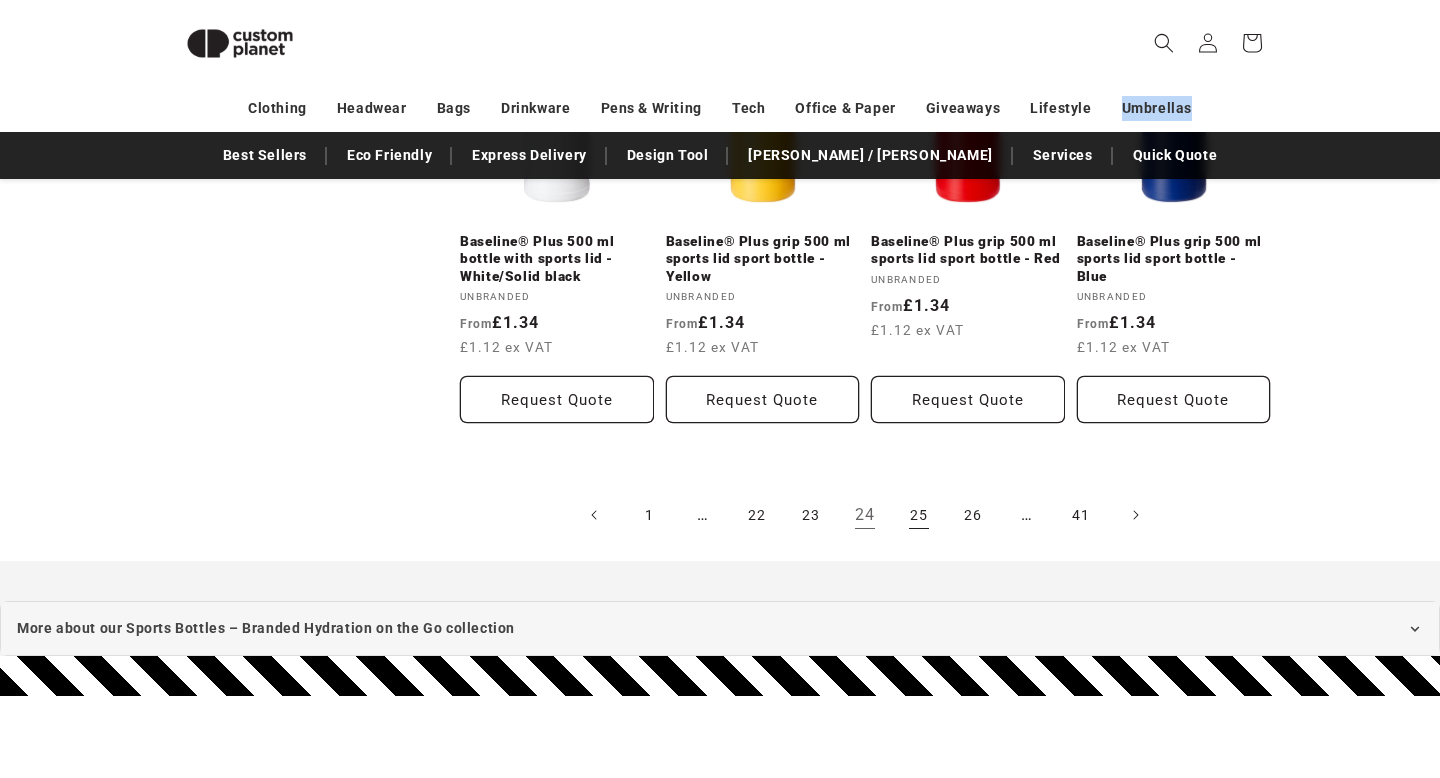 click on "25" at bounding box center (919, 515) 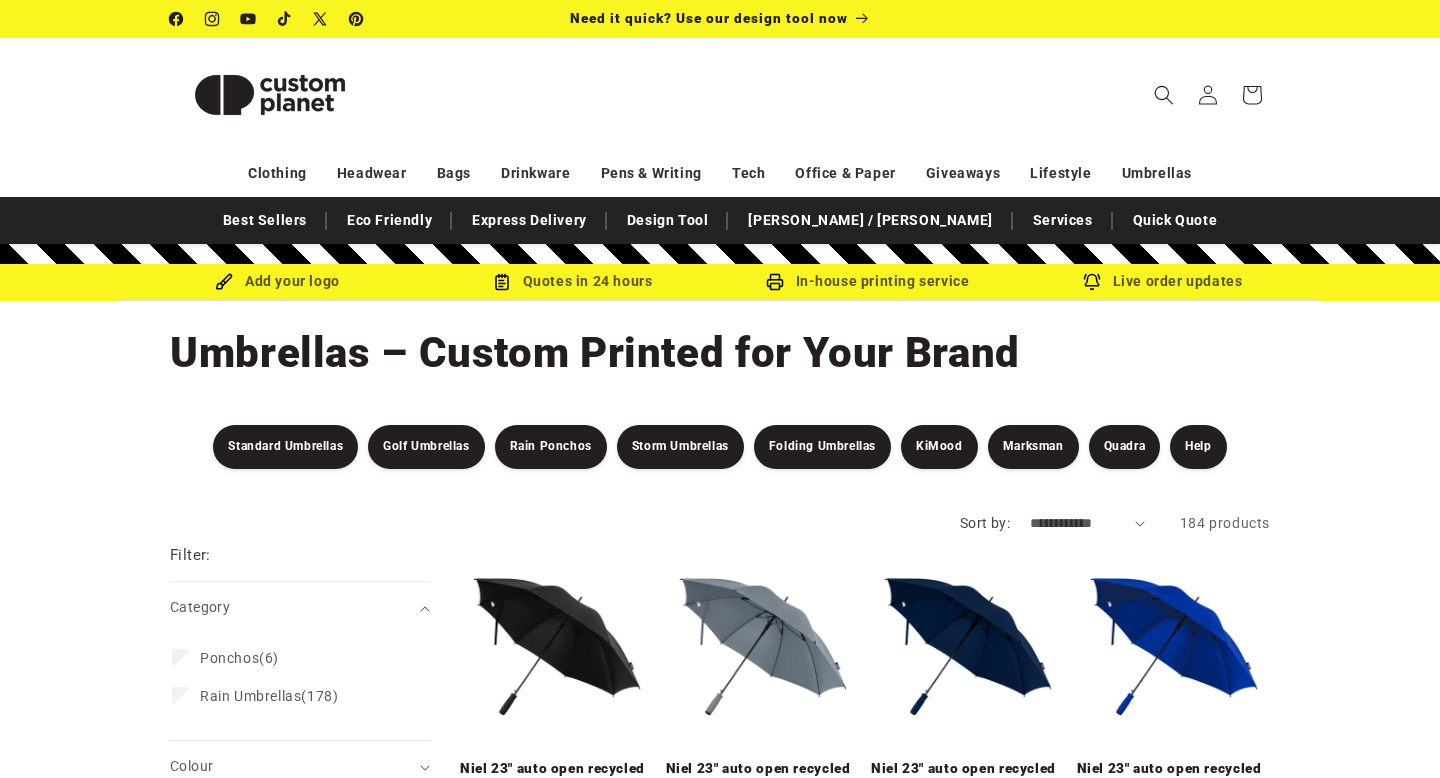 scroll, scrollTop: 0, scrollLeft: 0, axis: both 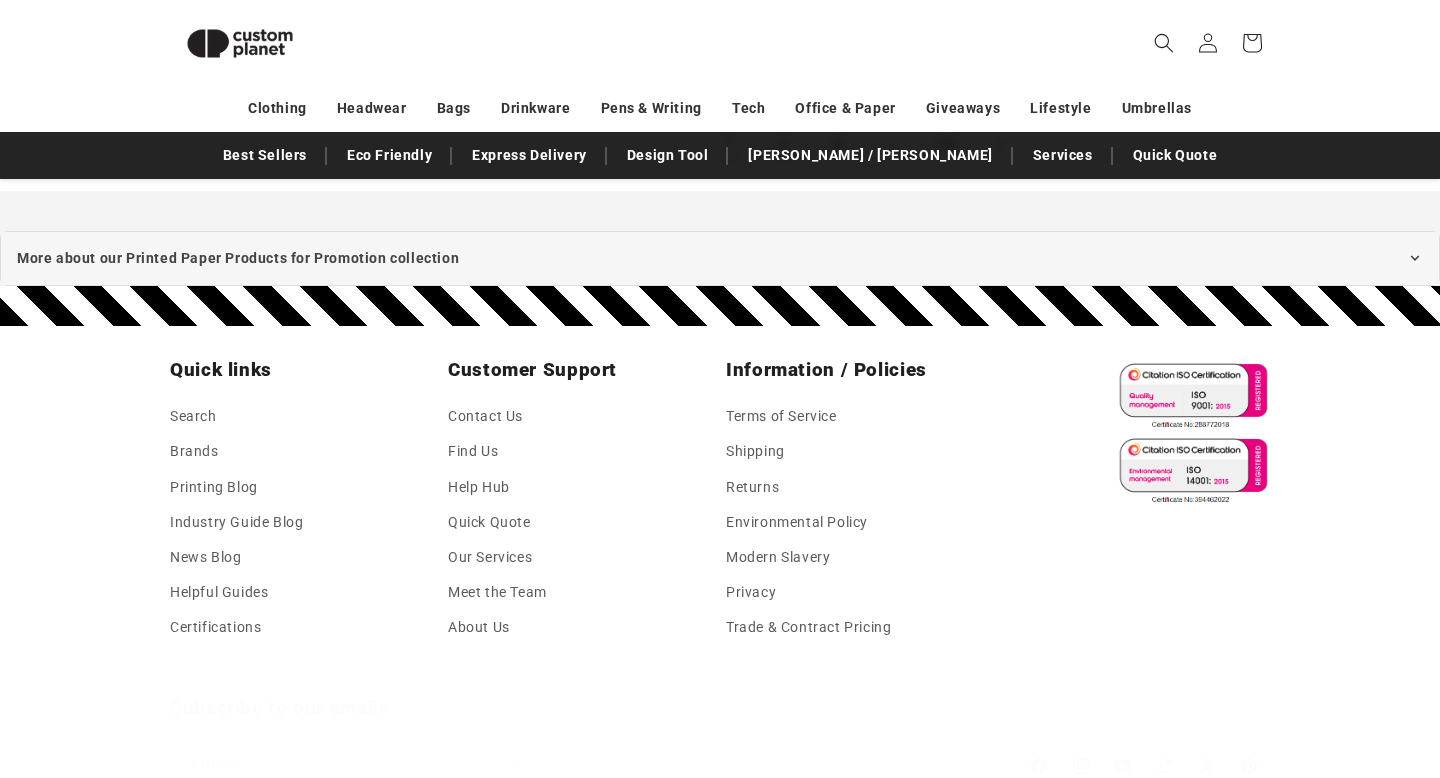 click on "2" at bounding box center (784, 145) 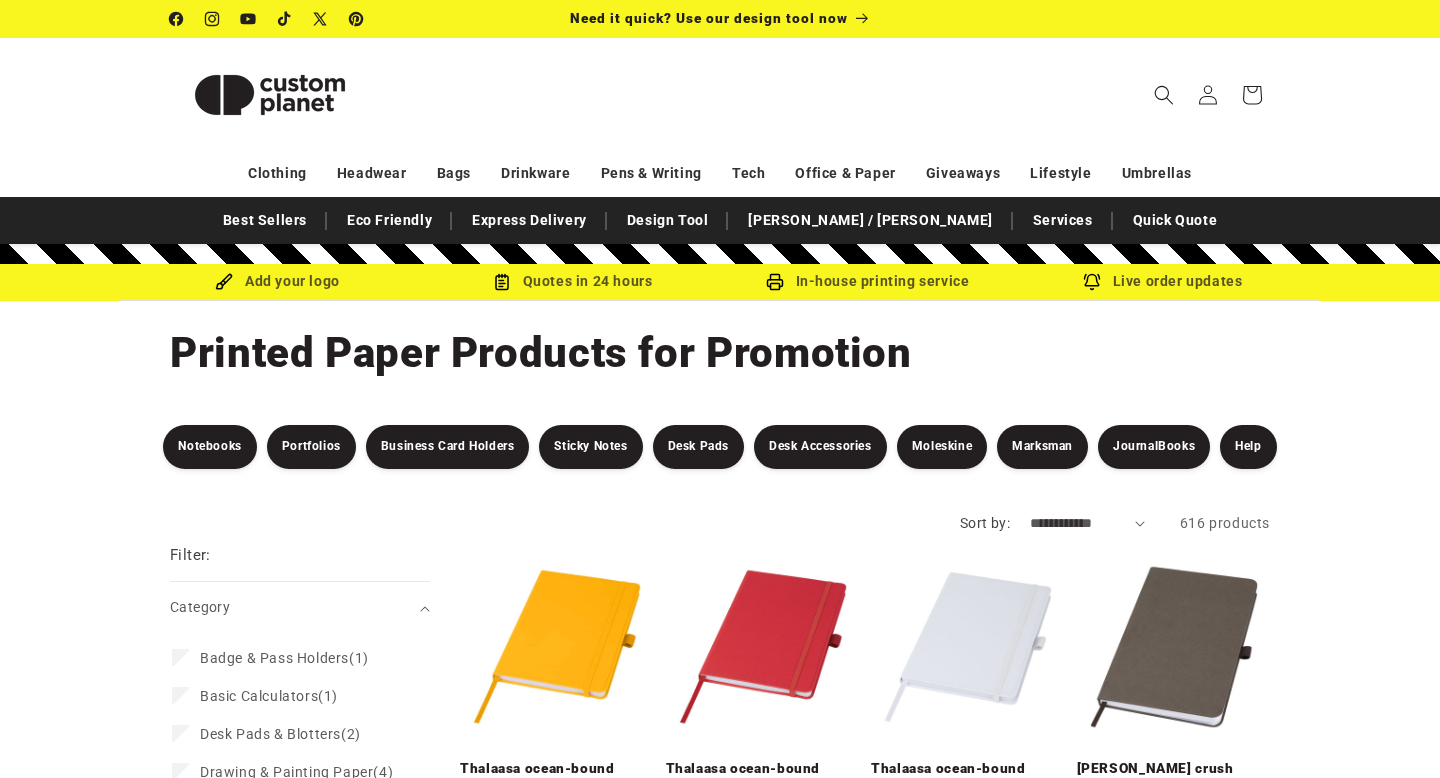 scroll, scrollTop: 0, scrollLeft: 0, axis: both 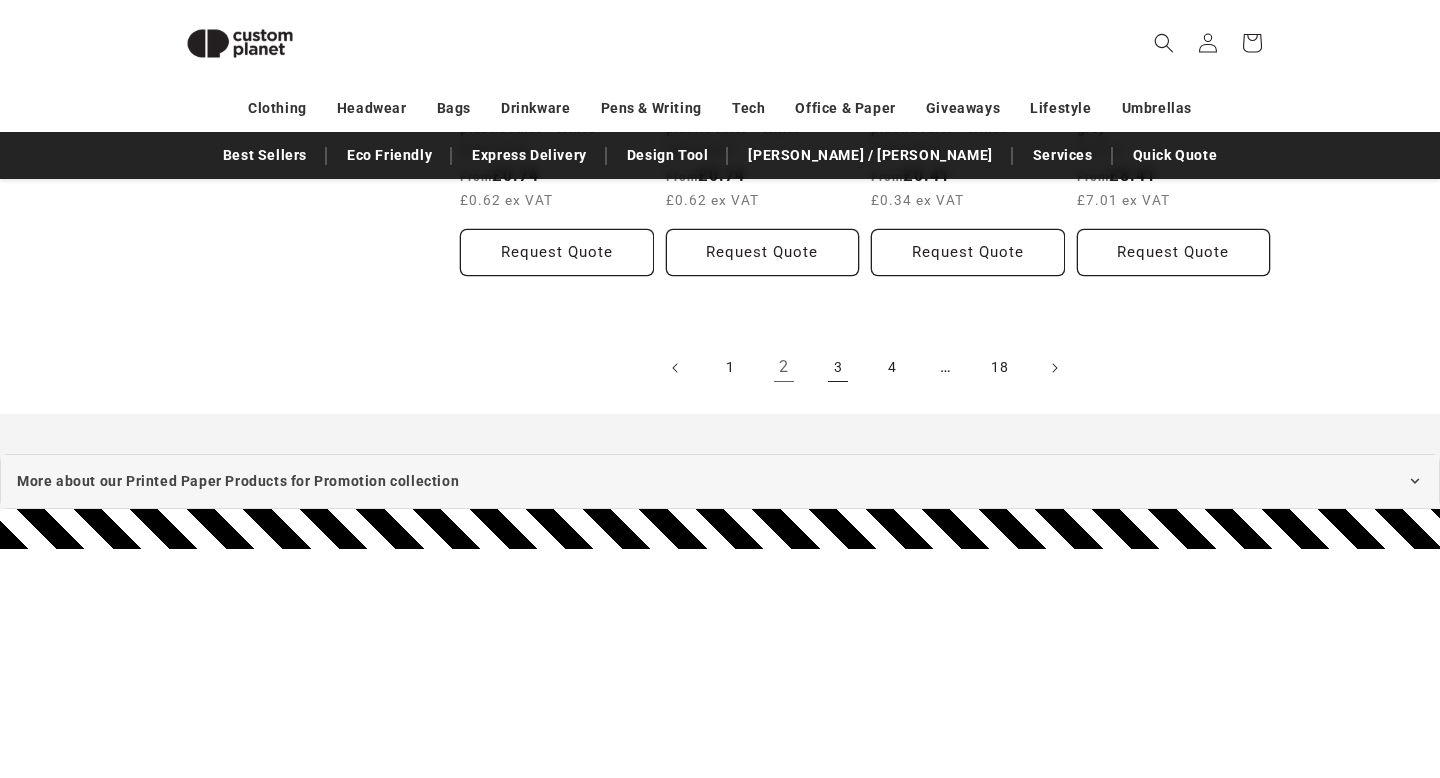 click on "3" at bounding box center [838, 368] 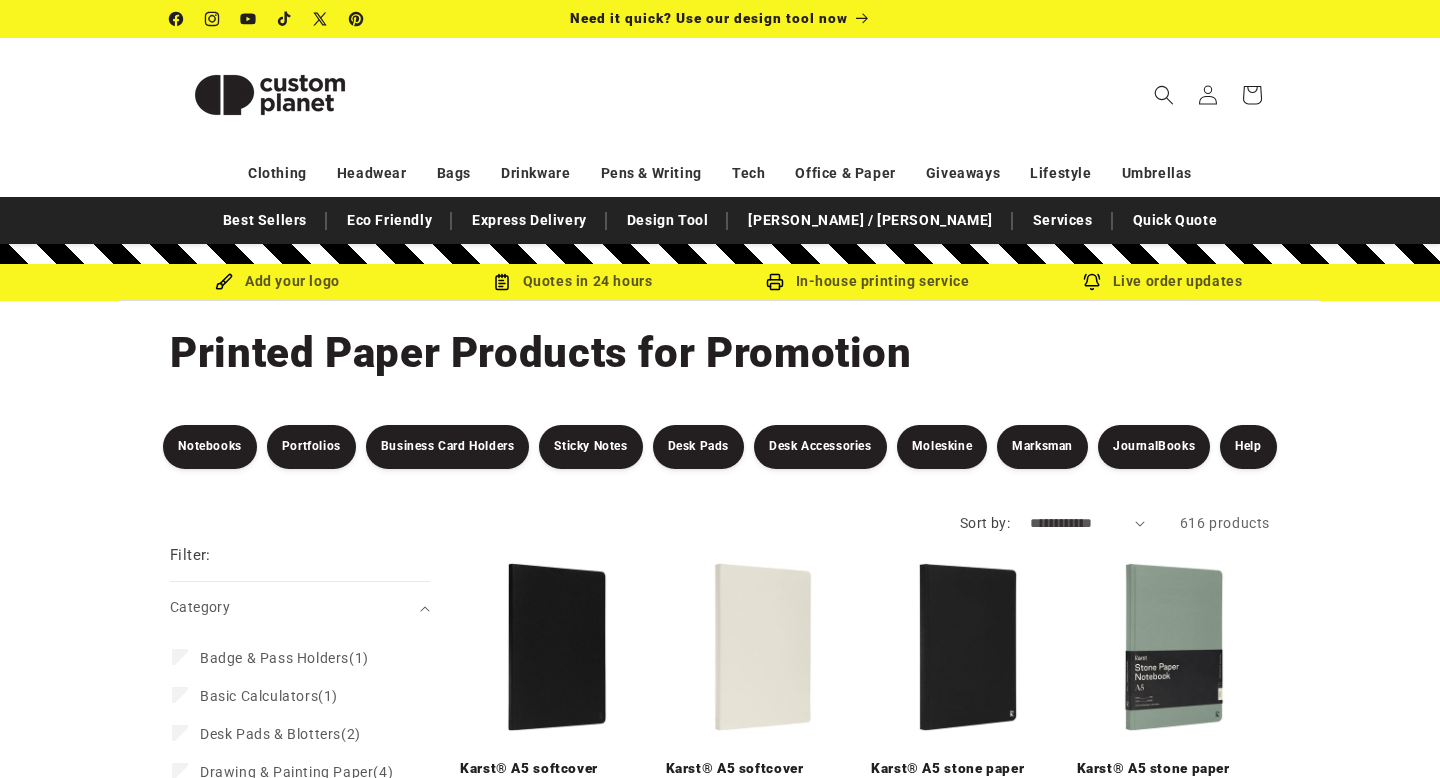 scroll, scrollTop: 0, scrollLeft: 0, axis: both 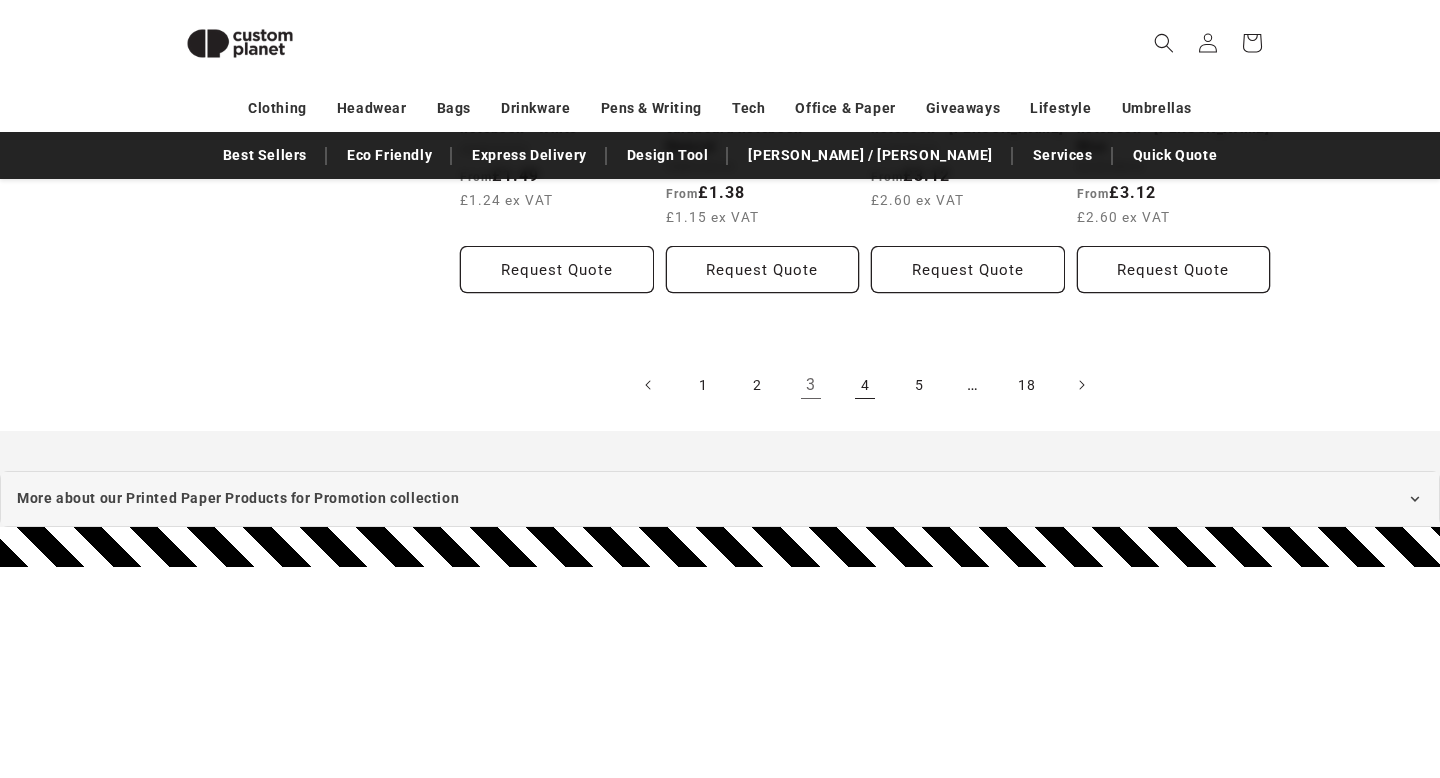 click on "4" at bounding box center (865, 385) 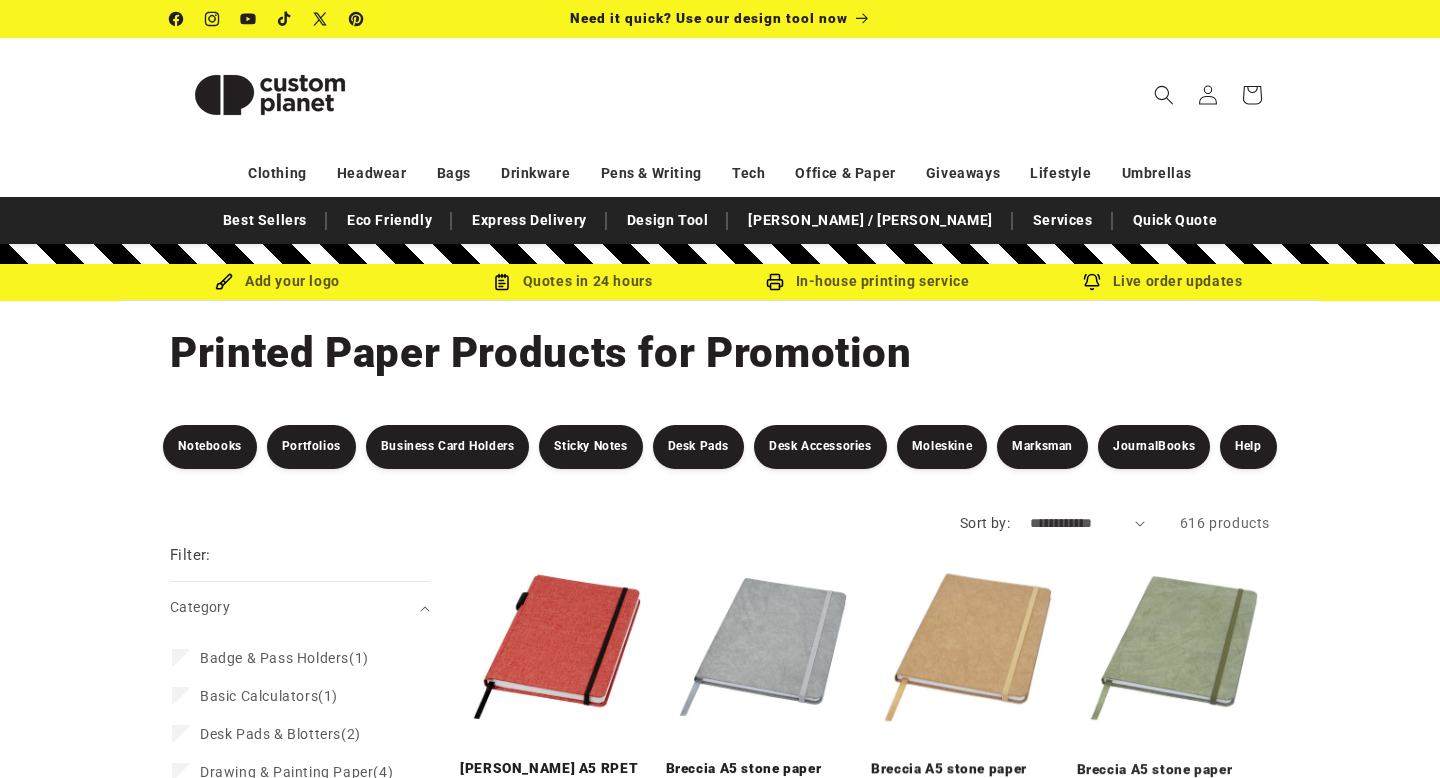 scroll, scrollTop: 0, scrollLeft: 0, axis: both 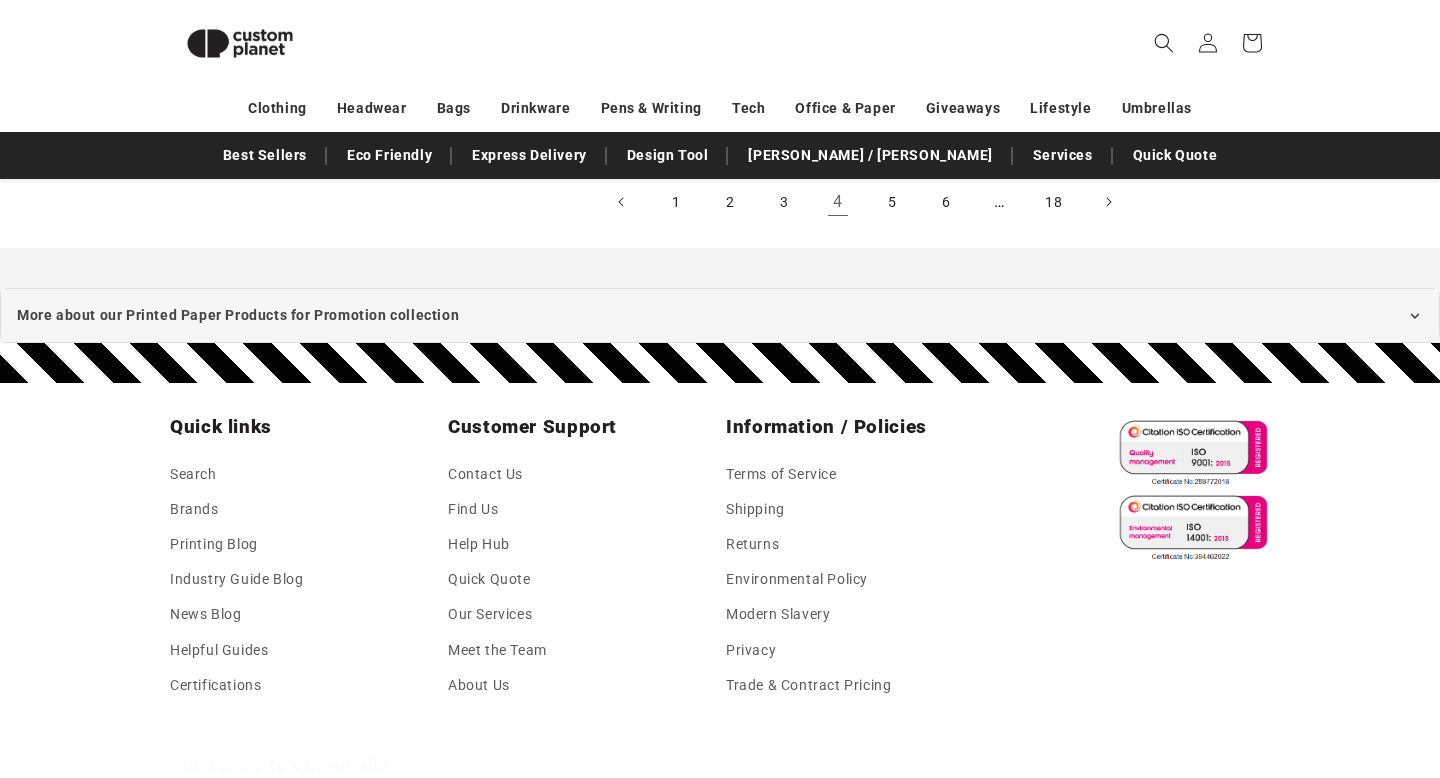 click on "Orin A5 RPET notebook - Brick
Orin A5 RPET notebook - Brick
Vendor:
Marksman
Regular price
From  £3.12
£2.60 ex VAT
Regular price
Sale price
£3.12
Unit price
/
per" at bounding box center [865, -1739] 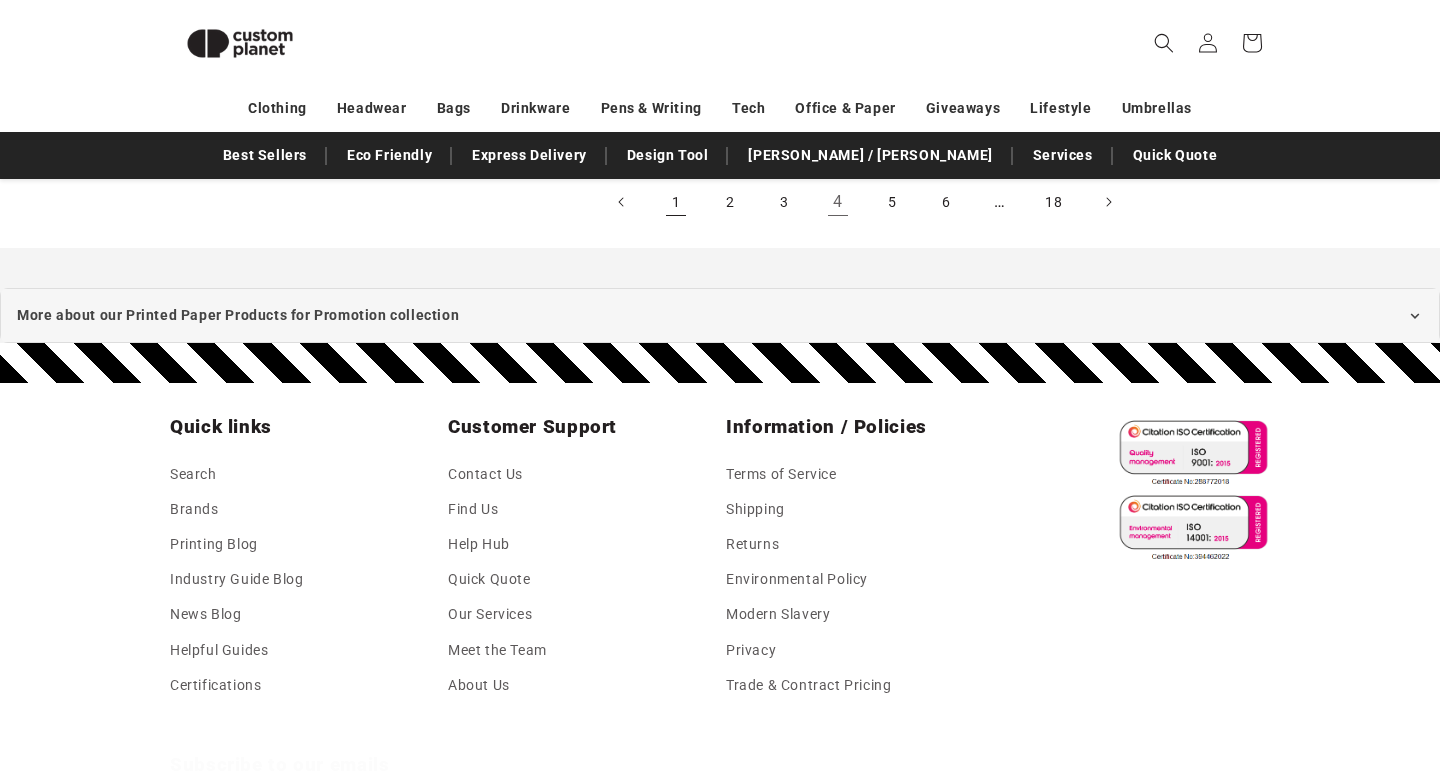 click on "1" at bounding box center [676, 202] 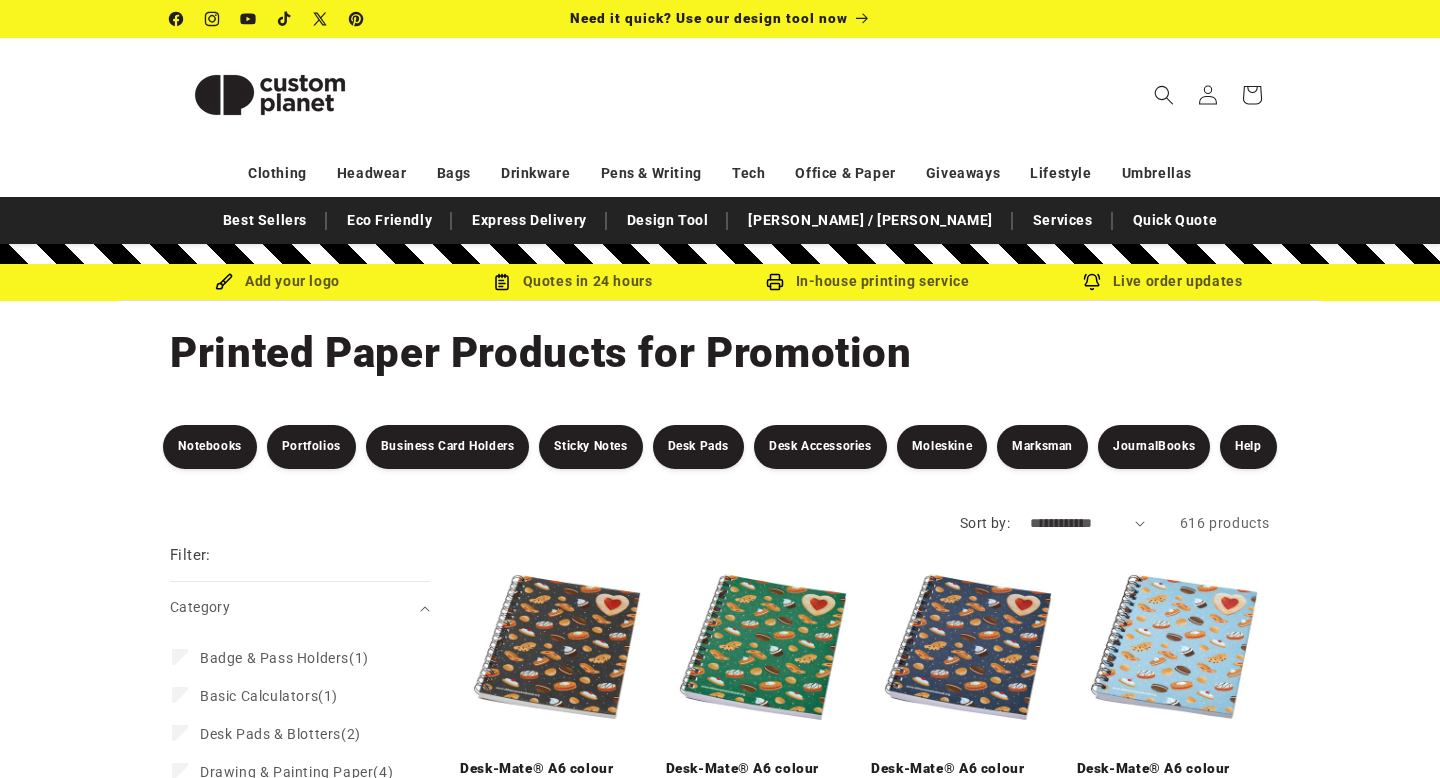 scroll, scrollTop: 0, scrollLeft: 0, axis: both 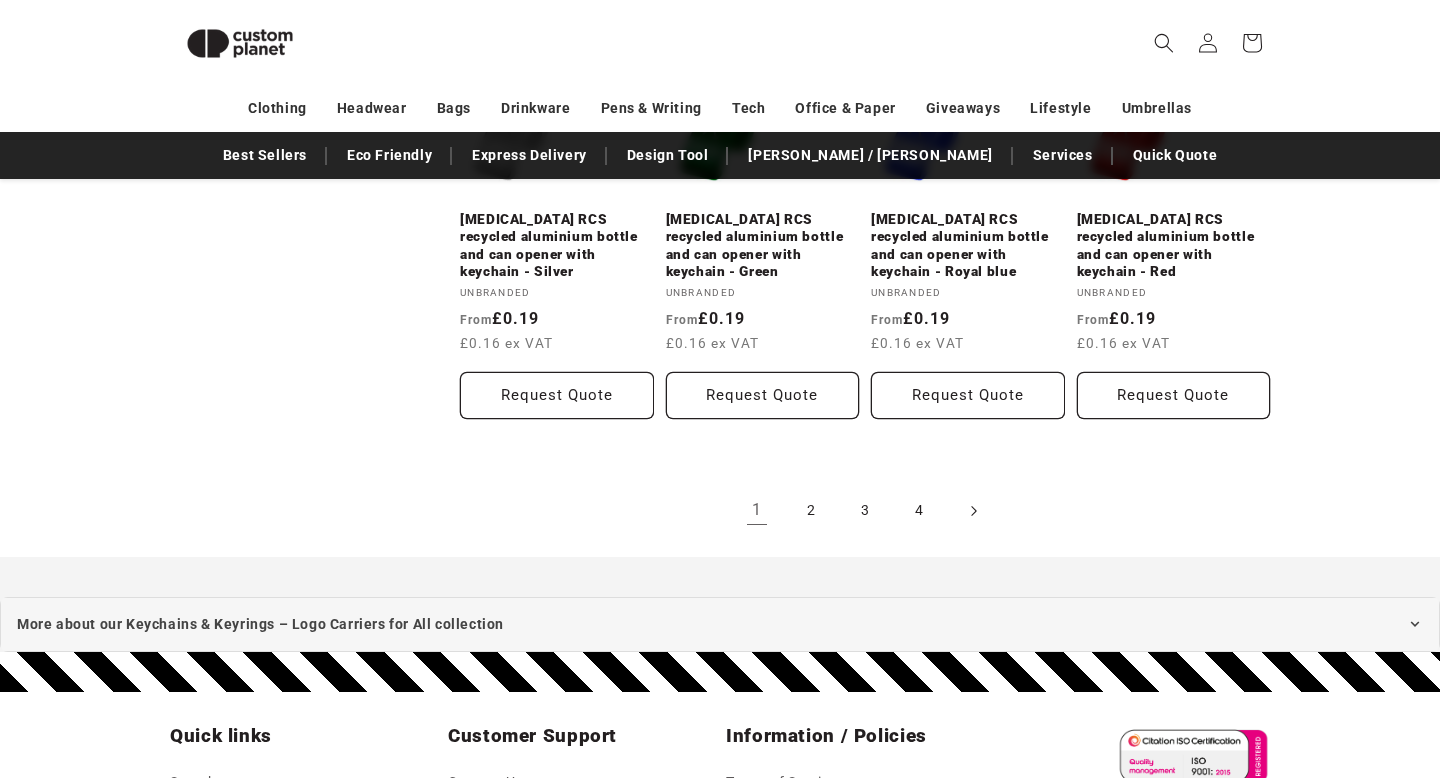 click at bounding box center [973, 511] 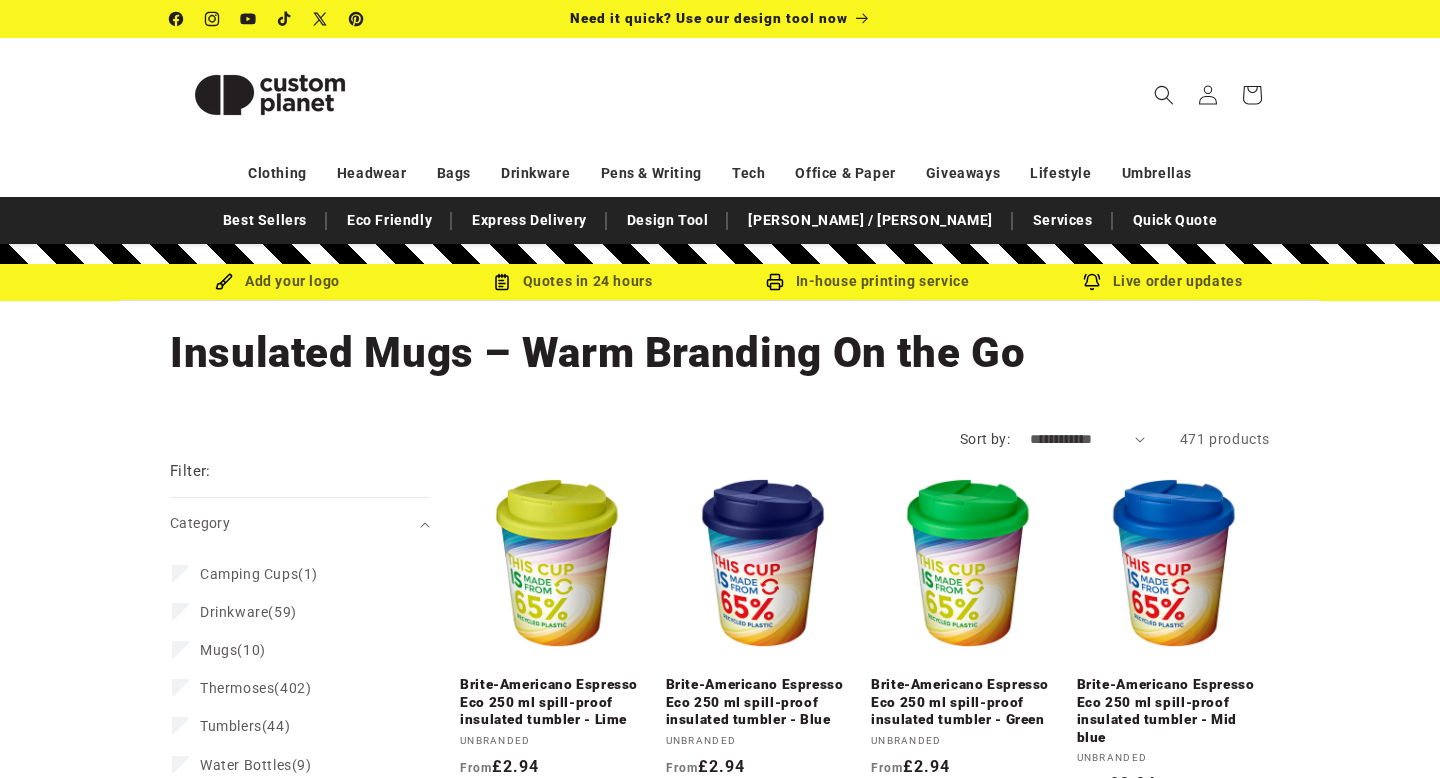 scroll, scrollTop: 0, scrollLeft: 0, axis: both 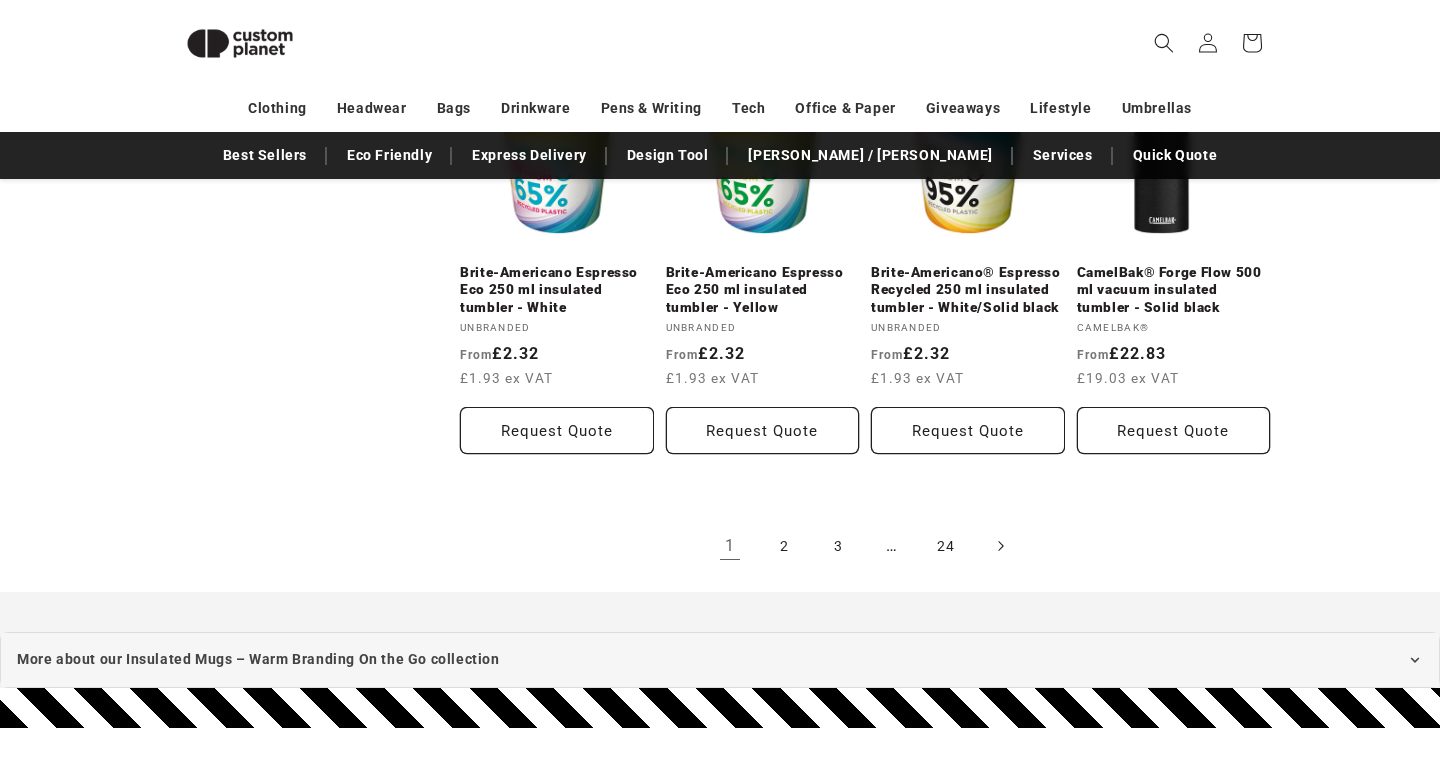 click at bounding box center (1000, 546) 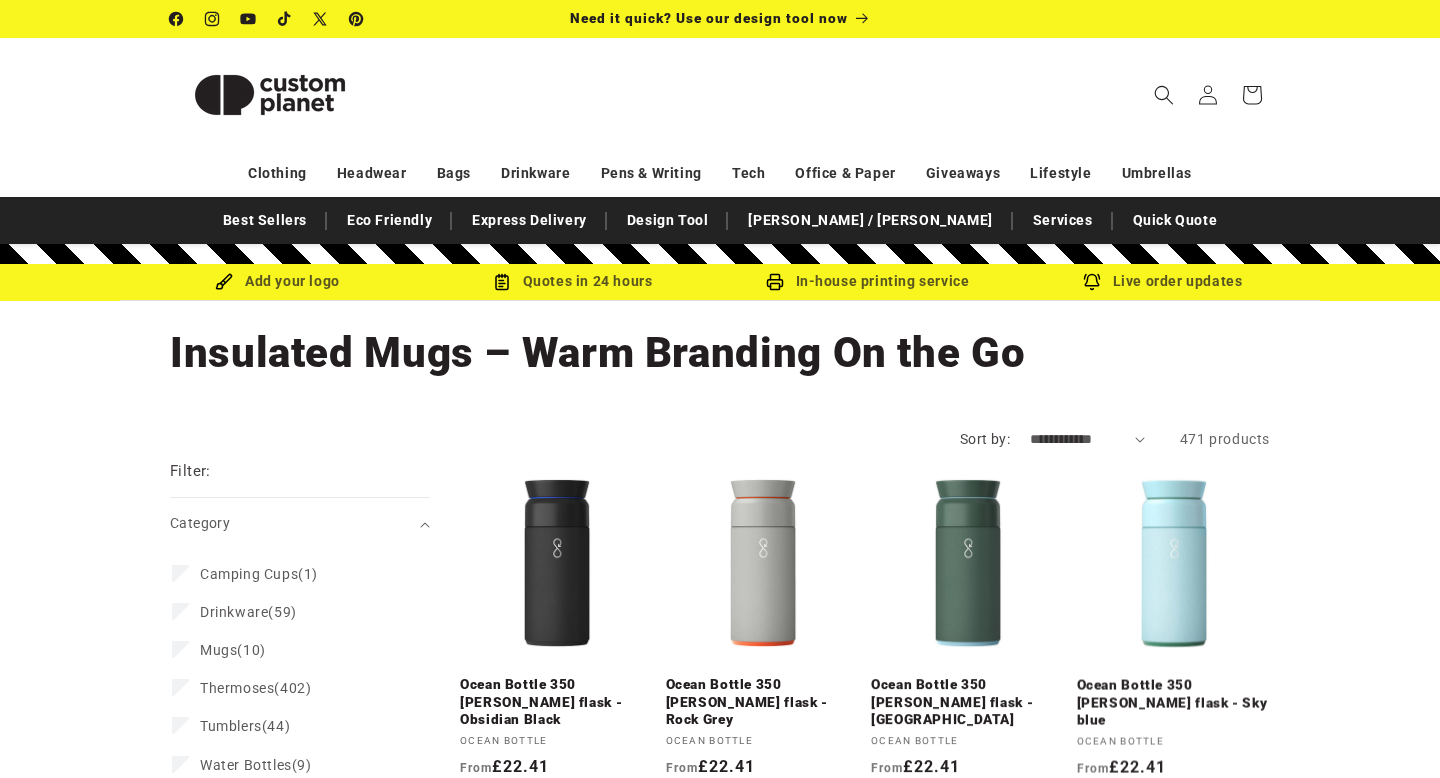 scroll, scrollTop: 0, scrollLeft: 0, axis: both 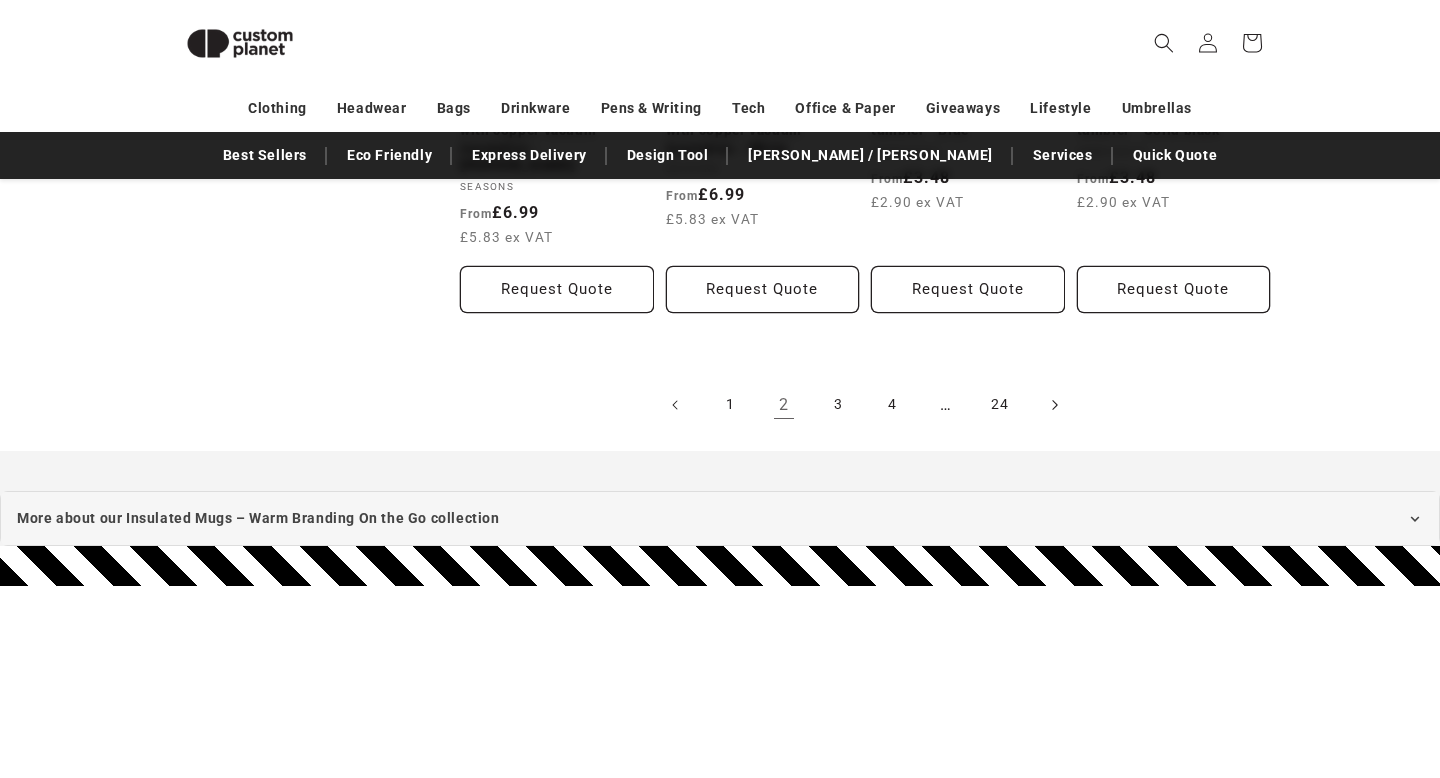 click at bounding box center (1054, 405) 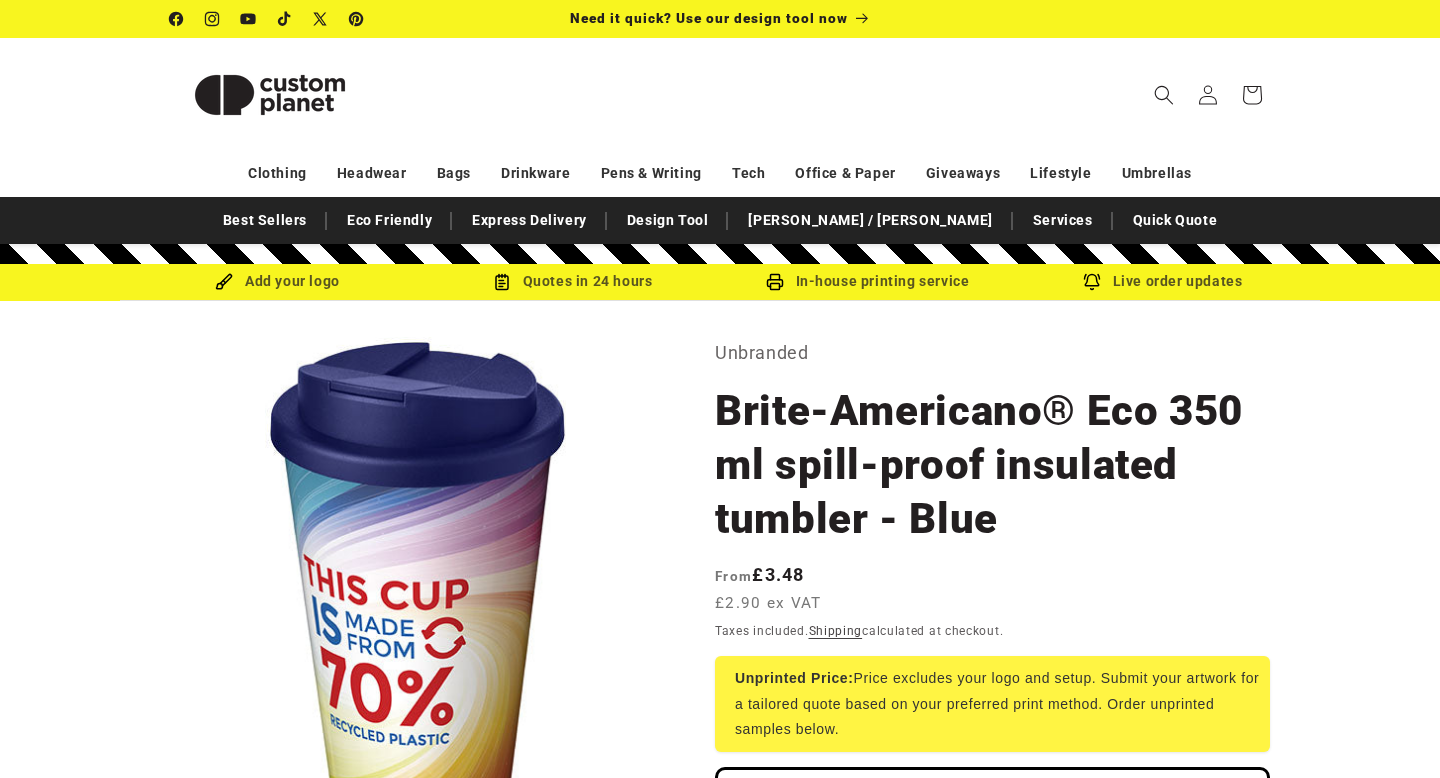 scroll, scrollTop: 0, scrollLeft: 0, axis: both 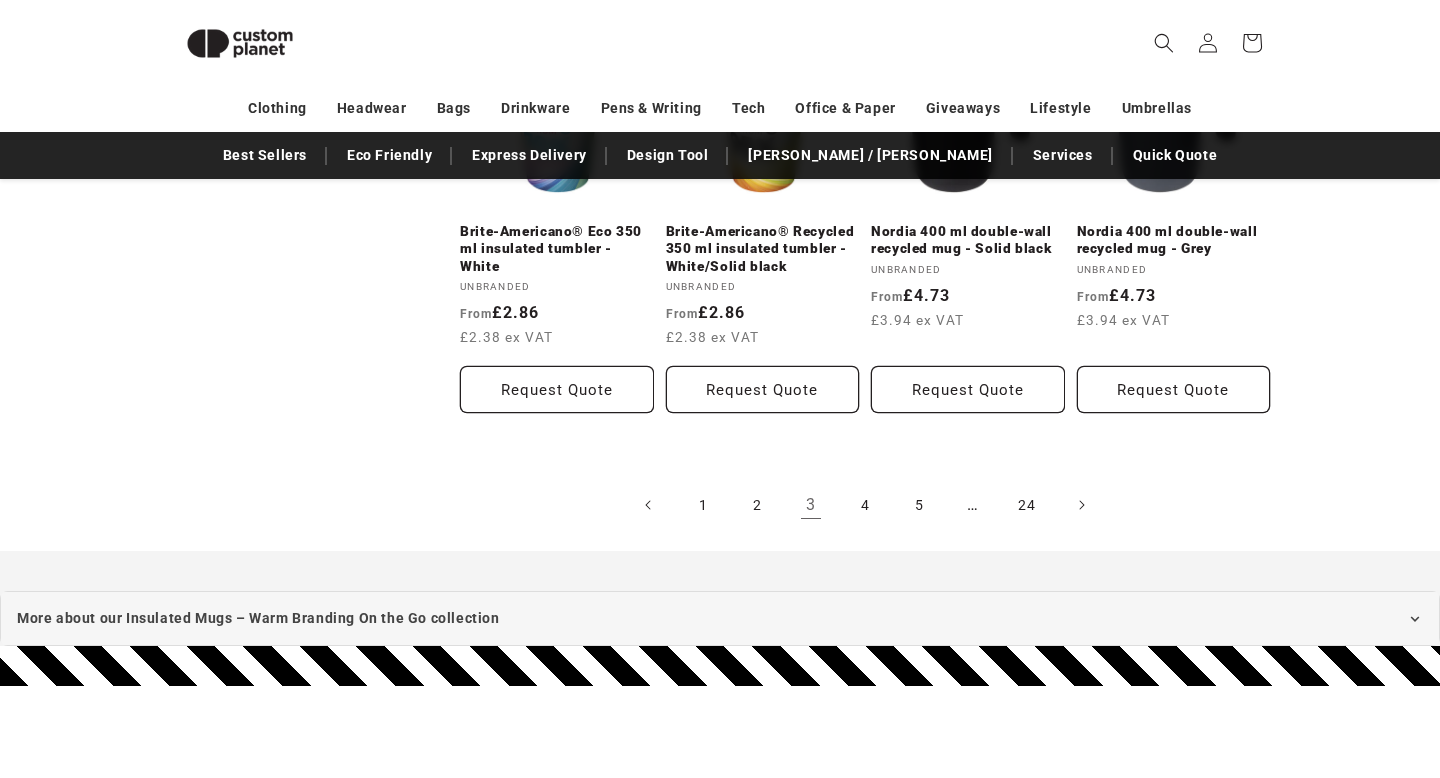 click at bounding box center (1268, 670) 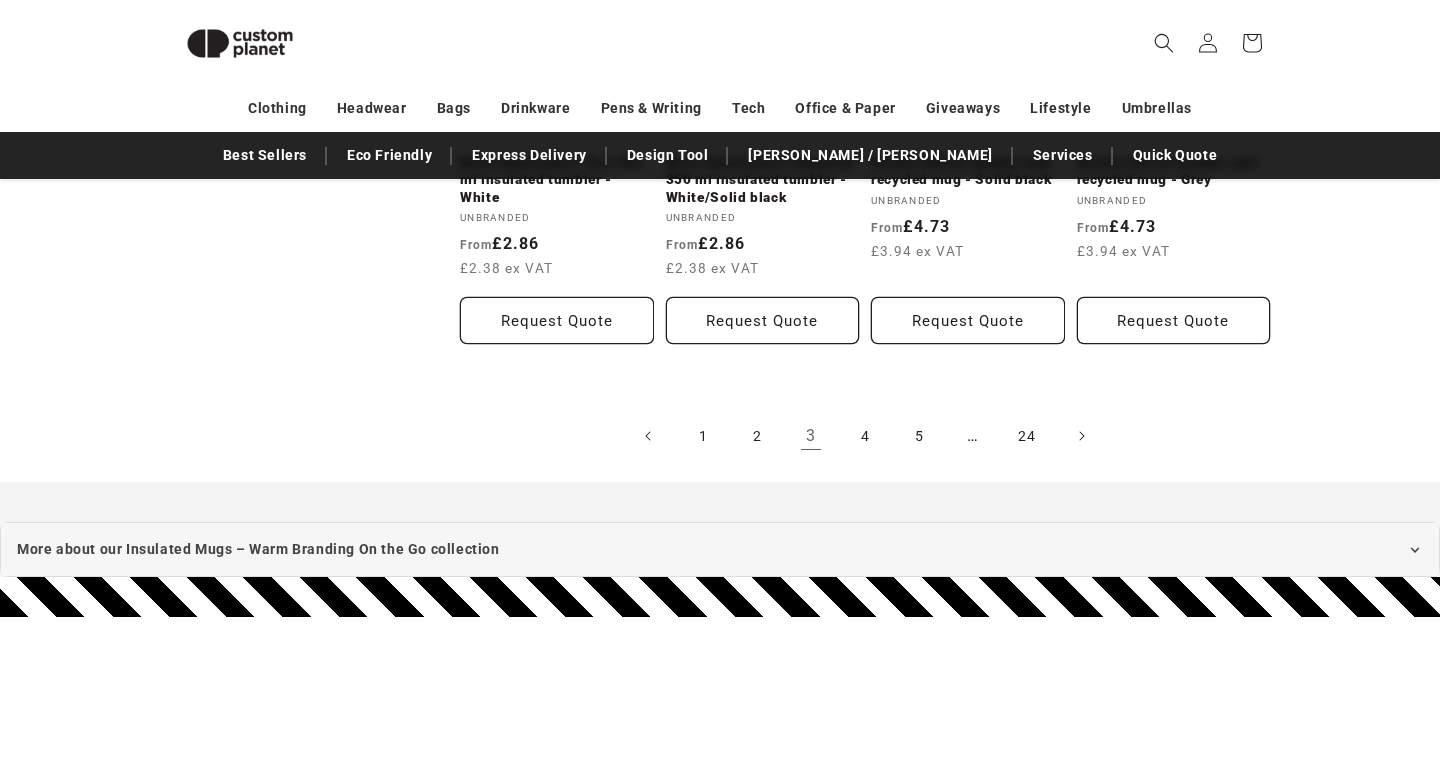 scroll, scrollTop: 2232, scrollLeft: 0, axis: vertical 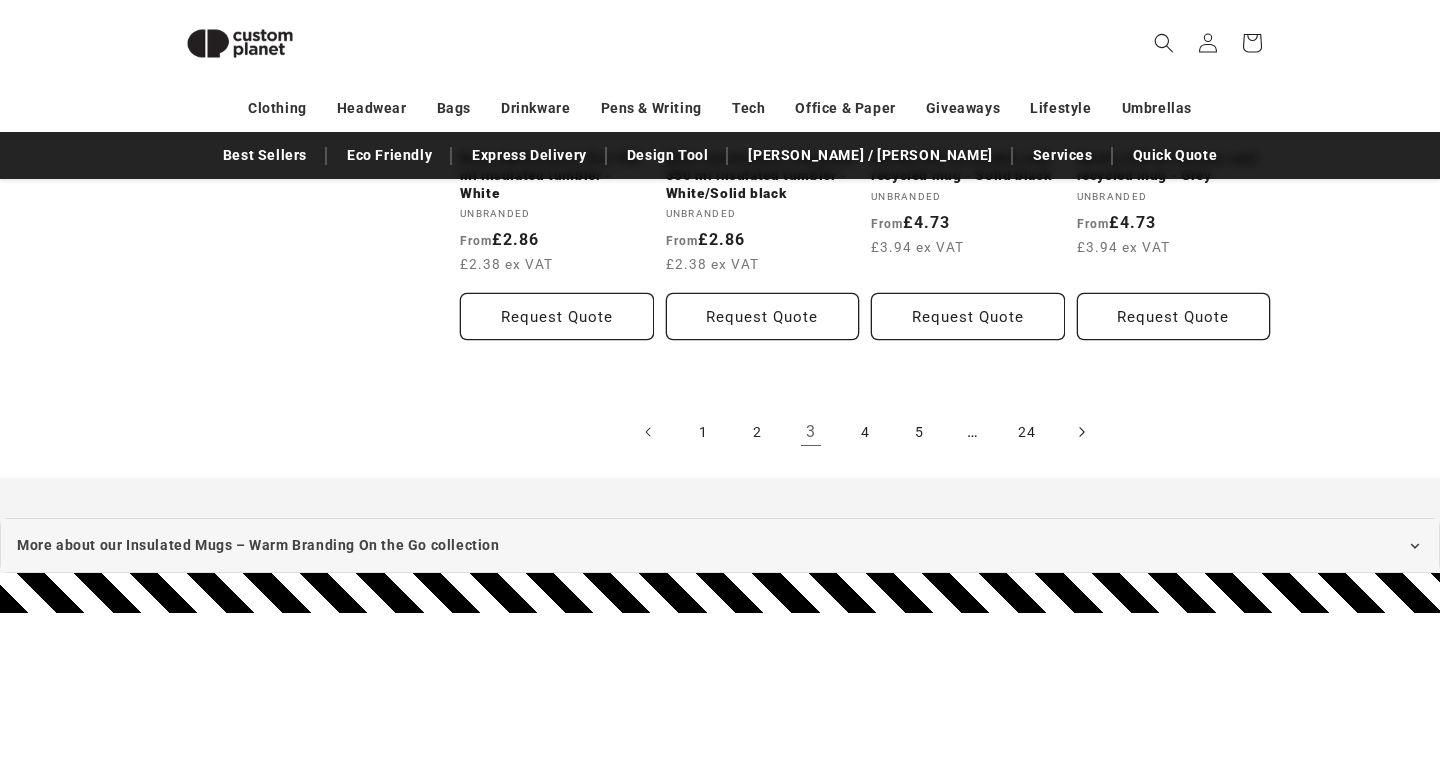 click at bounding box center [1081, 432] 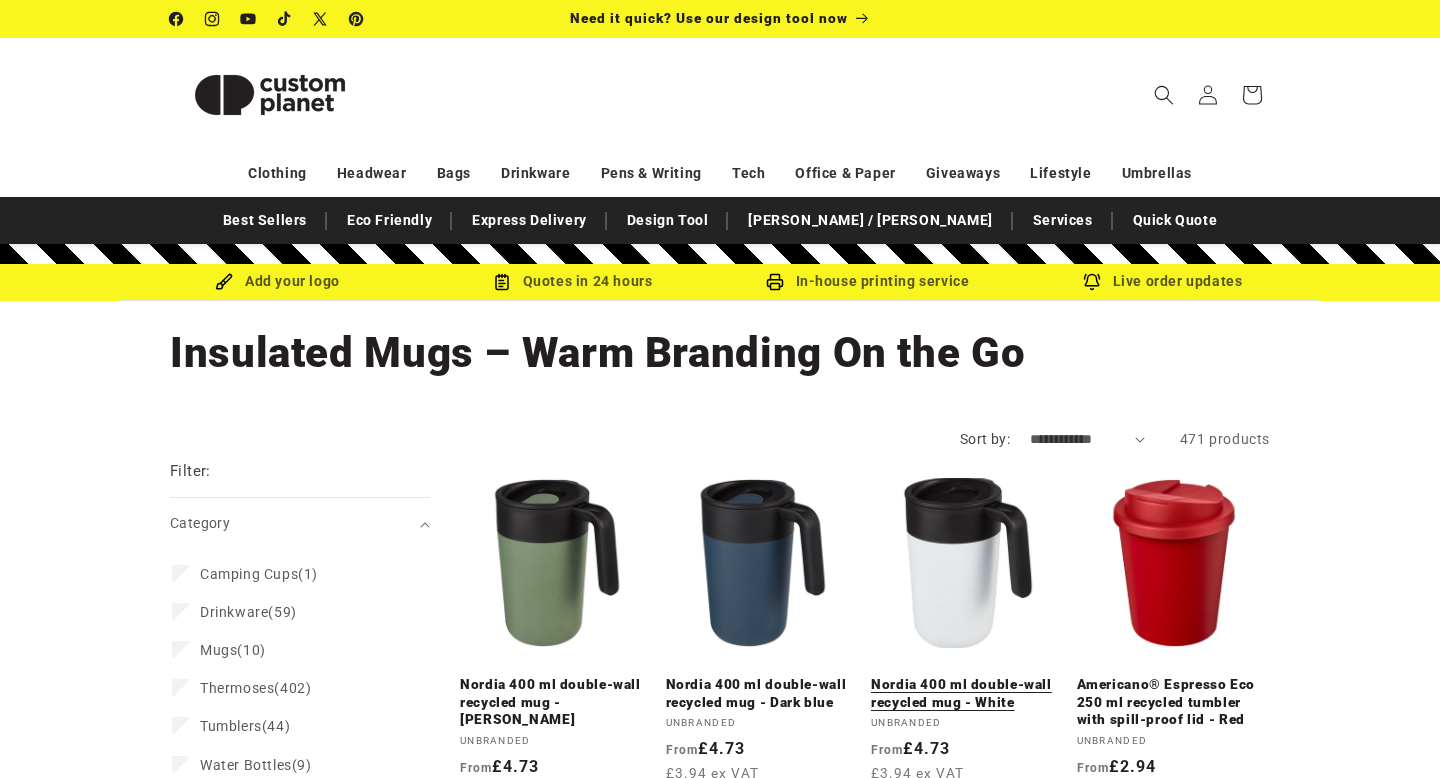 scroll, scrollTop: 0, scrollLeft: 0, axis: both 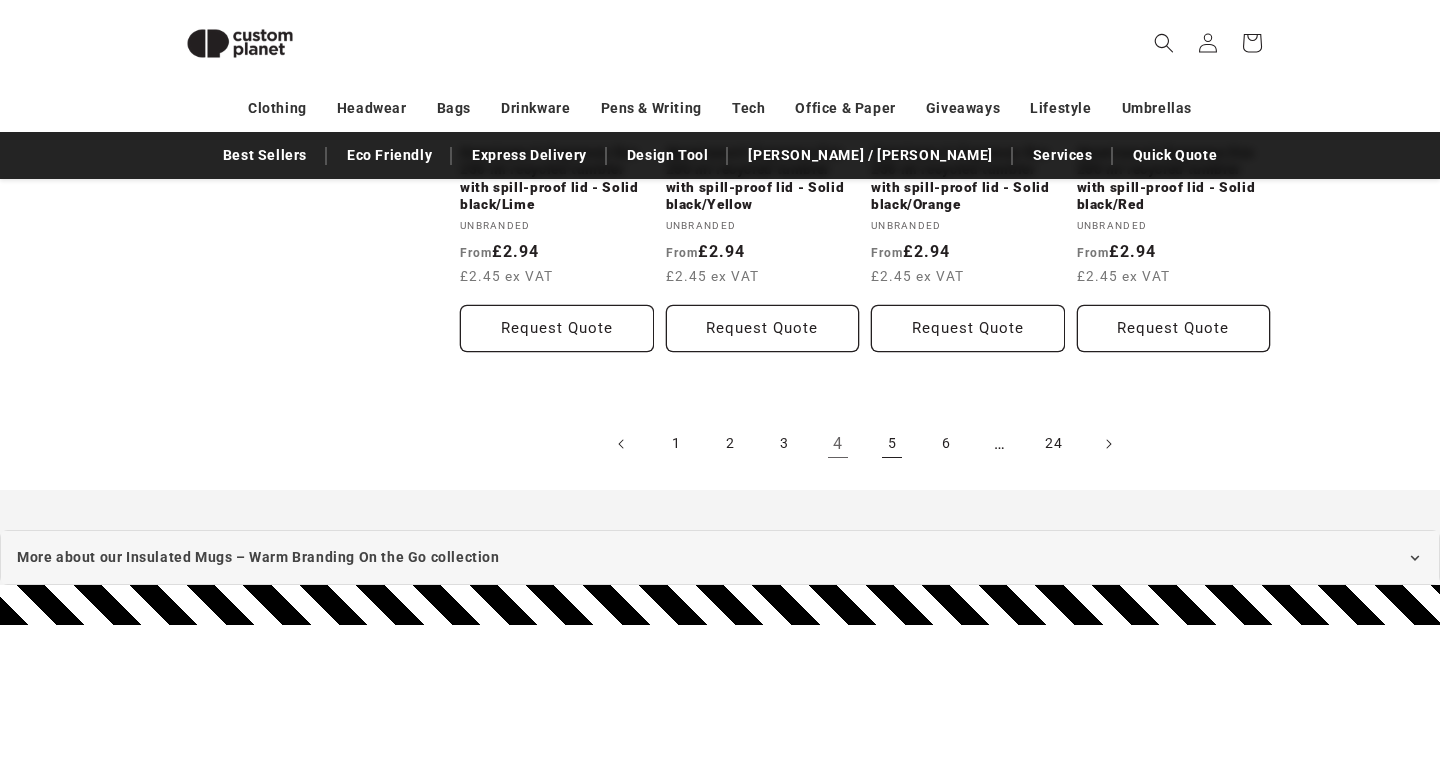 click on "5" at bounding box center [892, 444] 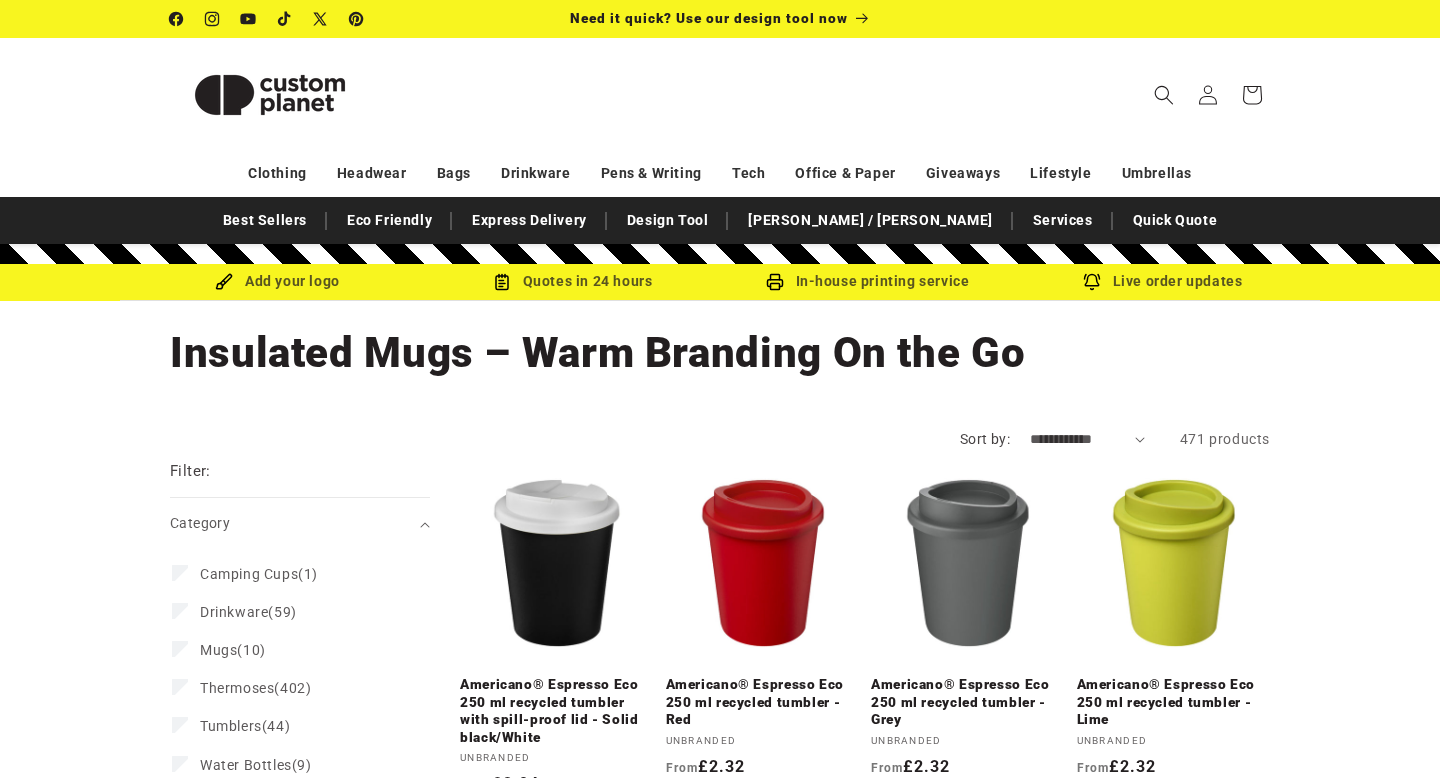 scroll, scrollTop: 0, scrollLeft: 0, axis: both 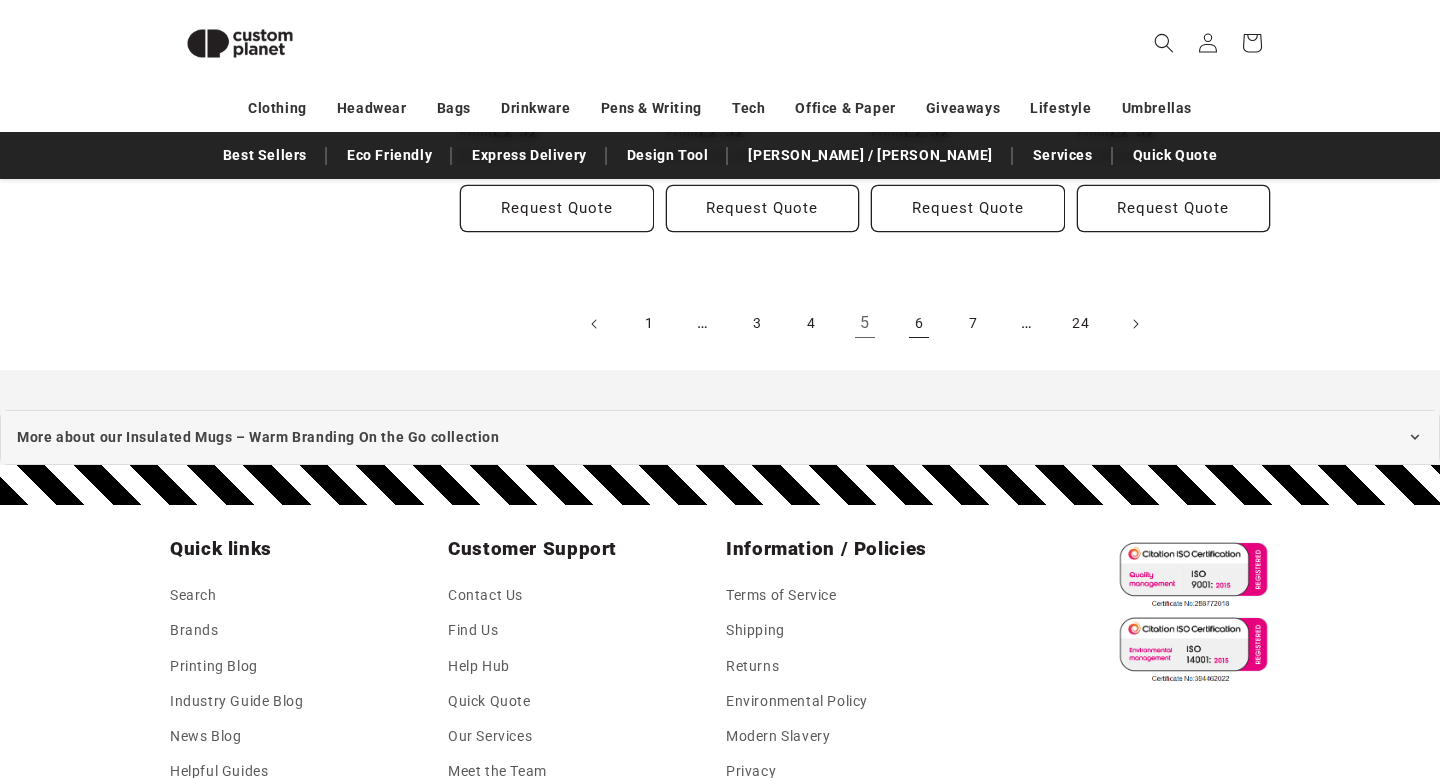 click on "6" at bounding box center [919, 324] 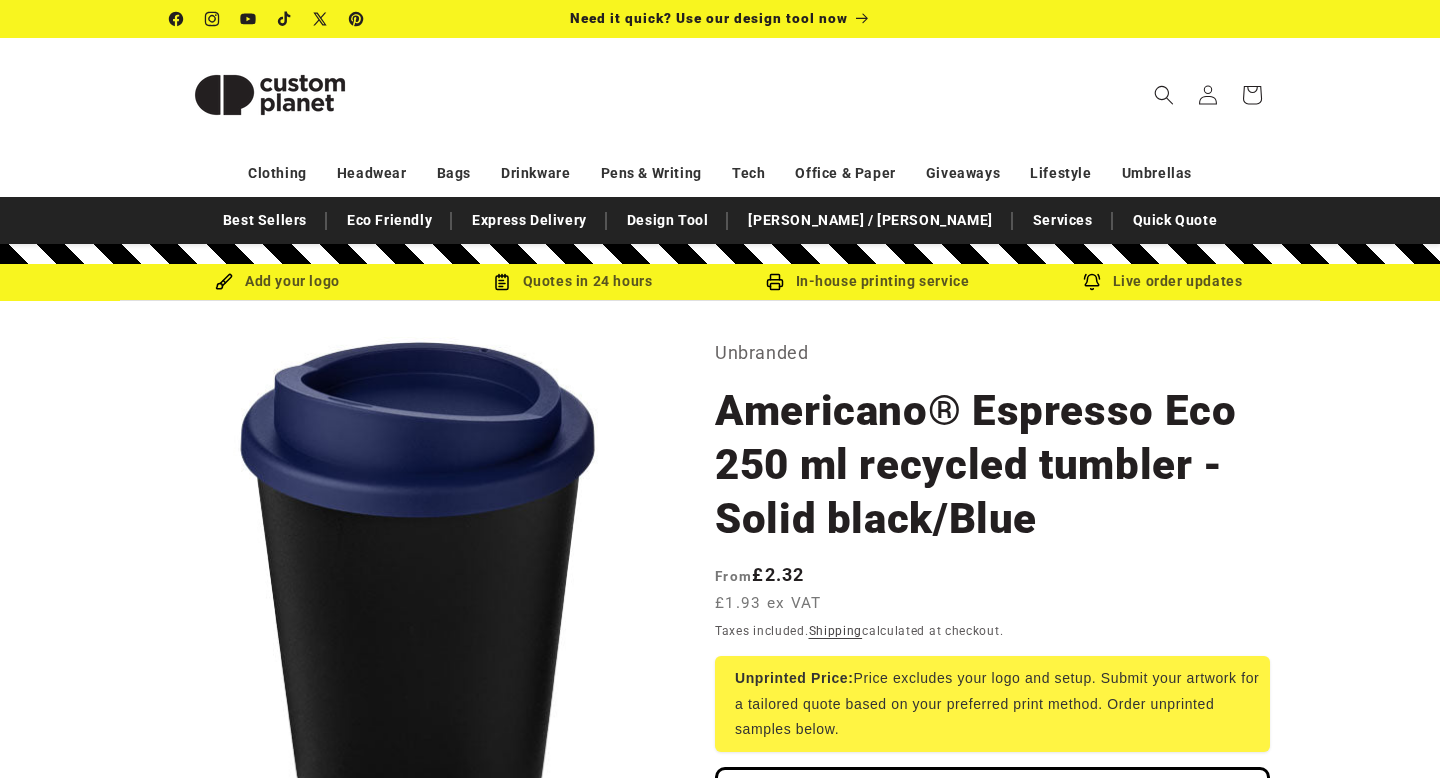 scroll, scrollTop: 0, scrollLeft: 0, axis: both 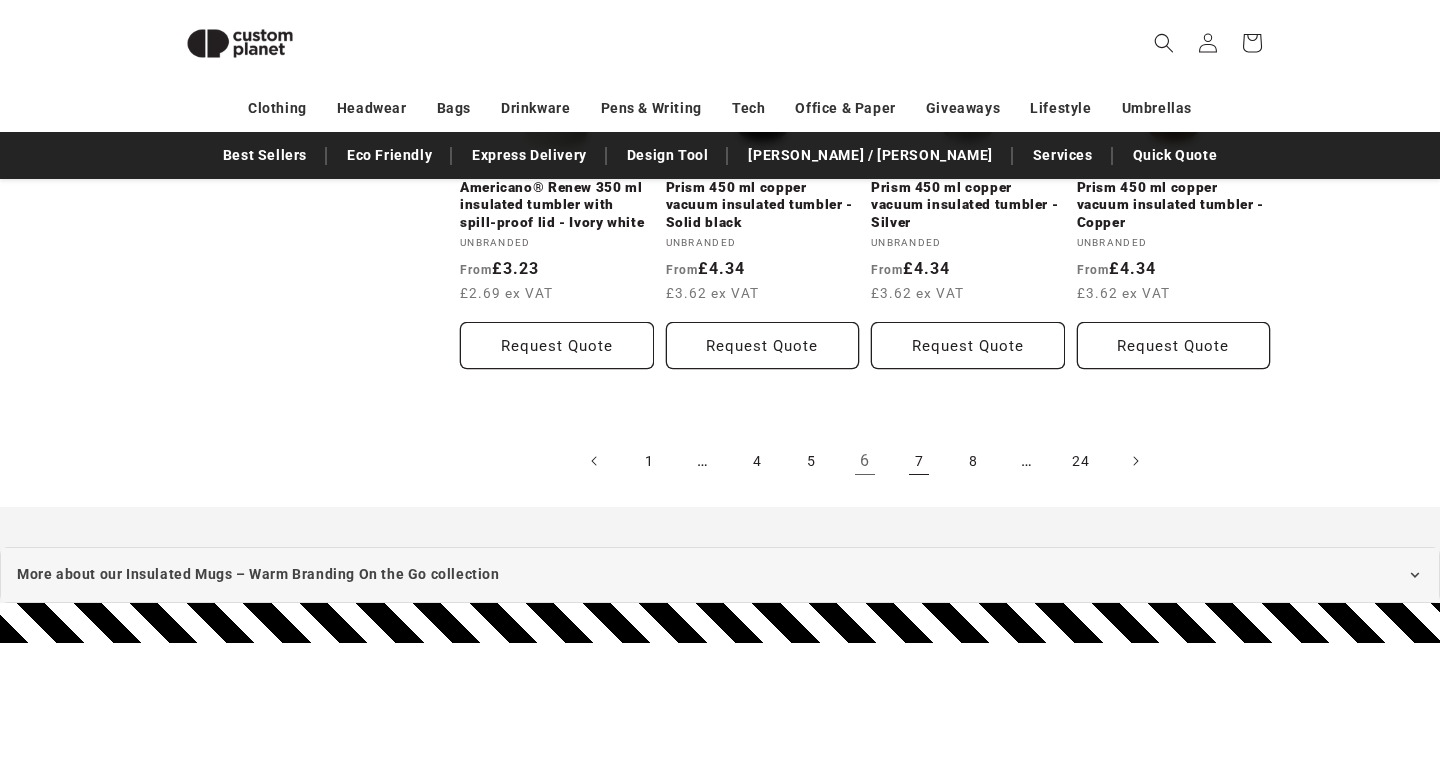 click on "7" at bounding box center [919, 461] 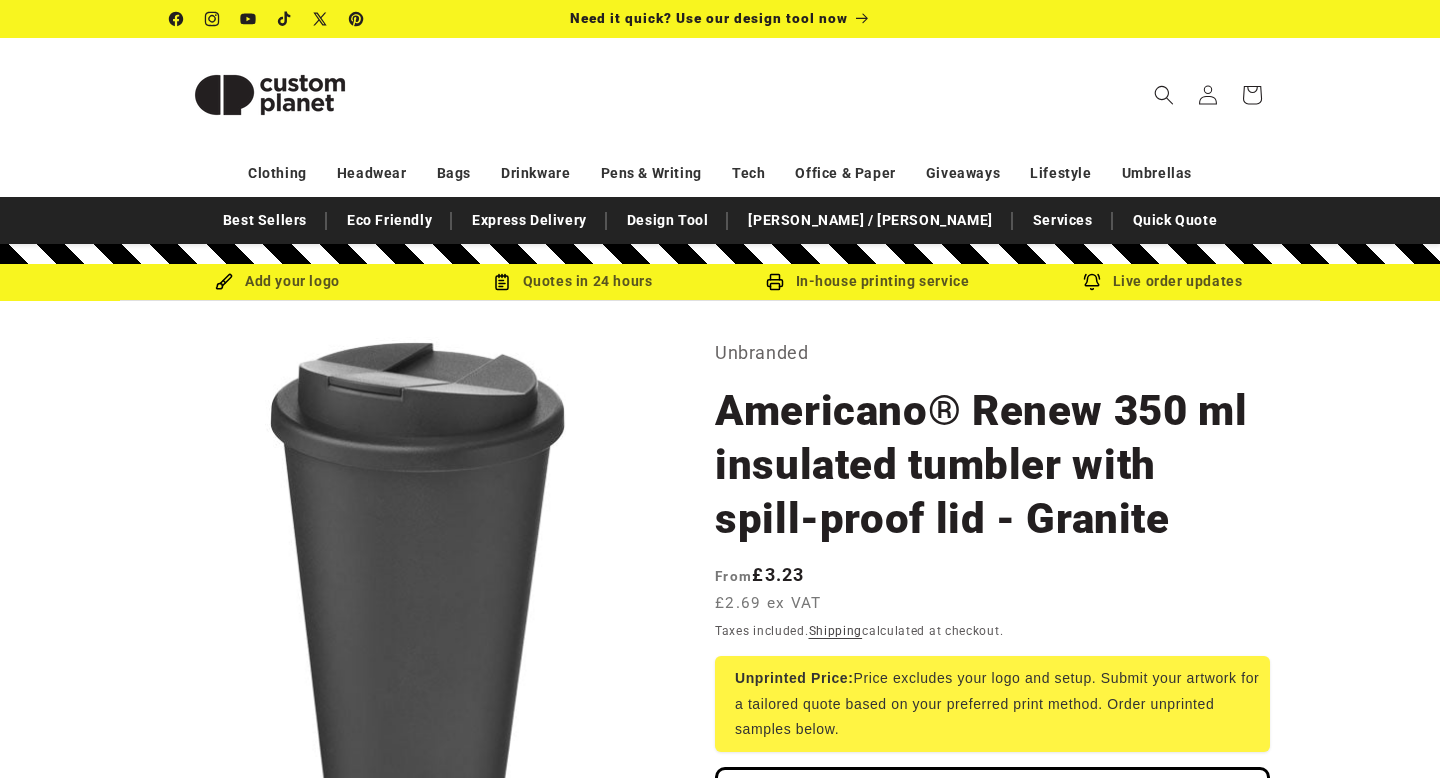 scroll, scrollTop: 0, scrollLeft: 0, axis: both 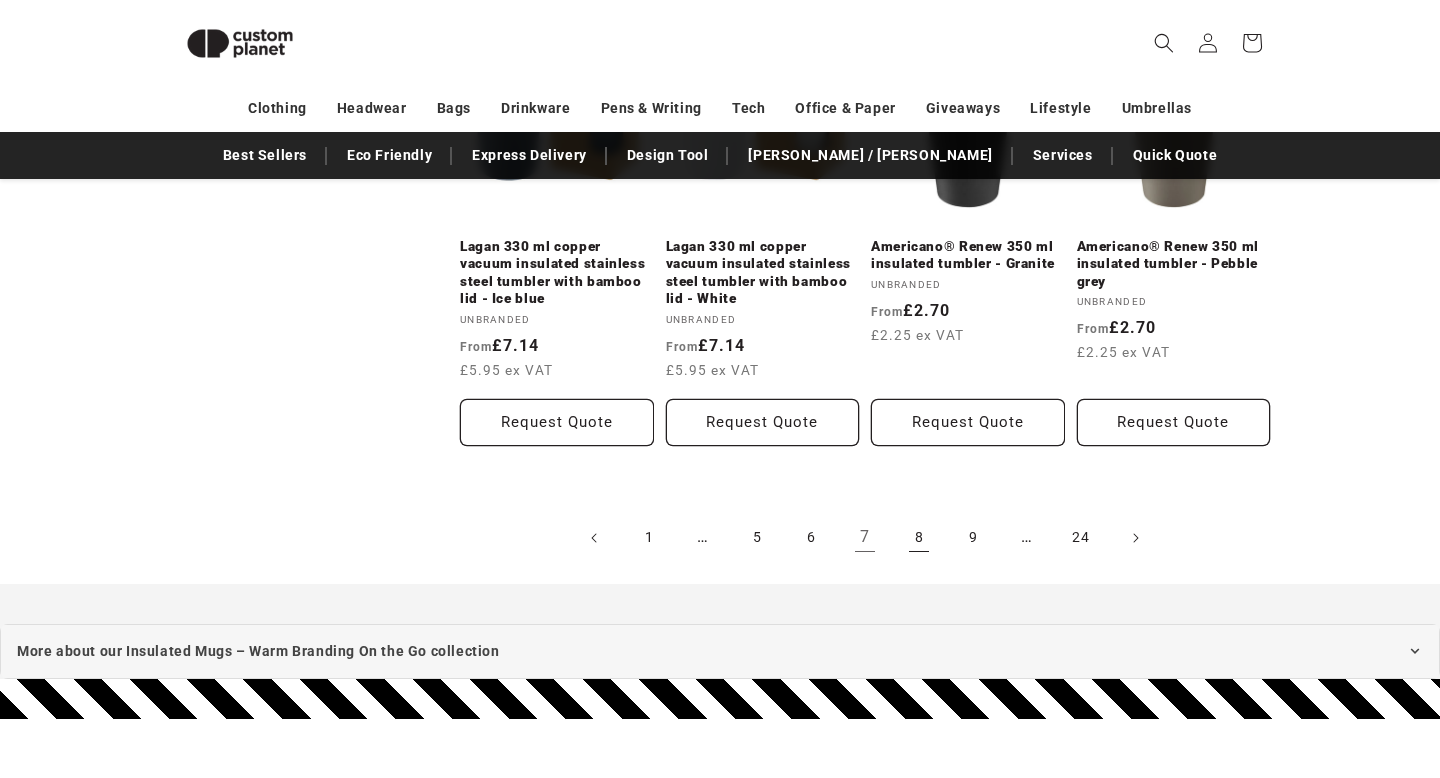 click on "8" at bounding box center (919, 538) 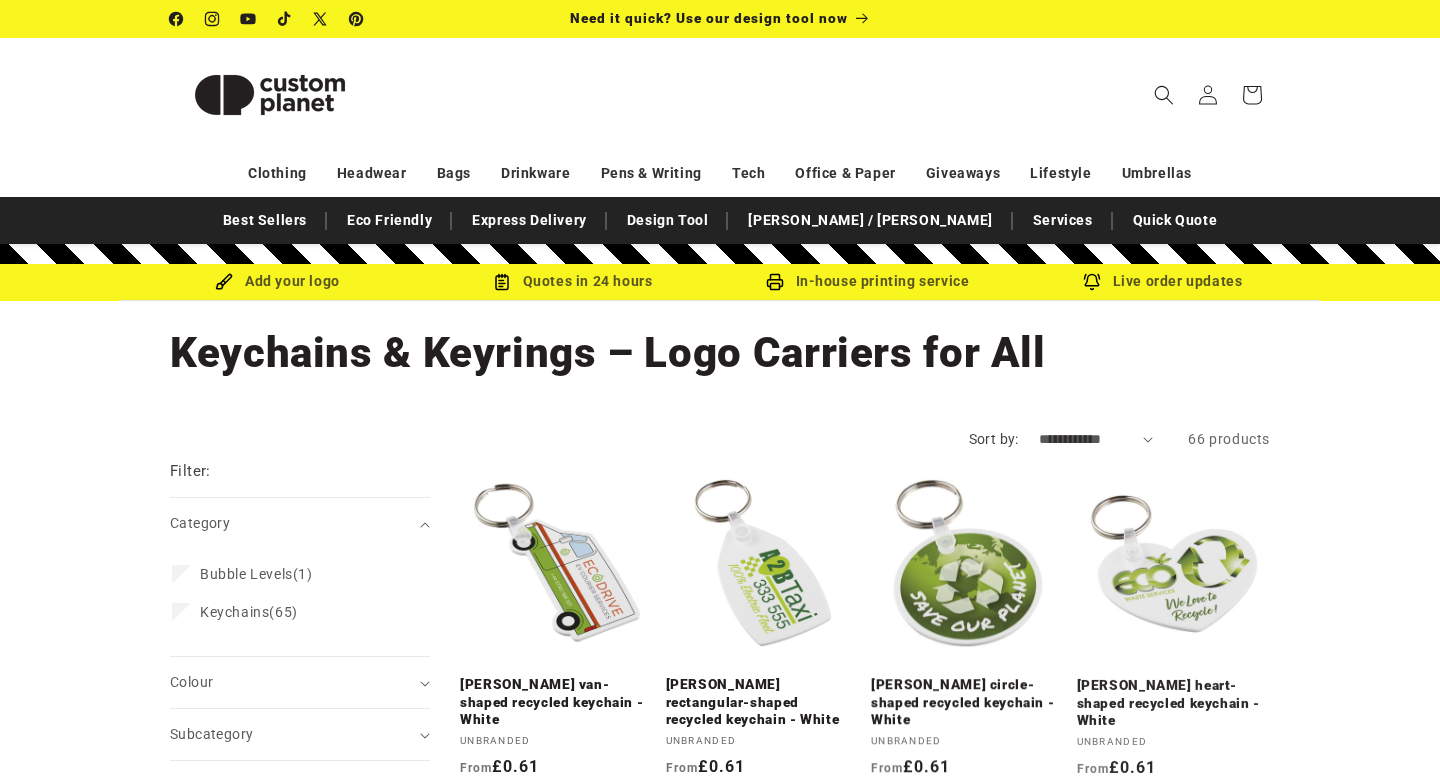 scroll, scrollTop: 0, scrollLeft: 0, axis: both 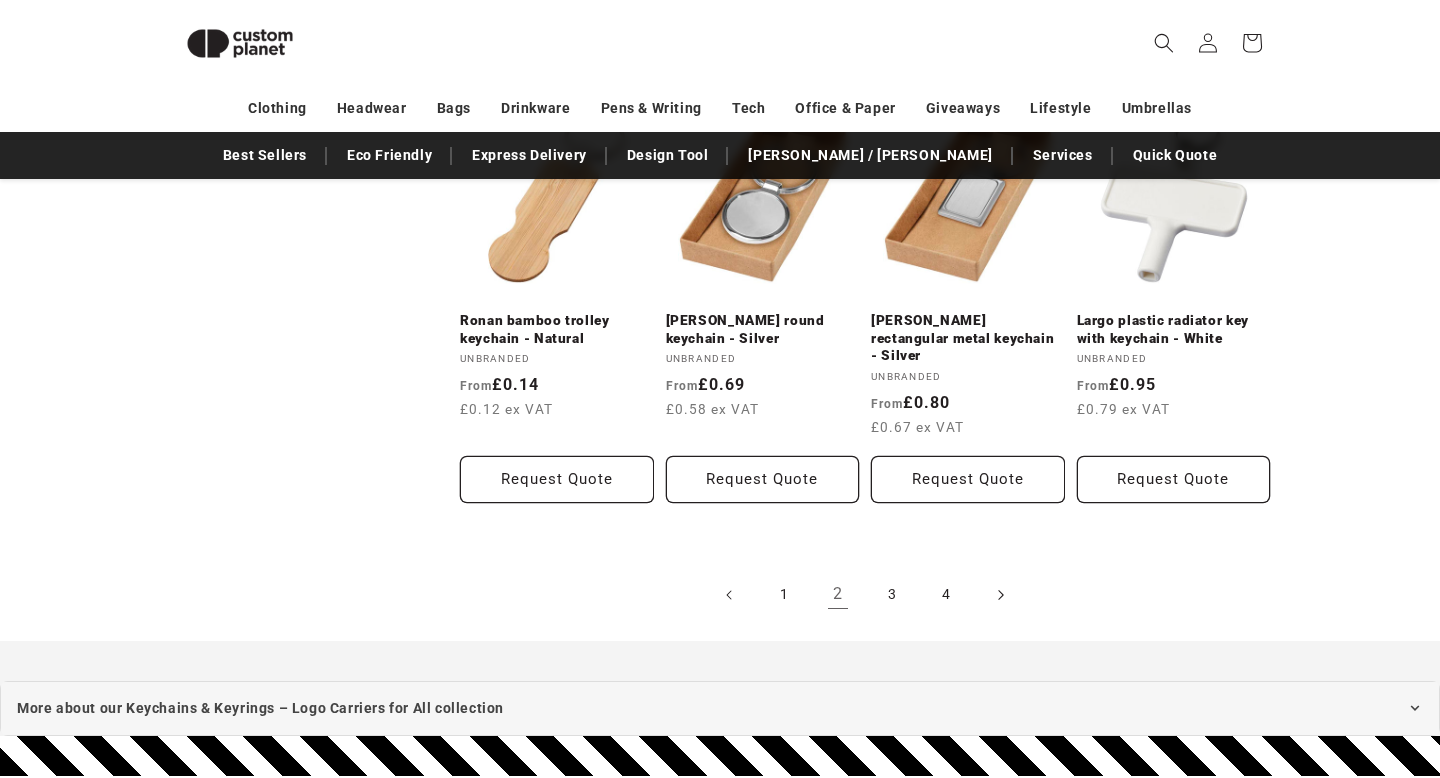 click 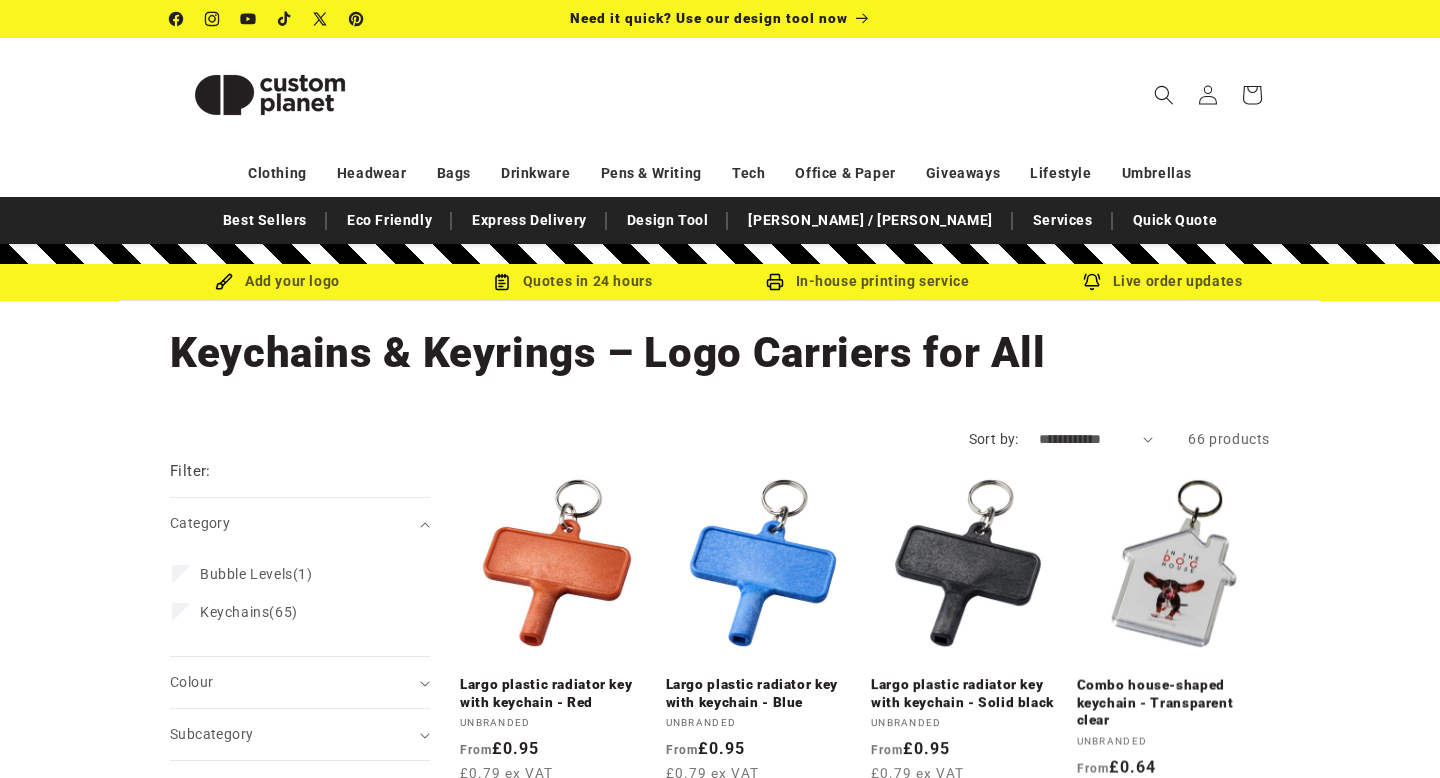 scroll, scrollTop: 0, scrollLeft: 0, axis: both 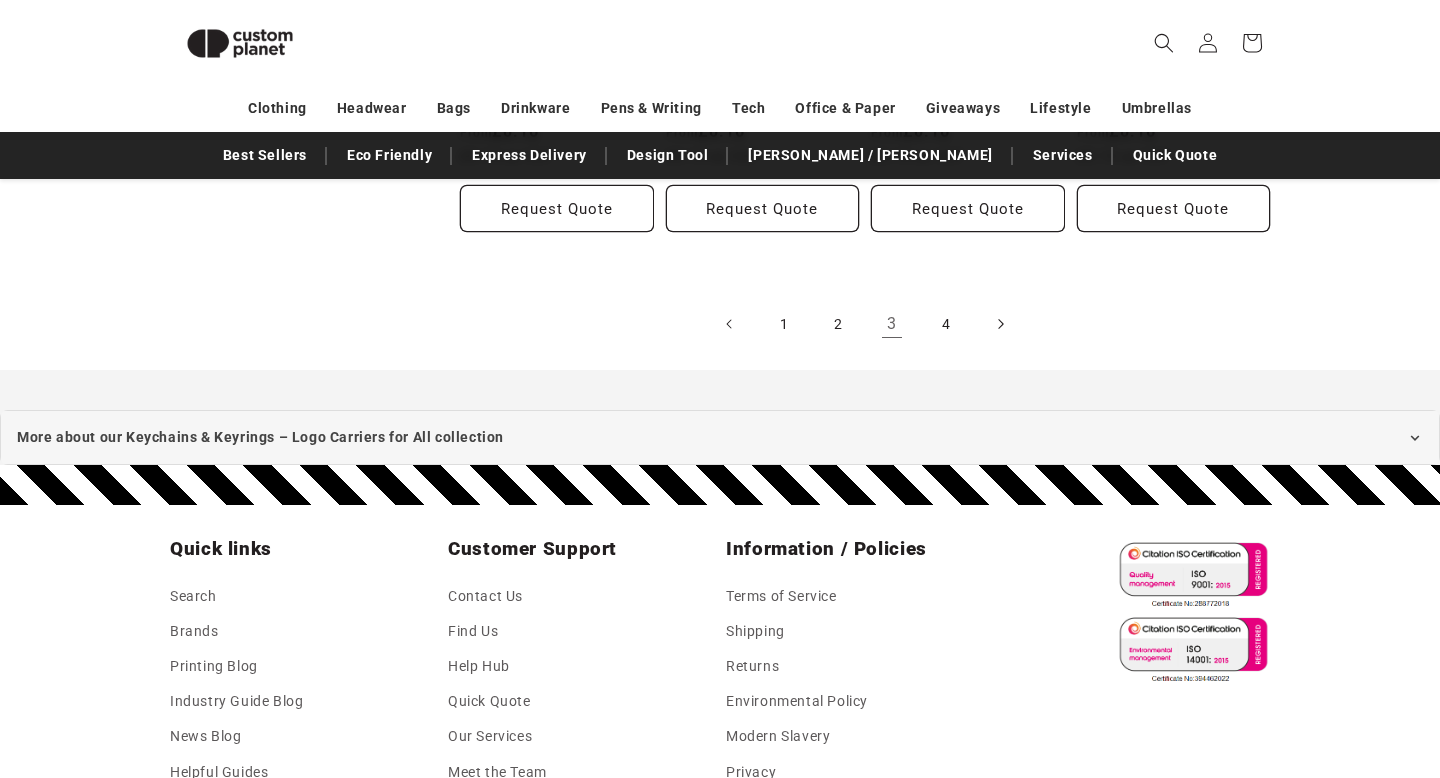 click 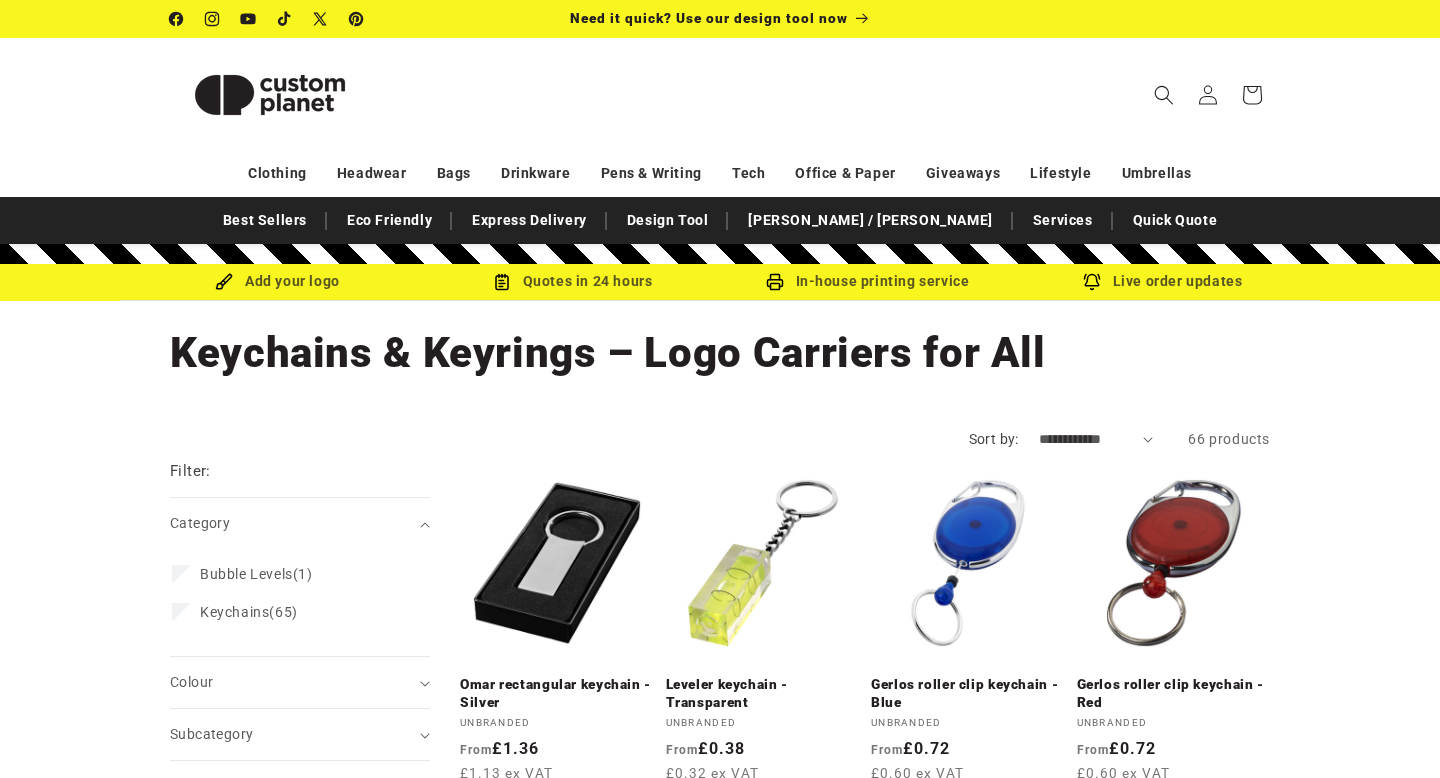 scroll, scrollTop: 0, scrollLeft: 0, axis: both 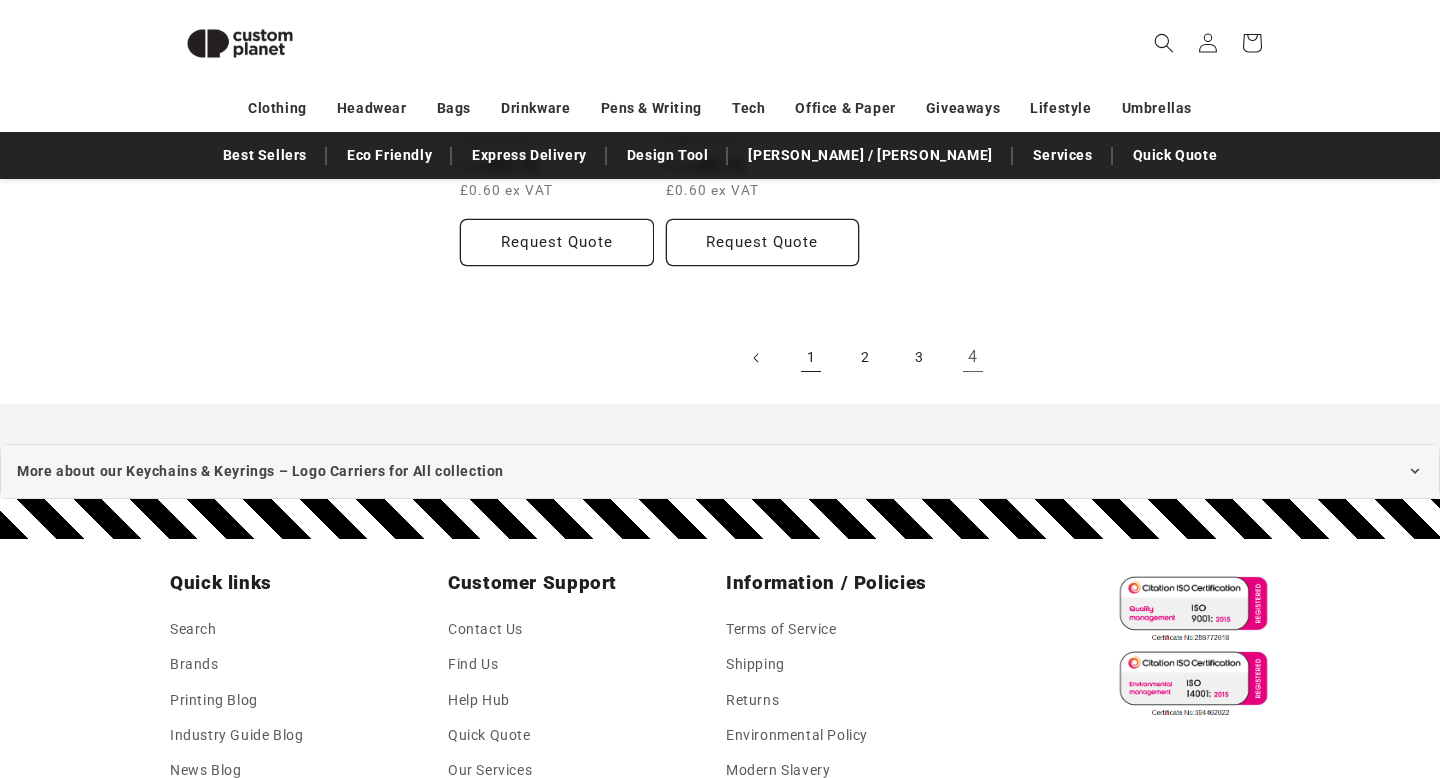 click on "1" at bounding box center (811, 358) 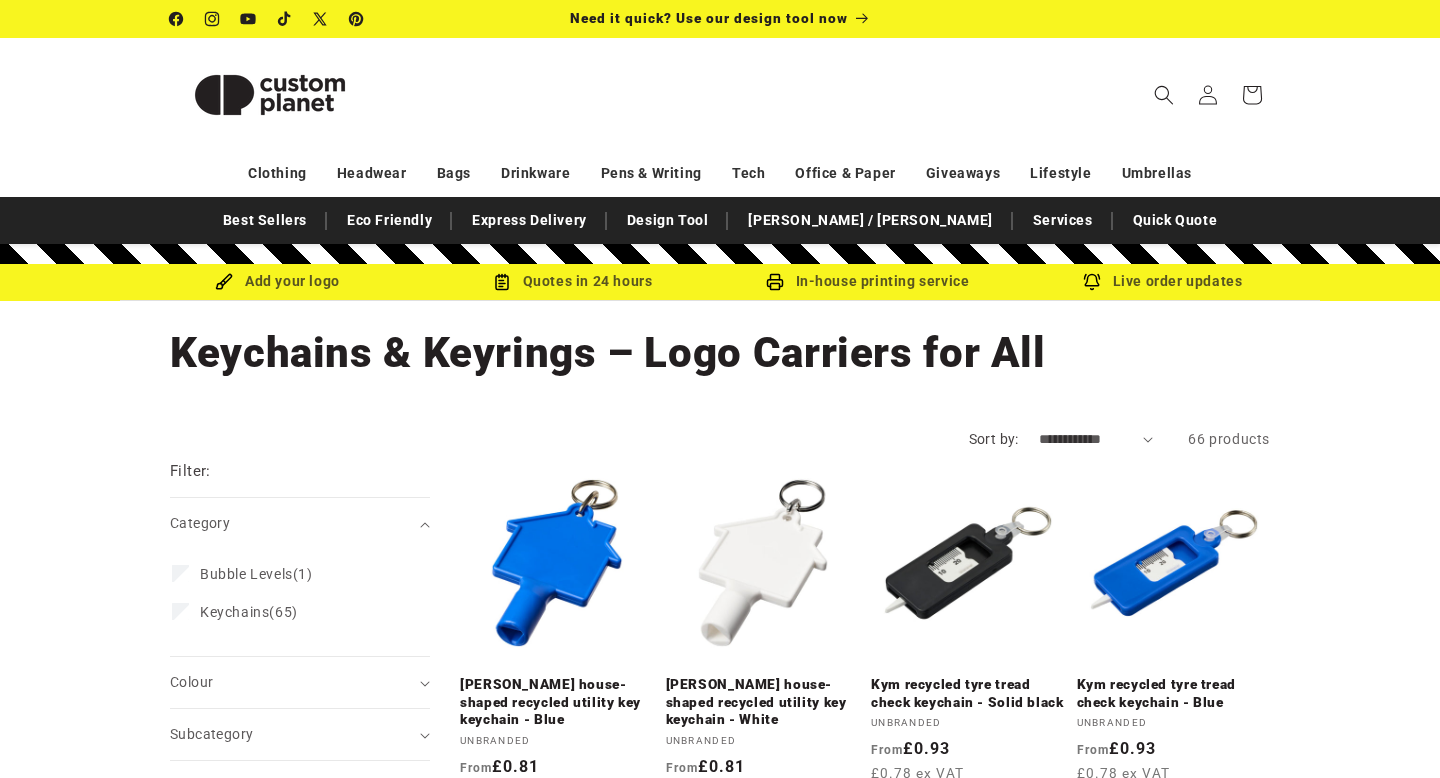 scroll, scrollTop: 0, scrollLeft: 0, axis: both 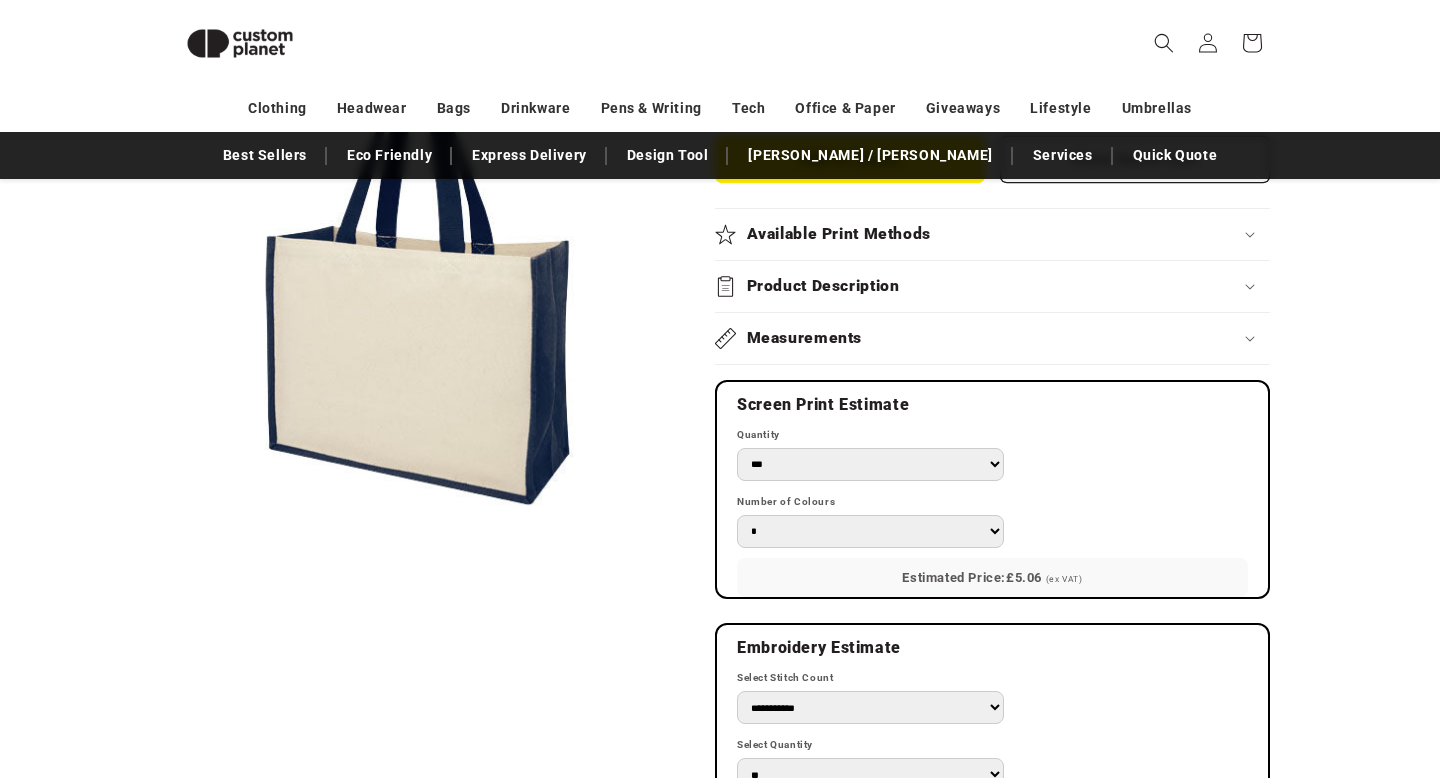 click on "*
*
*
*
*
*
*" at bounding box center [870, 531] 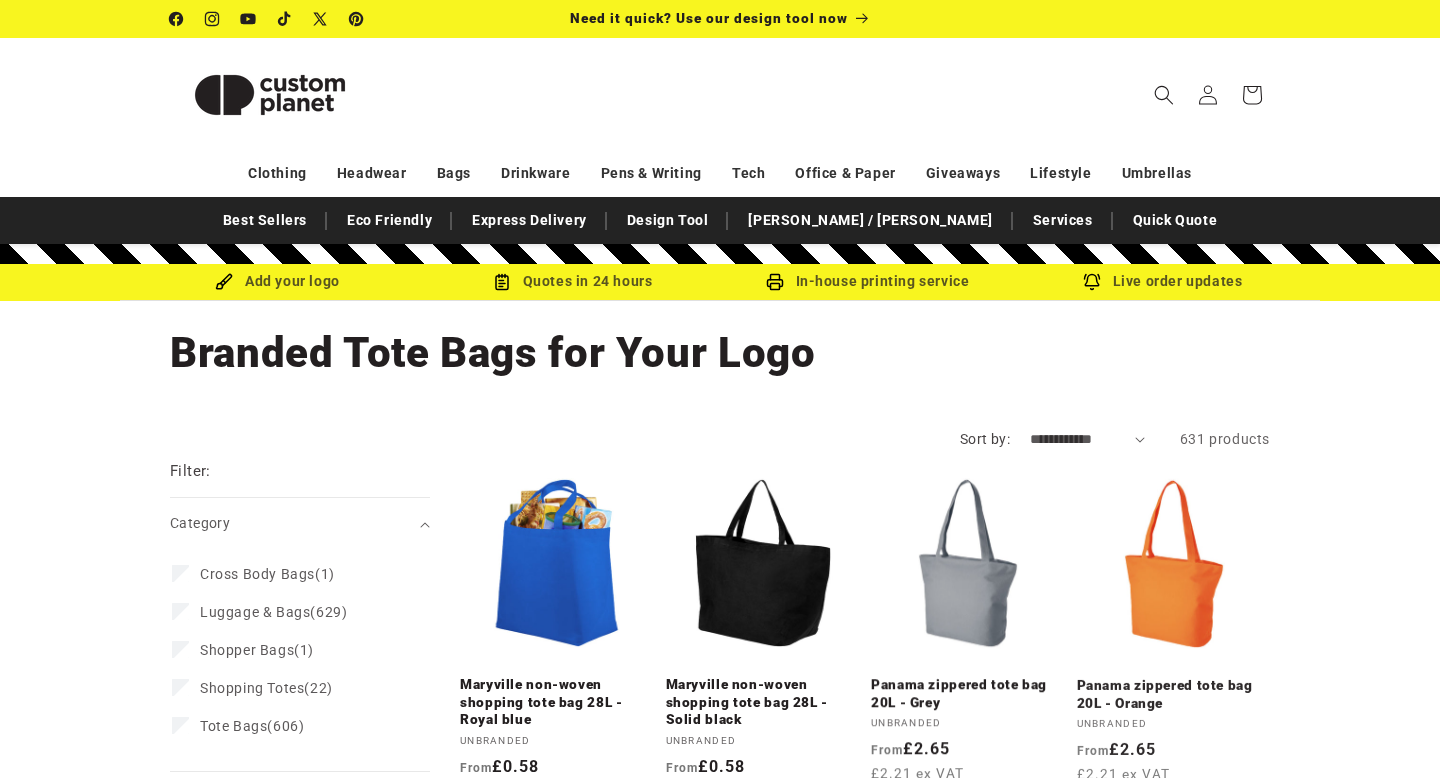 scroll, scrollTop: 51, scrollLeft: 0, axis: vertical 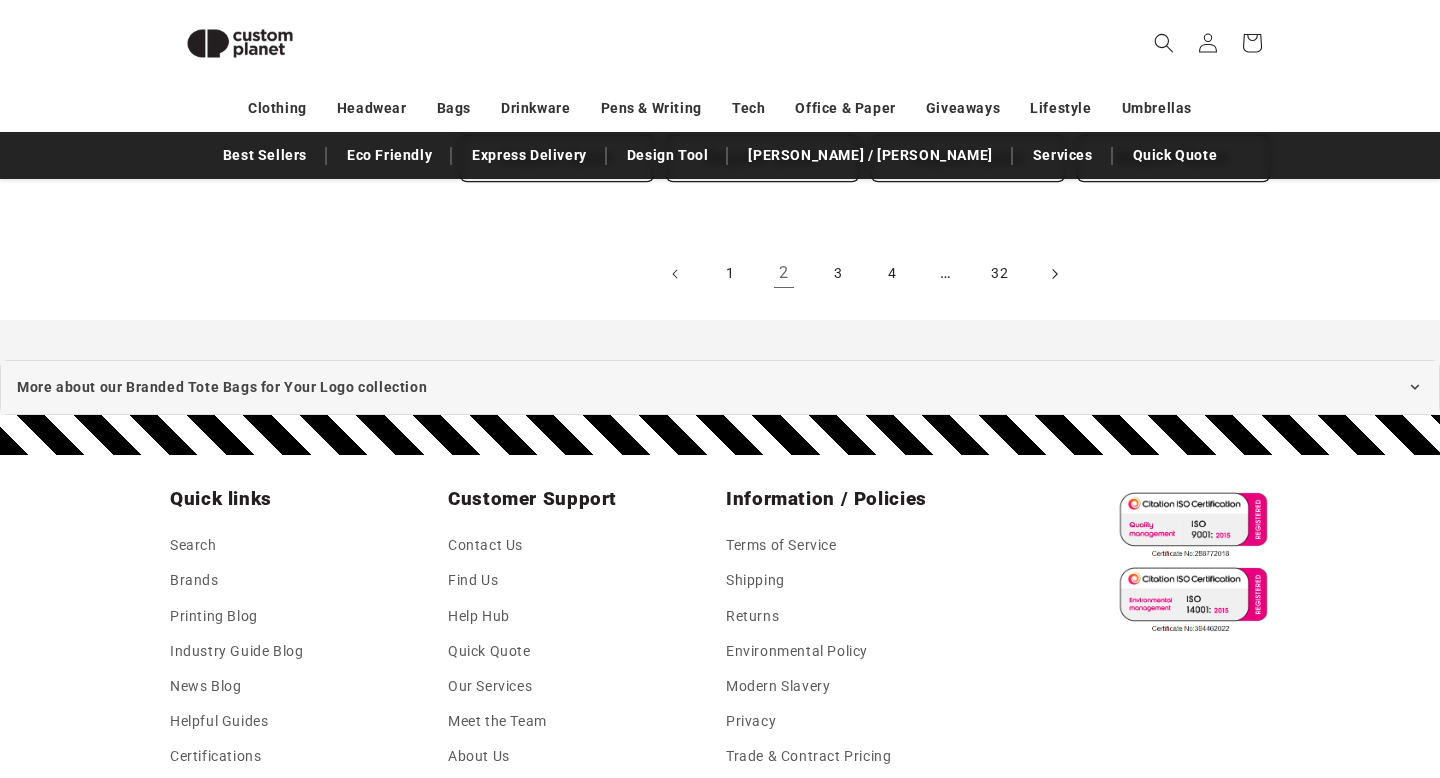 click 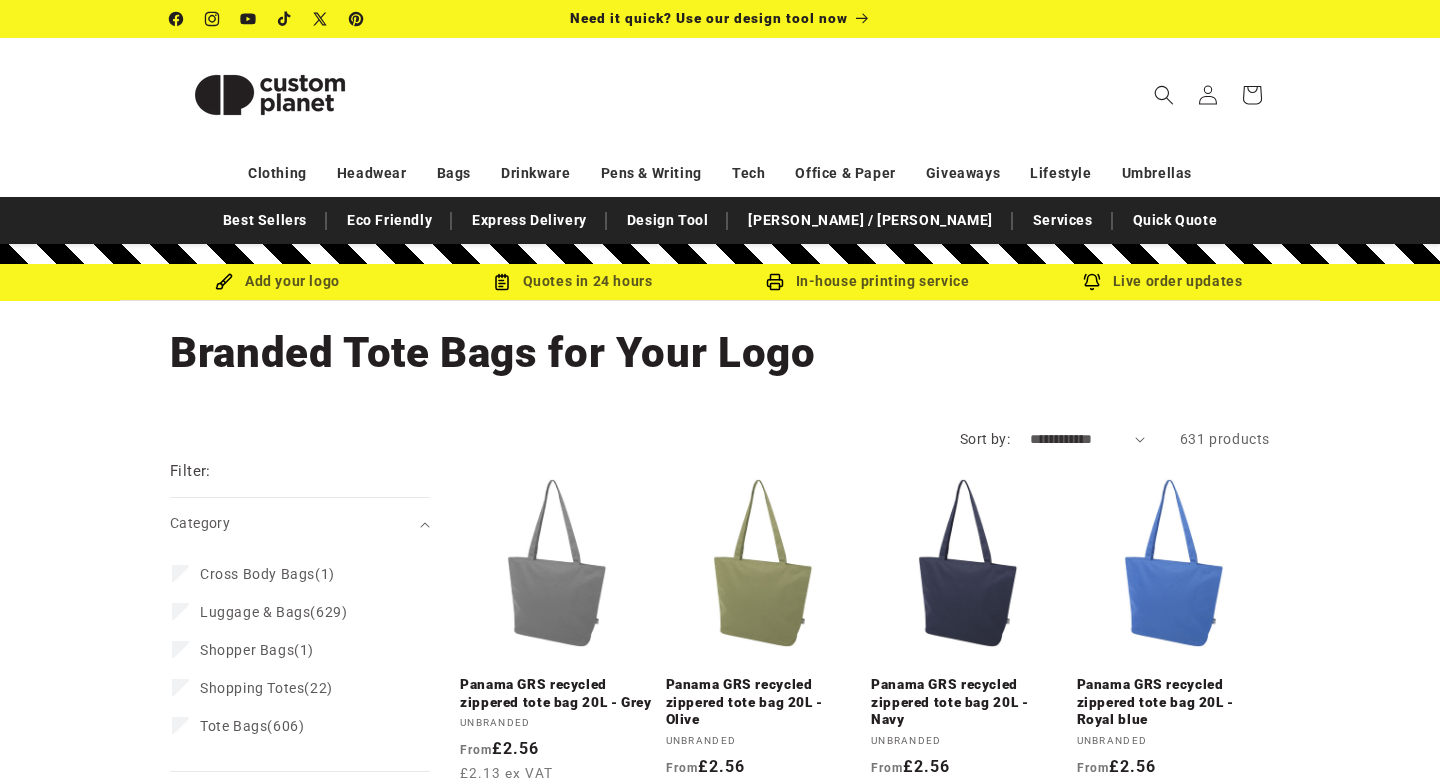 scroll, scrollTop: 0, scrollLeft: 0, axis: both 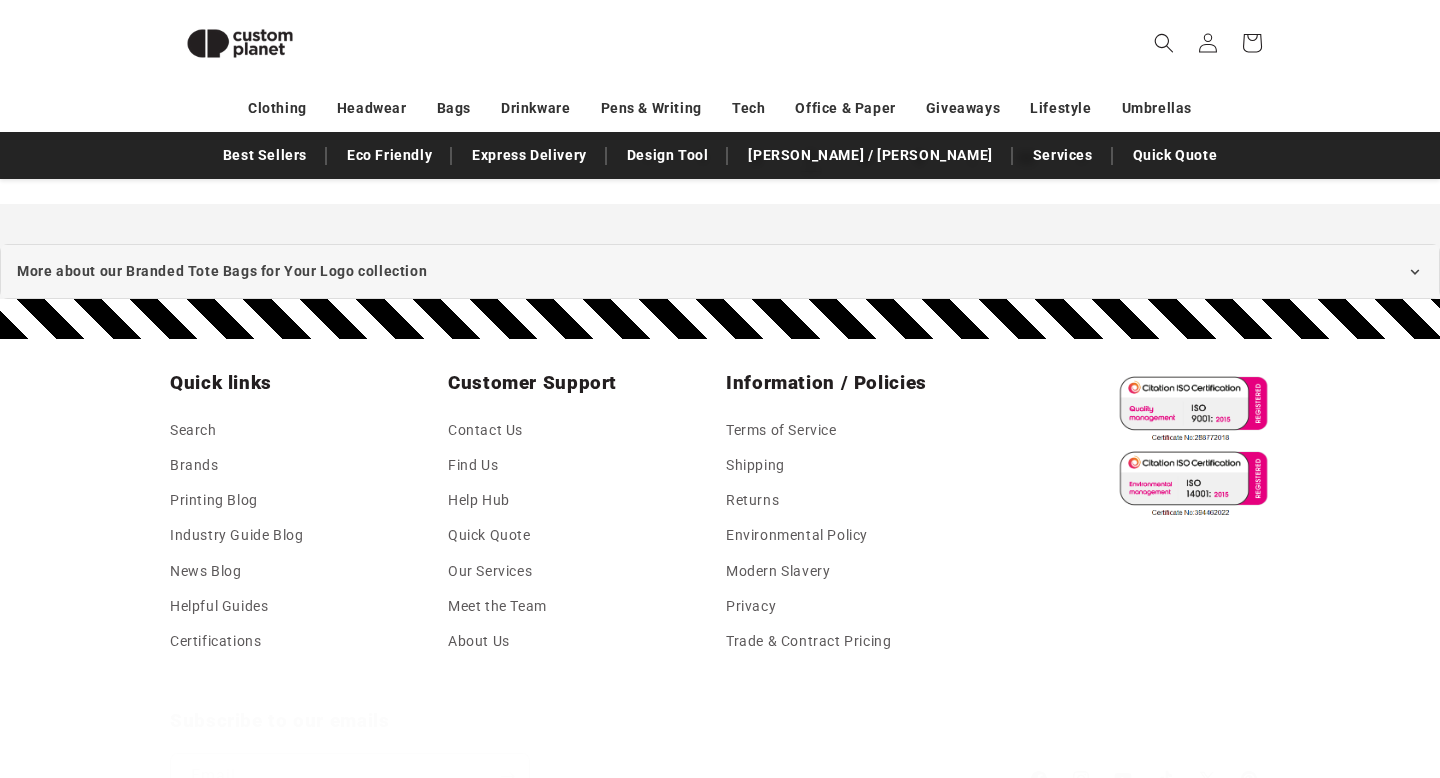 click 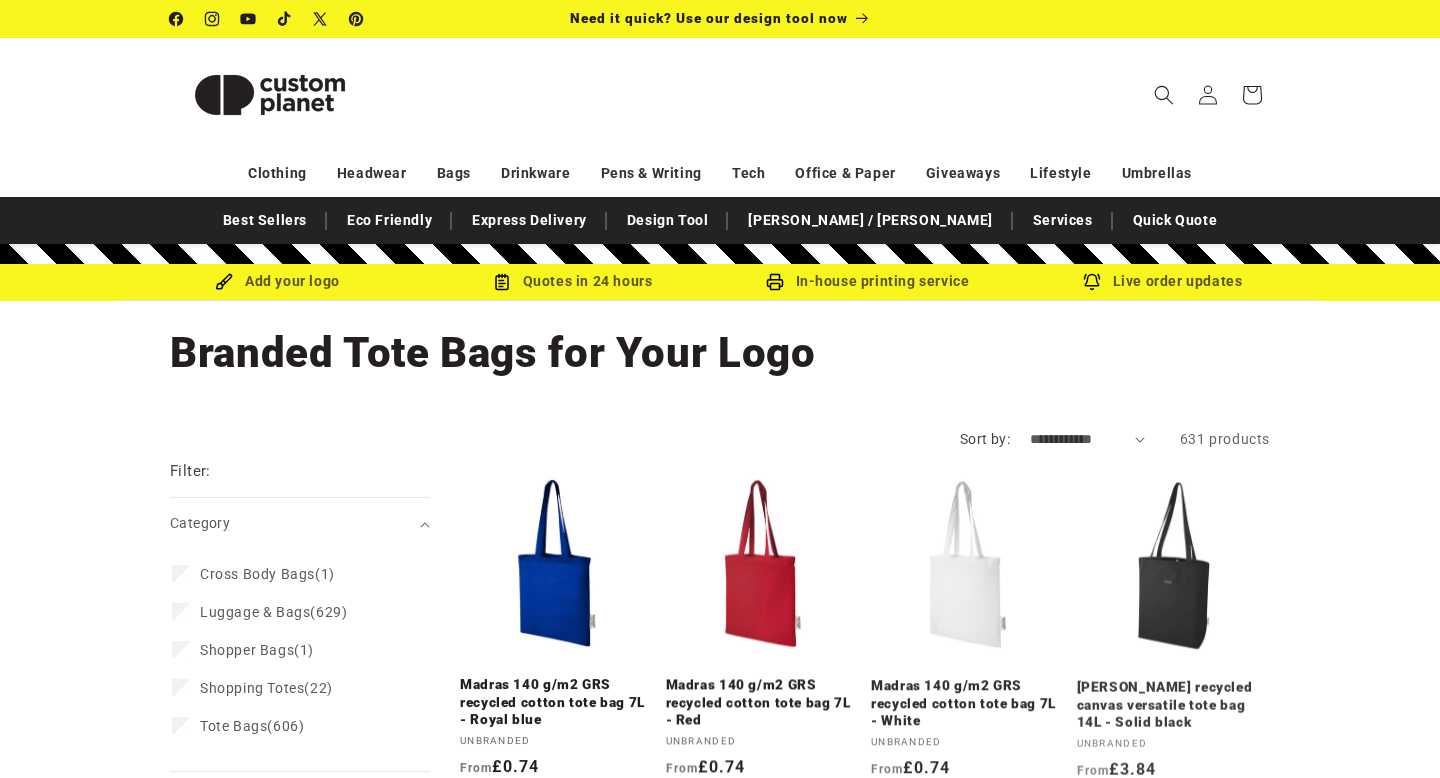 scroll, scrollTop: 375, scrollLeft: 0, axis: vertical 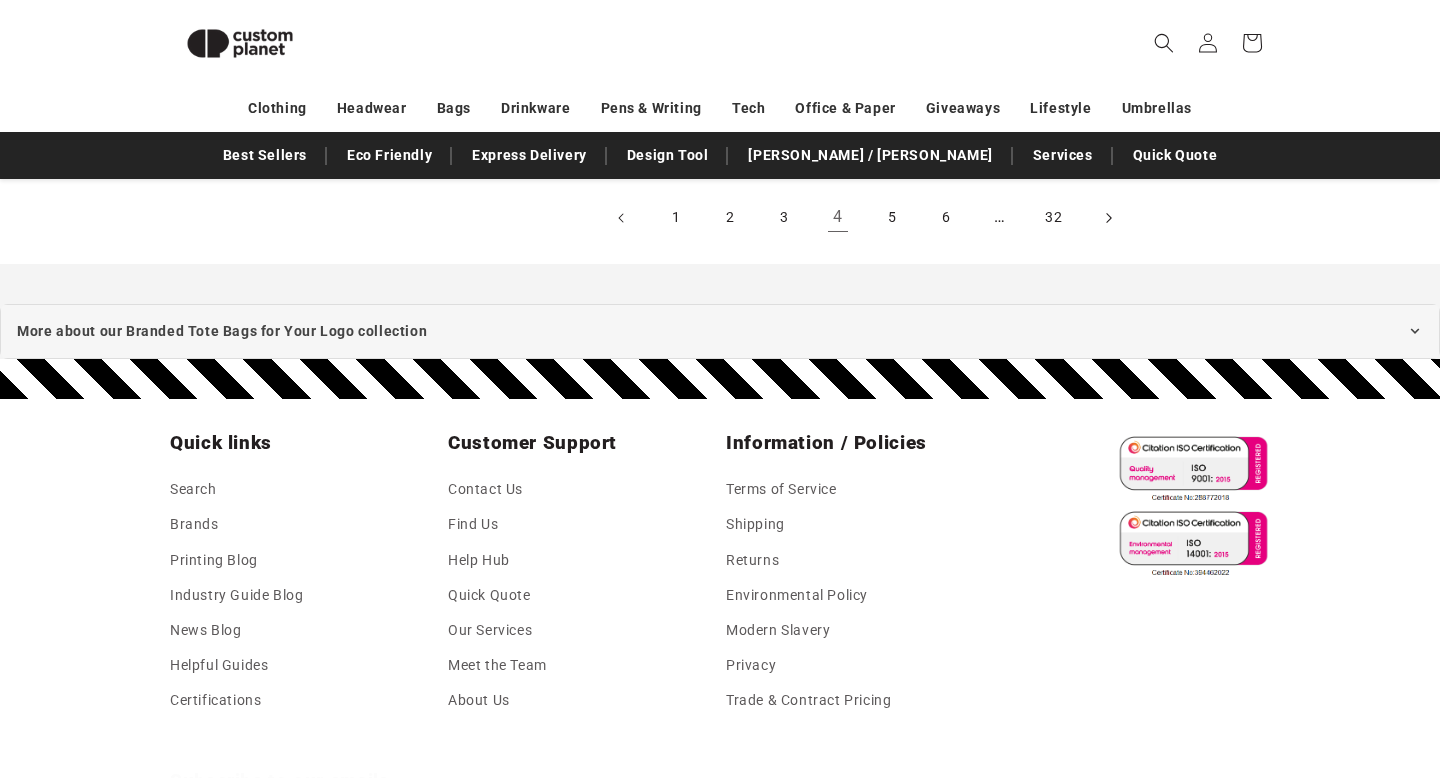 click at bounding box center (1108, 218) 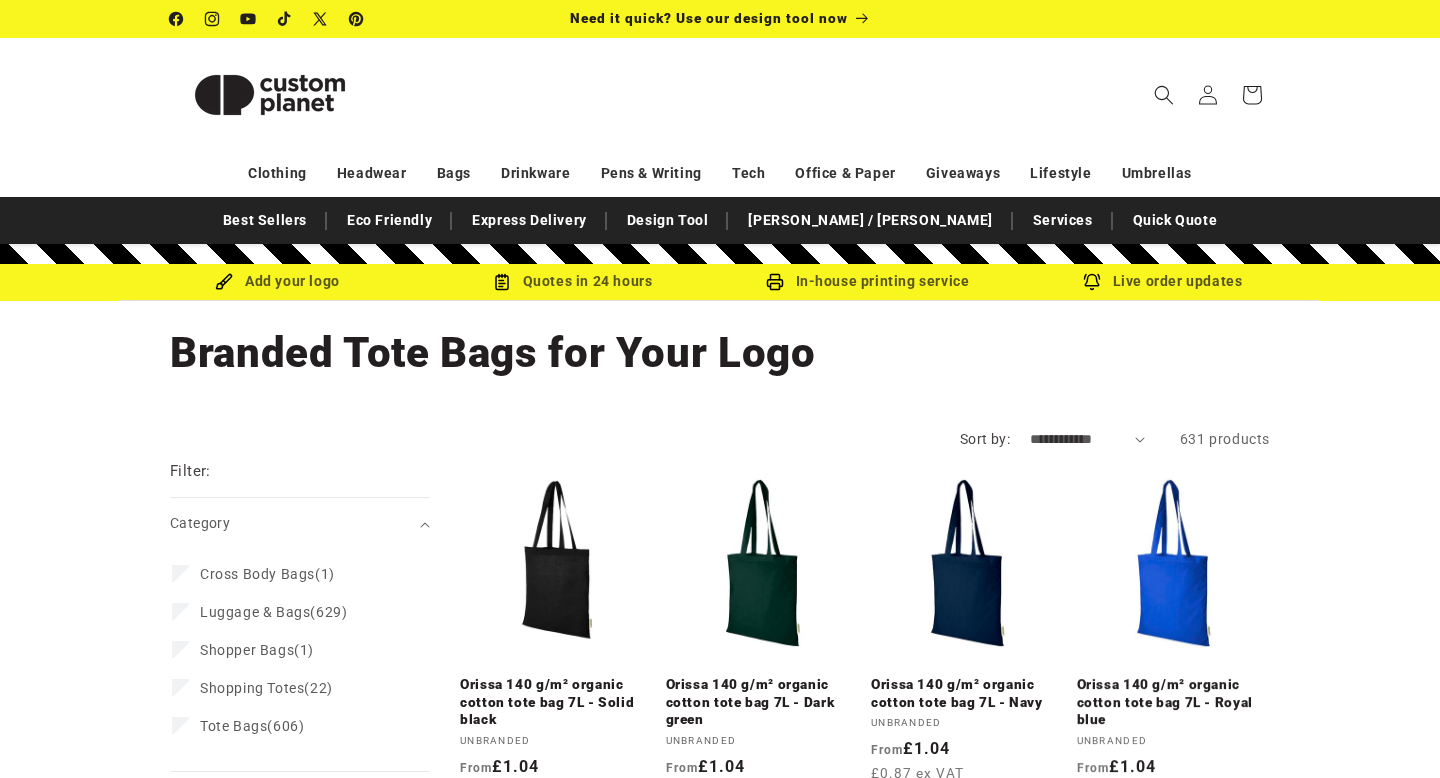 scroll, scrollTop: 0, scrollLeft: 0, axis: both 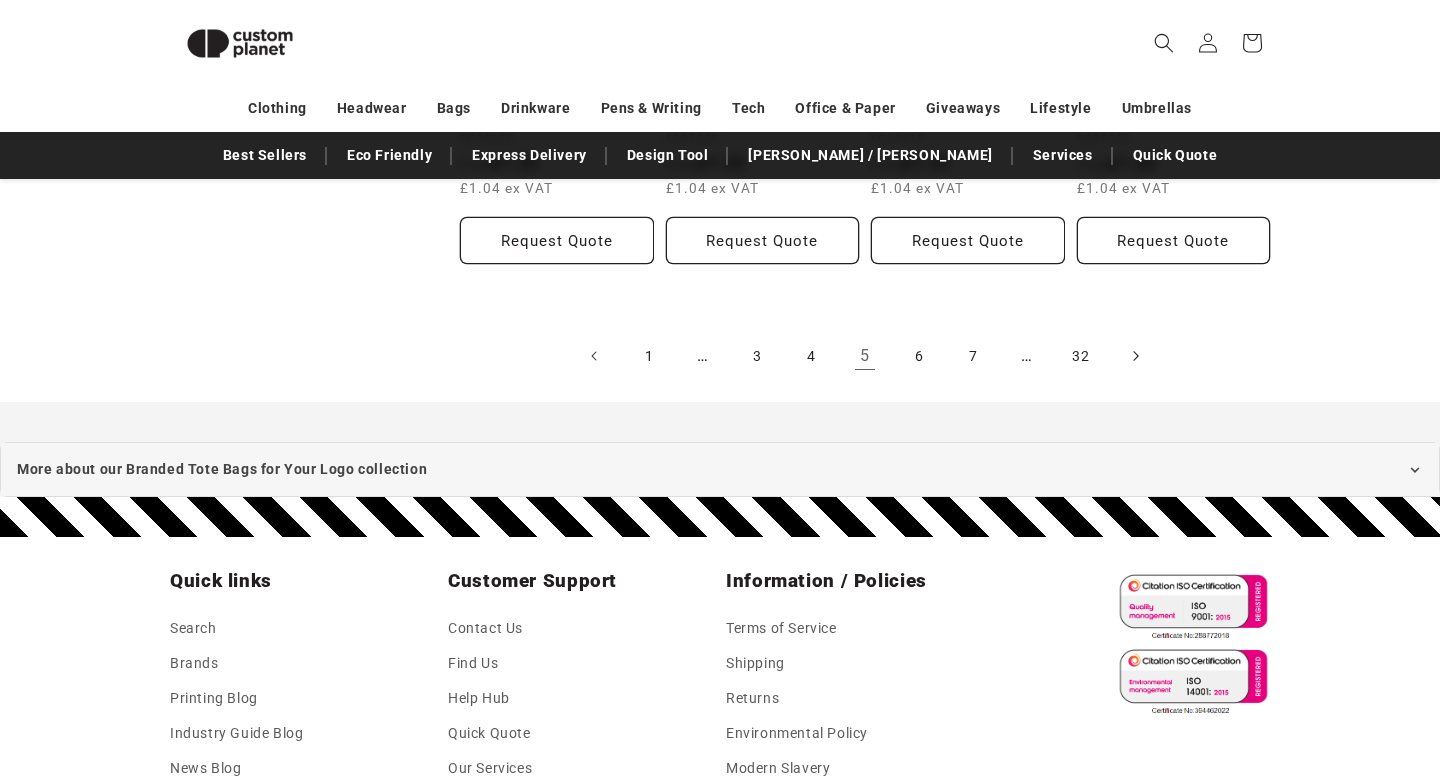 click 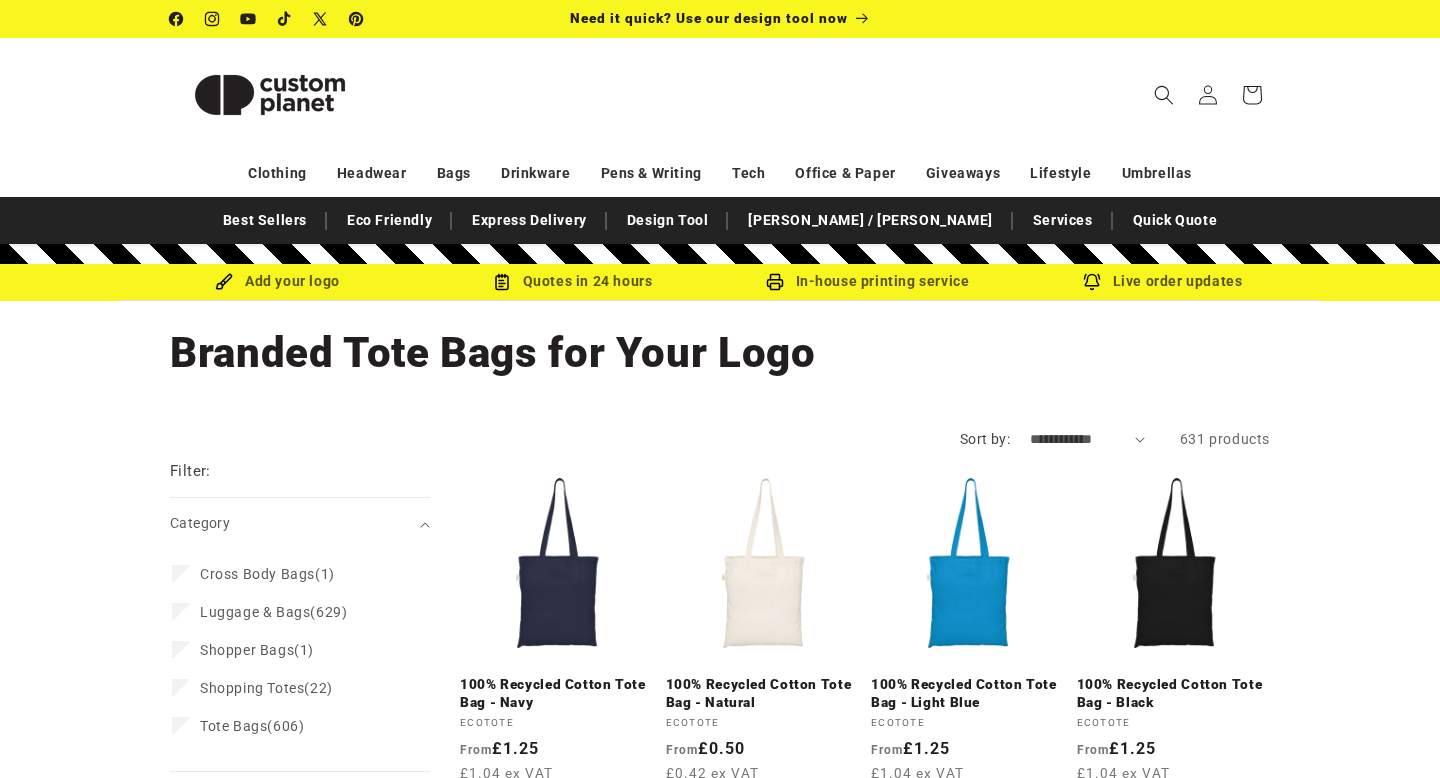 scroll, scrollTop: 0, scrollLeft: 0, axis: both 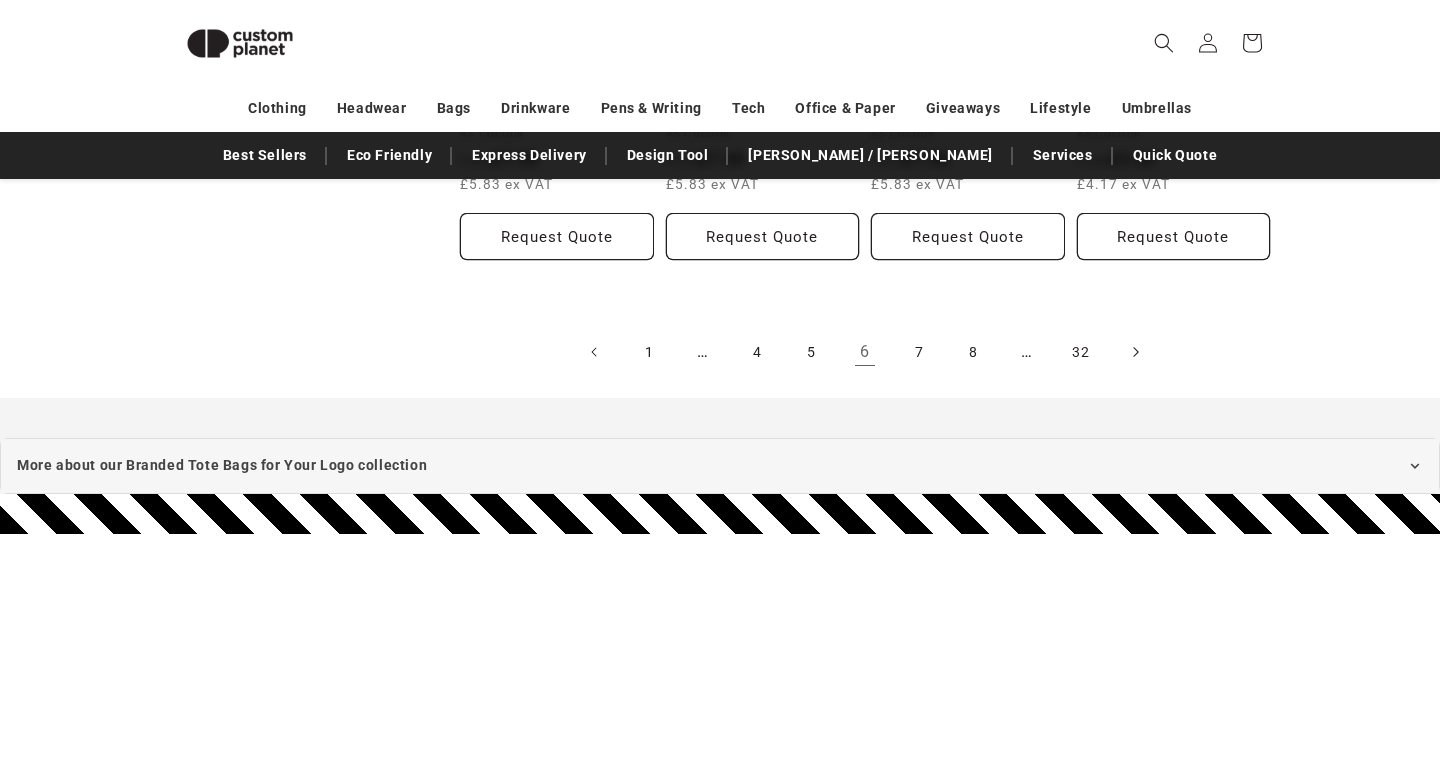 click 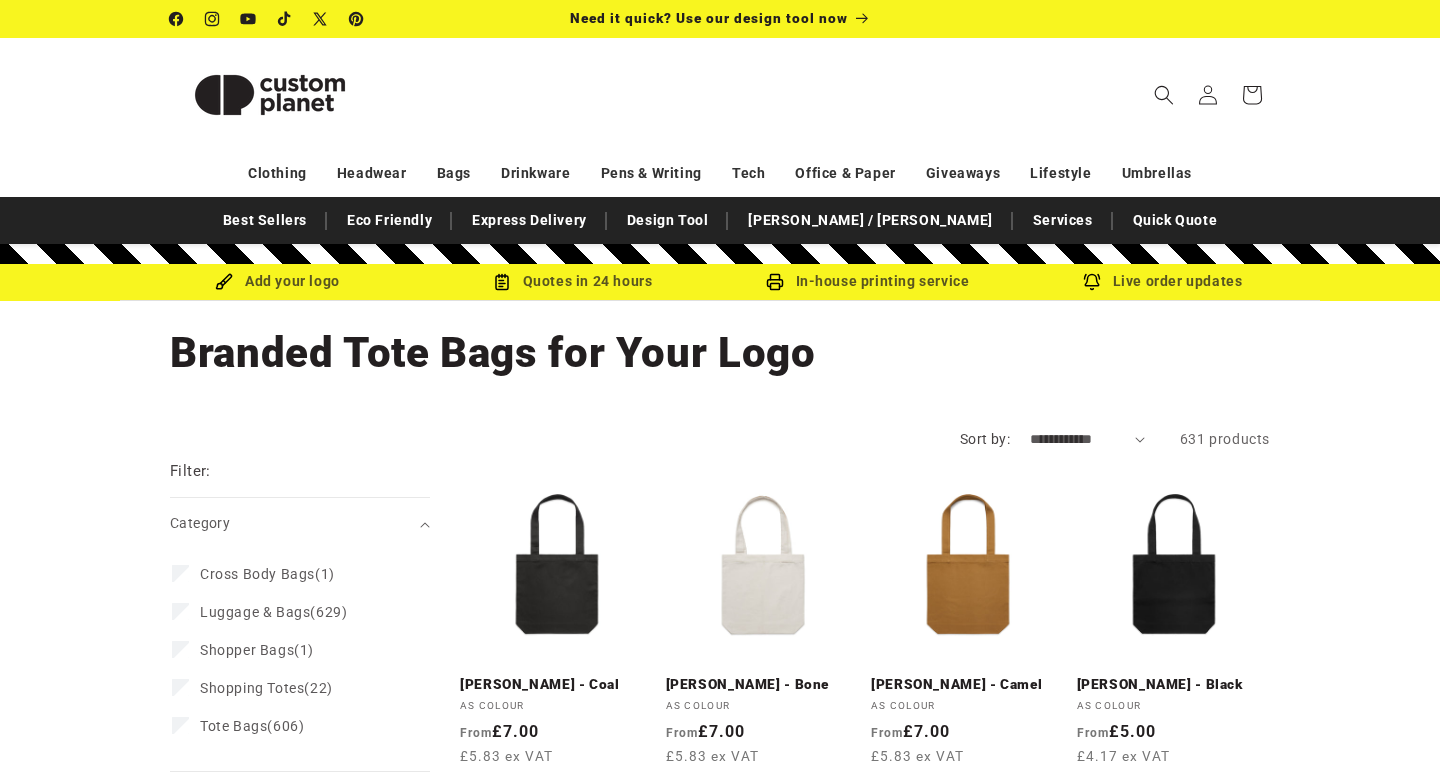 scroll, scrollTop: 0, scrollLeft: 0, axis: both 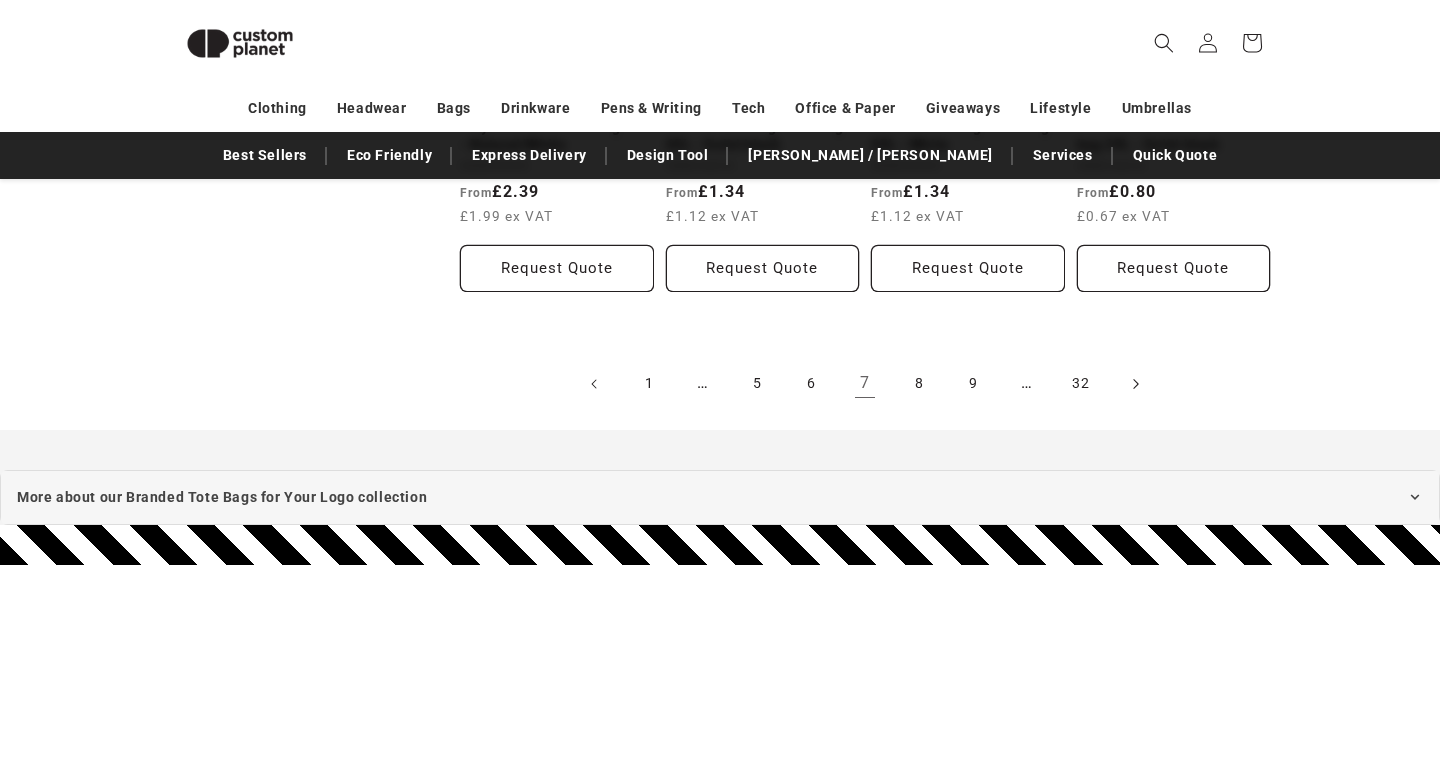click at bounding box center (1135, 384) 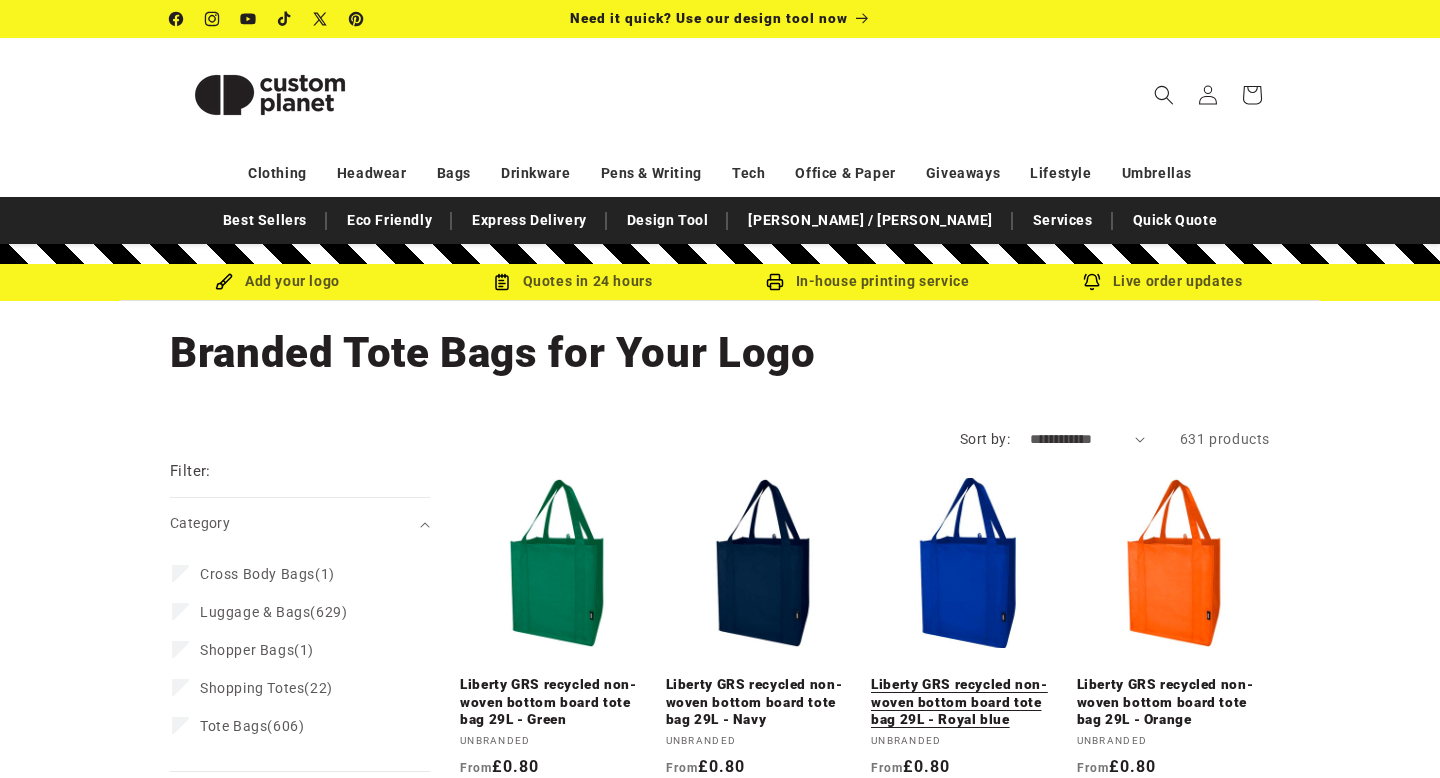 scroll, scrollTop: 0, scrollLeft: 0, axis: both 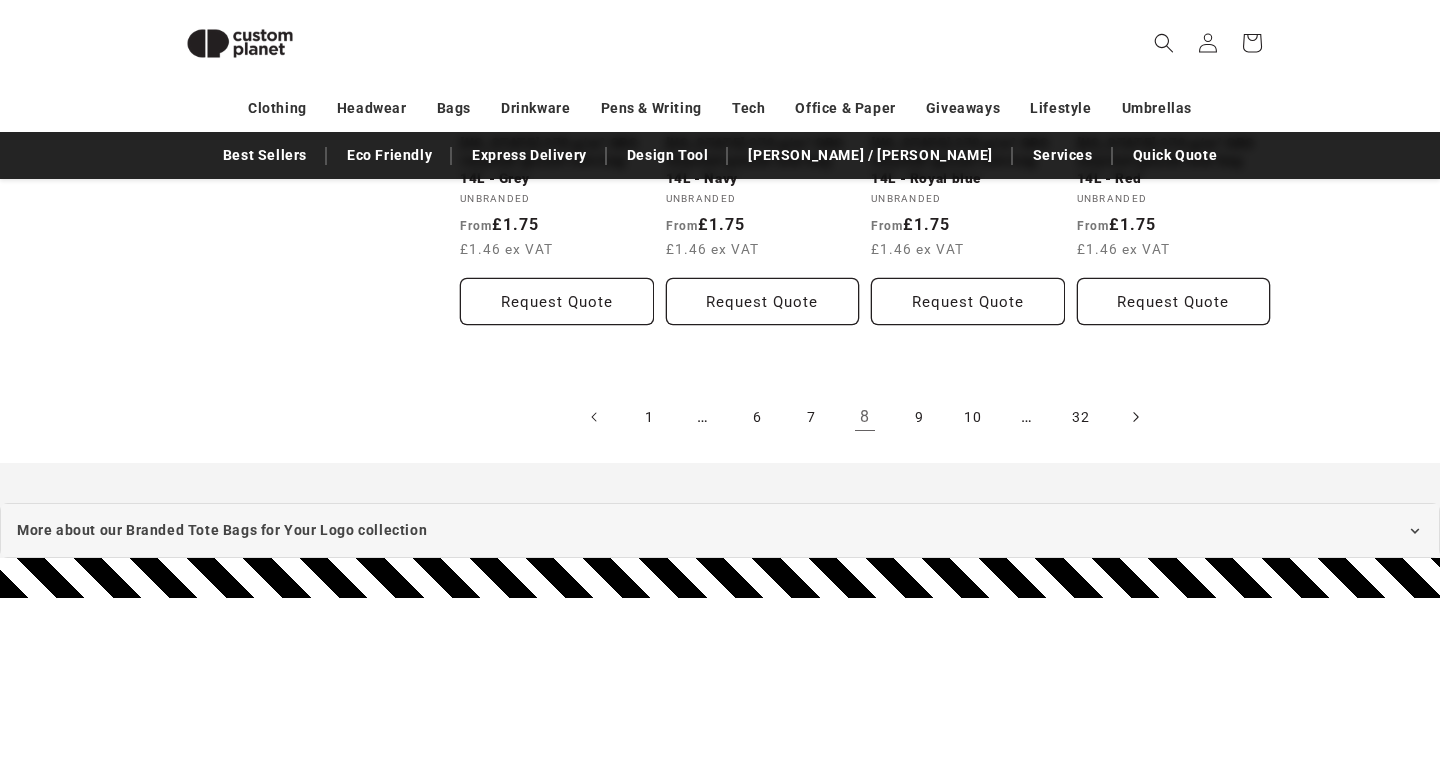 click at bounding box center (1135, 417) 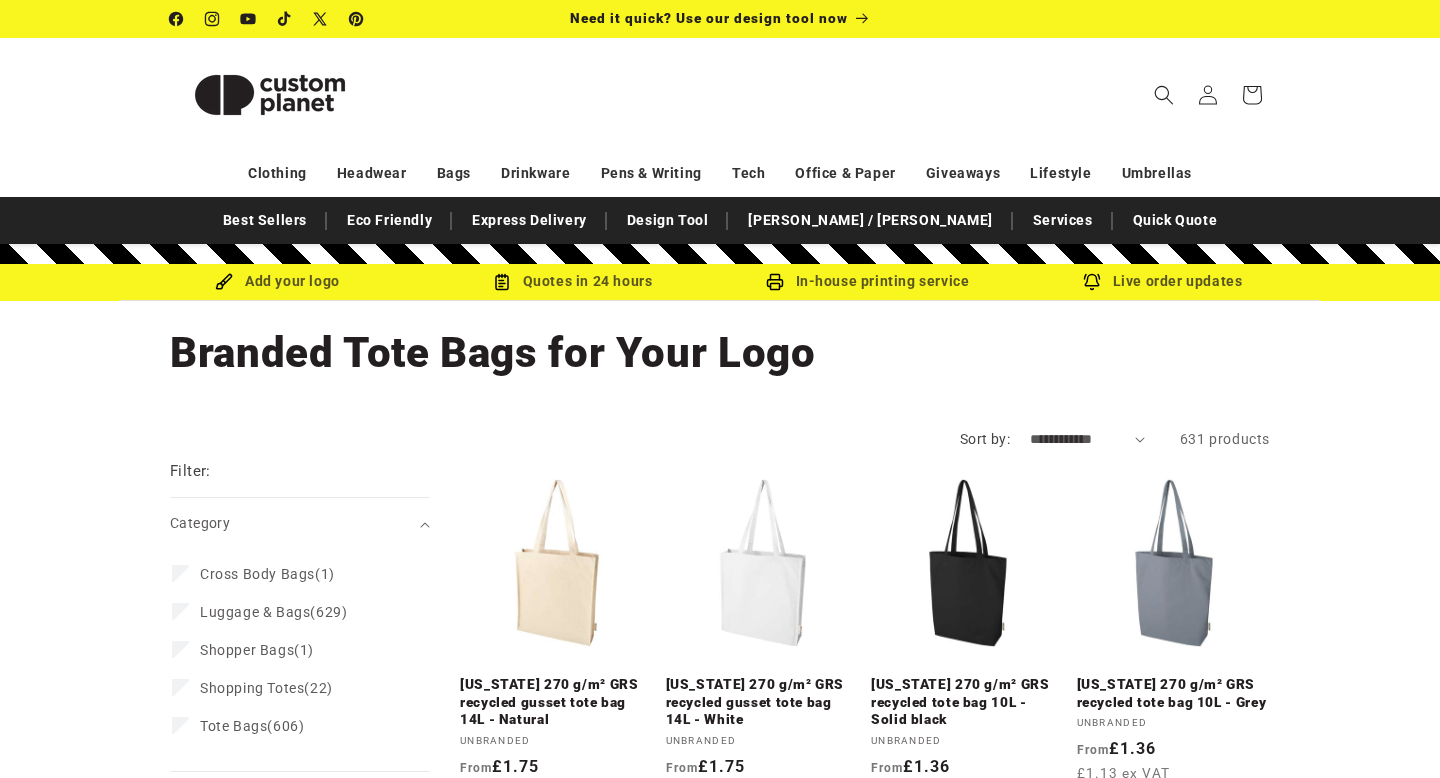 scroll, scrollTop: 0, scrollLeft: 0, axis: both 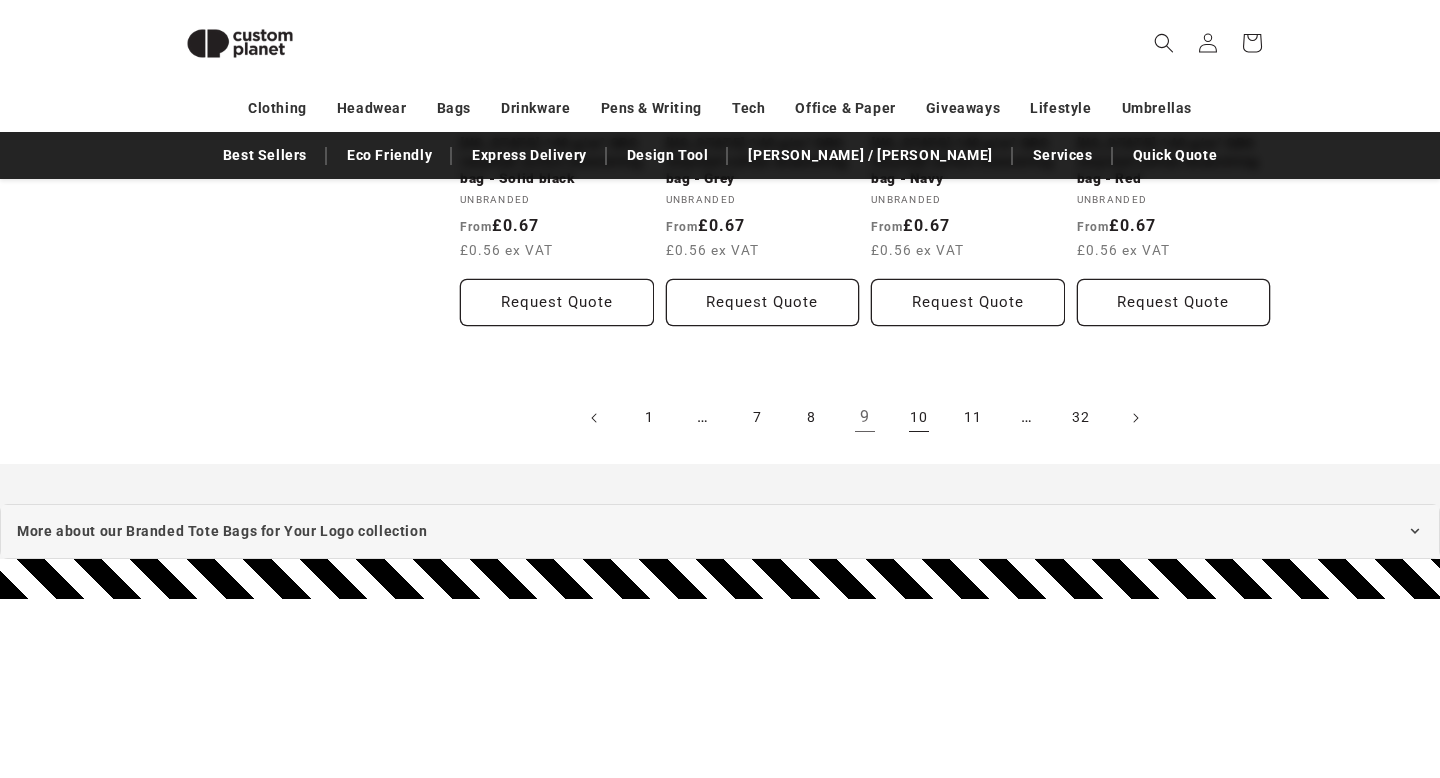click on "10" at bounding box center [919, 418] 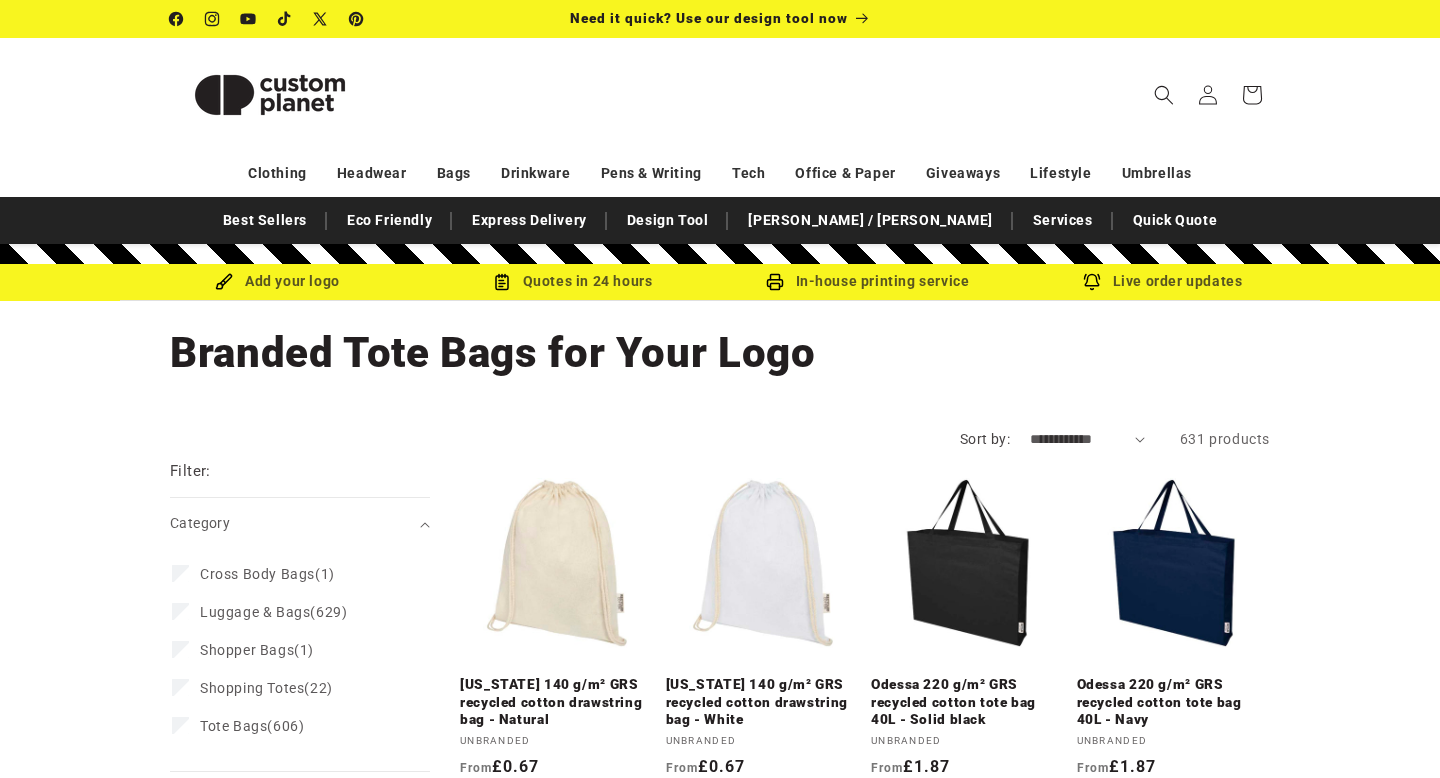 scroll, scrollTop: 0, scrollLeft: 0, axis: both 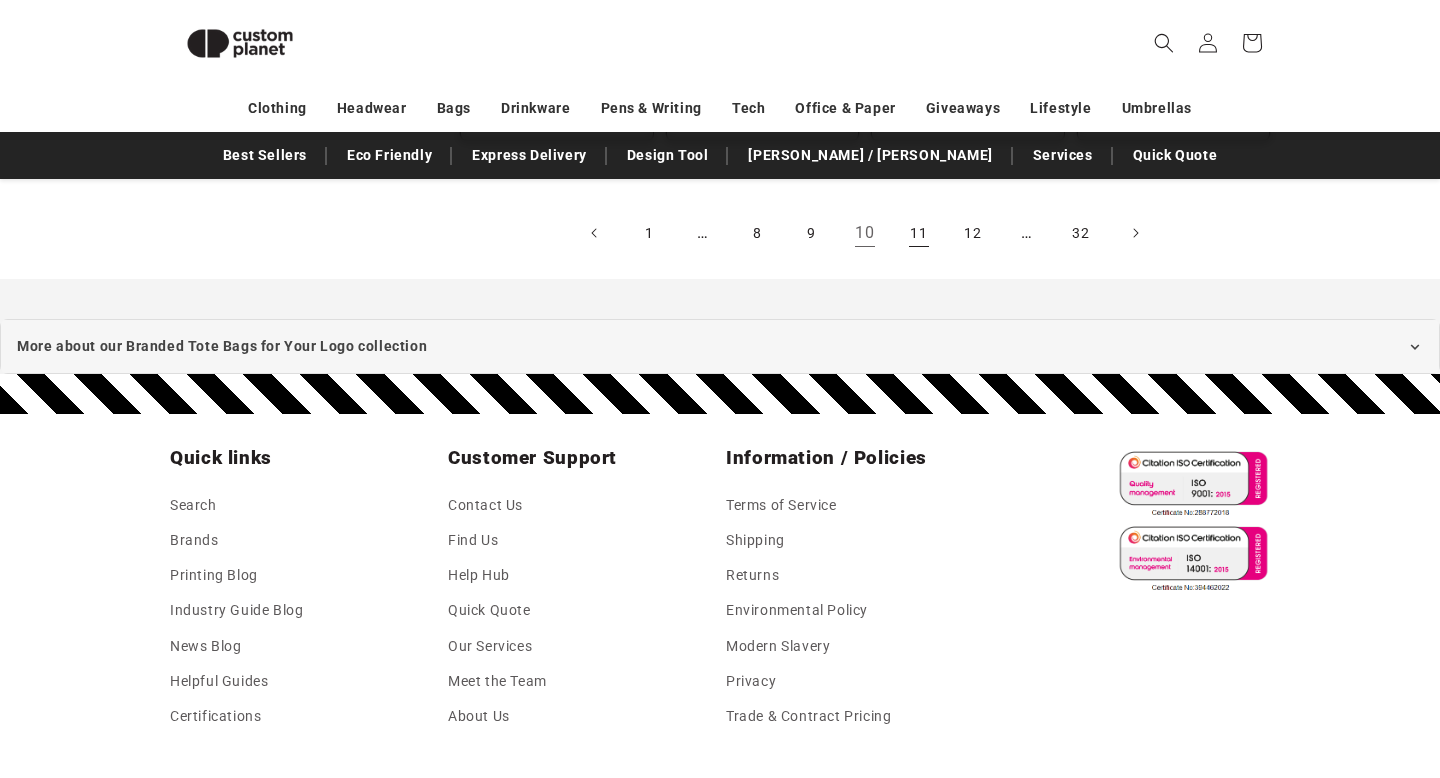 click on "11" at bounding box center [919, 233] 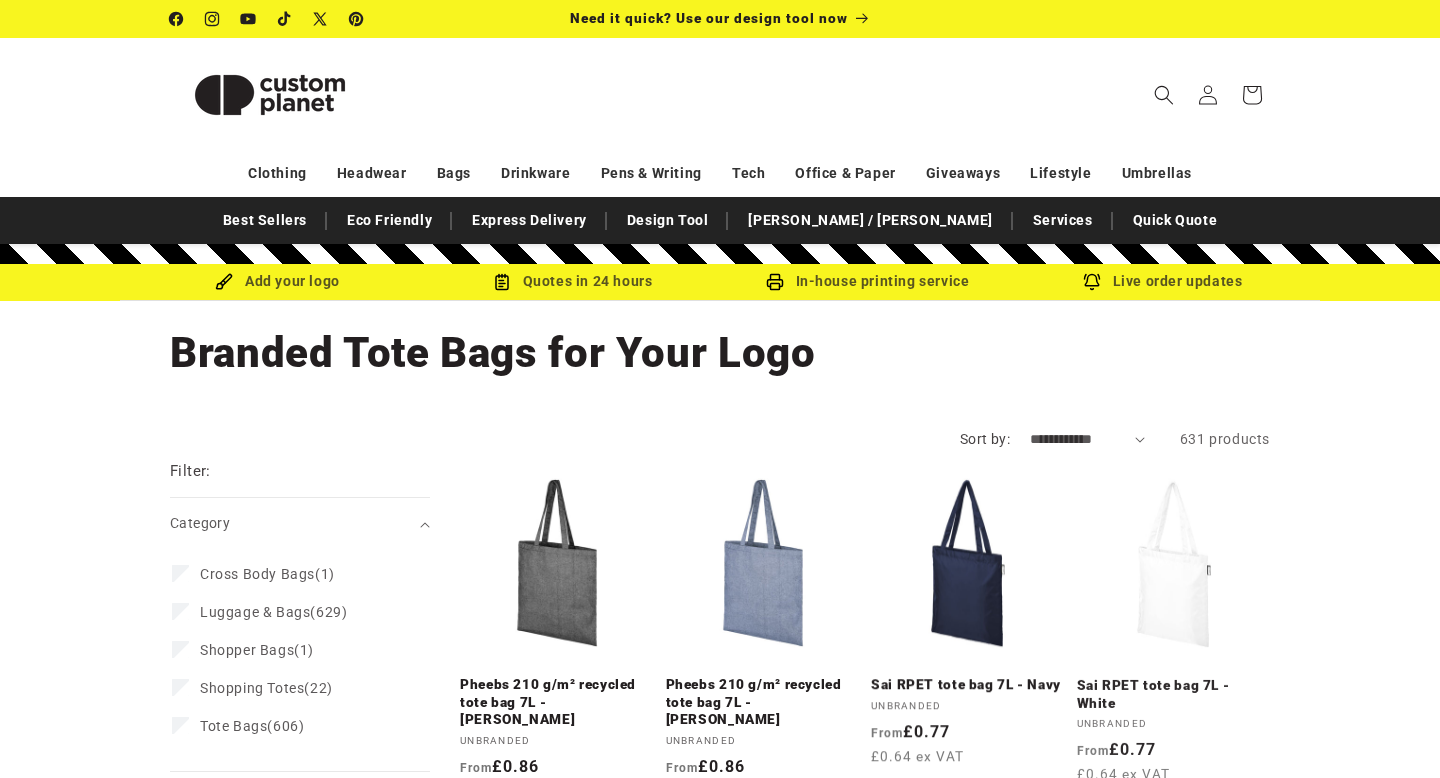scroll, scrollTop: 0, scrollLeft: 0, axis: both 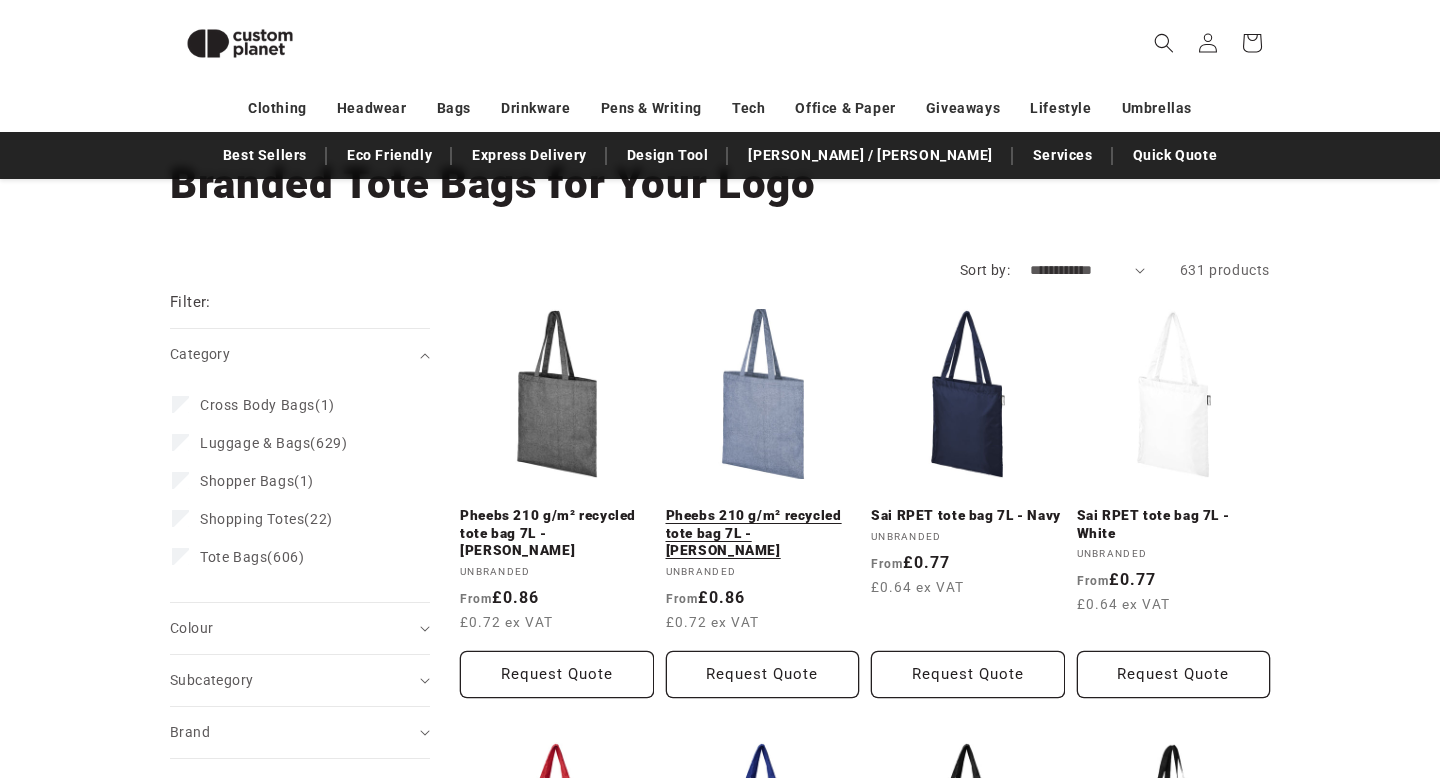 click on "Pheebs 210 g/m² recycled tote bag 7L - Heather blue" at bounding box center (763, 533) 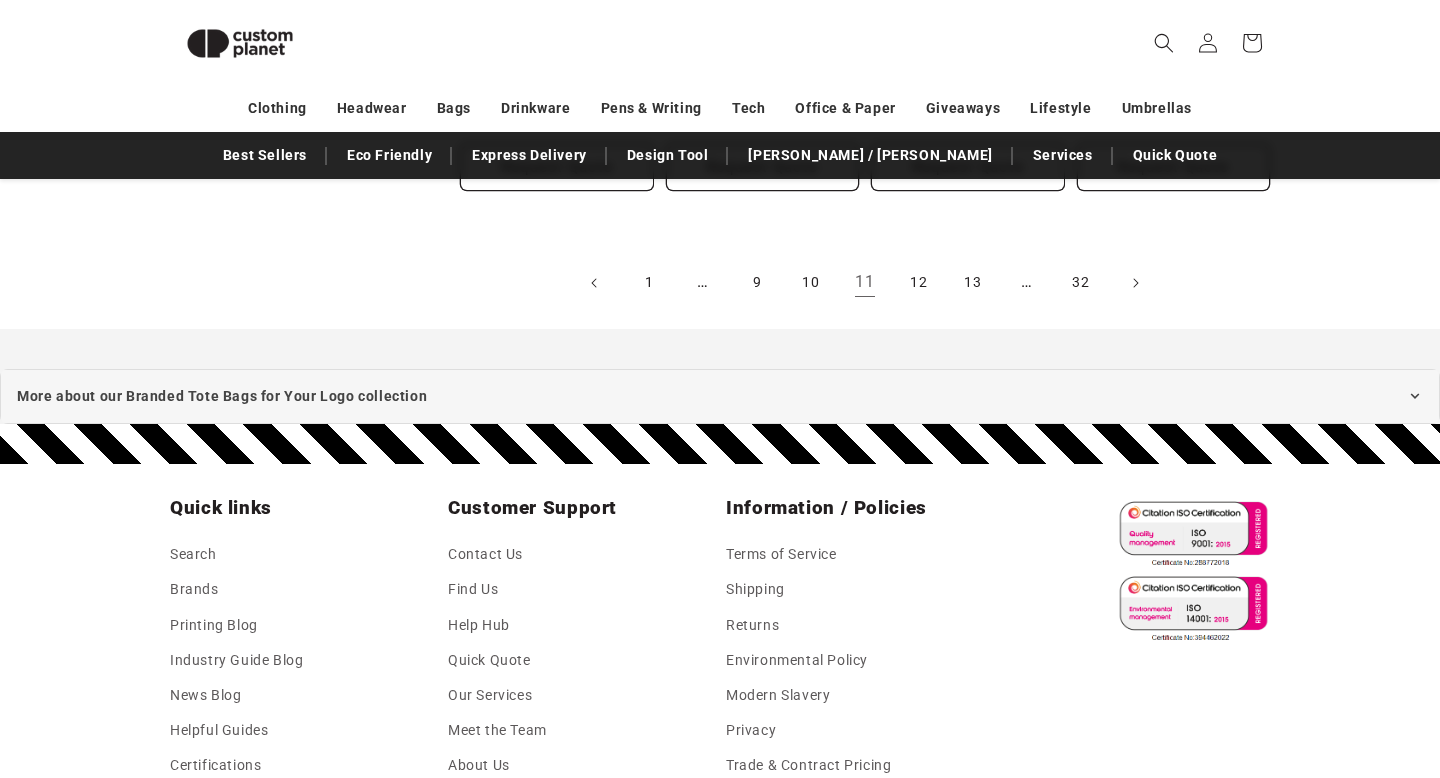 scroll, scrollTop: 2379, scrollLeft: 0, axis: vertical 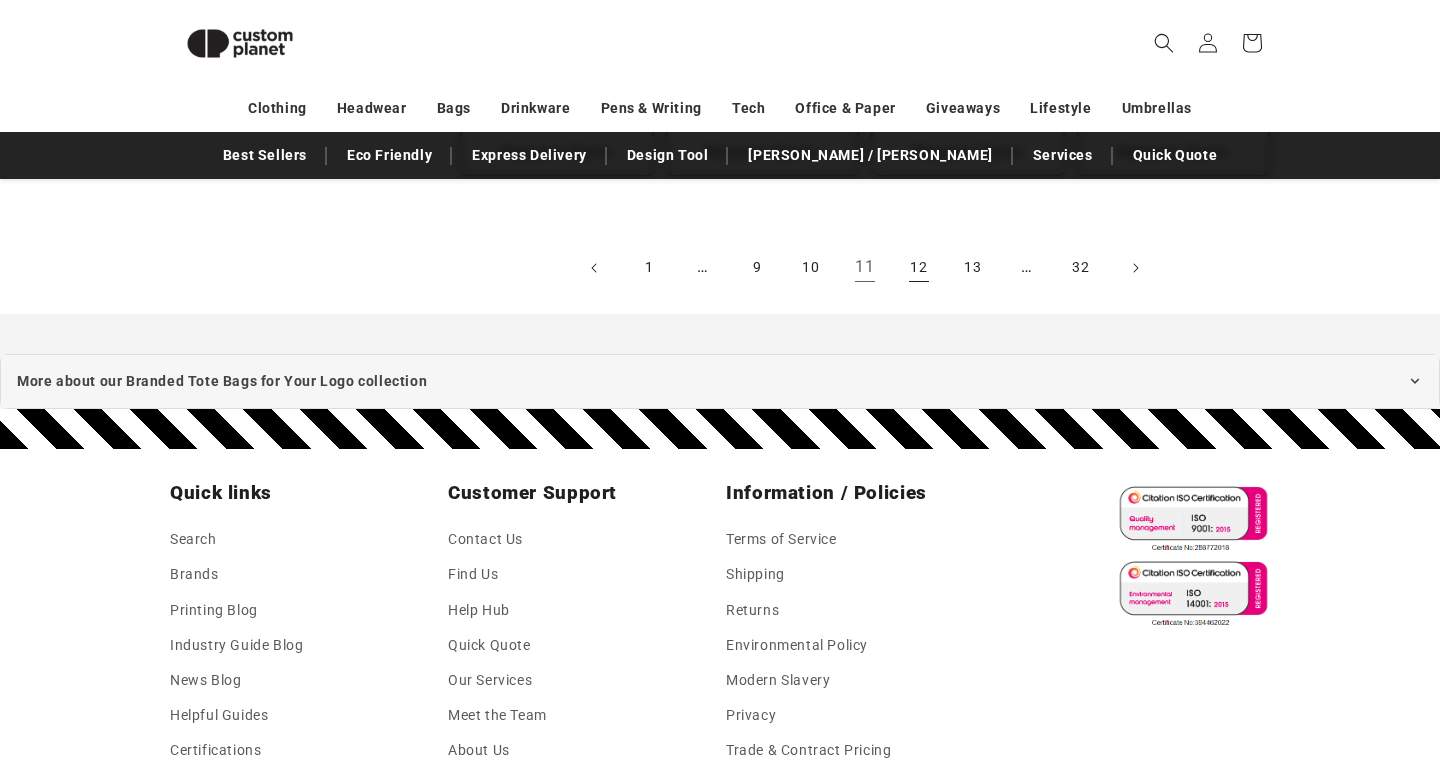 click on "12" at bounding box center (919, 268) 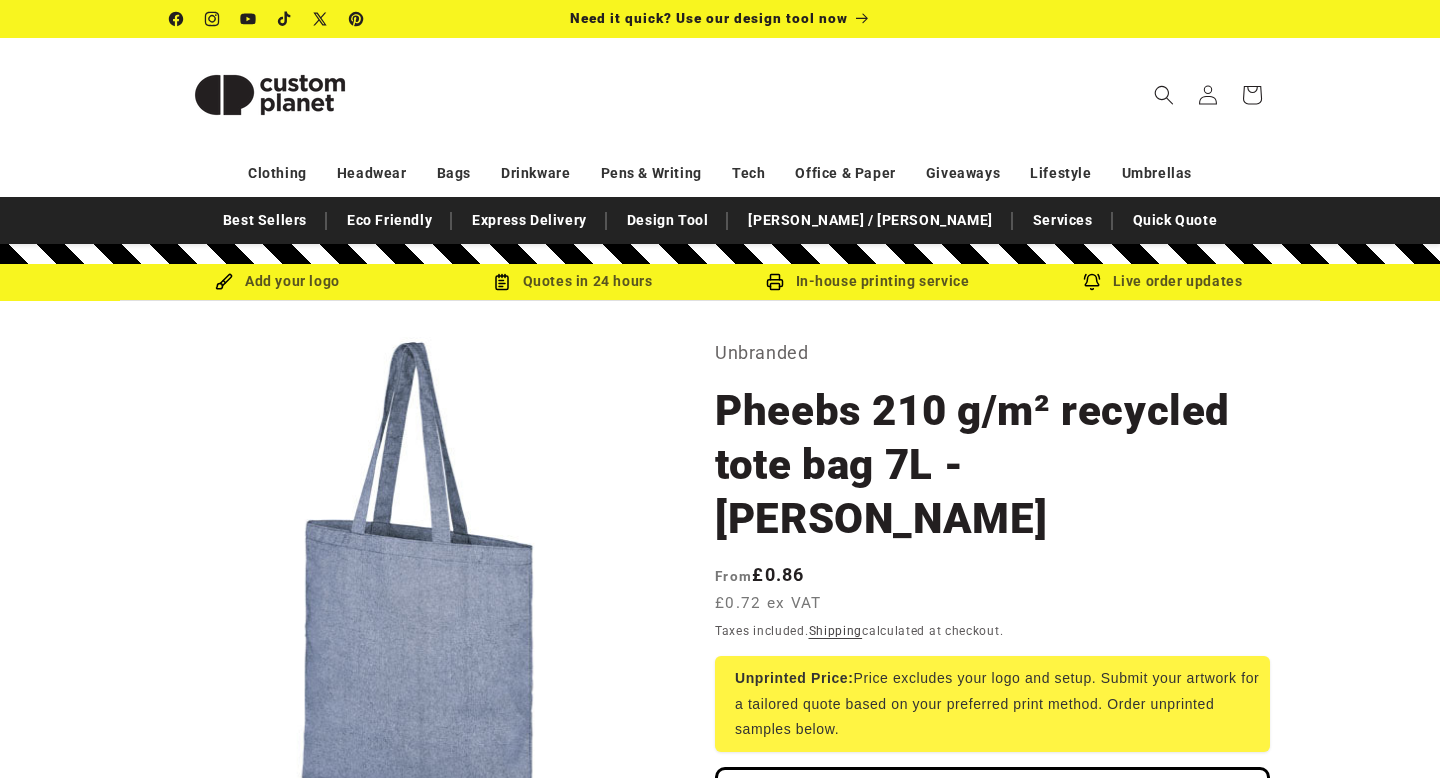 scroll, scrollTop: 0, scrollLeft: 0, axis: both 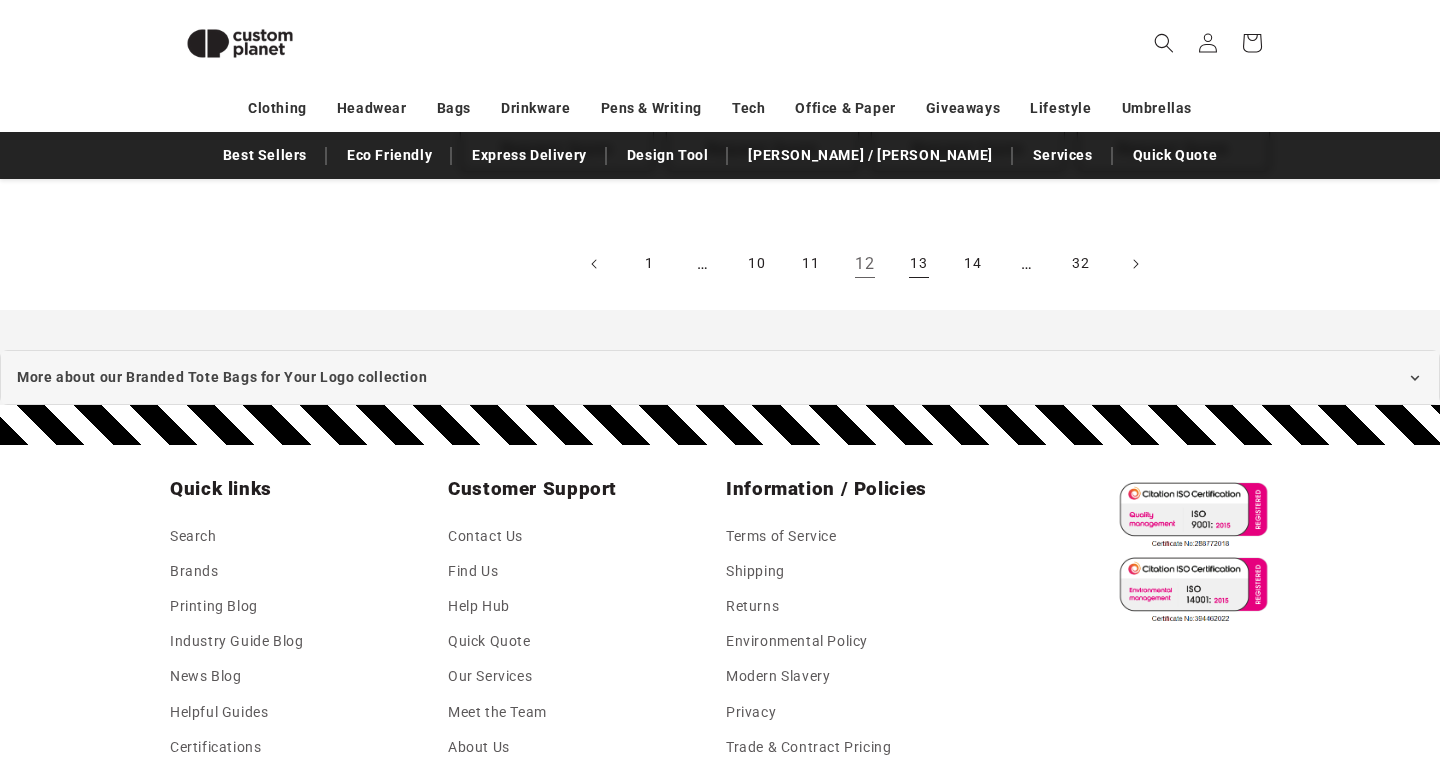 click on "13" at bounding box center (919, 264) 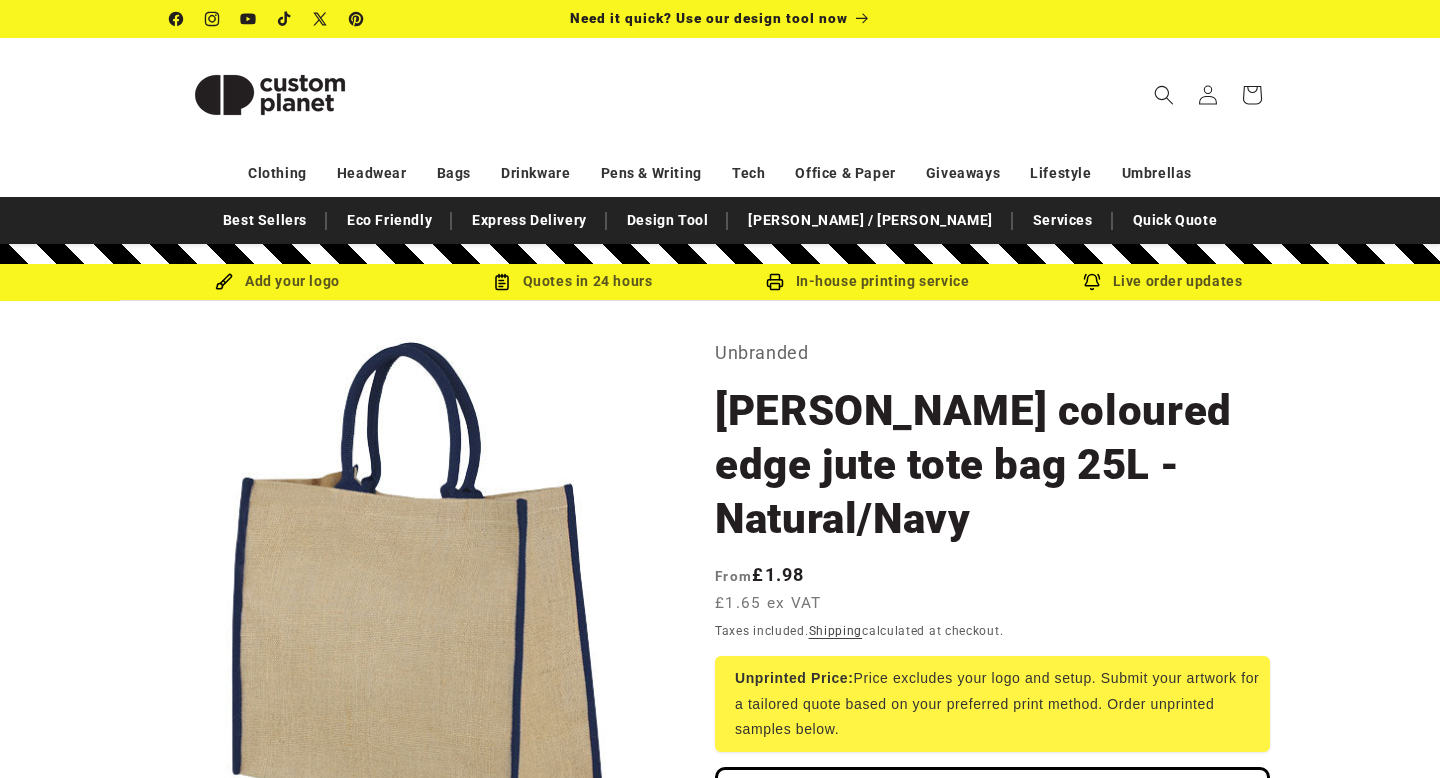 scroll, scrollTop: 0, scrollLeft: 0, axis: both 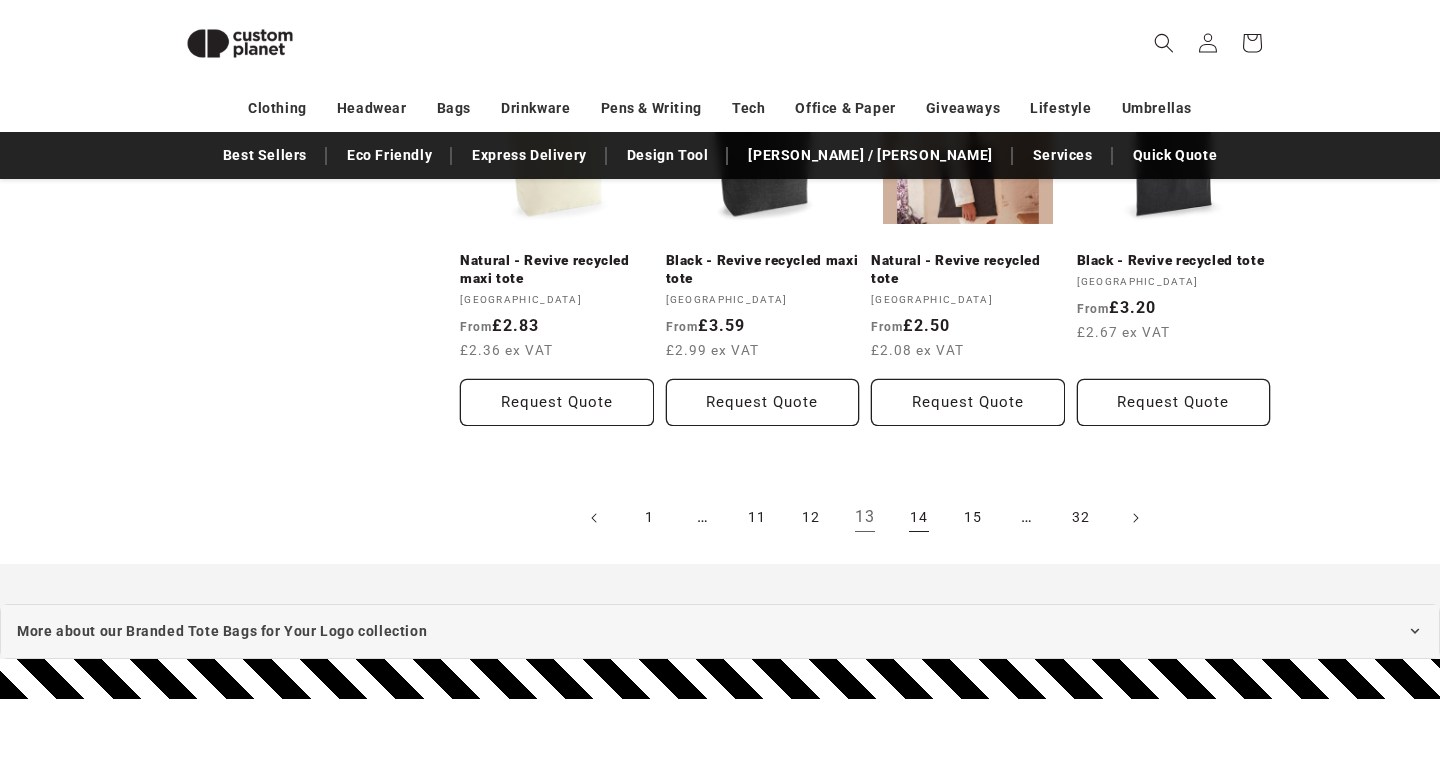 click on "14" at bounding box center (919, 518) 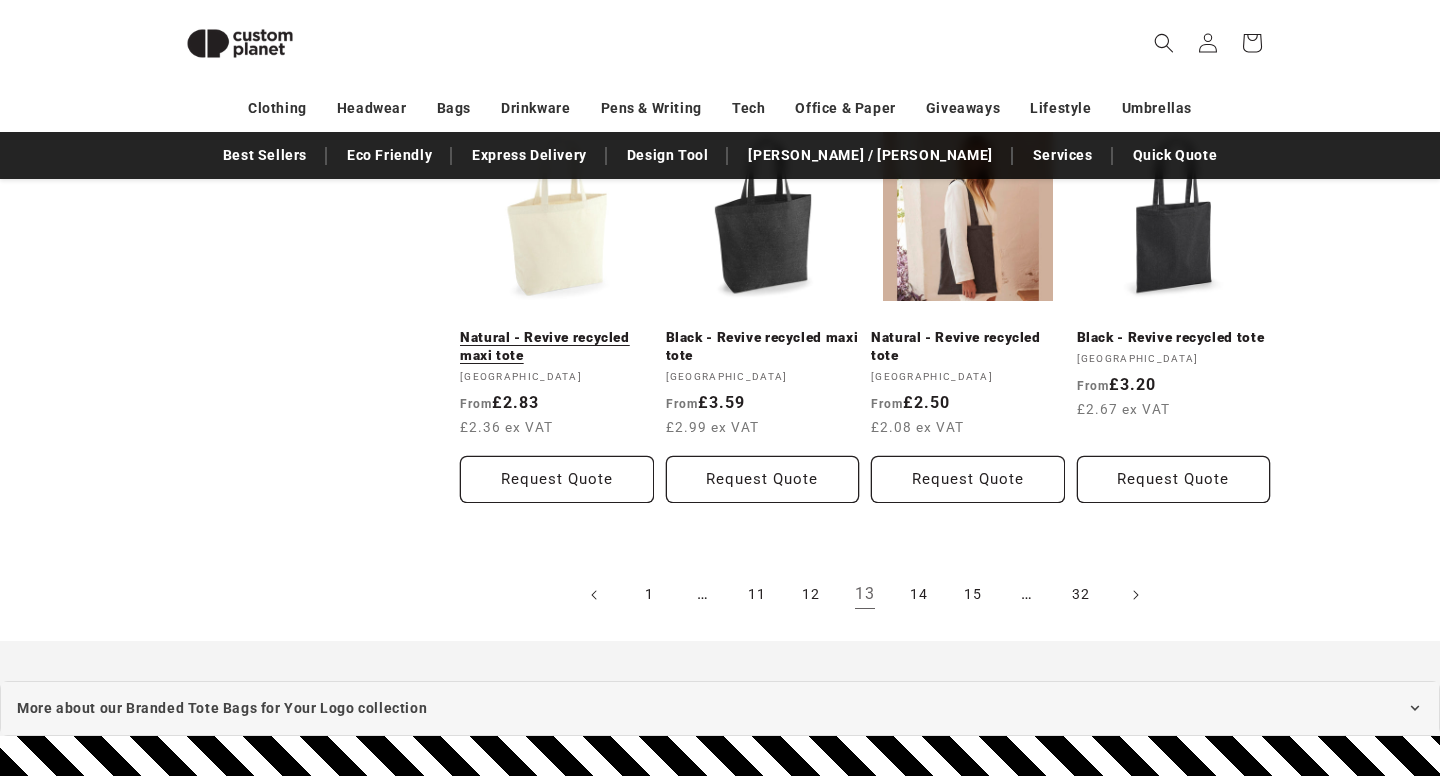 scroll, scrollTop: 1979, scrollLeft: 0, axis: vertical 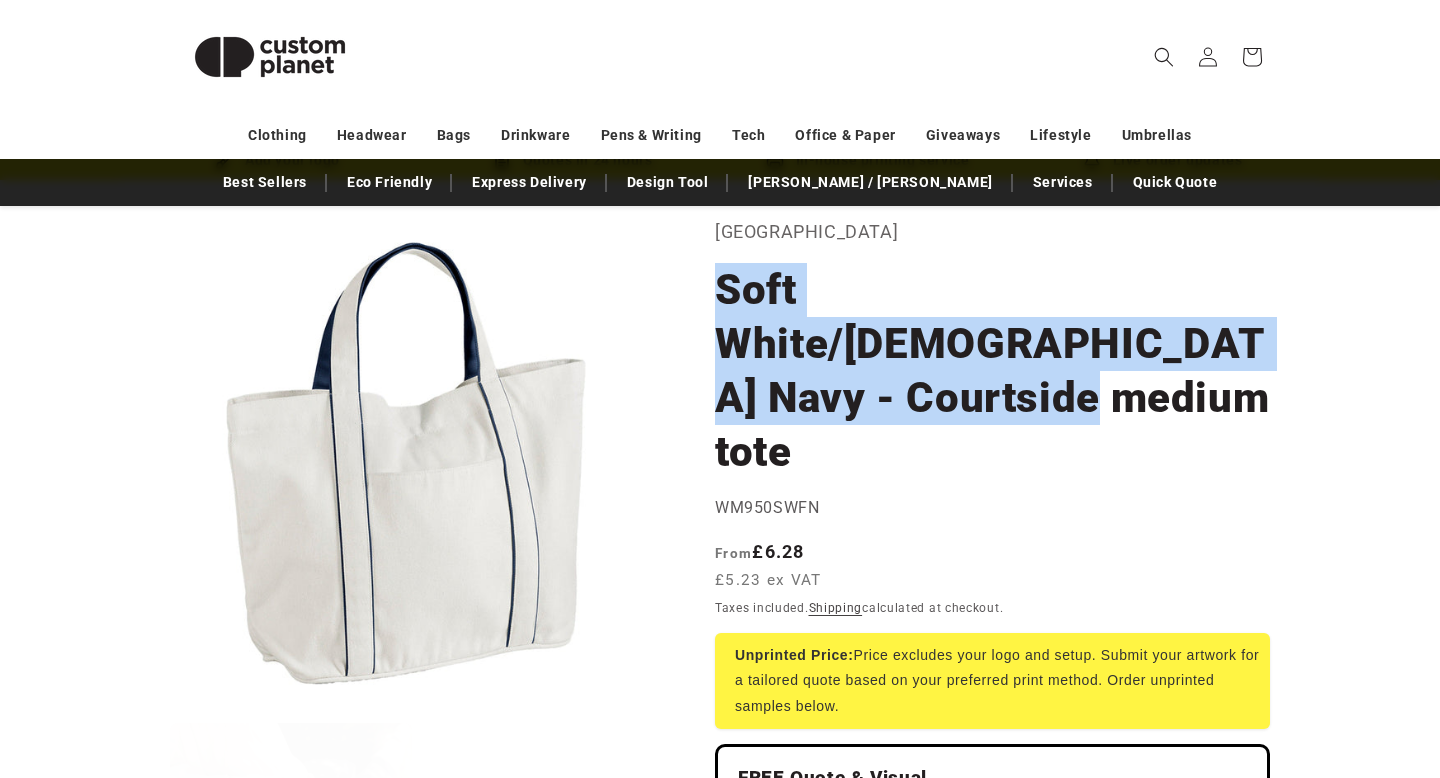 drag, startPoint x: 719, startPoint y: 295, endPoint x: 1222, endPoint y: 348, distance: 505.78455 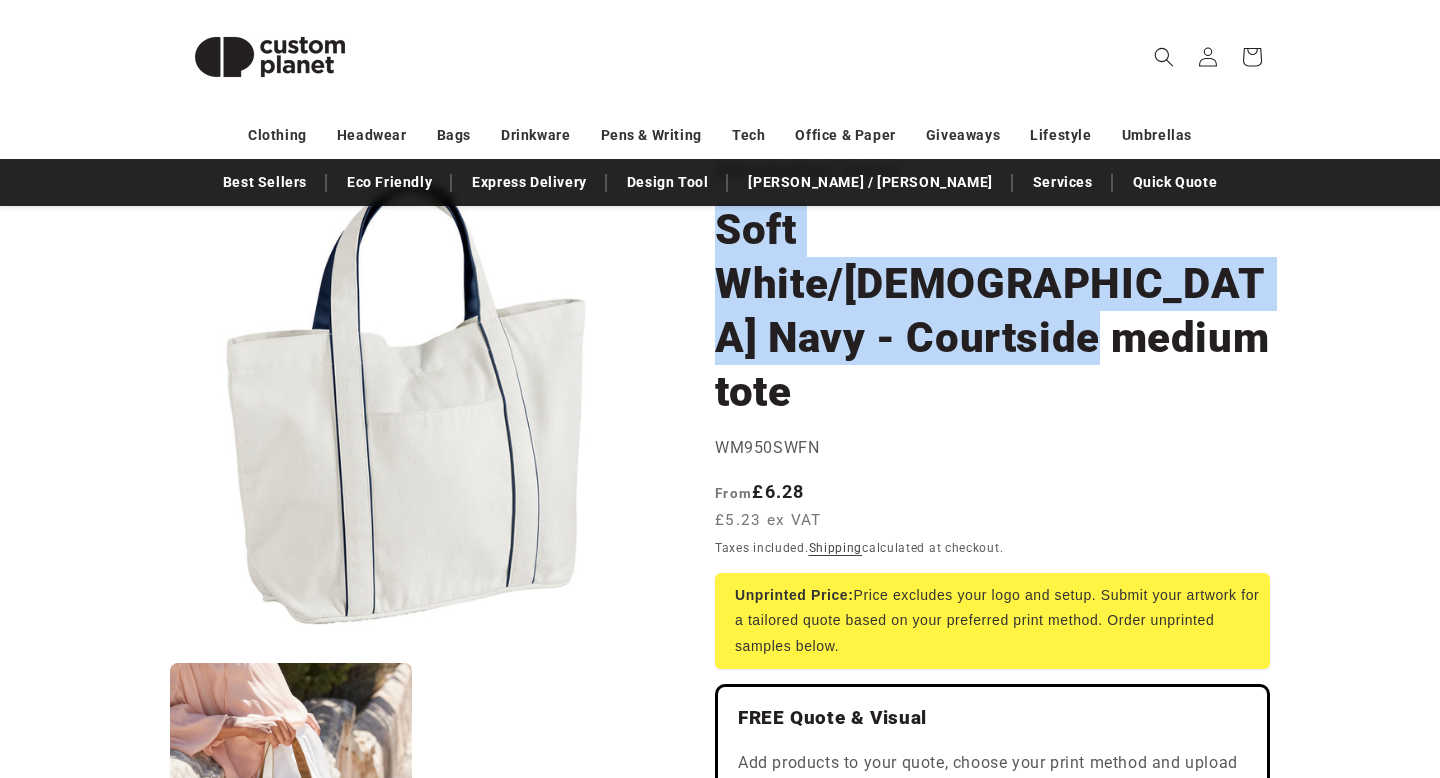 scroll, scrollTop: 167, scrollLeft: 0, axis: vertical 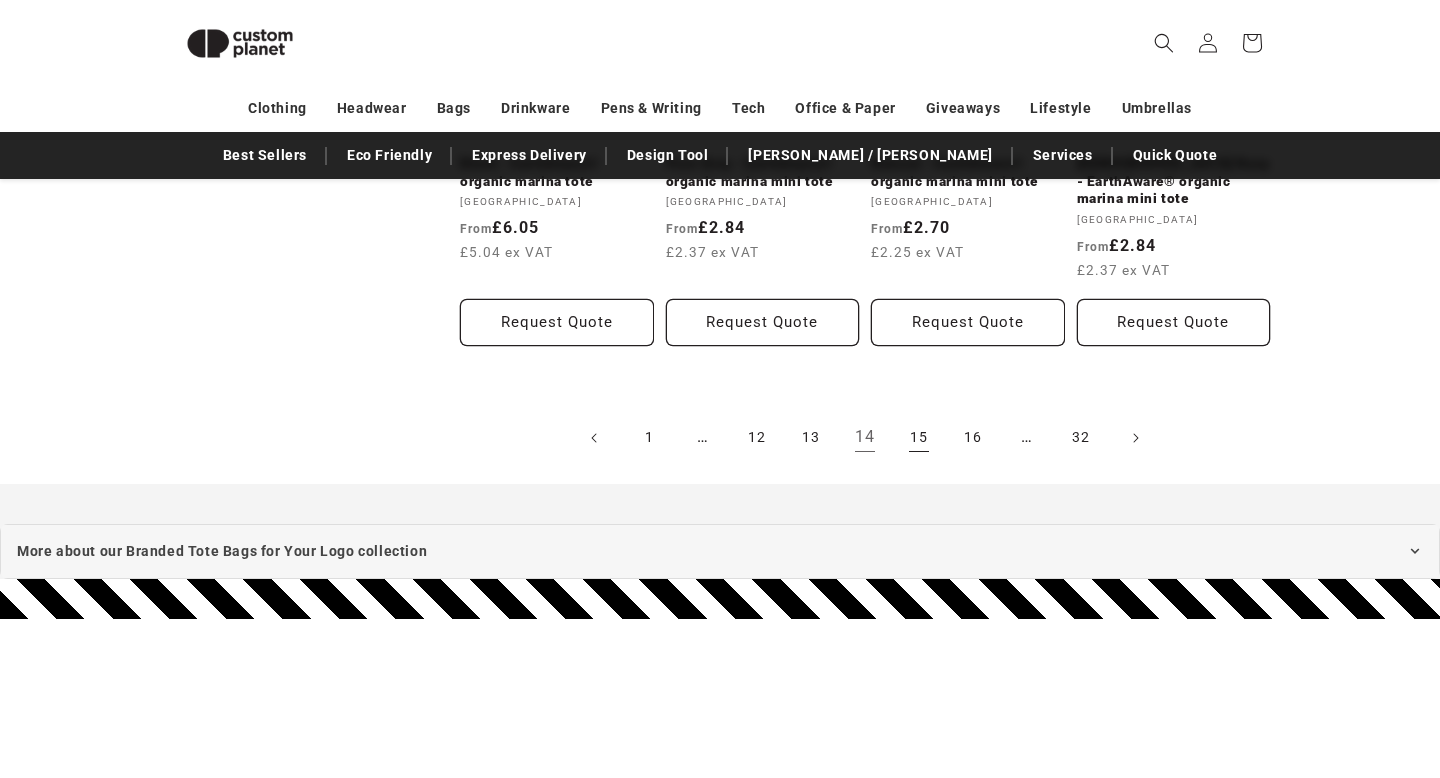 click on "15" at bounding box center [919, 438] 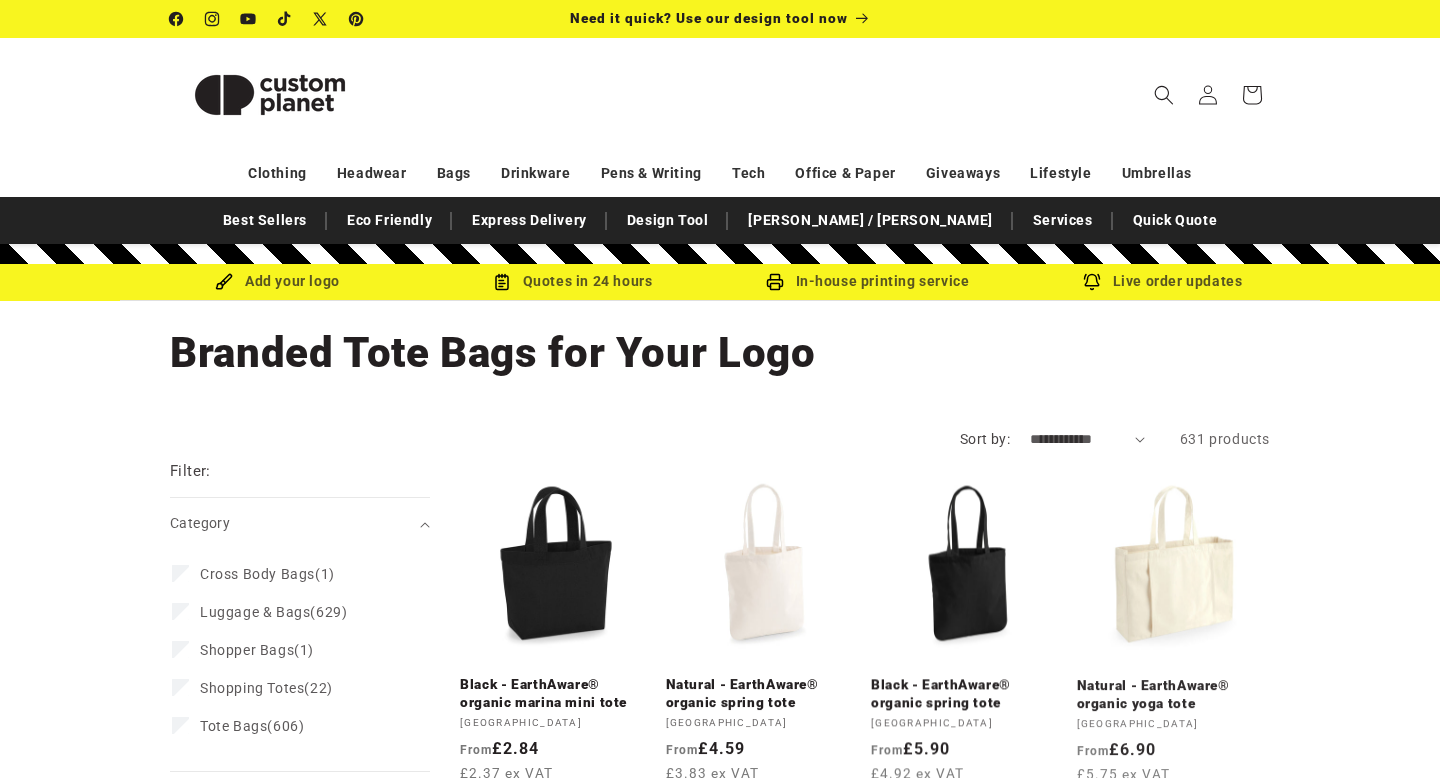 scroll, scrollTop: 0, scrollLeft: 0, axis: both 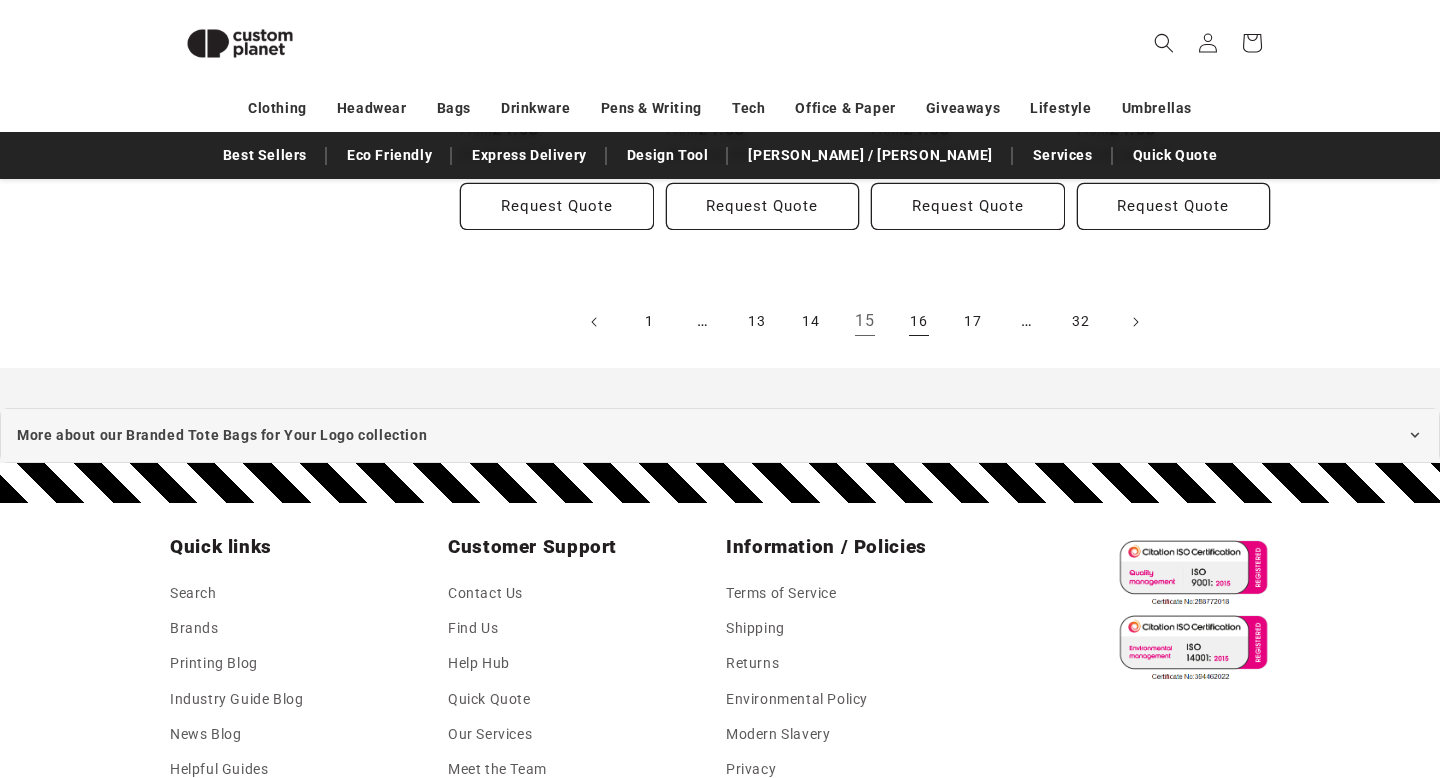 click on "16" at bounding box center (919, 322) 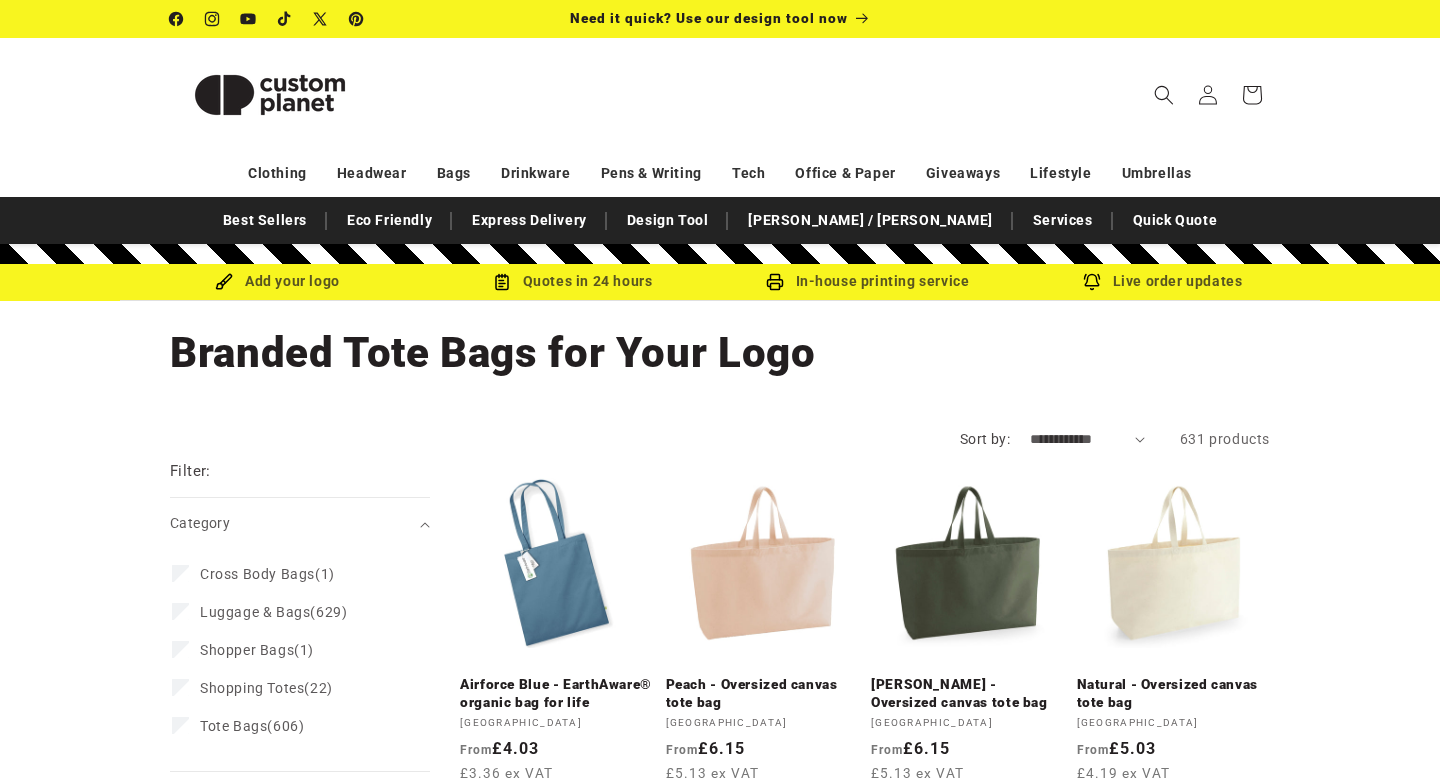 scroll, scrollTop: 60, scrollLeft: 0, axis: vertical 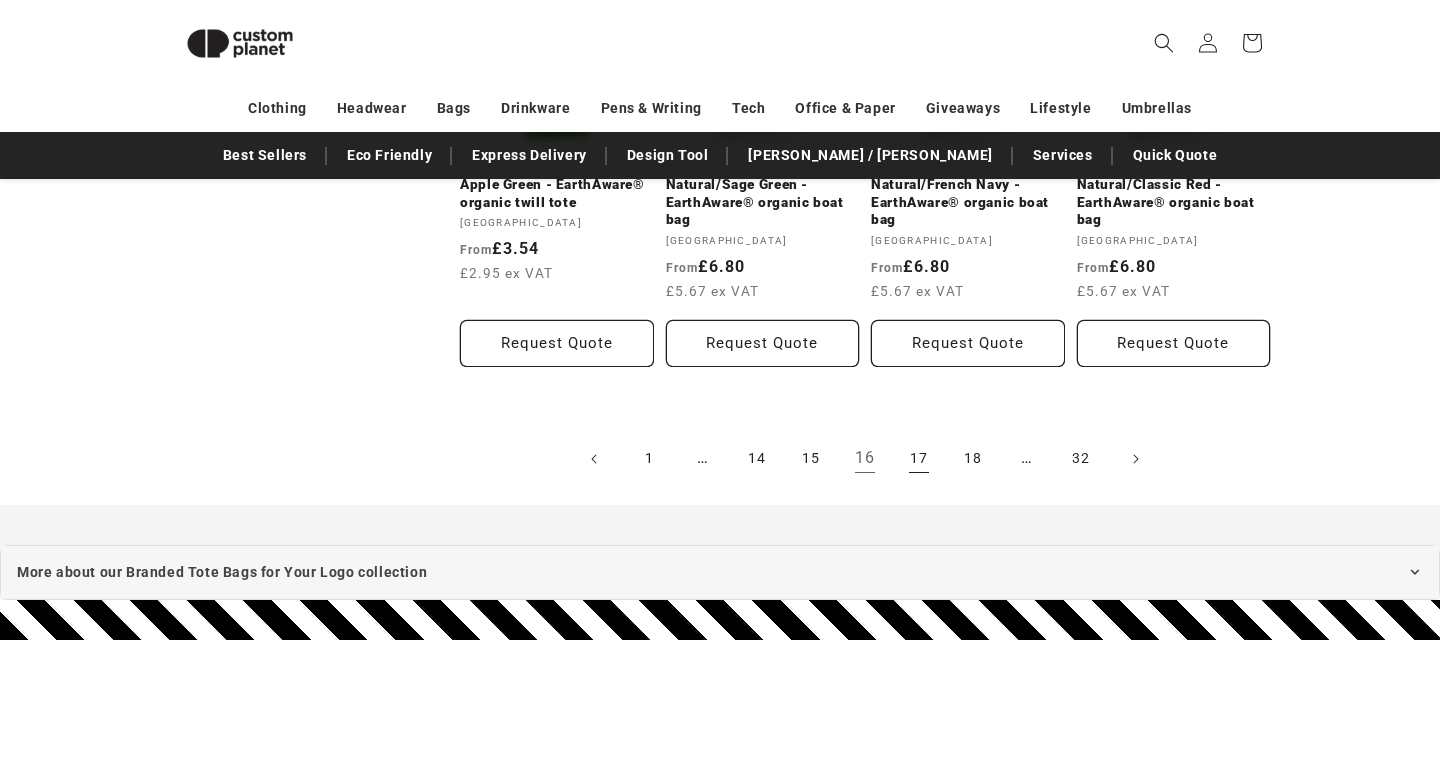 click on "17" at bounding box center [919, 459] 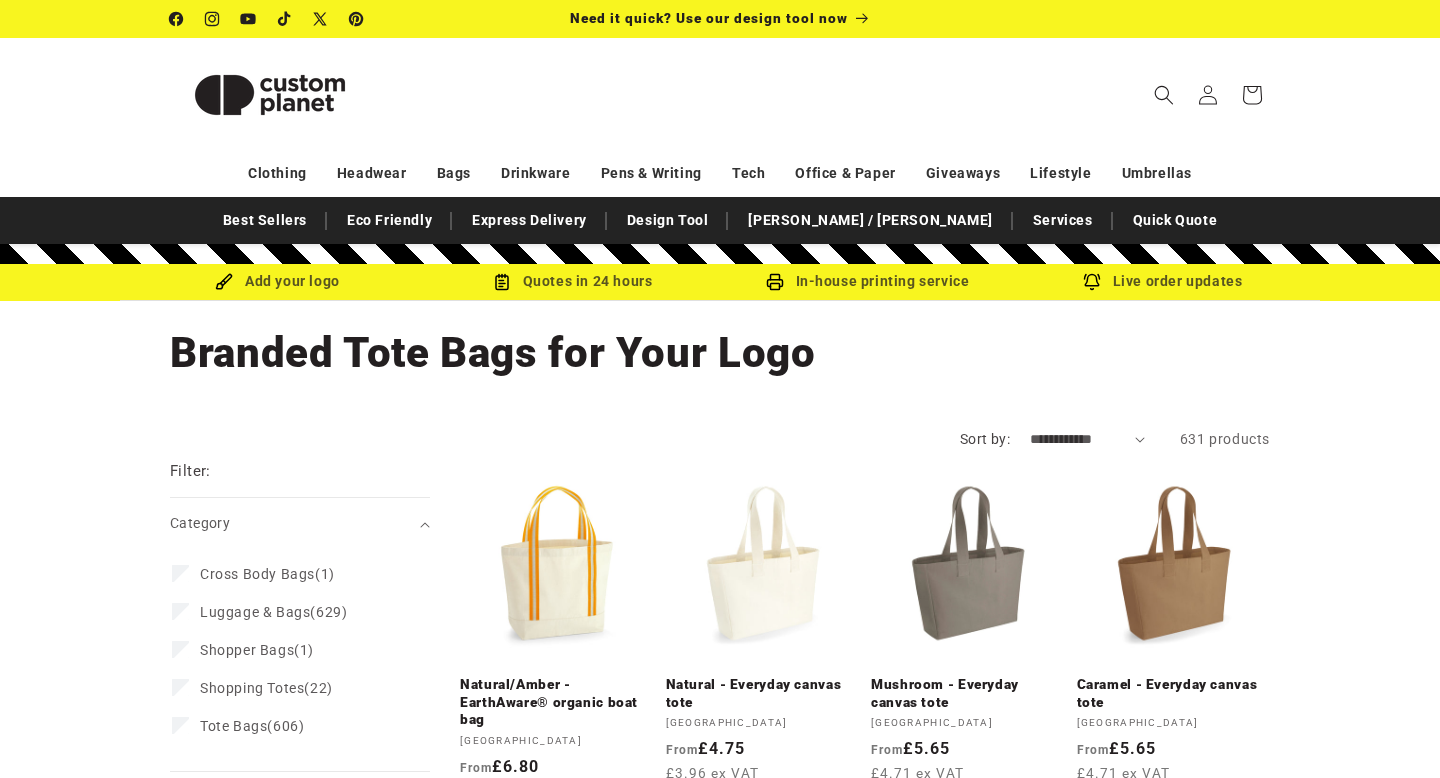 scroll, scrollTop: 0, scrollLeft: 0, axis: both 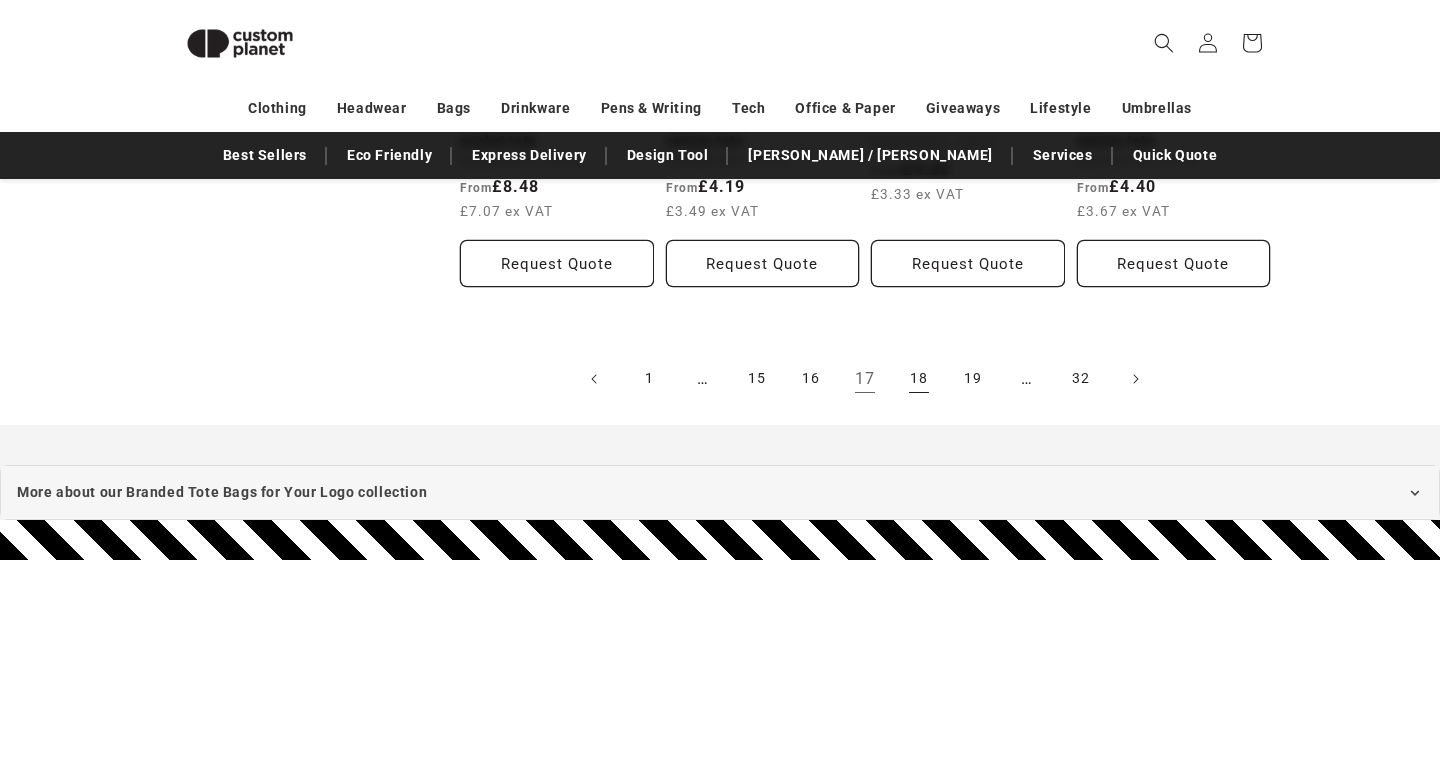 click on "18" at bounding box center (919, 379) 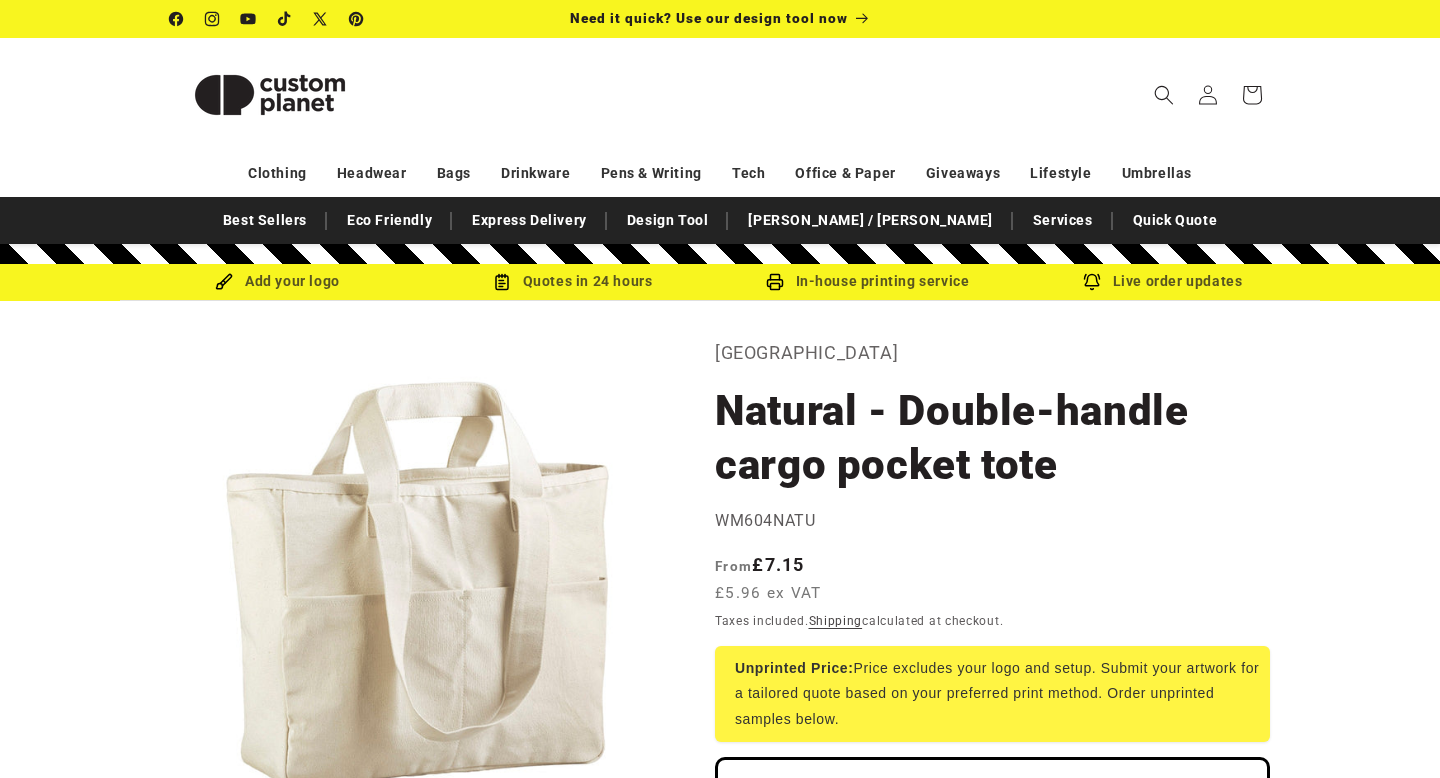 scroll, scrollTop: 0, scrollLeft: 0, axis: both 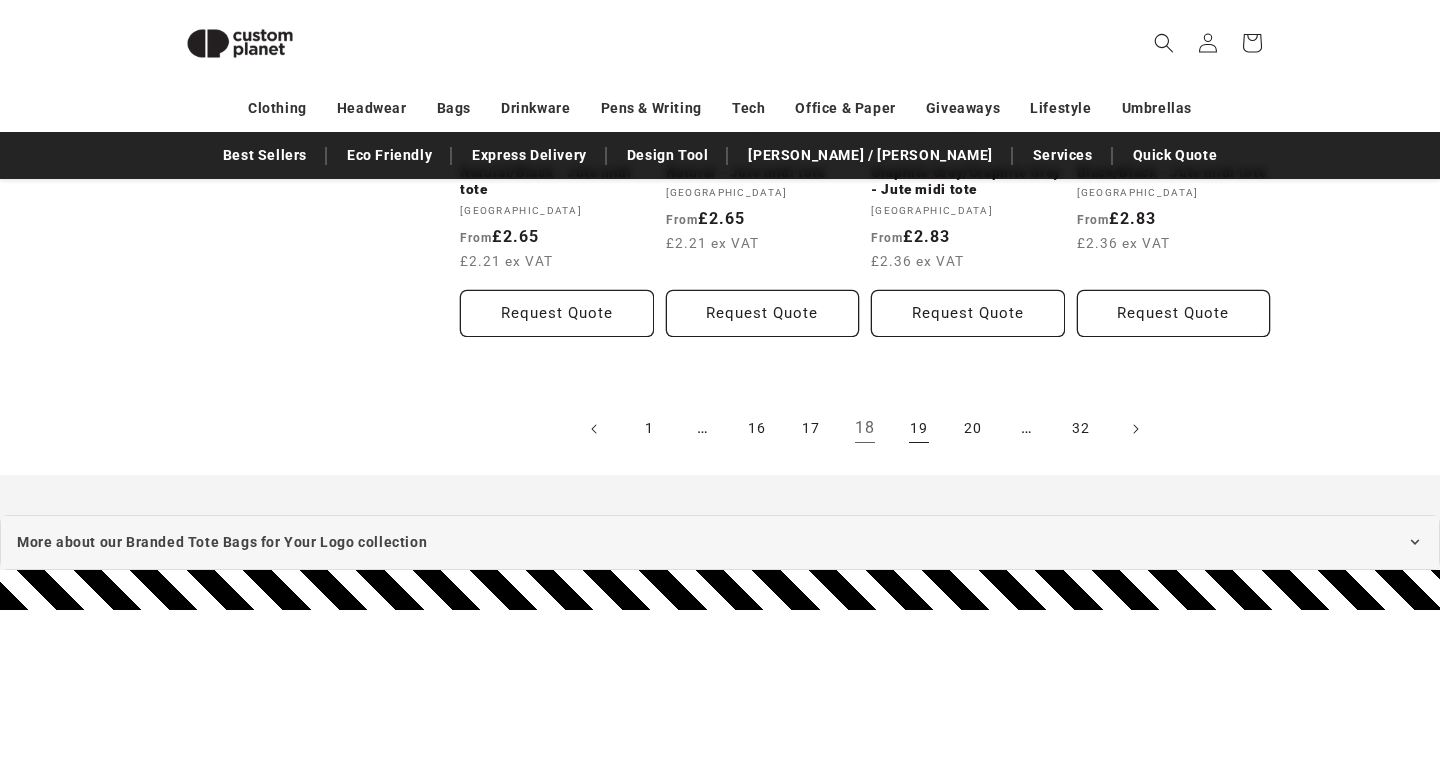 click on "19" at bounding box center [919, 429] 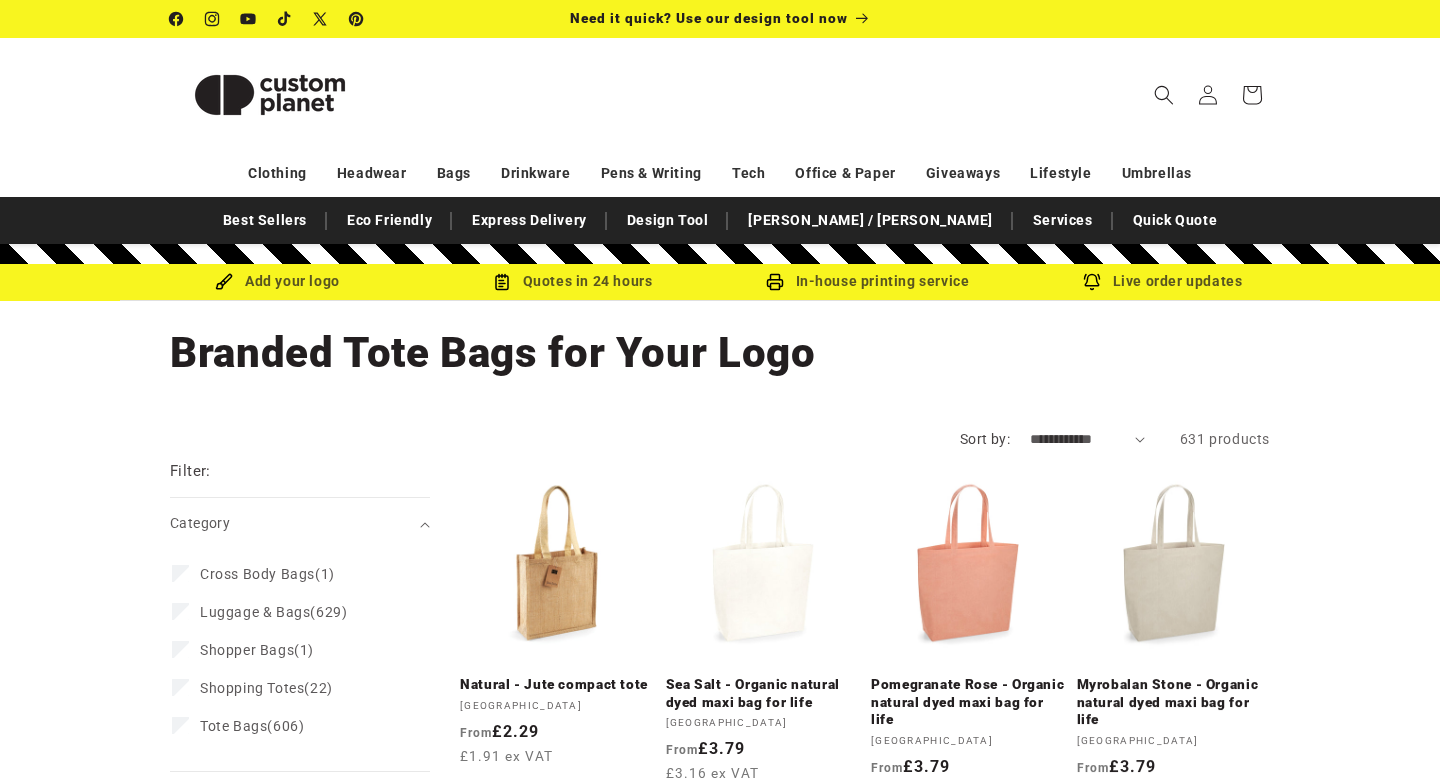 scroll, scrollTop: 59, scrollLeft: 0, axis: vertical 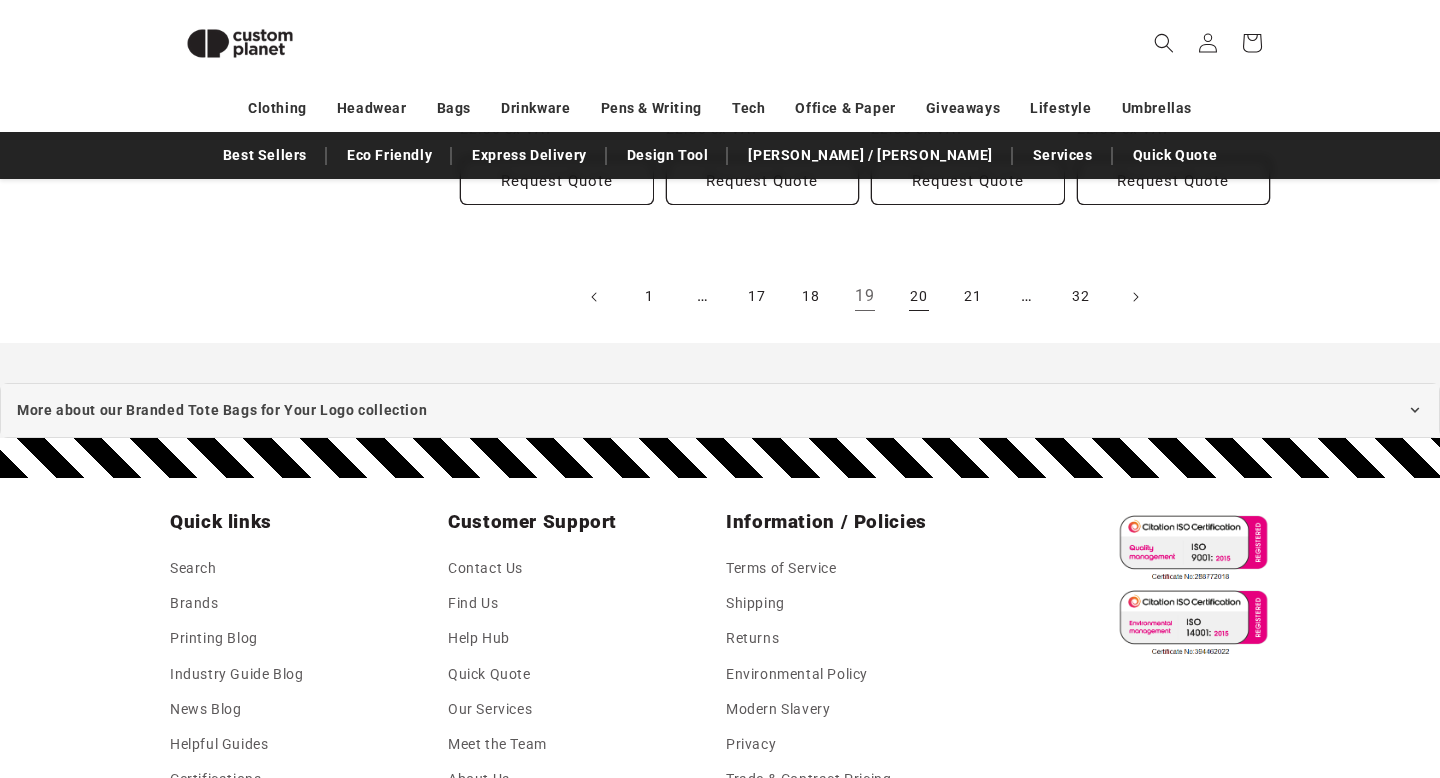 click on "20" at bounding box center [919, 297] 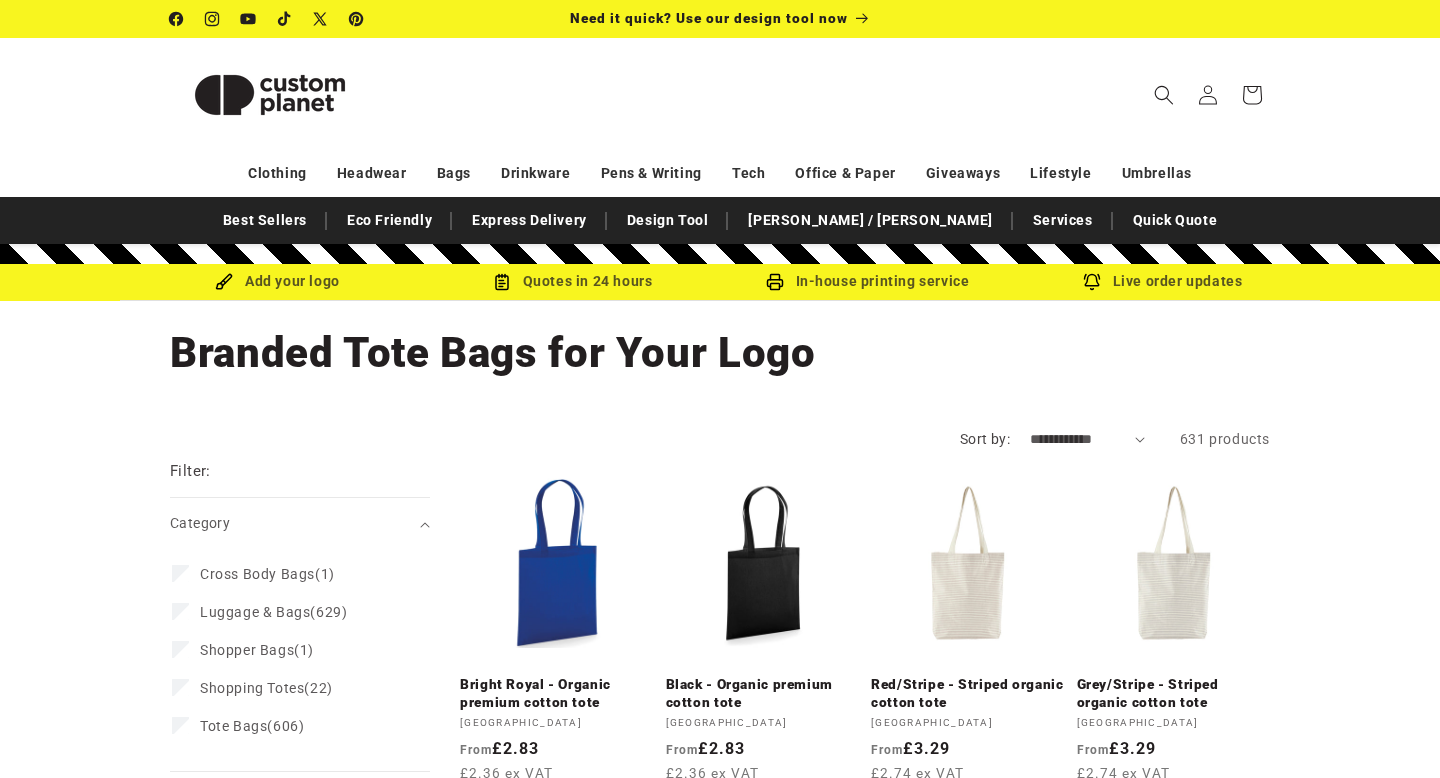 scroll, scrollTop: 0, scrollLeft: 0, axis: both 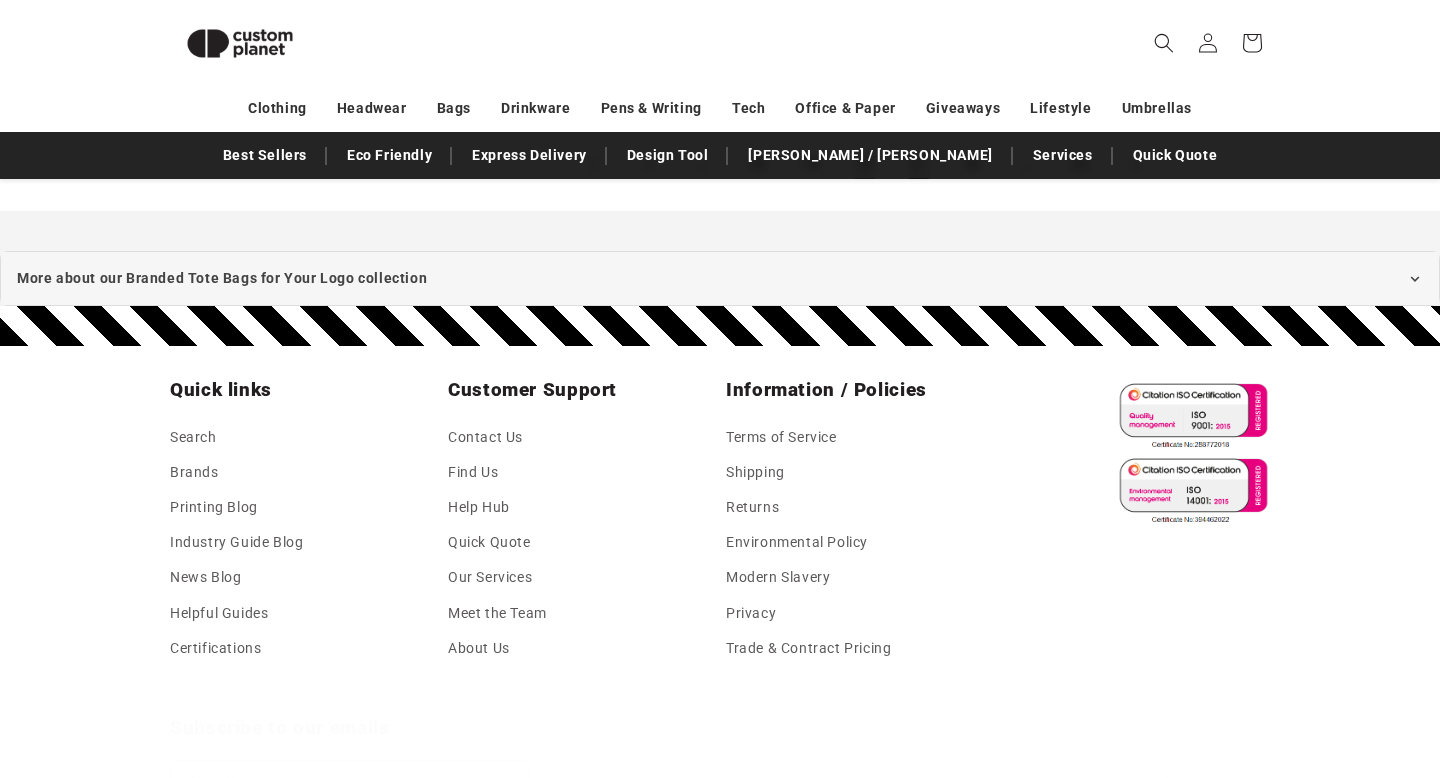 click on "21" at bounding box center (919, 165) 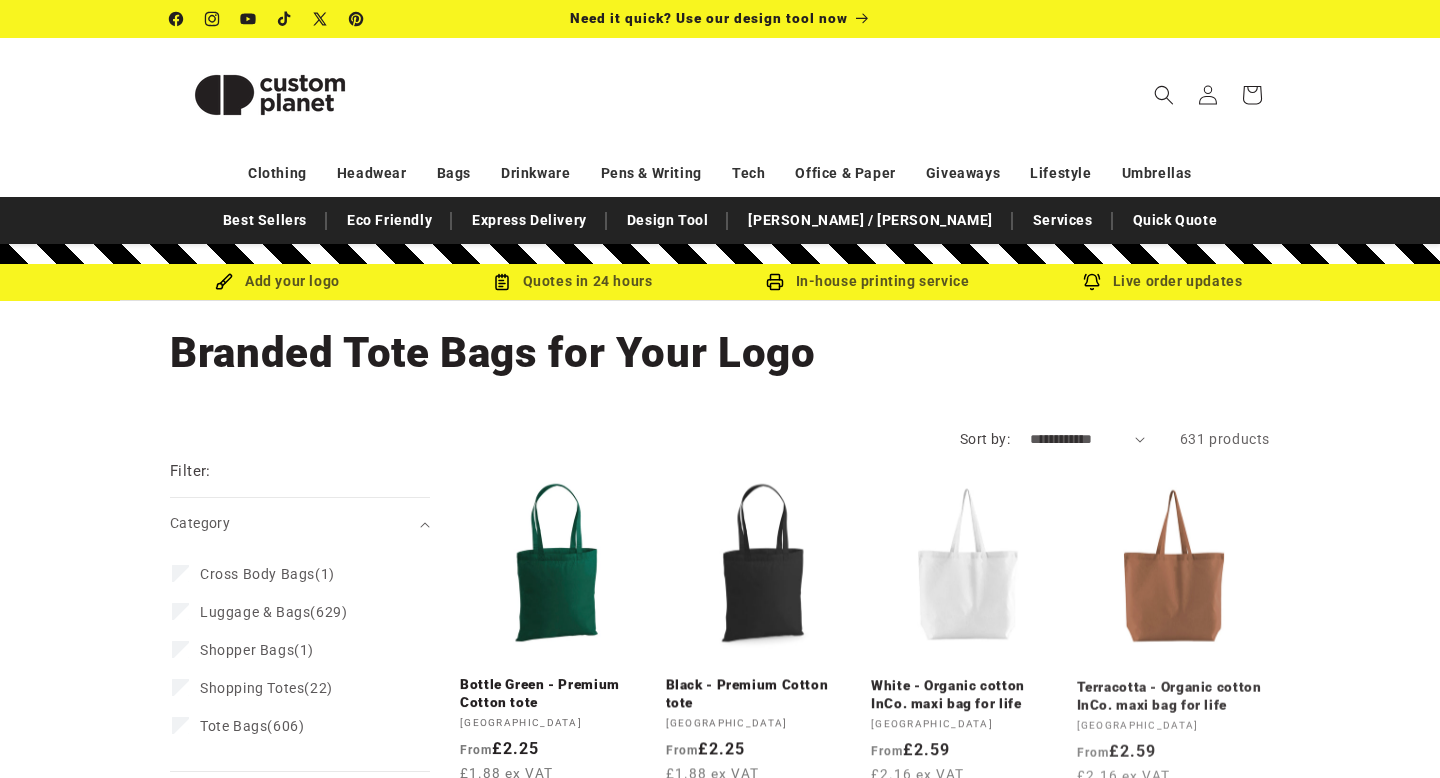 scroll, scrollTop: 83, scrollLeft: 0, axis: vertical 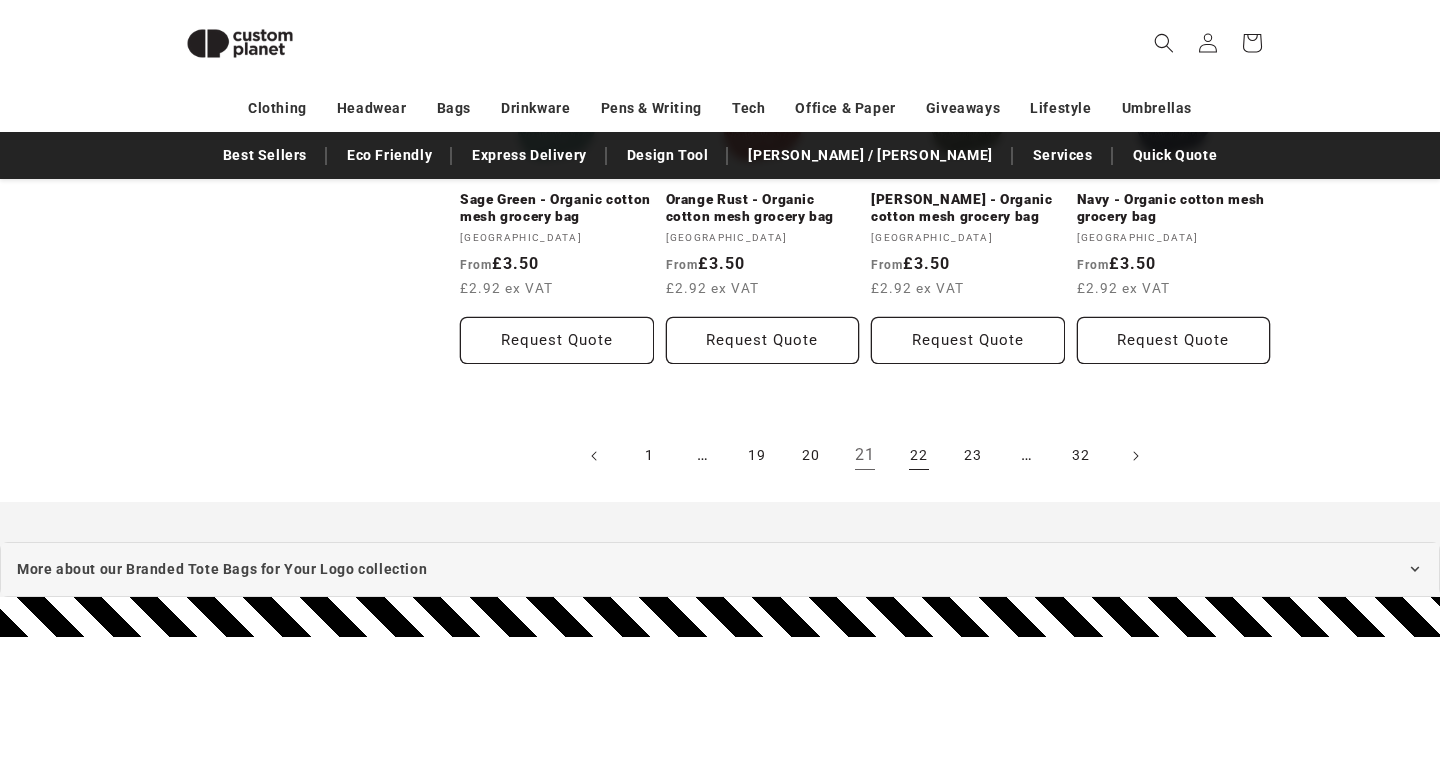 click on "22" at bounding box center (919, 456) 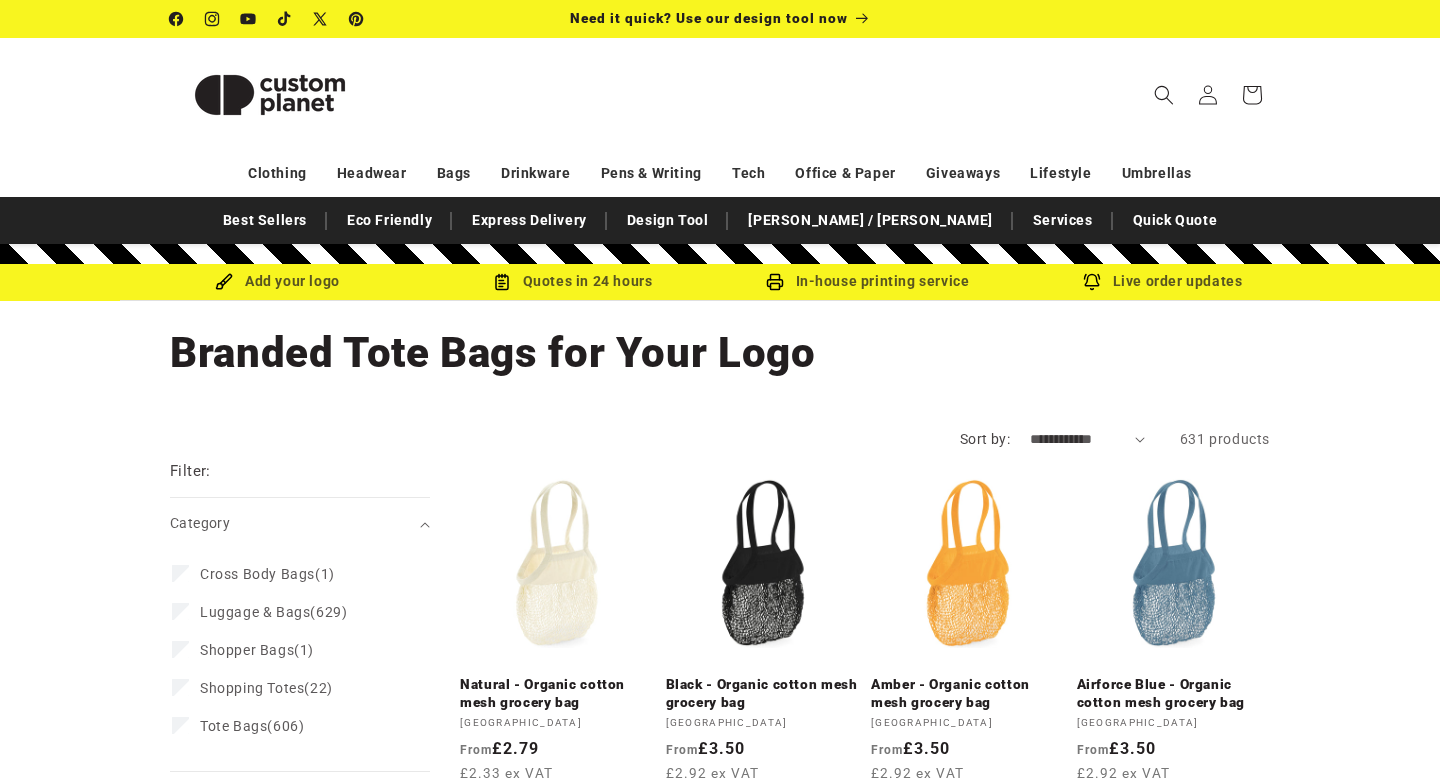 scroll, scrollTop: 0, scrollLeft: 0, axis: both 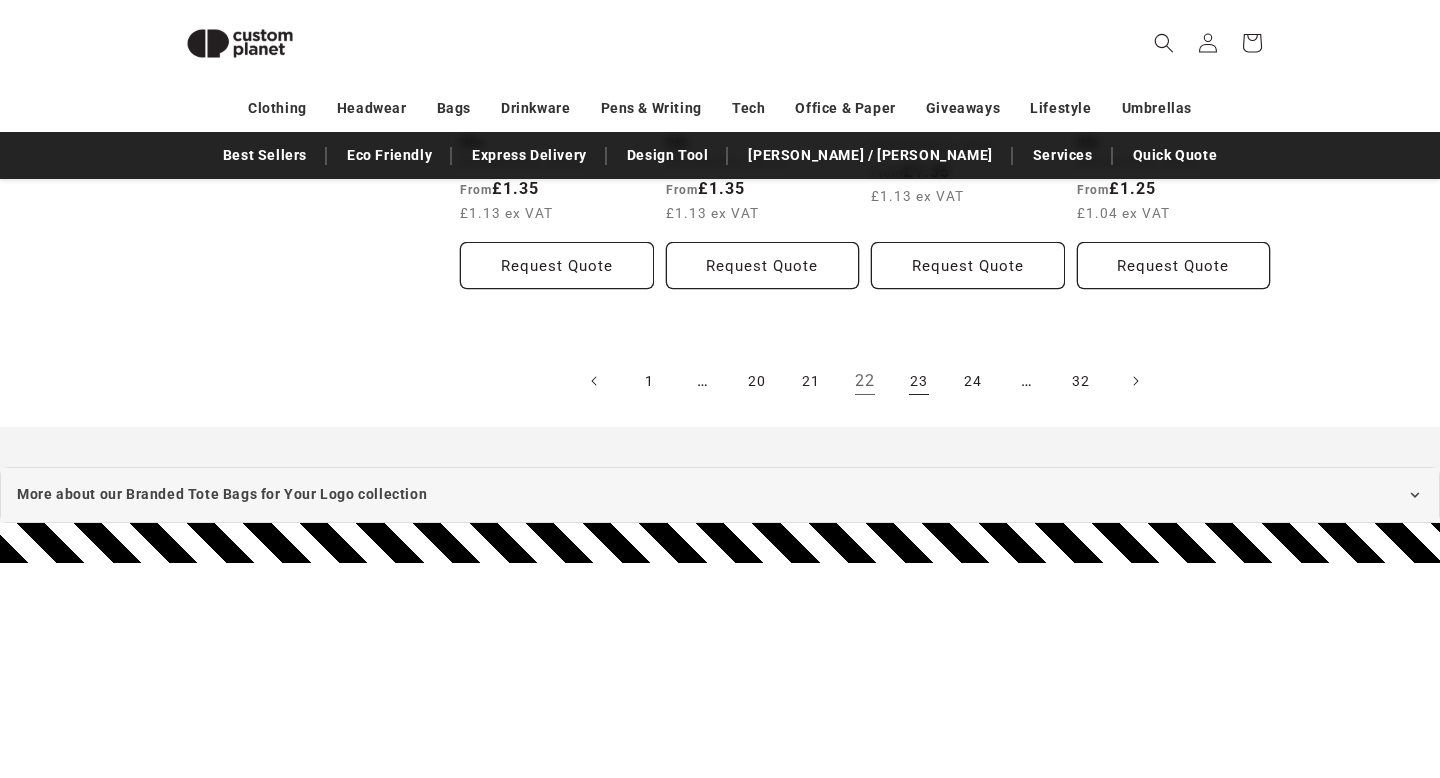 click on "23" at bounding box center [919, 381] 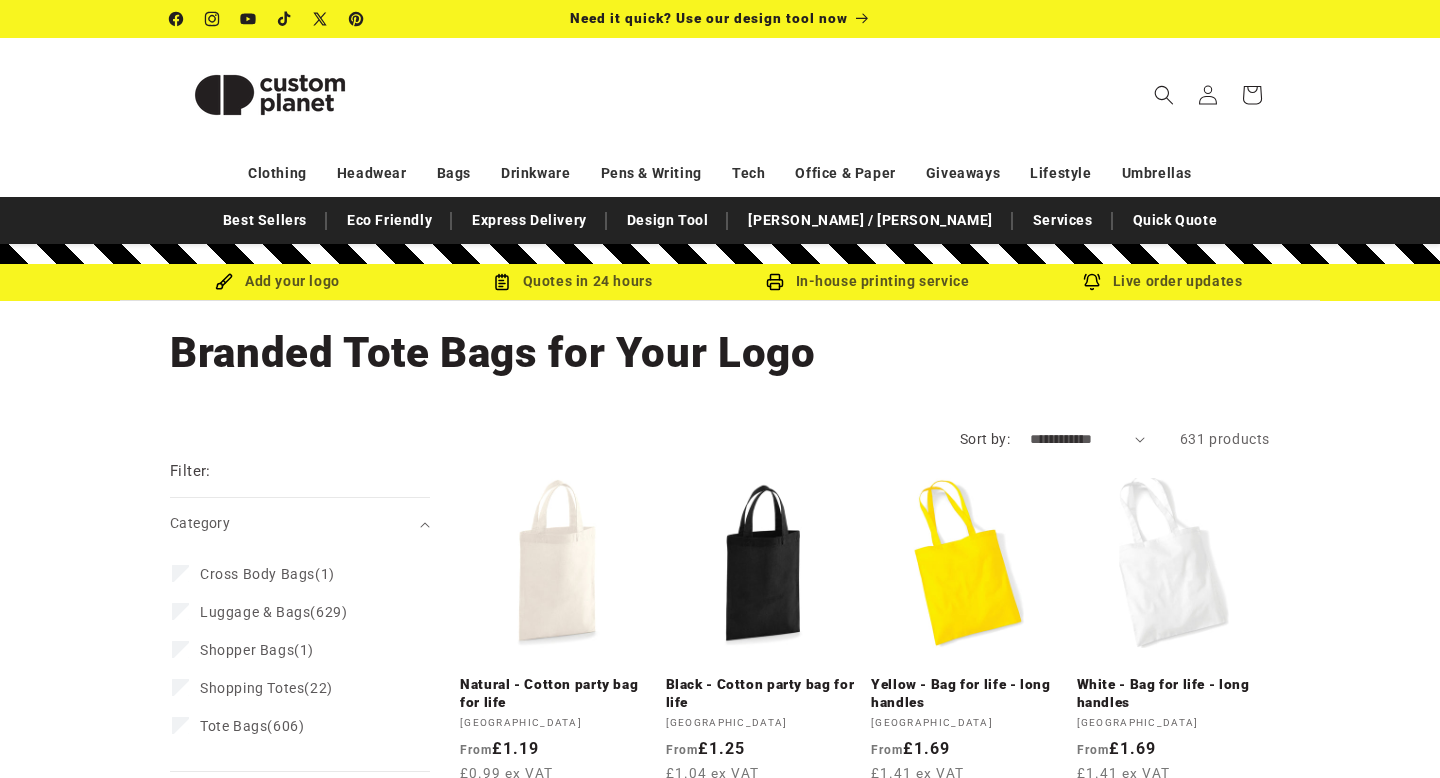 scroll, scrollTop: 0, scrollLeft: 0, axis: both 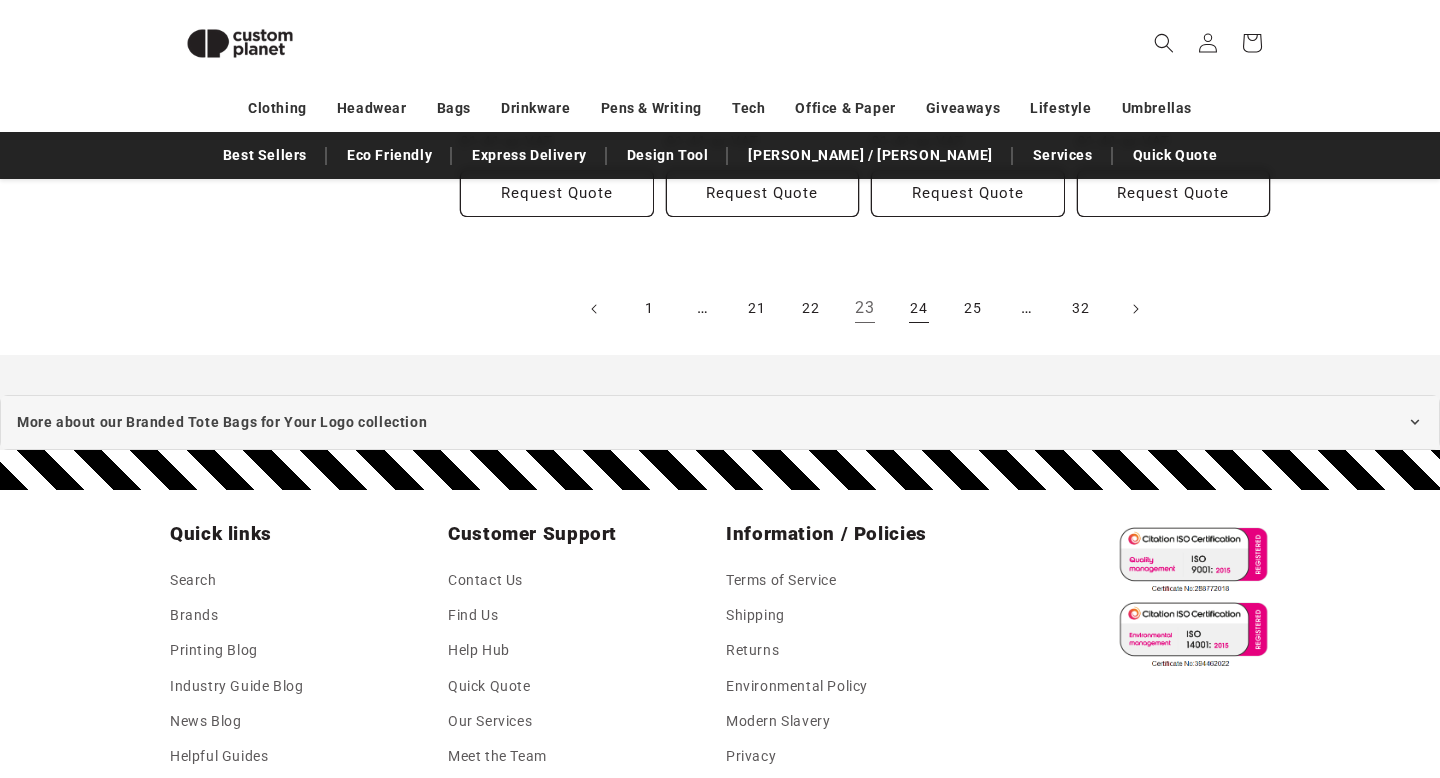 click on "24" at bounding box center (919, 309) 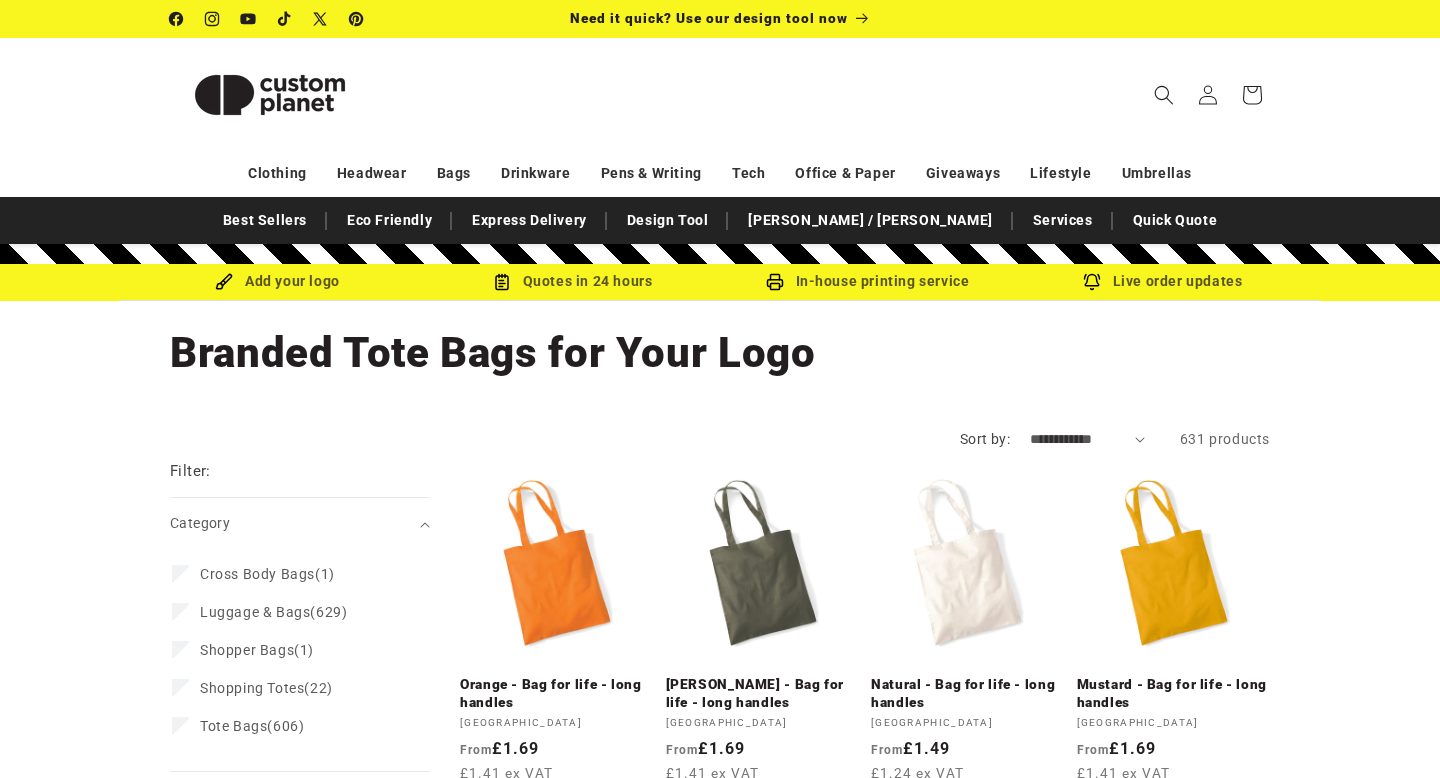scroll, scrollTop: 72, scrollLeft: 0, axis: vertical 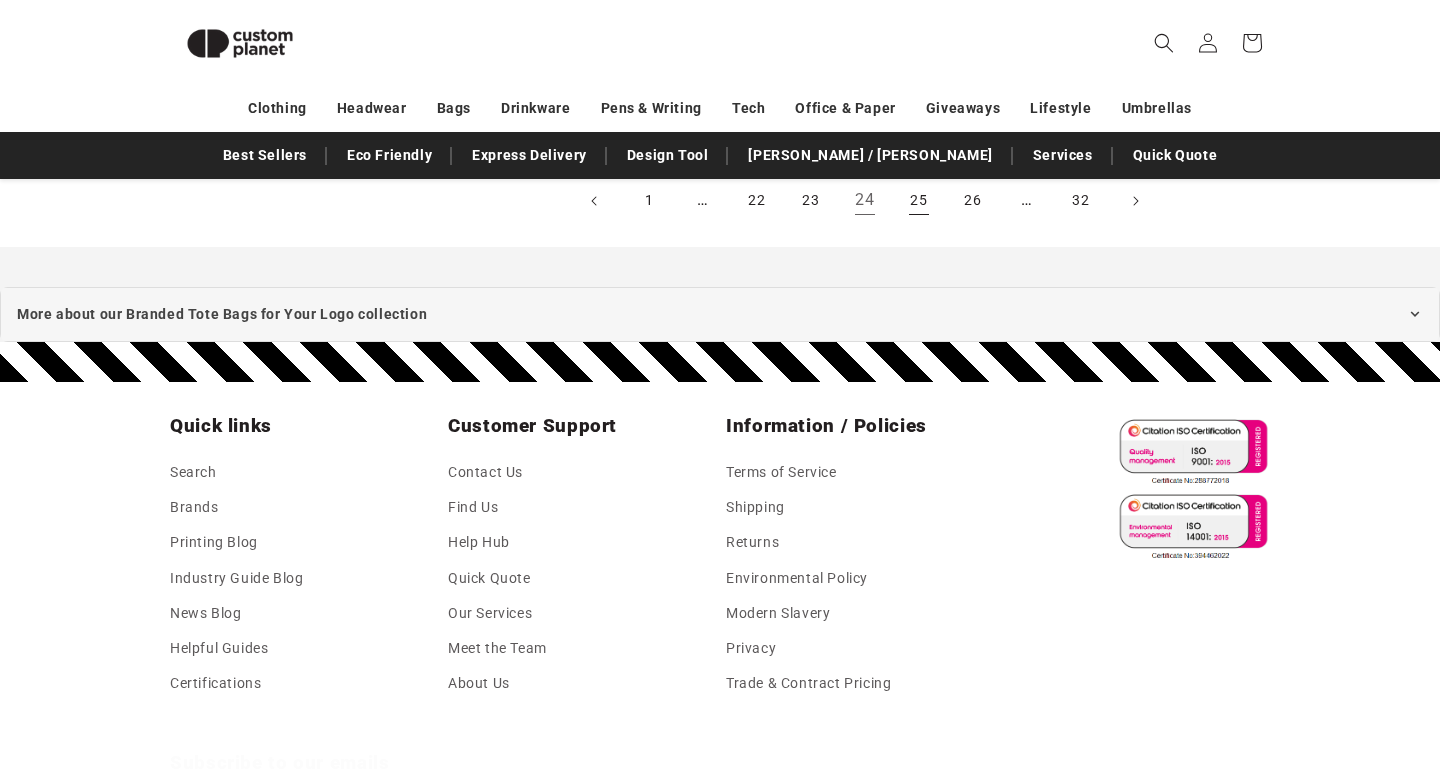 click on "25" at bounding box center [919, 201] 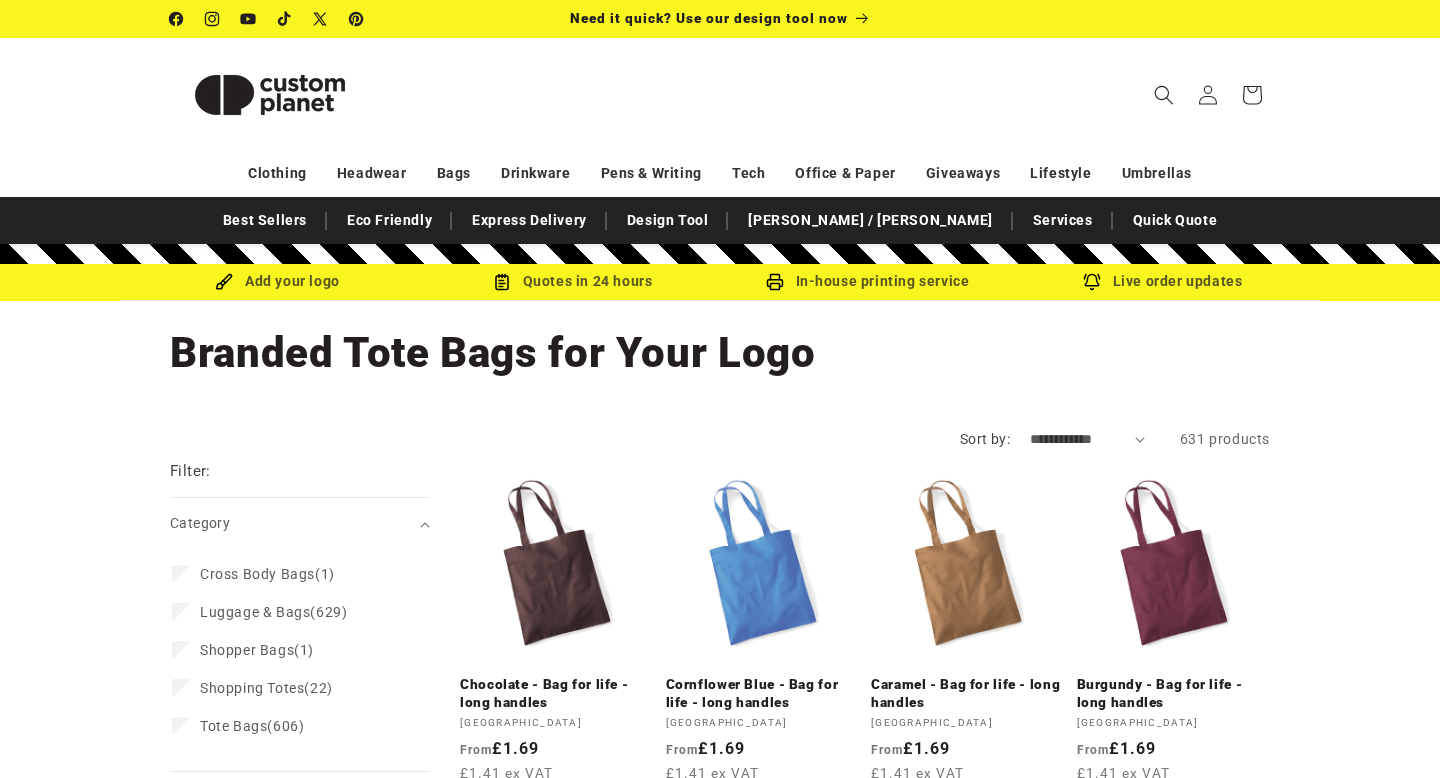 scroll, scrollTop: 0, scrollLeft: 0, axis: both 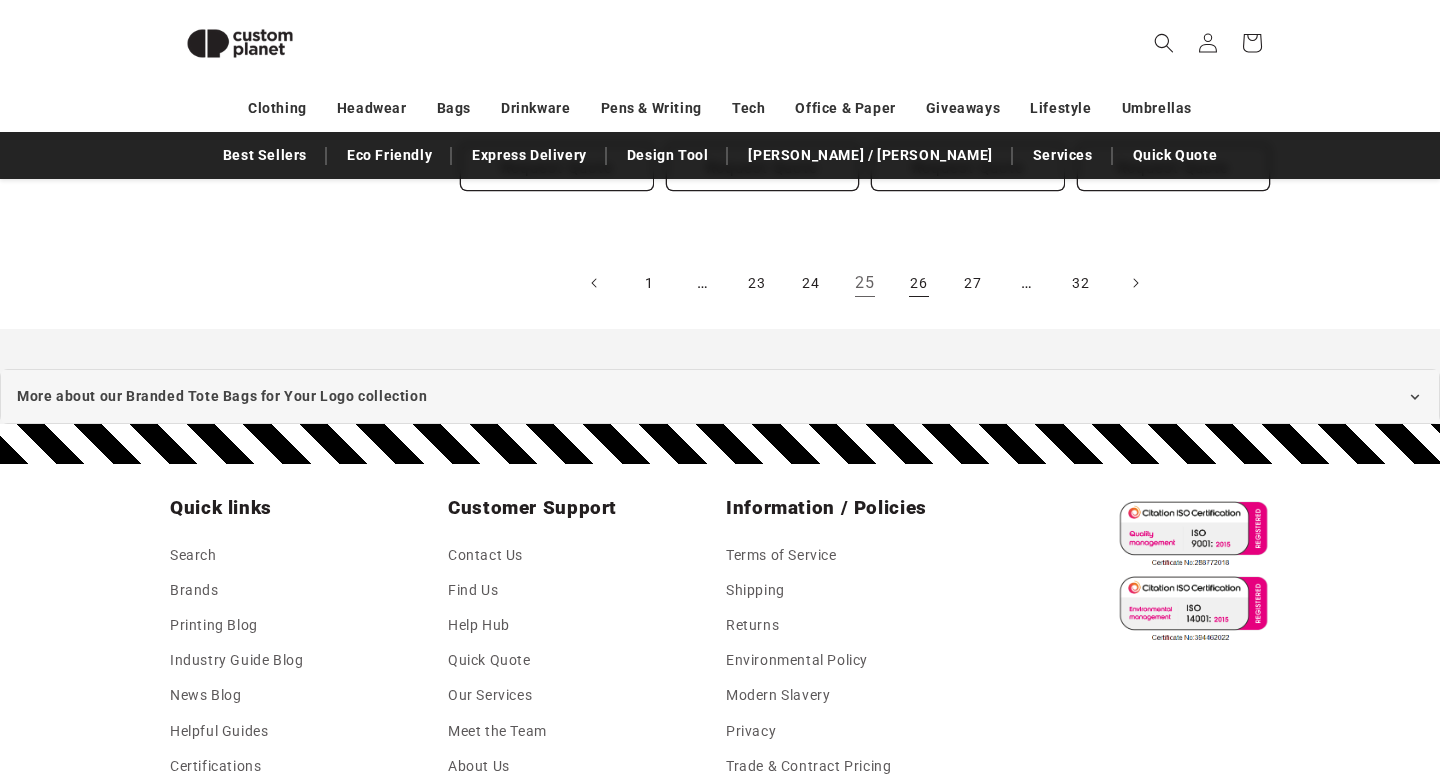 click on "26" at bounding box center (919, 283) 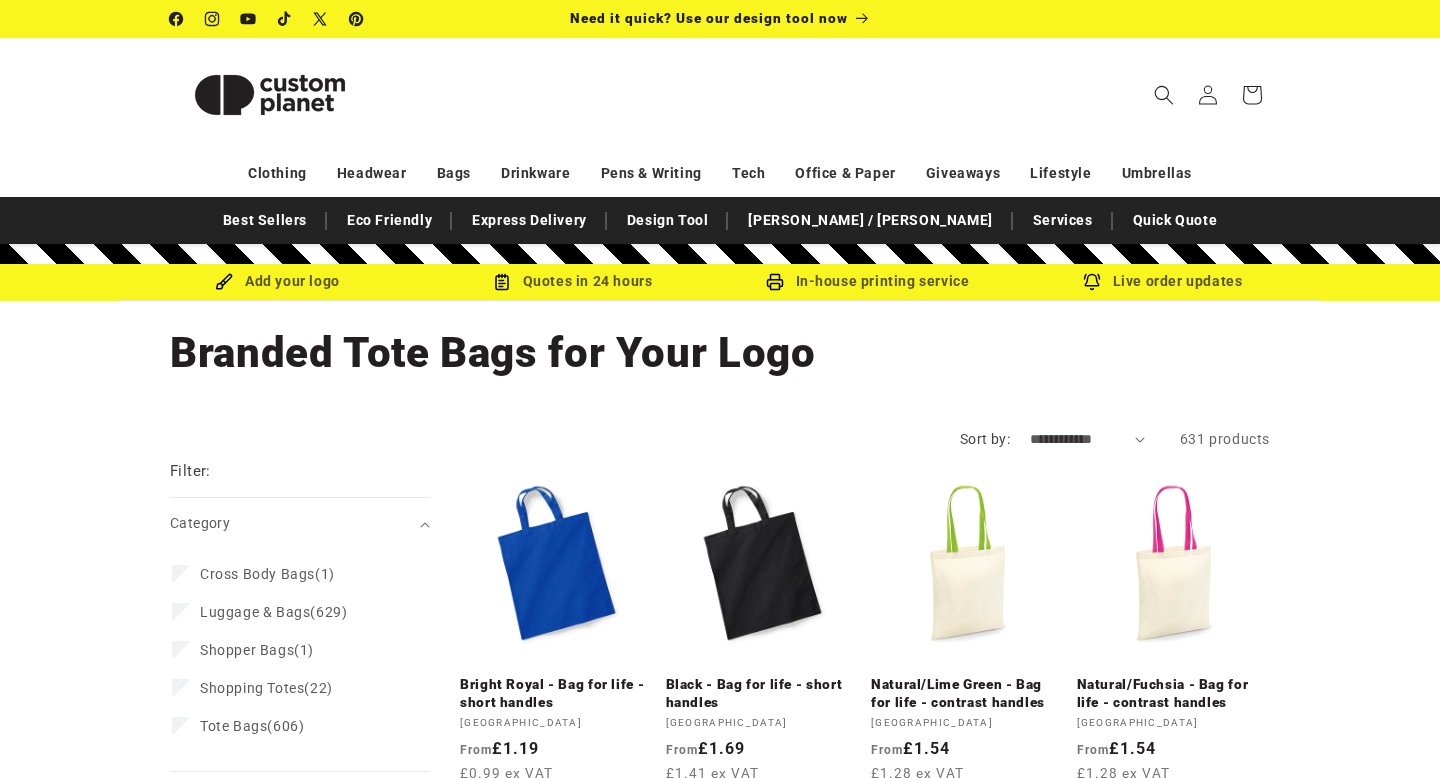 scroll, scrollTop: 0, scrollLeft: 0, axis: both 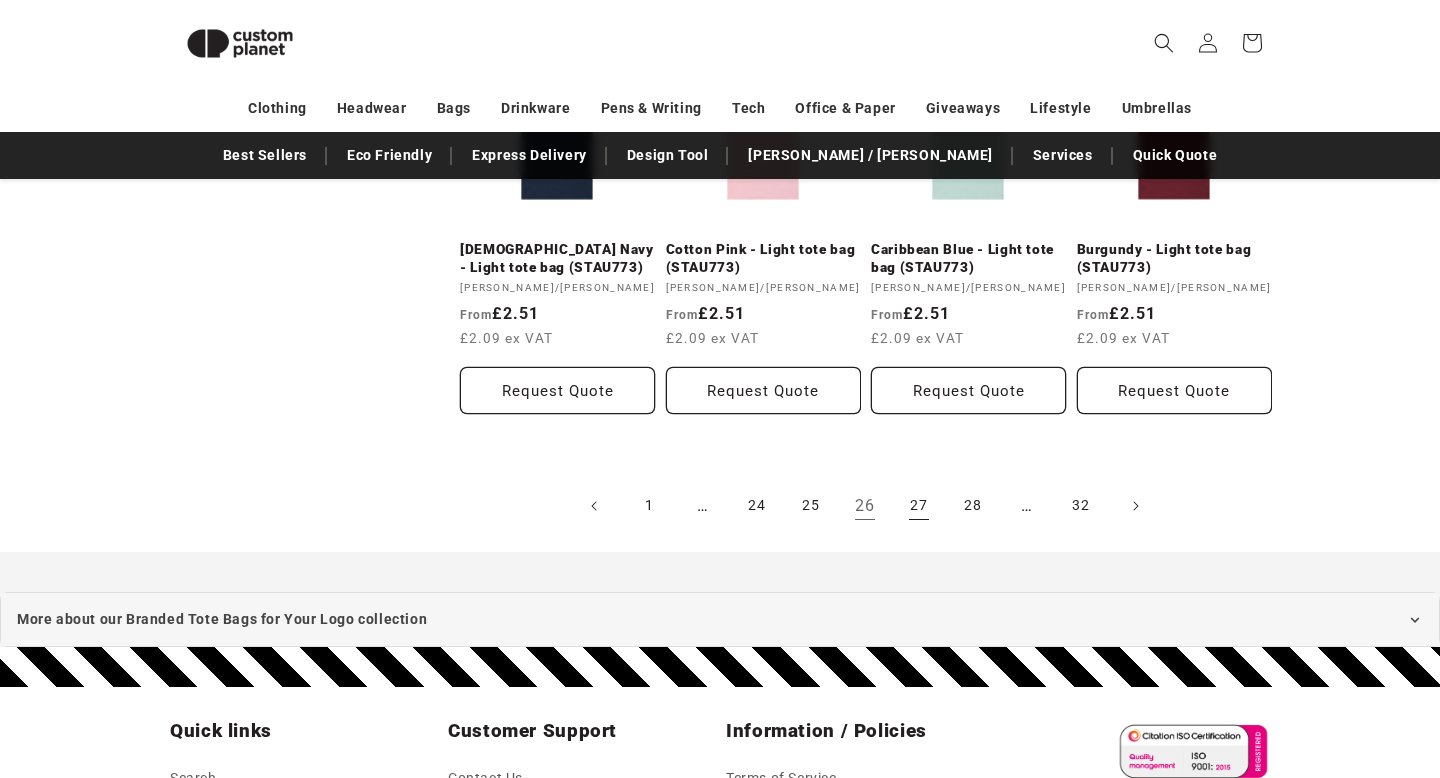 click on "27" at bounding box center (919, 506) 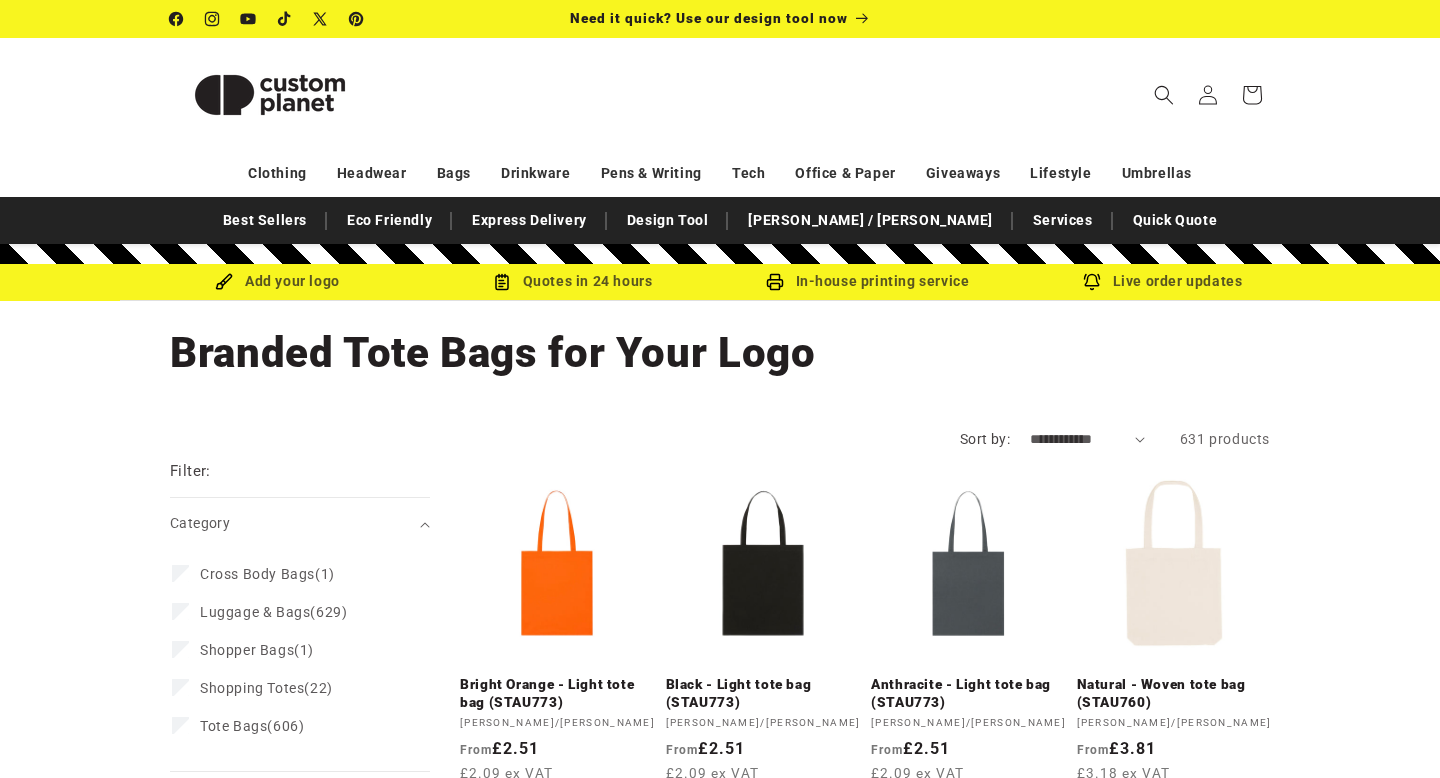 scroll, scrollTop: 0, scrollLeft: 0, axis: both 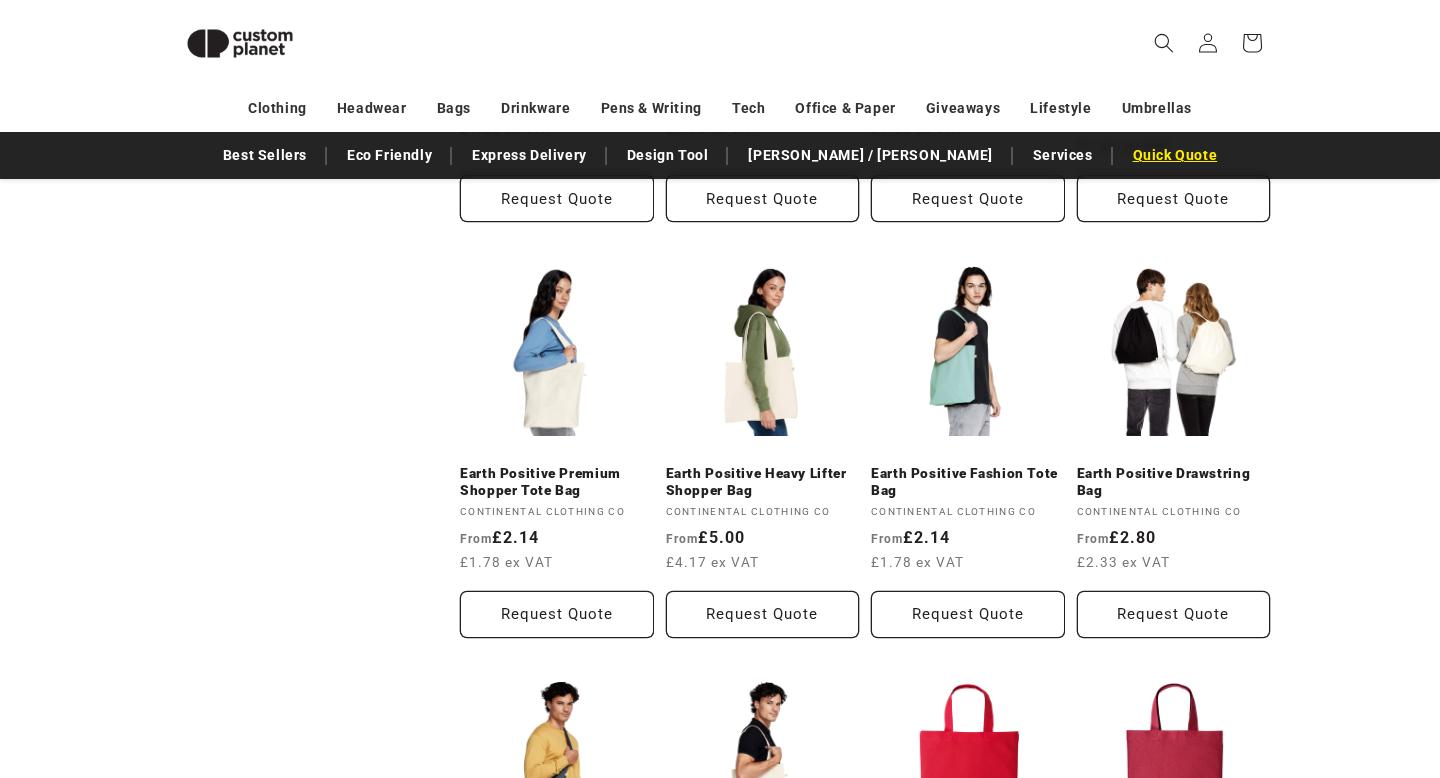 click on "Quick Quote" at bounding box center [1175, 155] 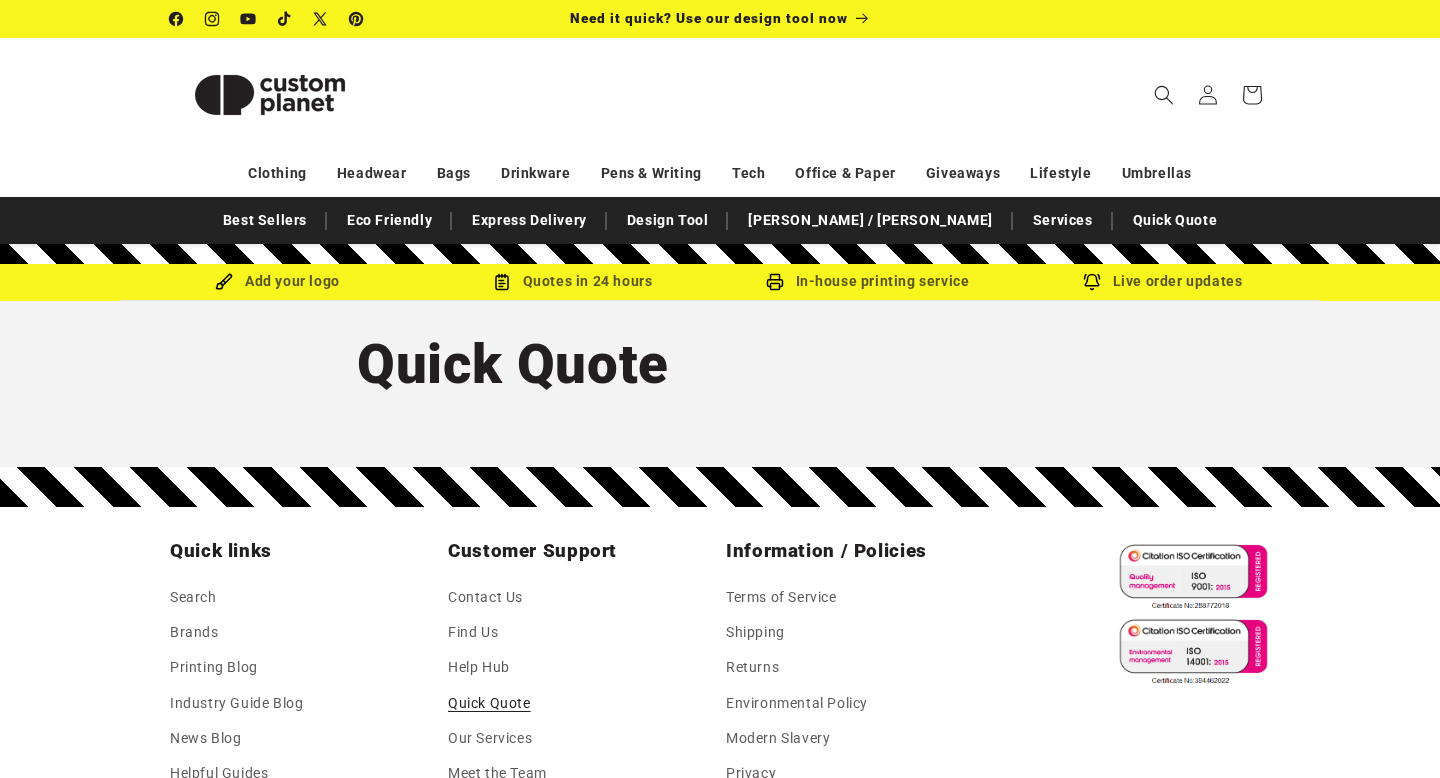 scroll, scrollTop: 0, scrollLeft: 0, axis: both 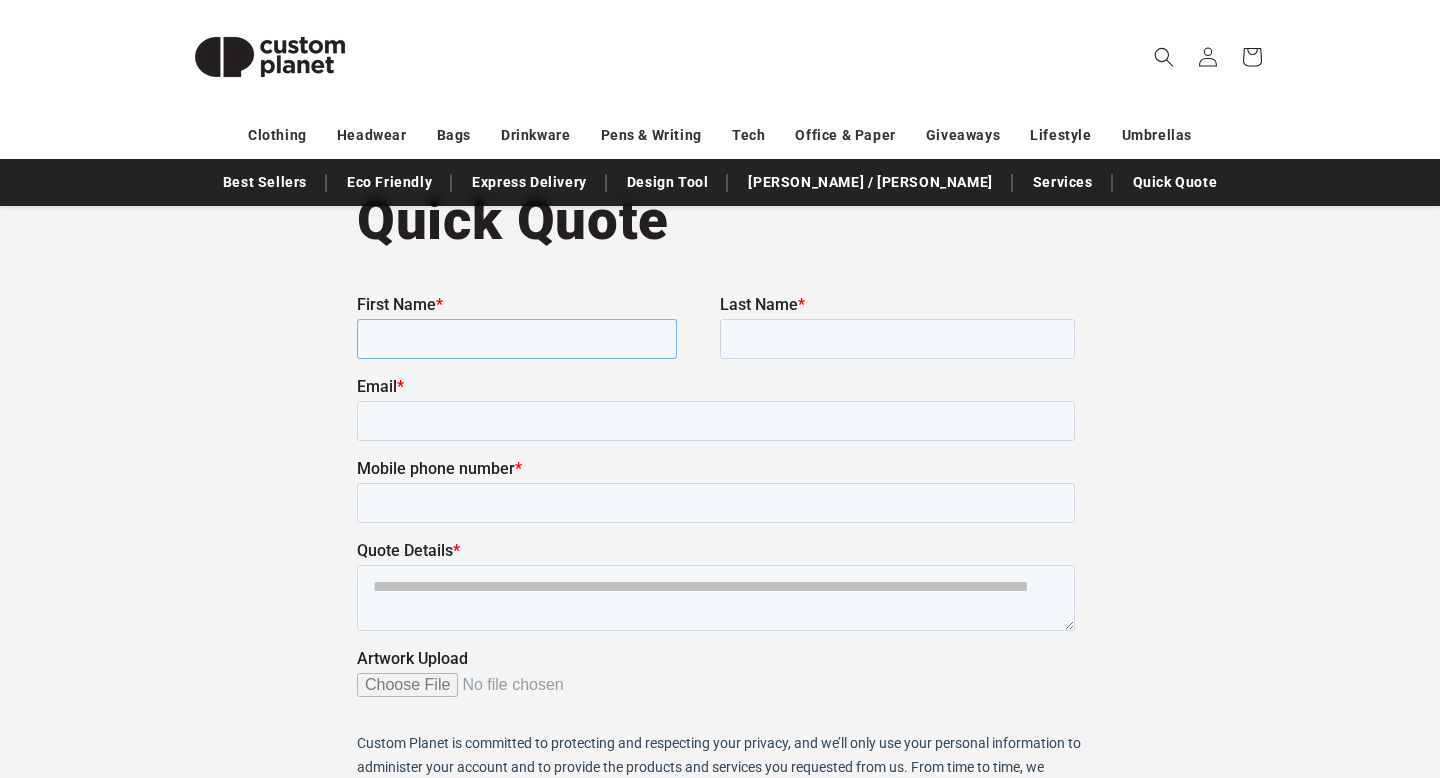click on "First Name *" at bounding box center (517, 338) 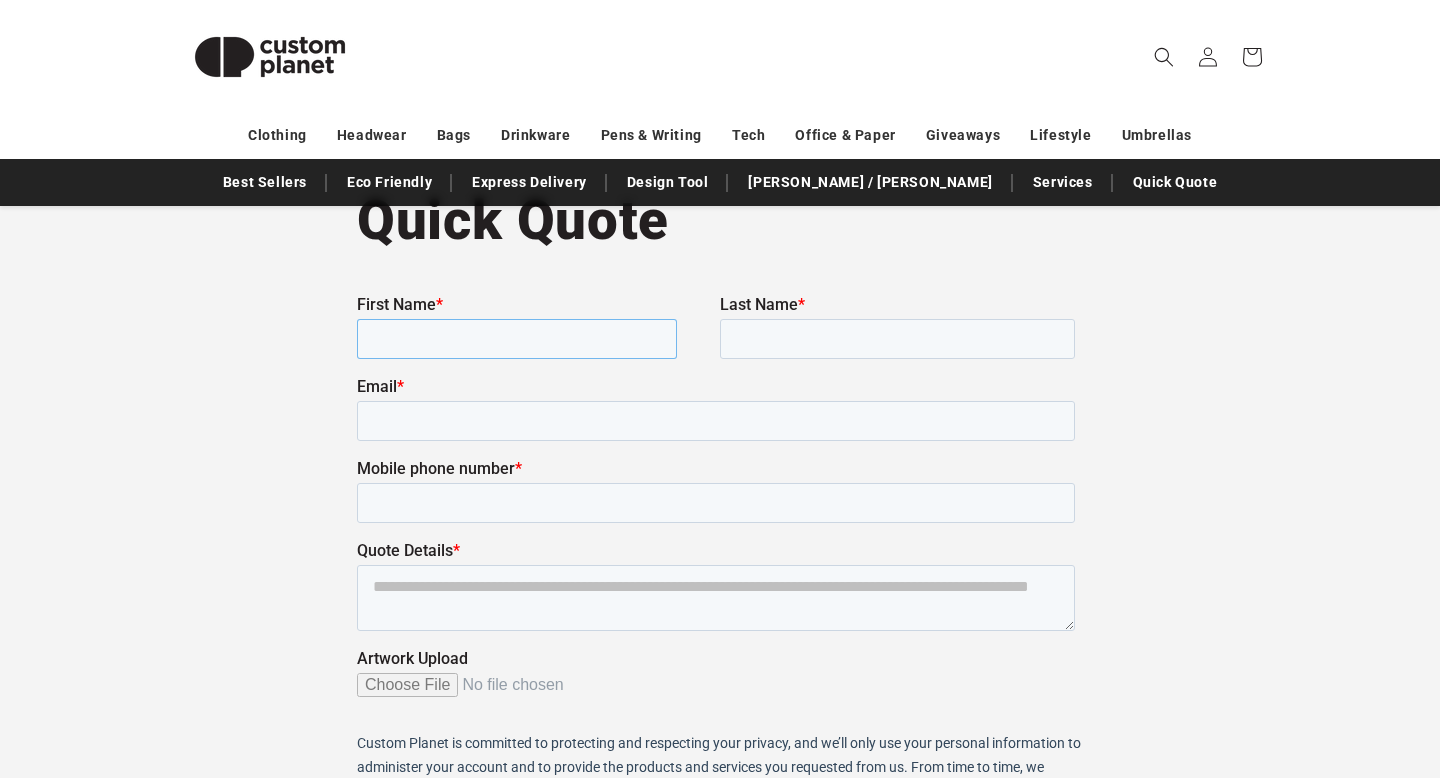 type on "*********" 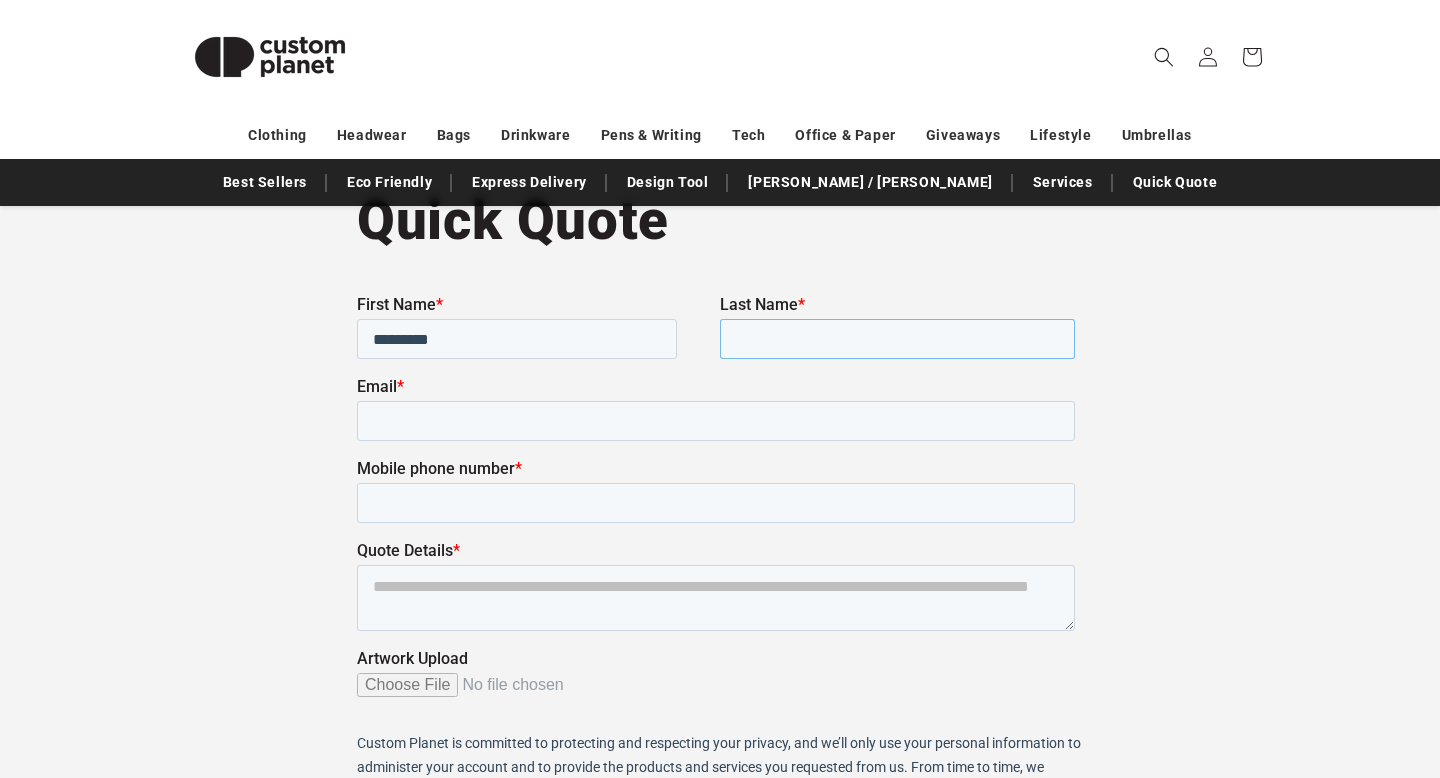 type on "*********" 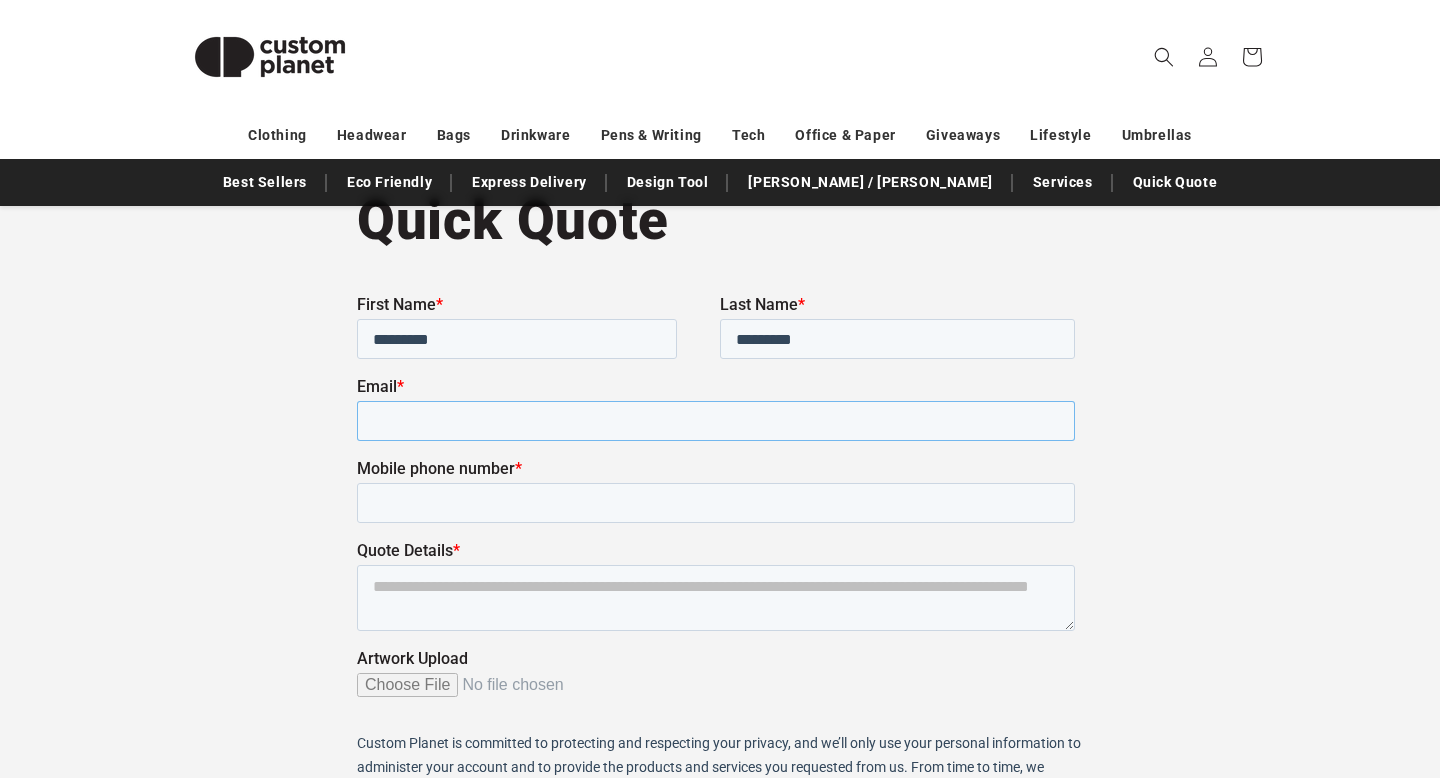 type on "**********" 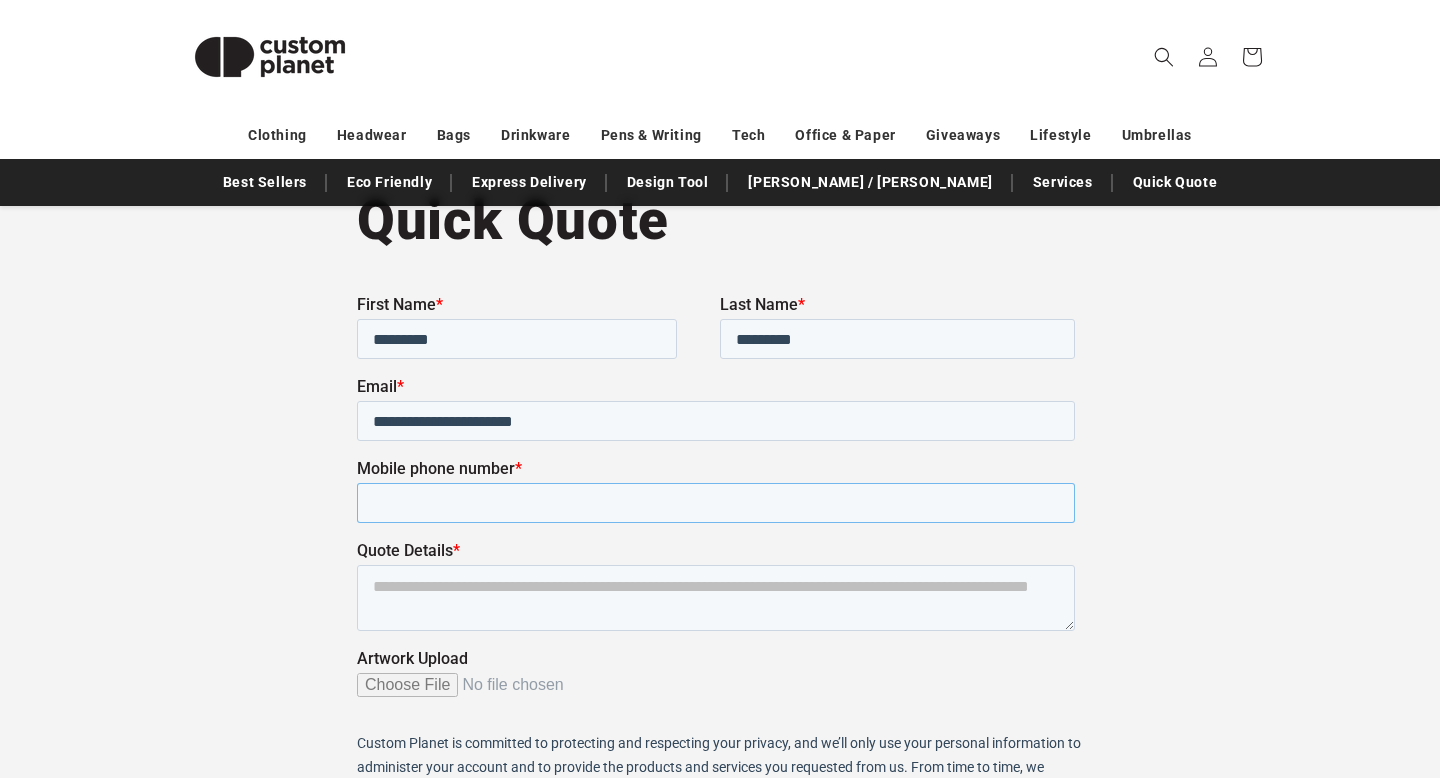type on "**********" 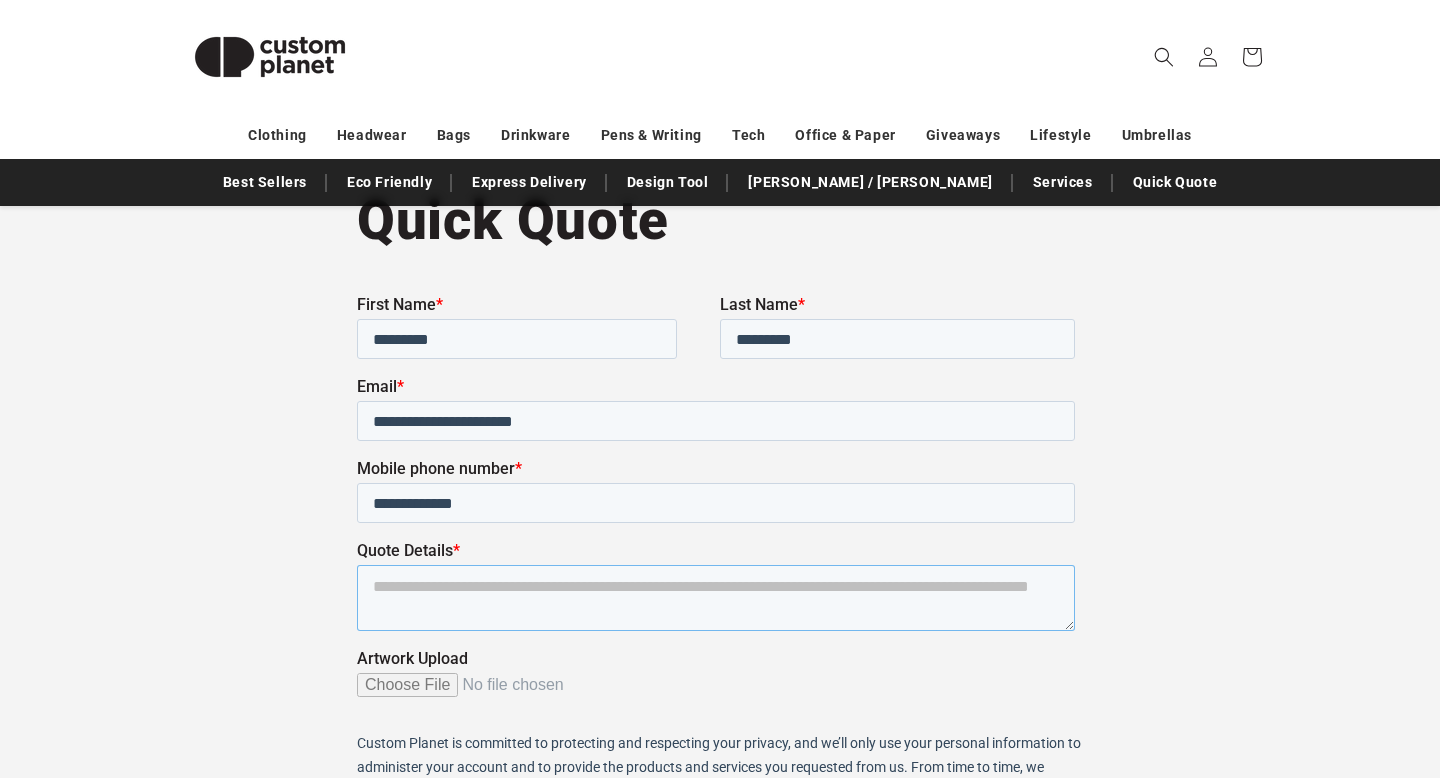 click on "Quote Details *" at bounding box center [716, 597] 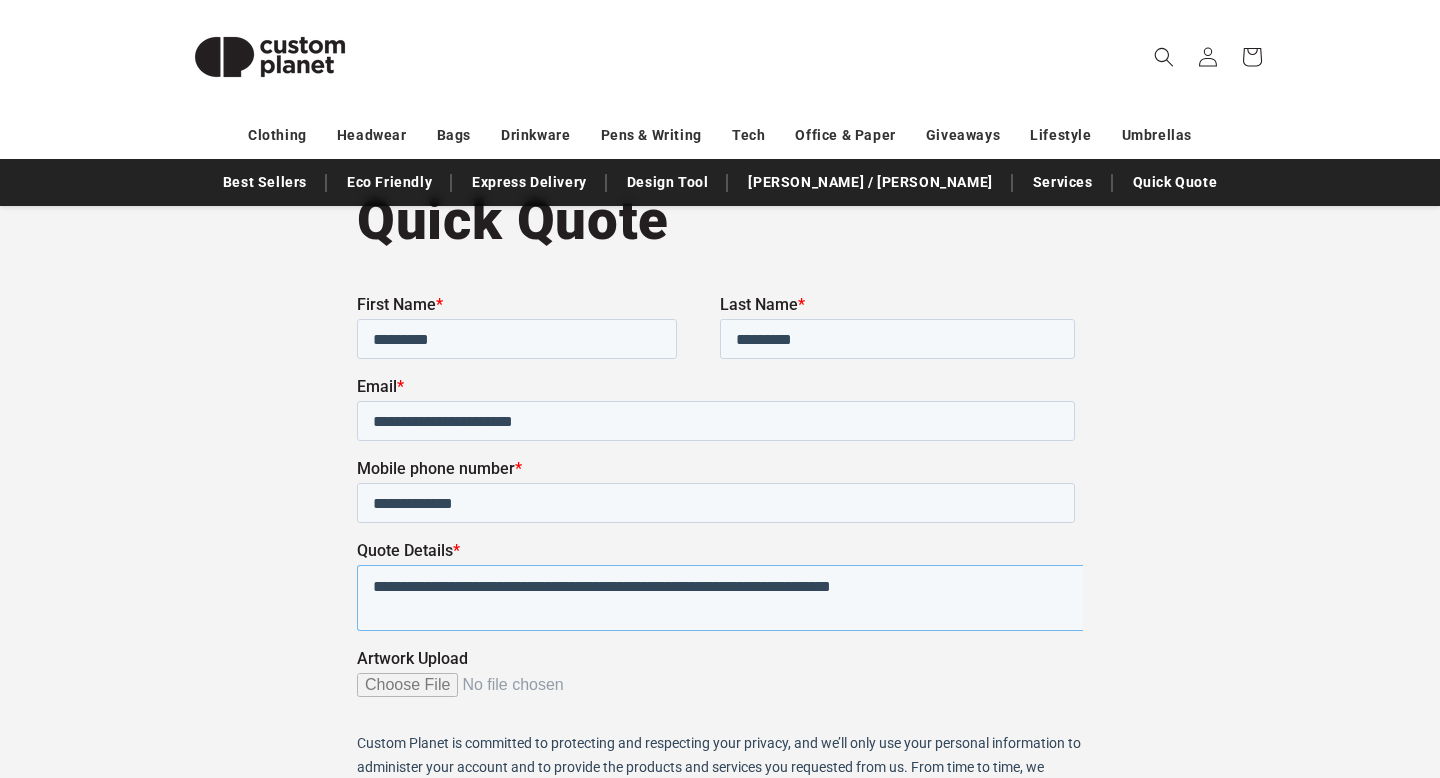 click on "**********" at bounding box center [739, 597] 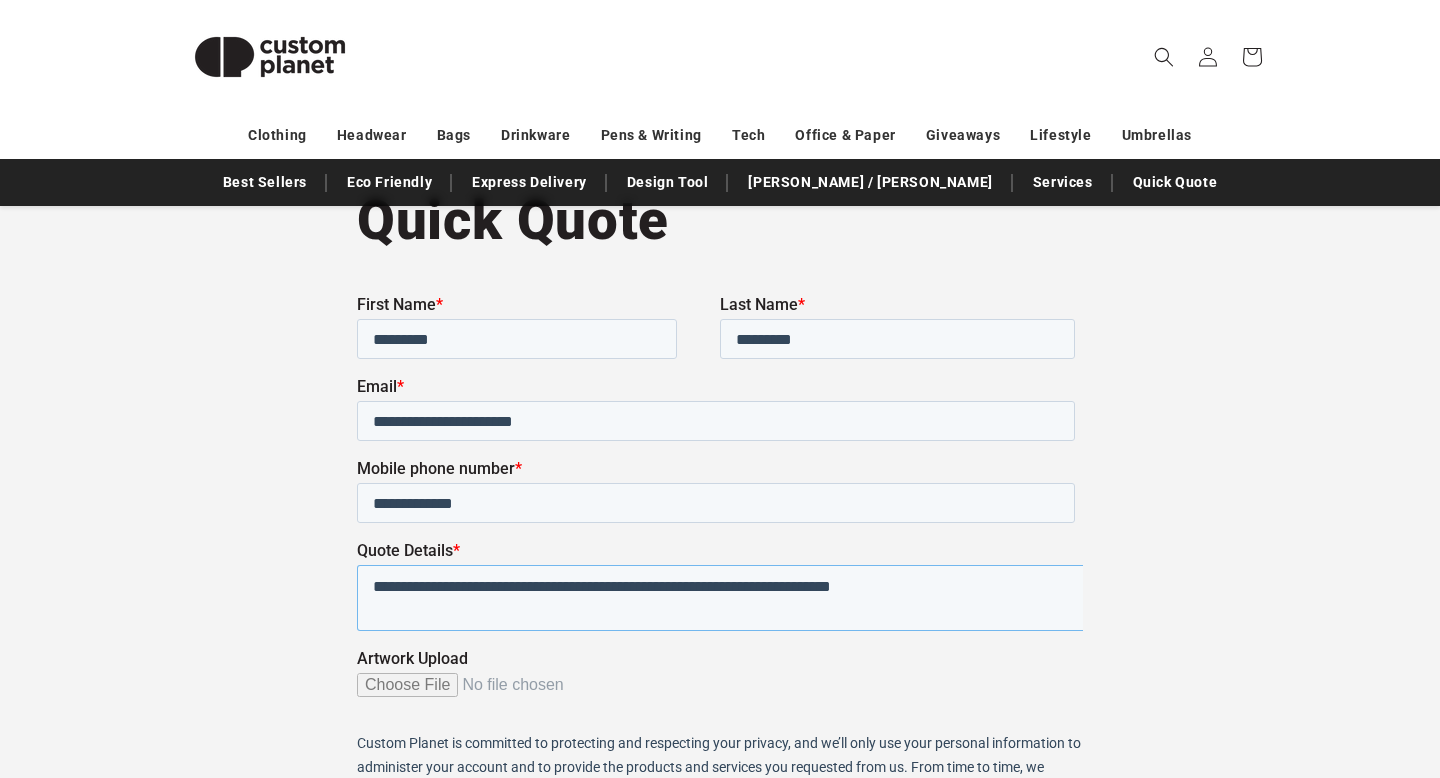 click on "**********" at bounding box center [739, 597] 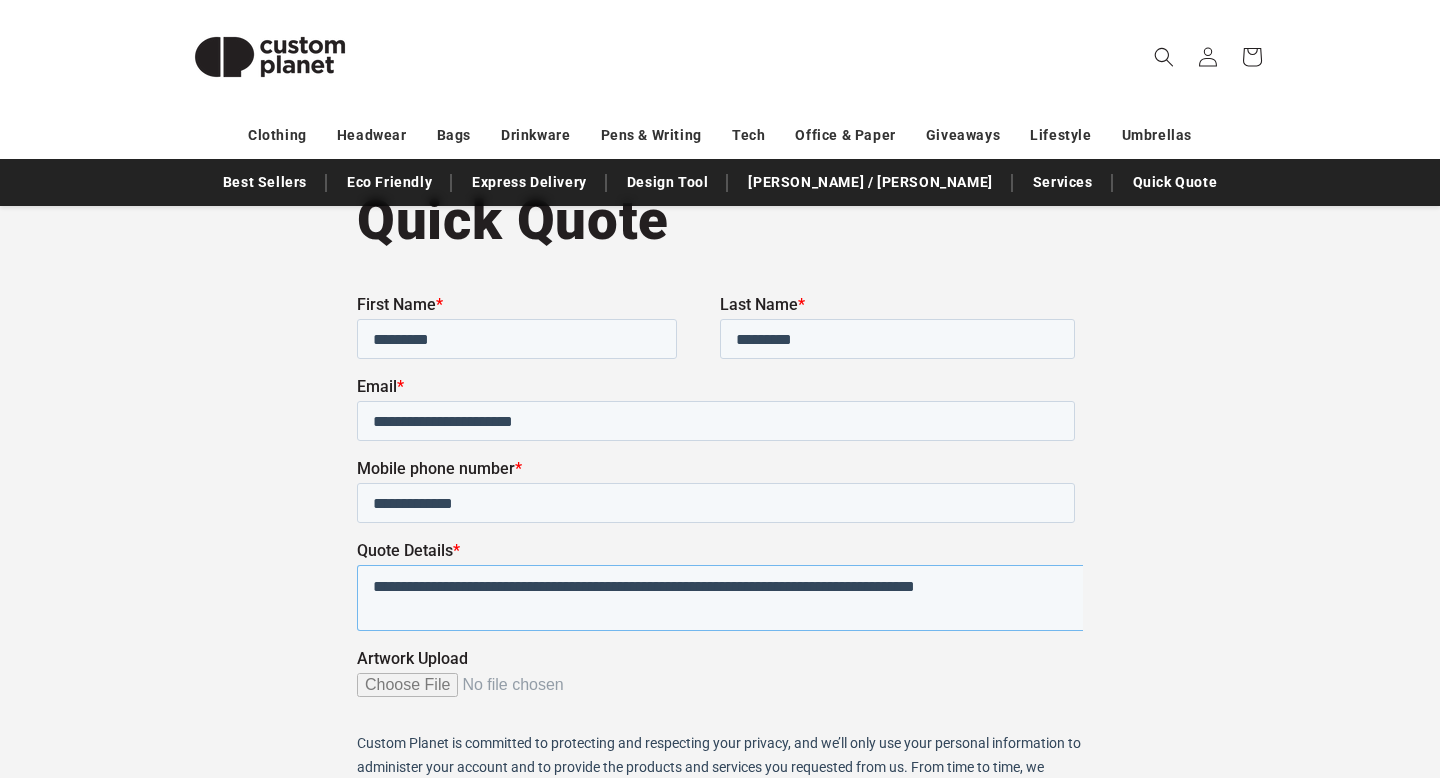 click on "**********" at bounding box center [739, 597] 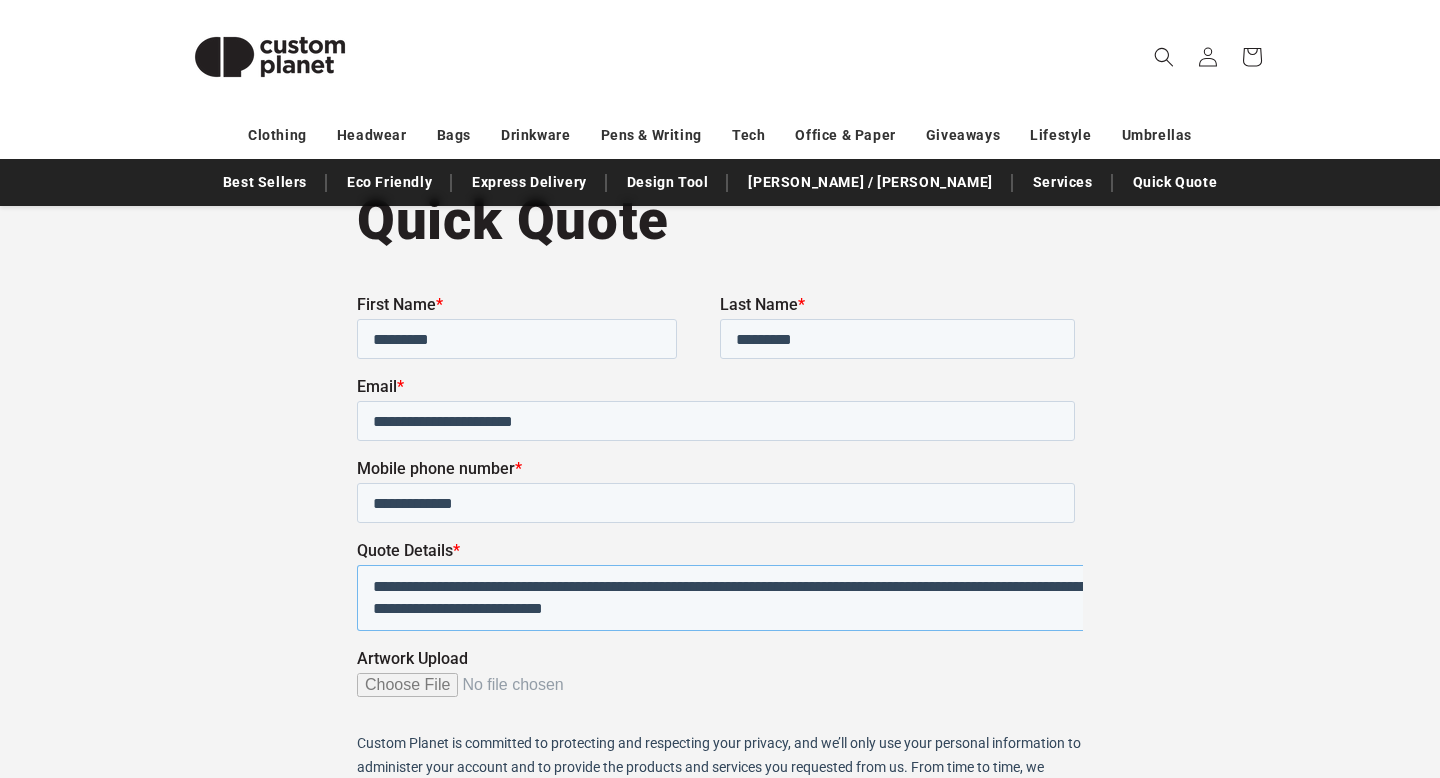 click on "**********" at bounding box center (739, 597) 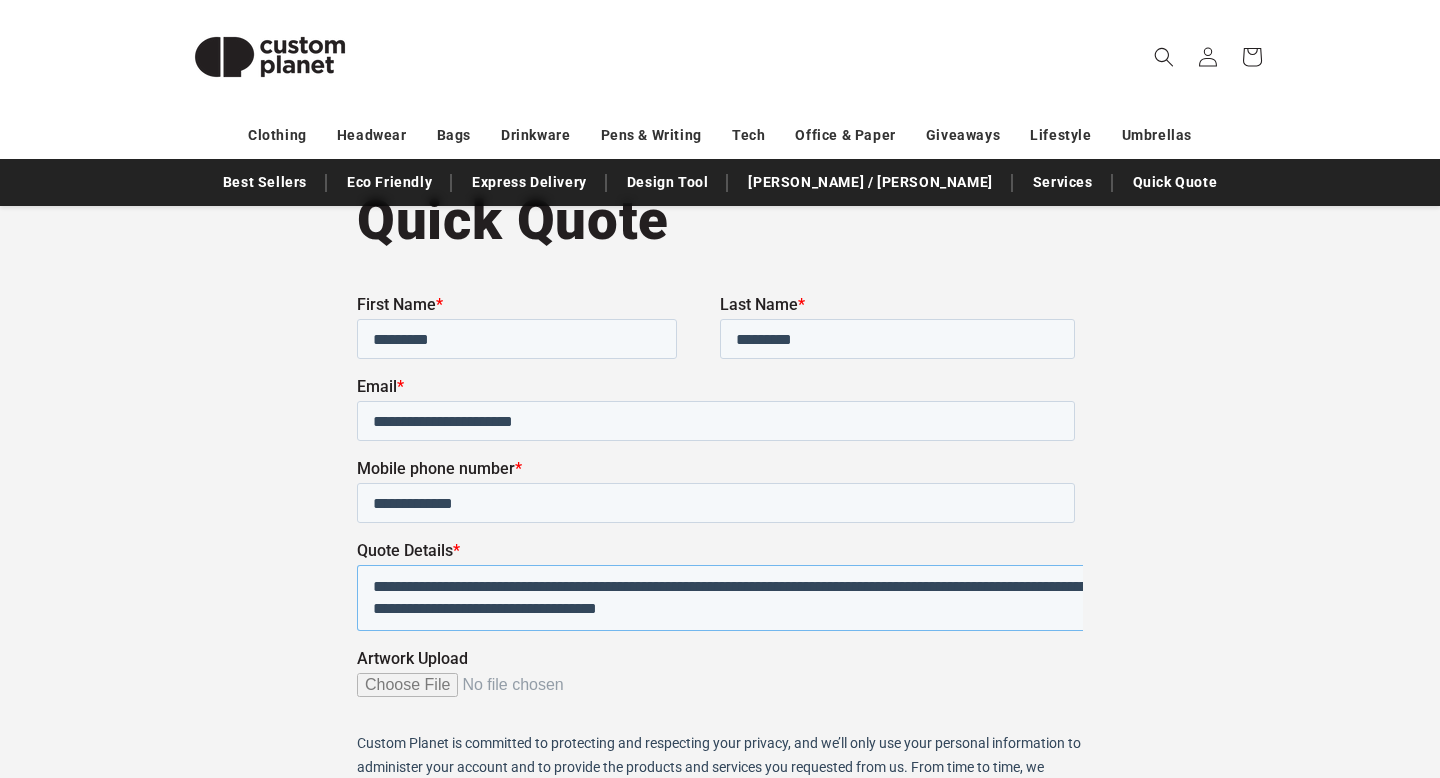 click on "**********" at bounding box center [739, 597] 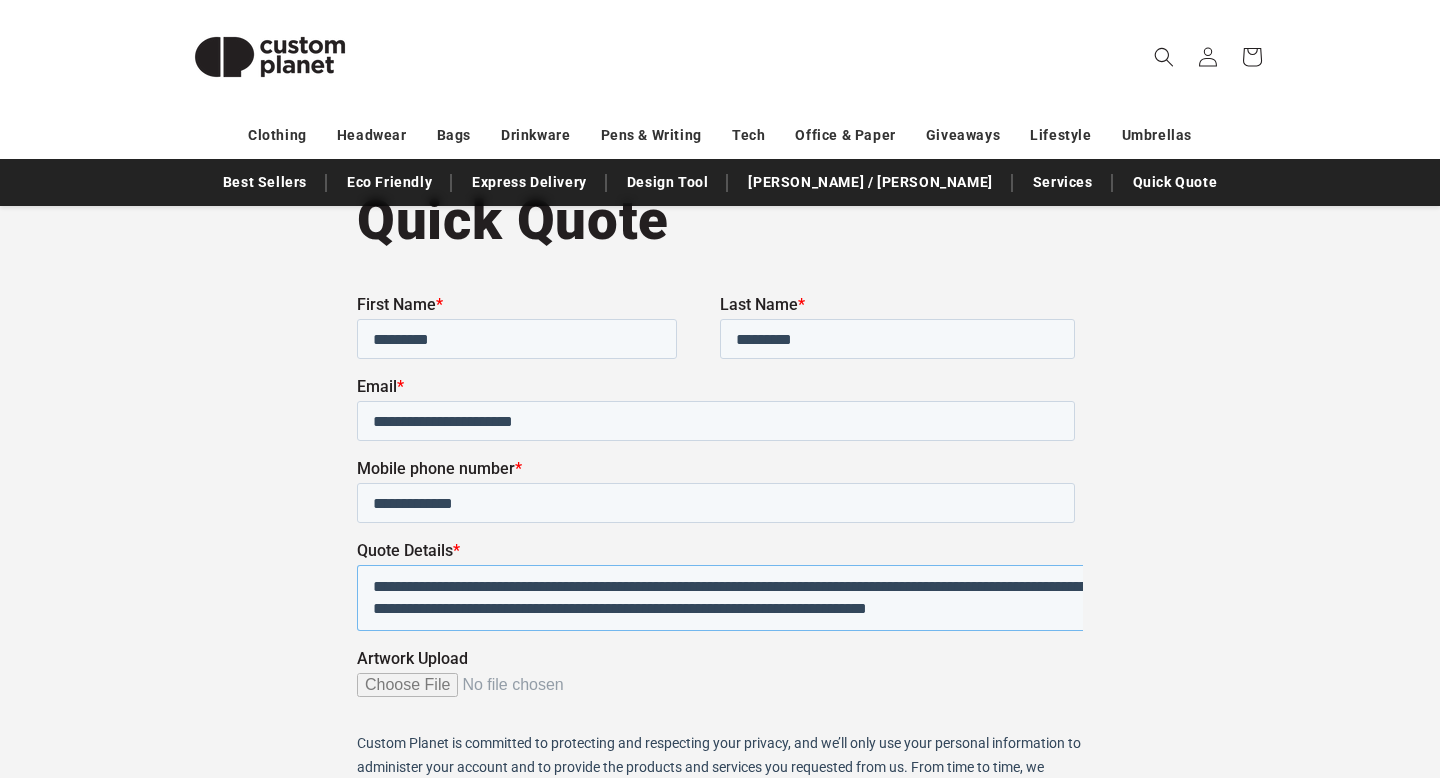 scroll, scrollTop: 10, scrollLeft: 0, axis: vertical 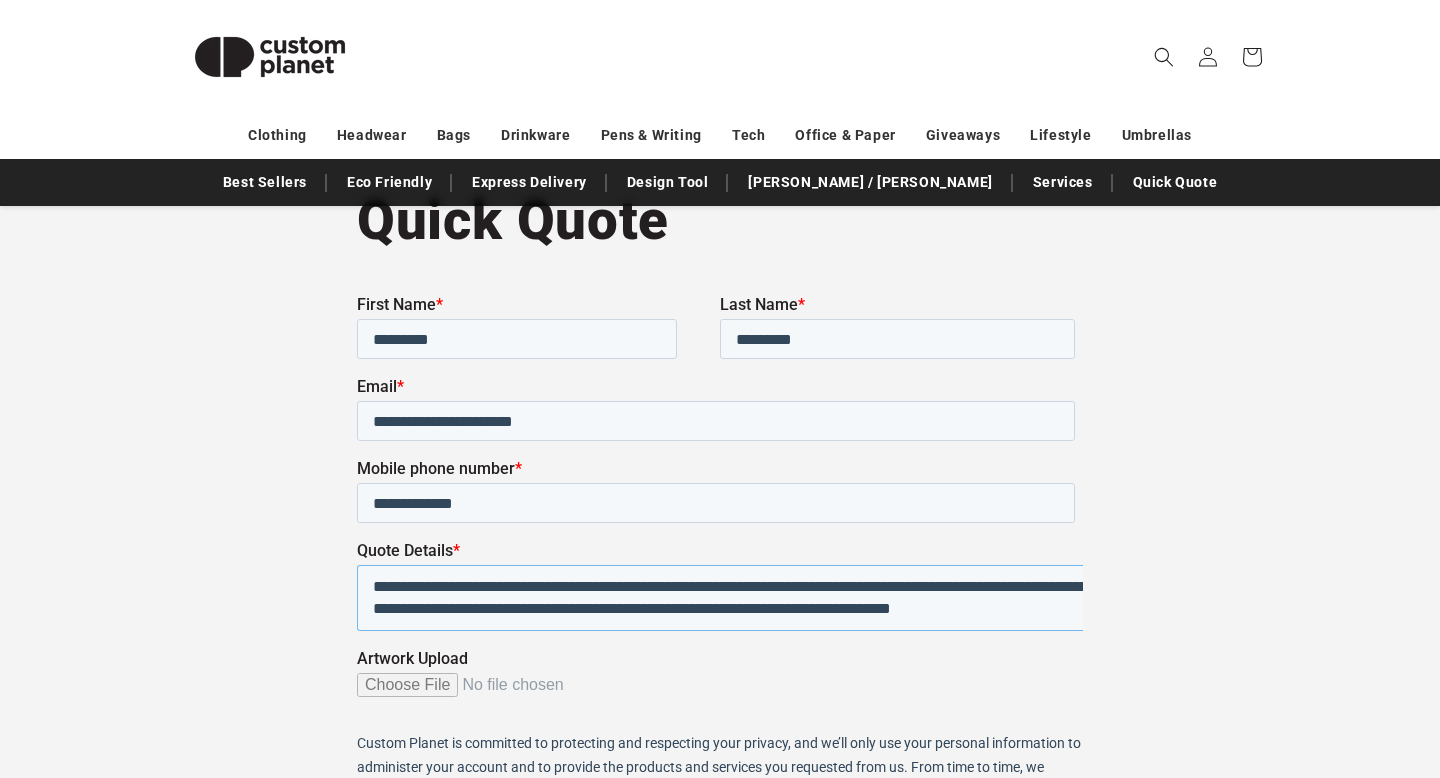 click on "**********" at bounding box center (739, 597) 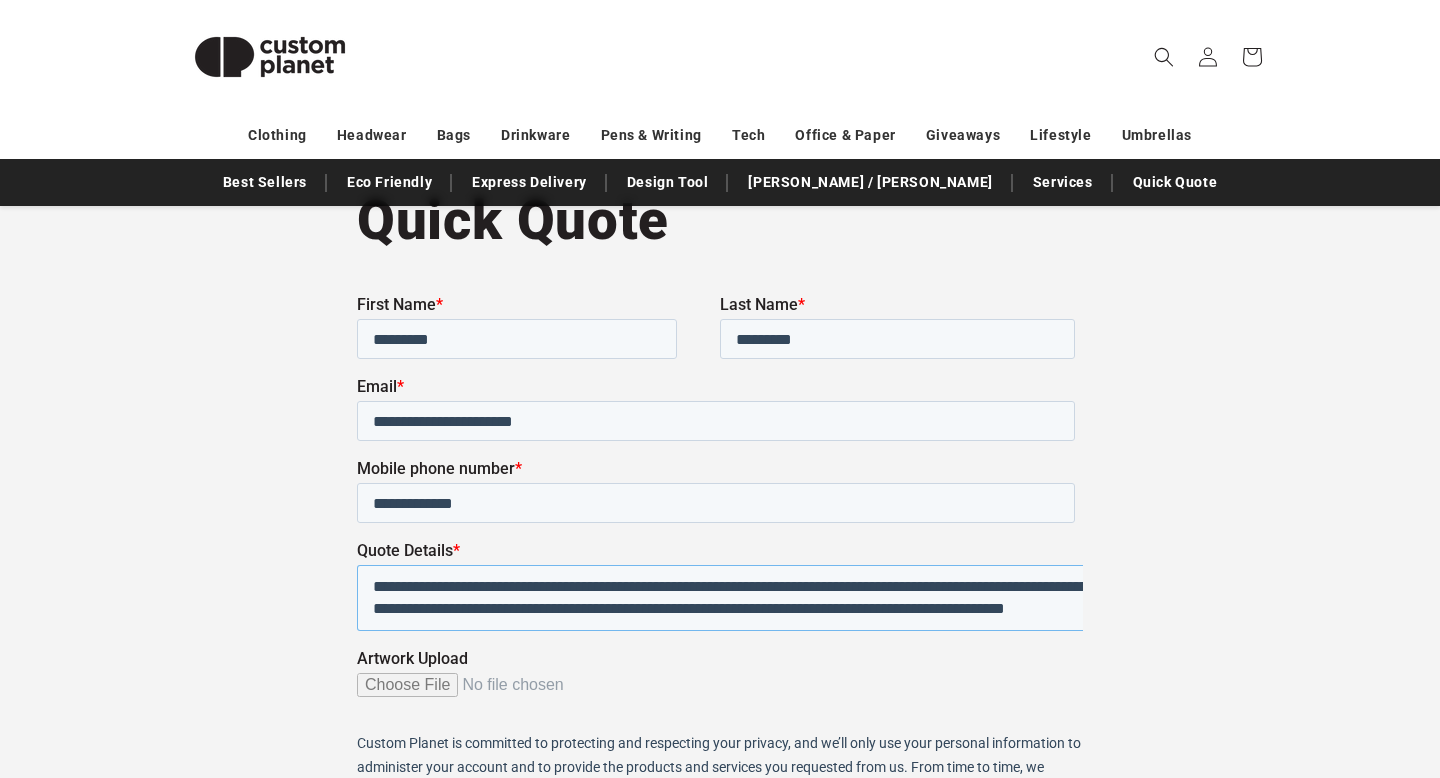 paste on "**********" 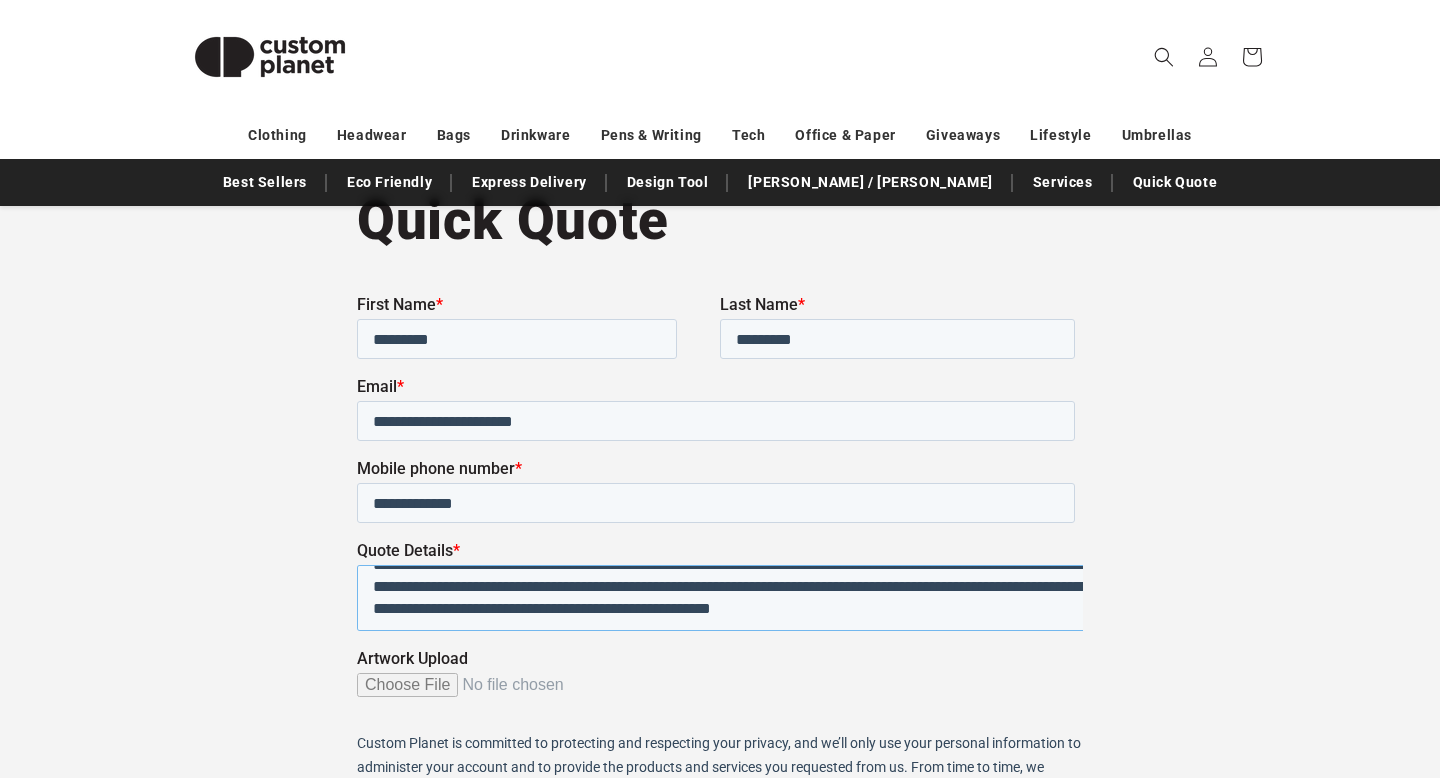 scroll, scrollTop: 32, scrollLeft: 0, axis: vertical 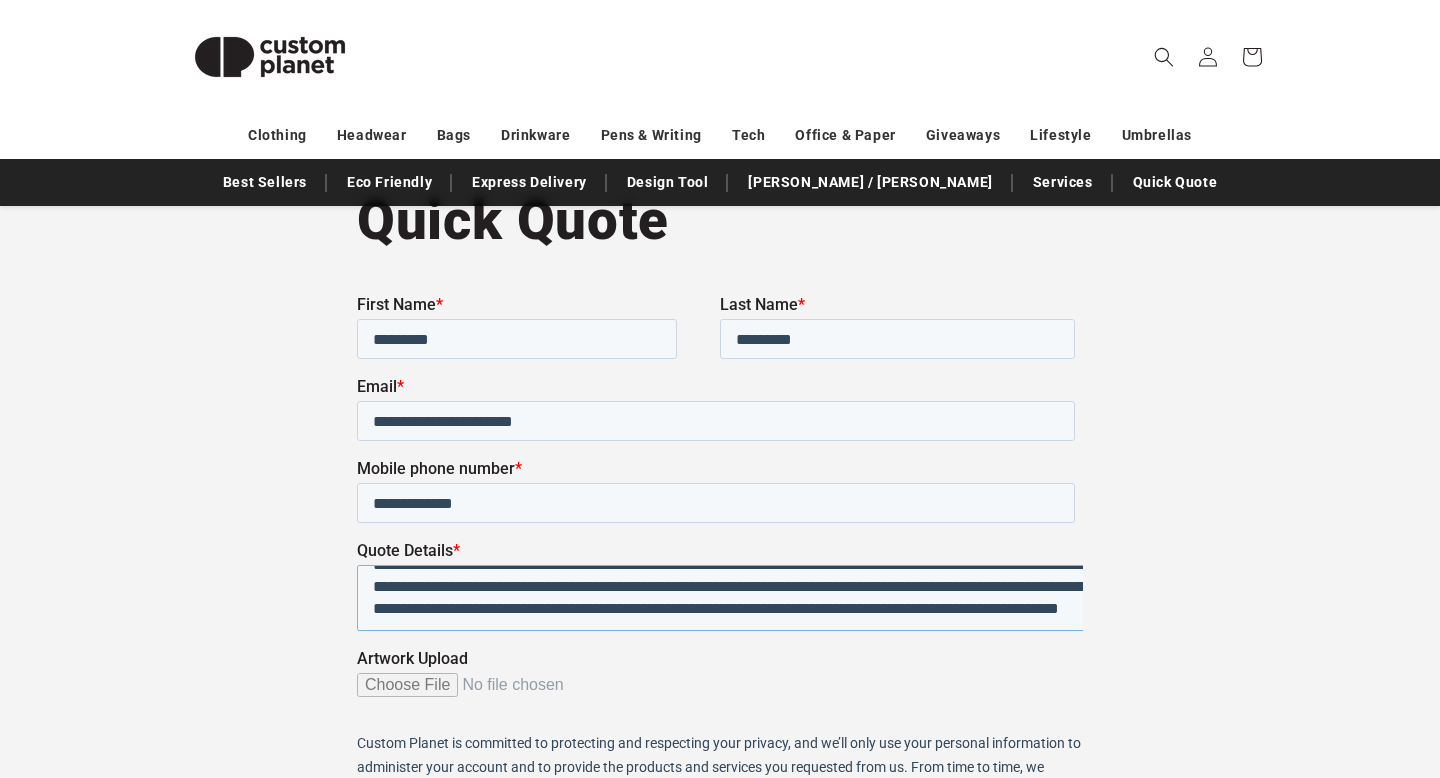 type on "**********" 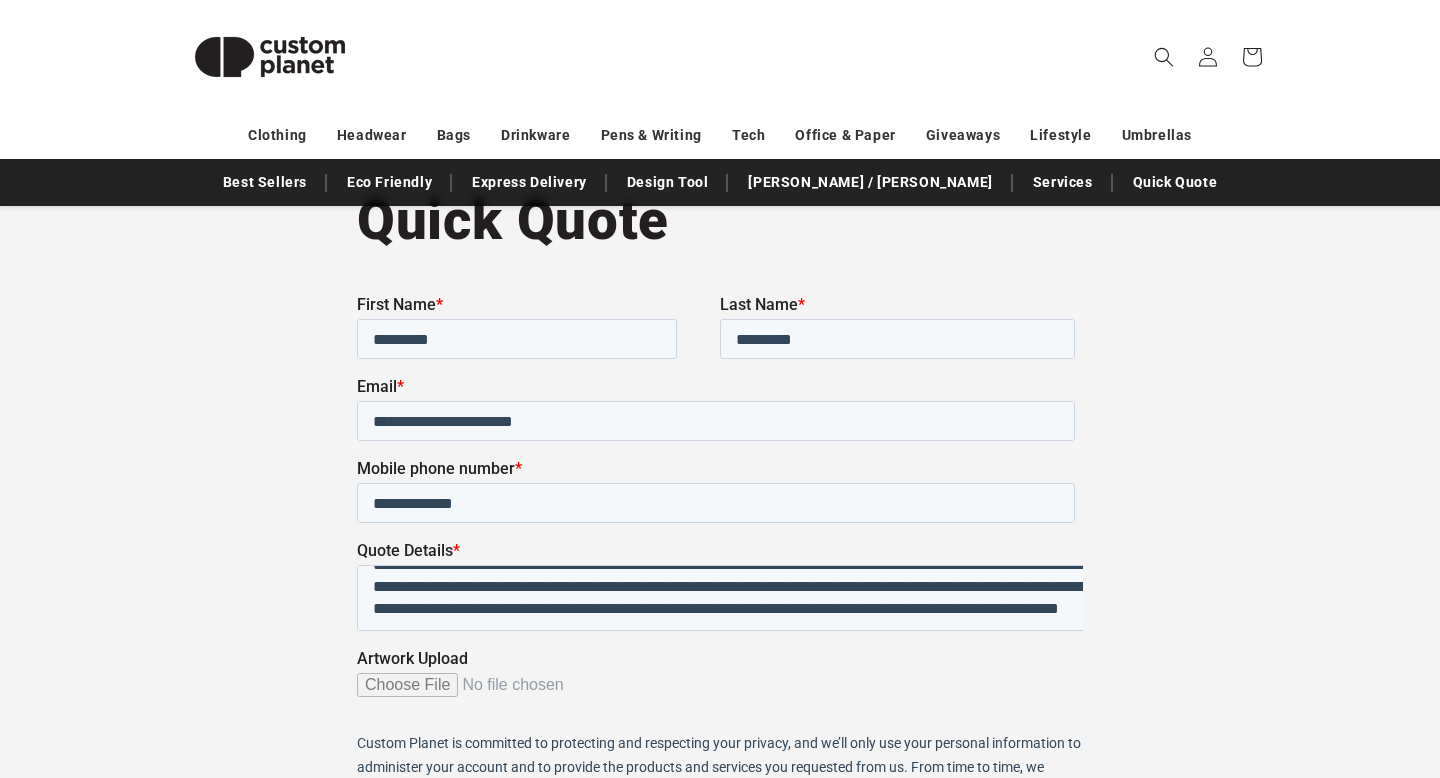 click on "Artwork Upload" at bounding box center (716, 692) 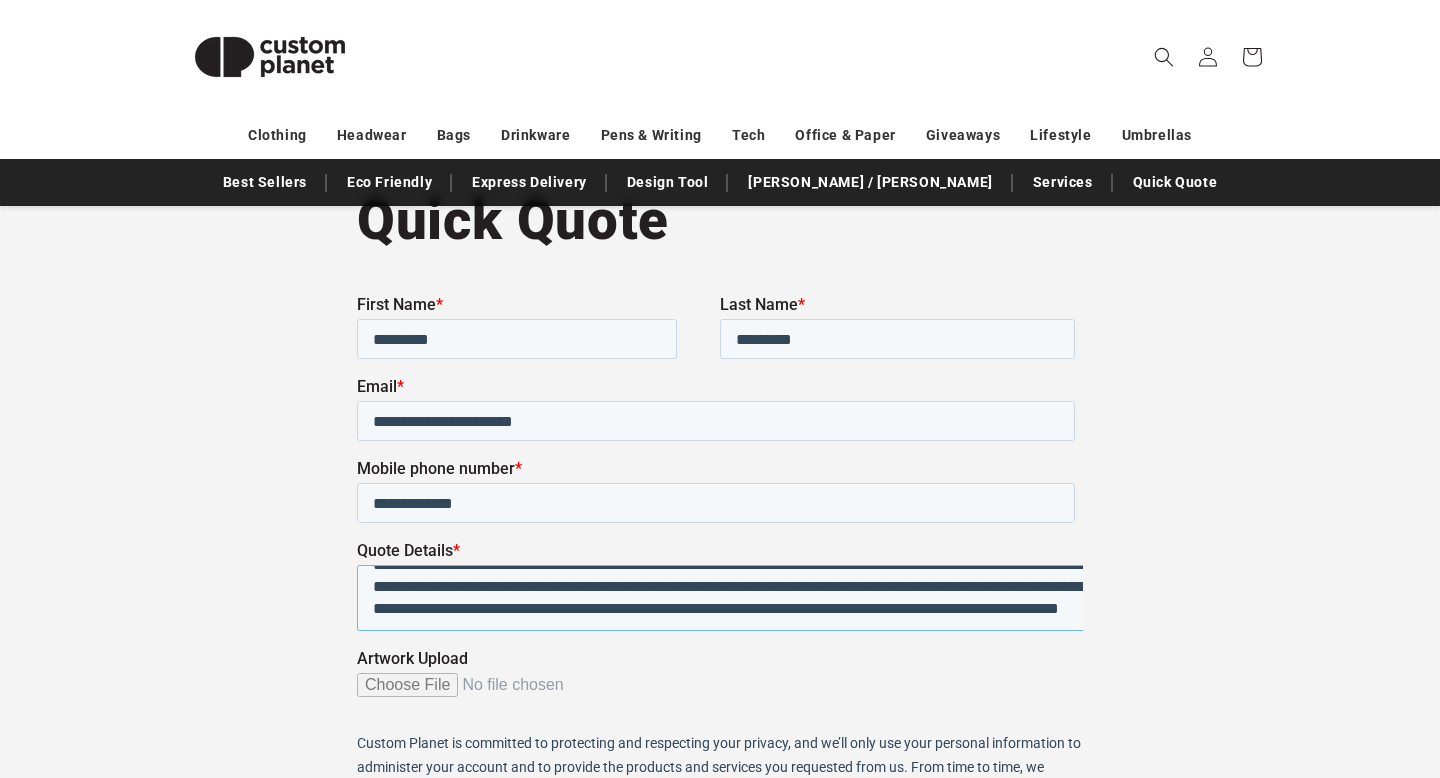 click on "**********" at bounding box center (739, 597) 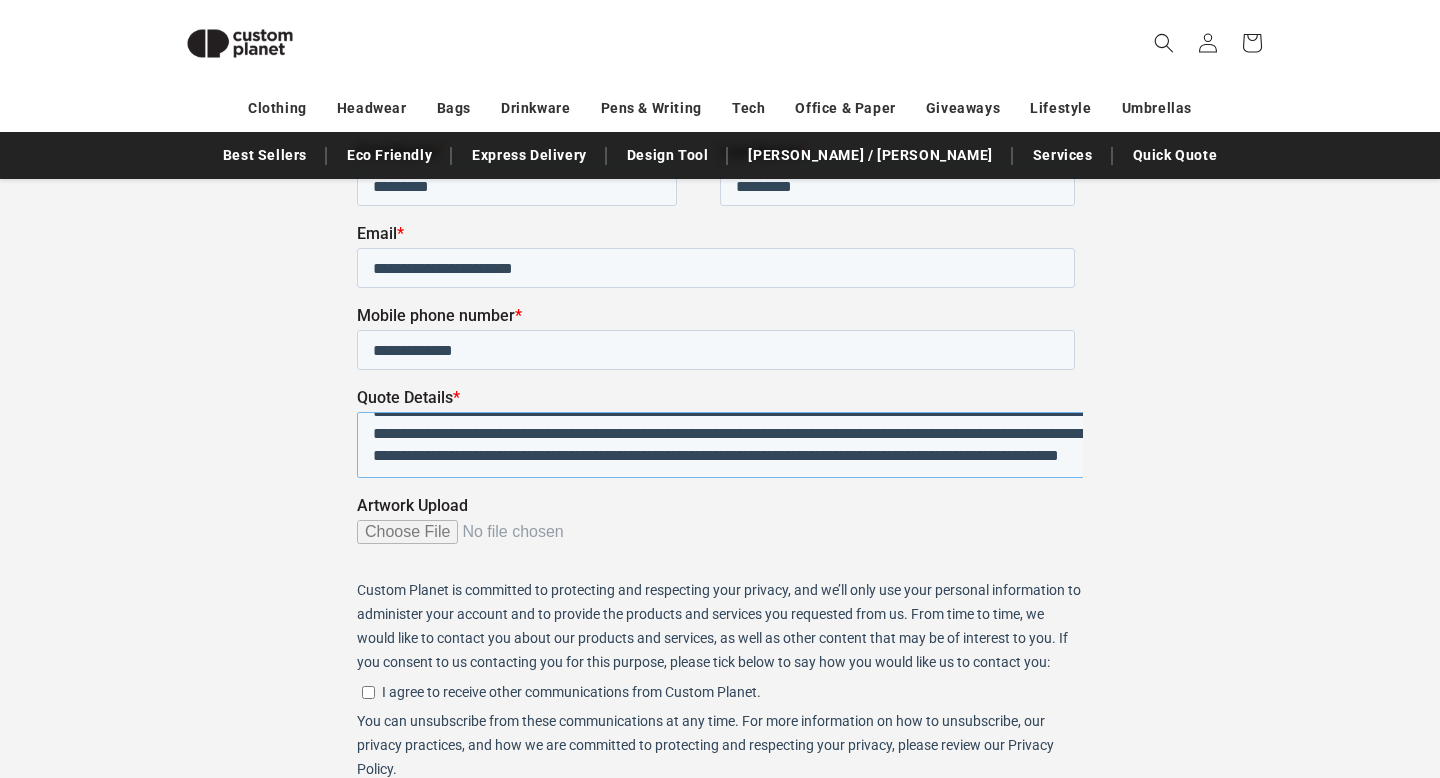 scroll, scrollTop: 270, scrollLeft: 0, axis: vertical 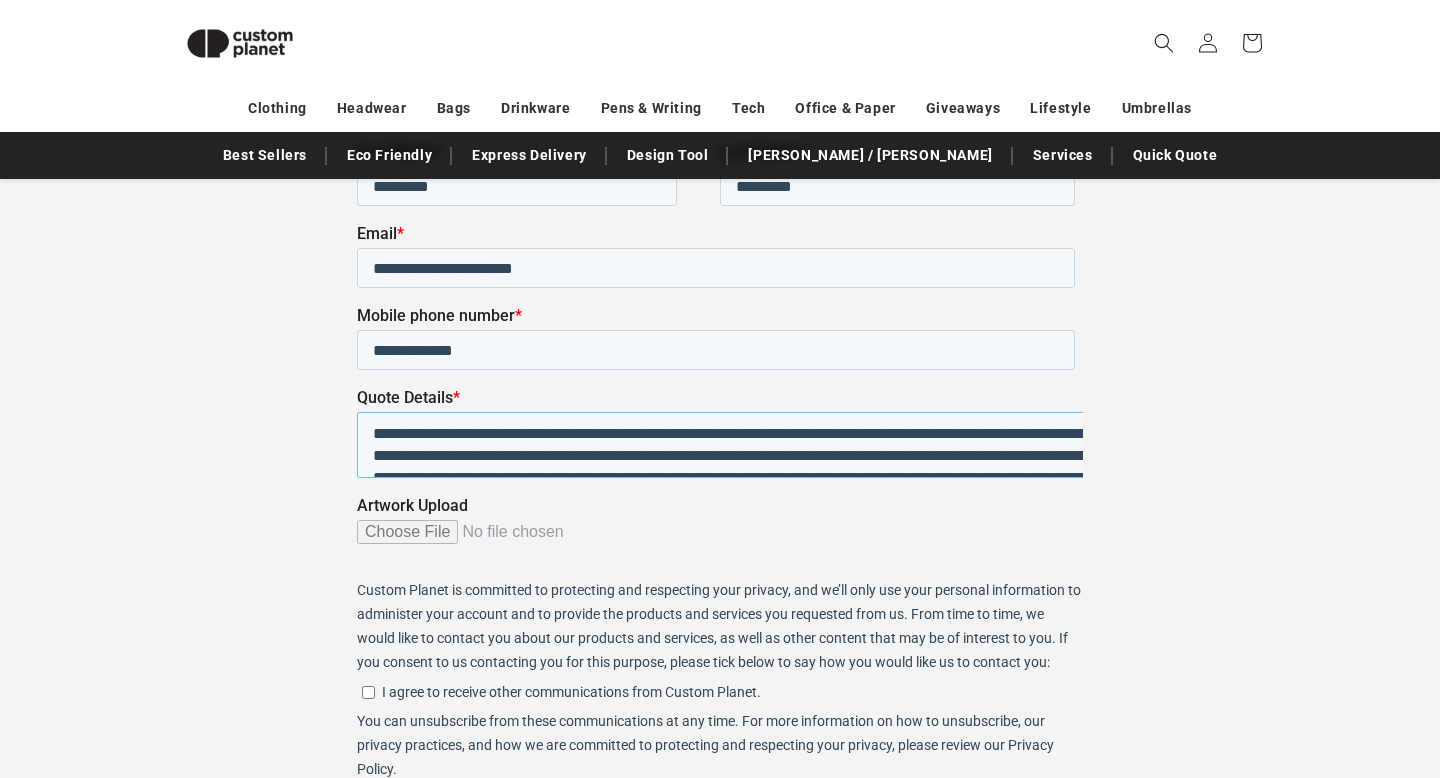 click on "**********" at bounding box center (739, 444) 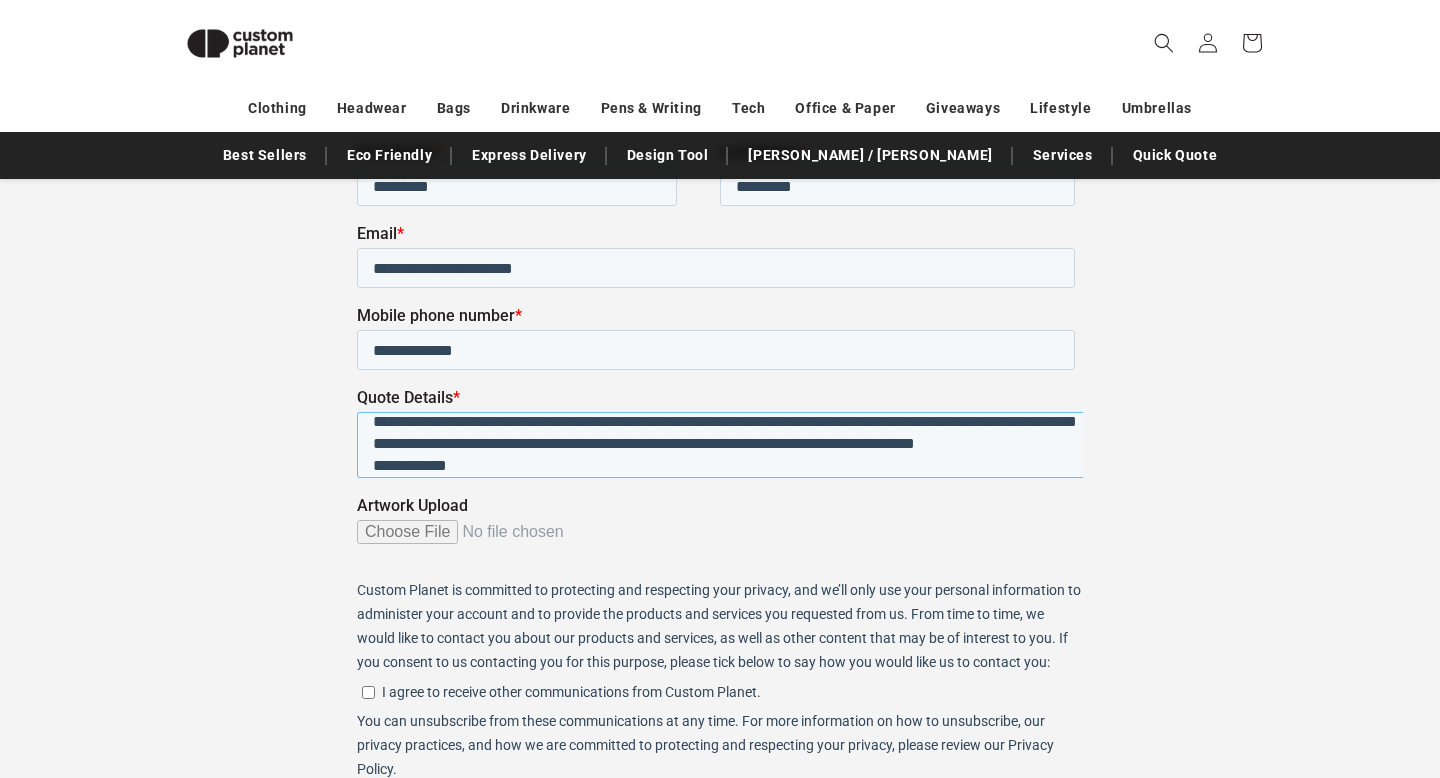 scroll, scrollTop: 60, scrollLeft: 0, axis: vertical 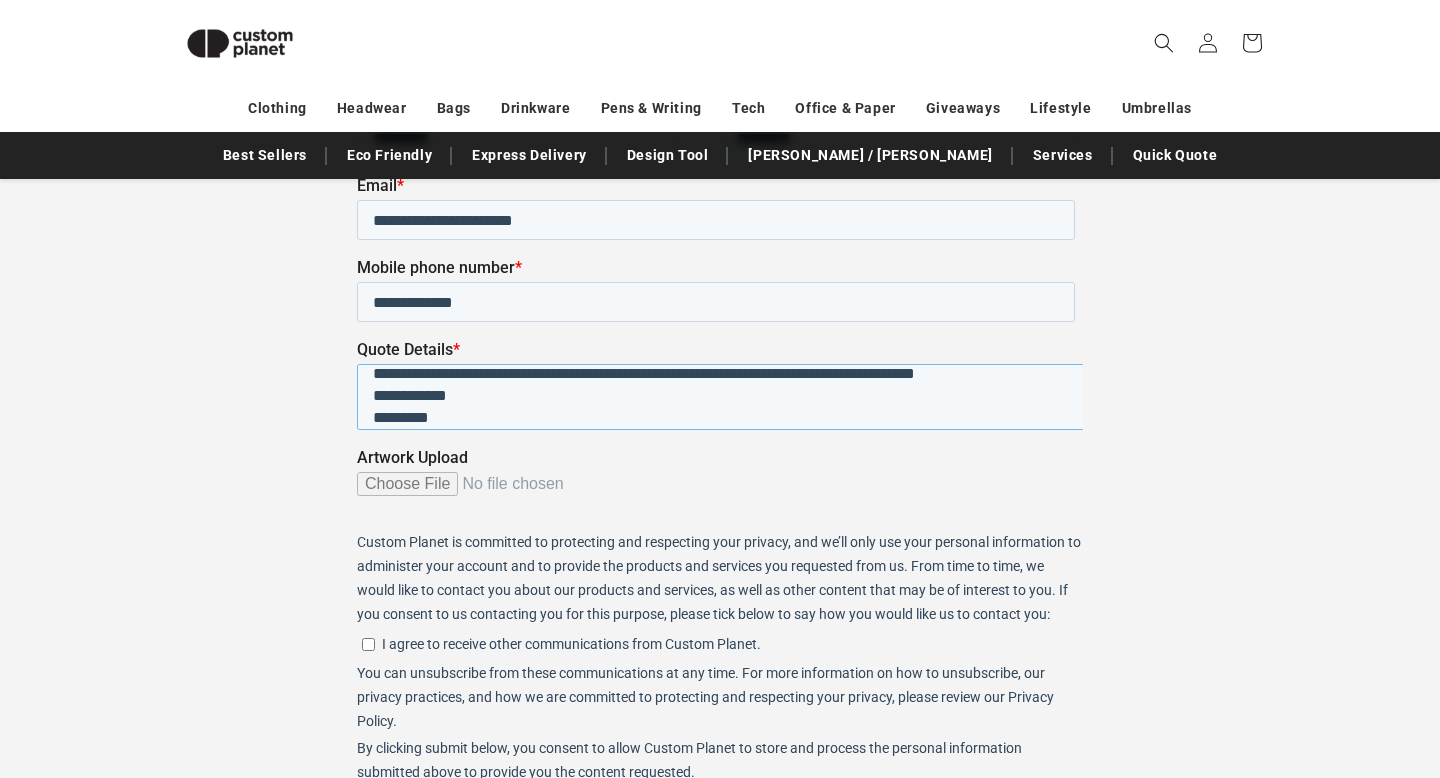 click on "**********" at bounding box center (739, 396) 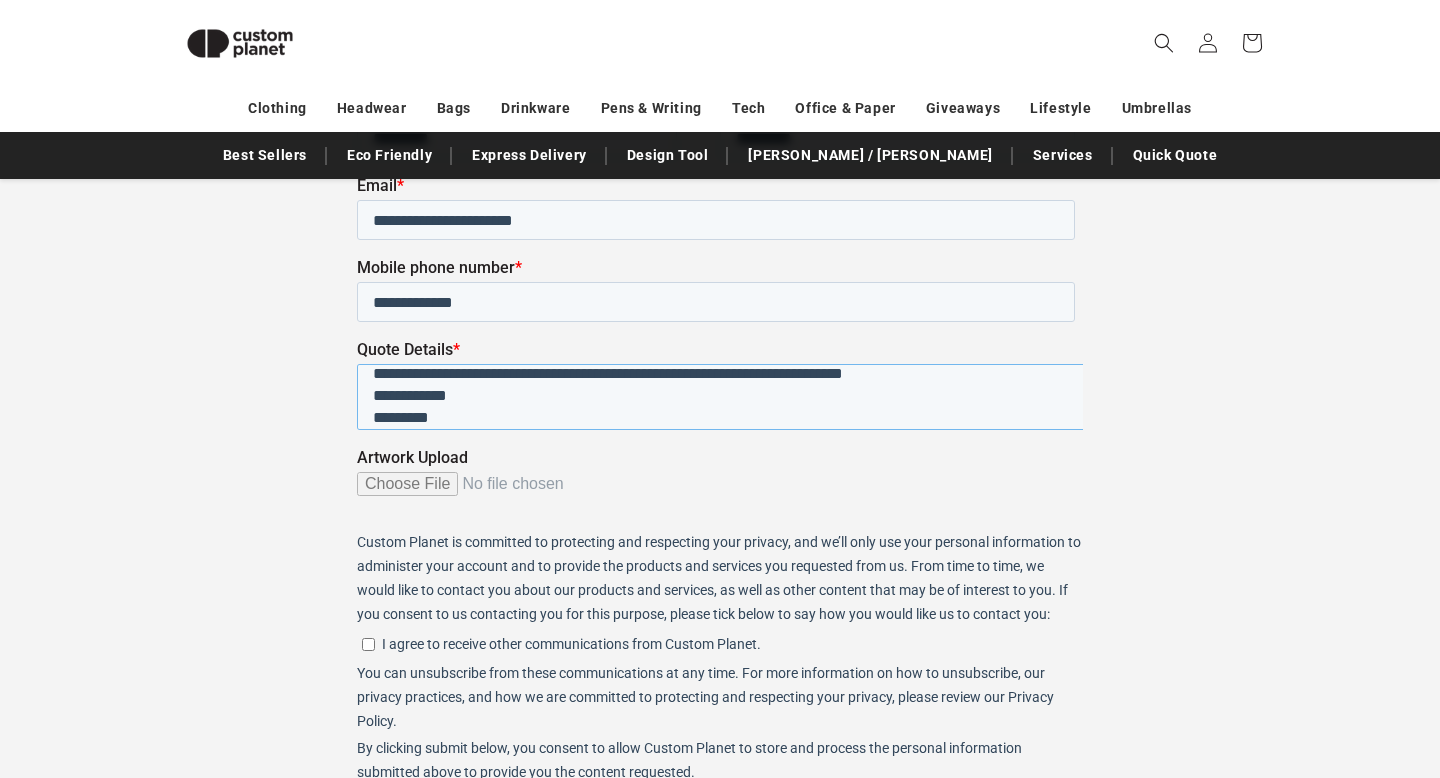 click on "**********" at bounding box center (739, 396) 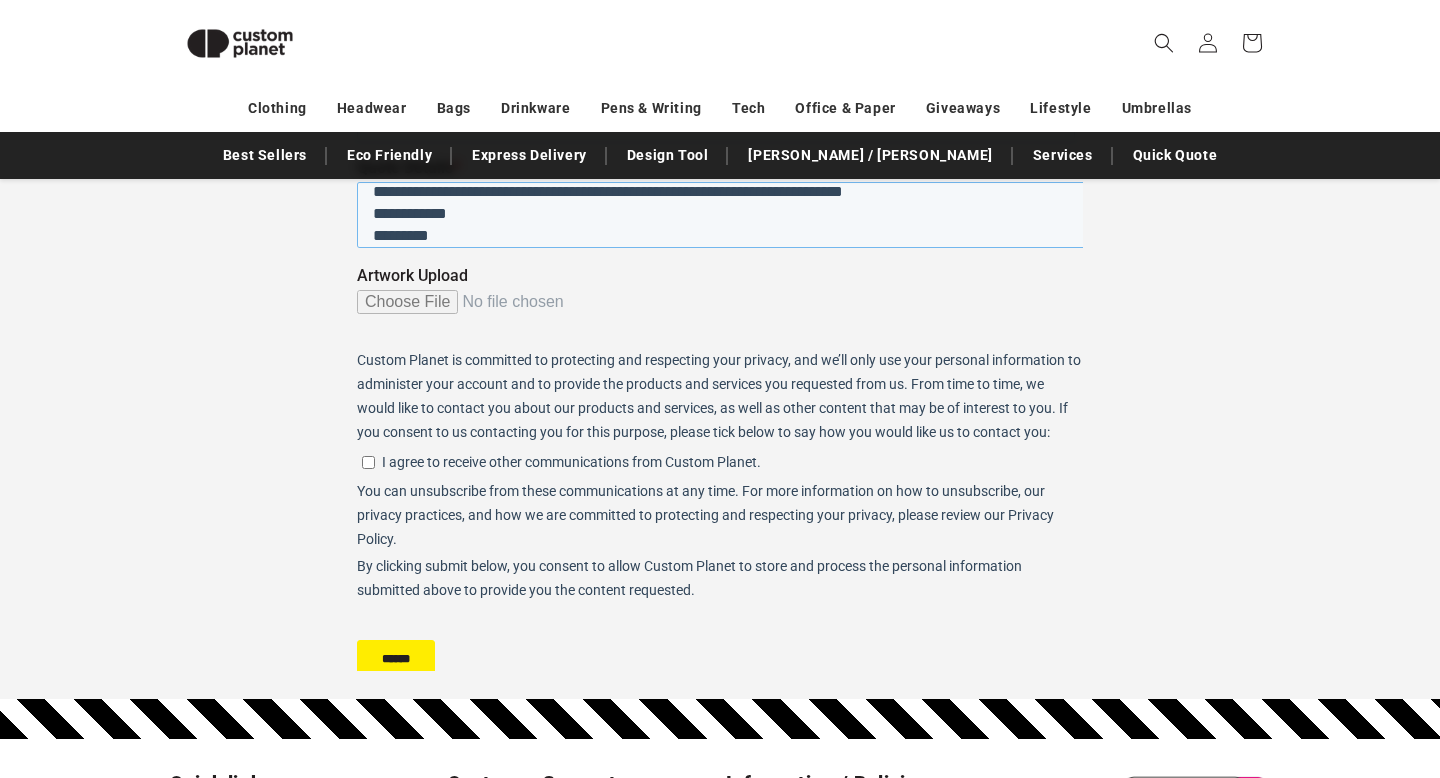 scroll, scrollTop: 501, scrollLeft: 0, axis: vertical 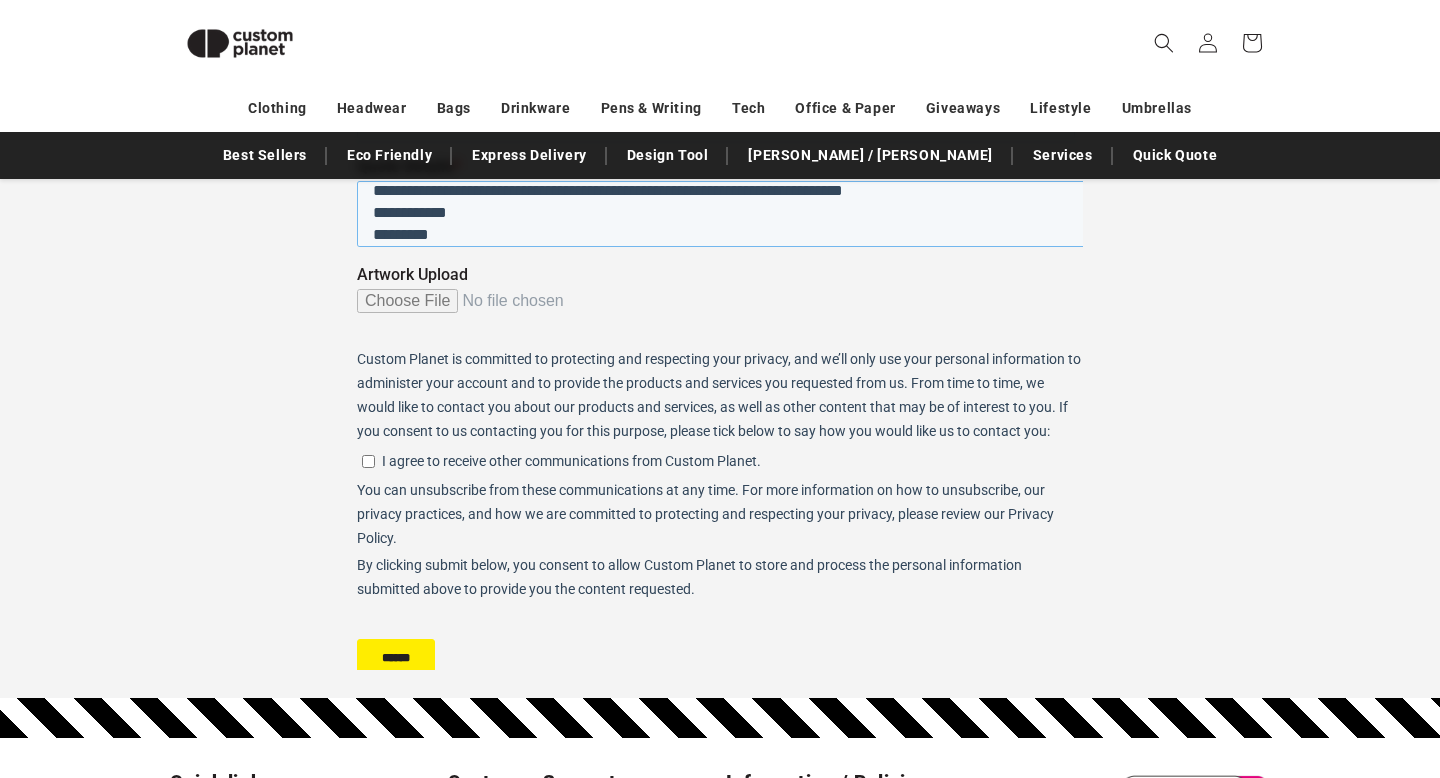 type on "**********" 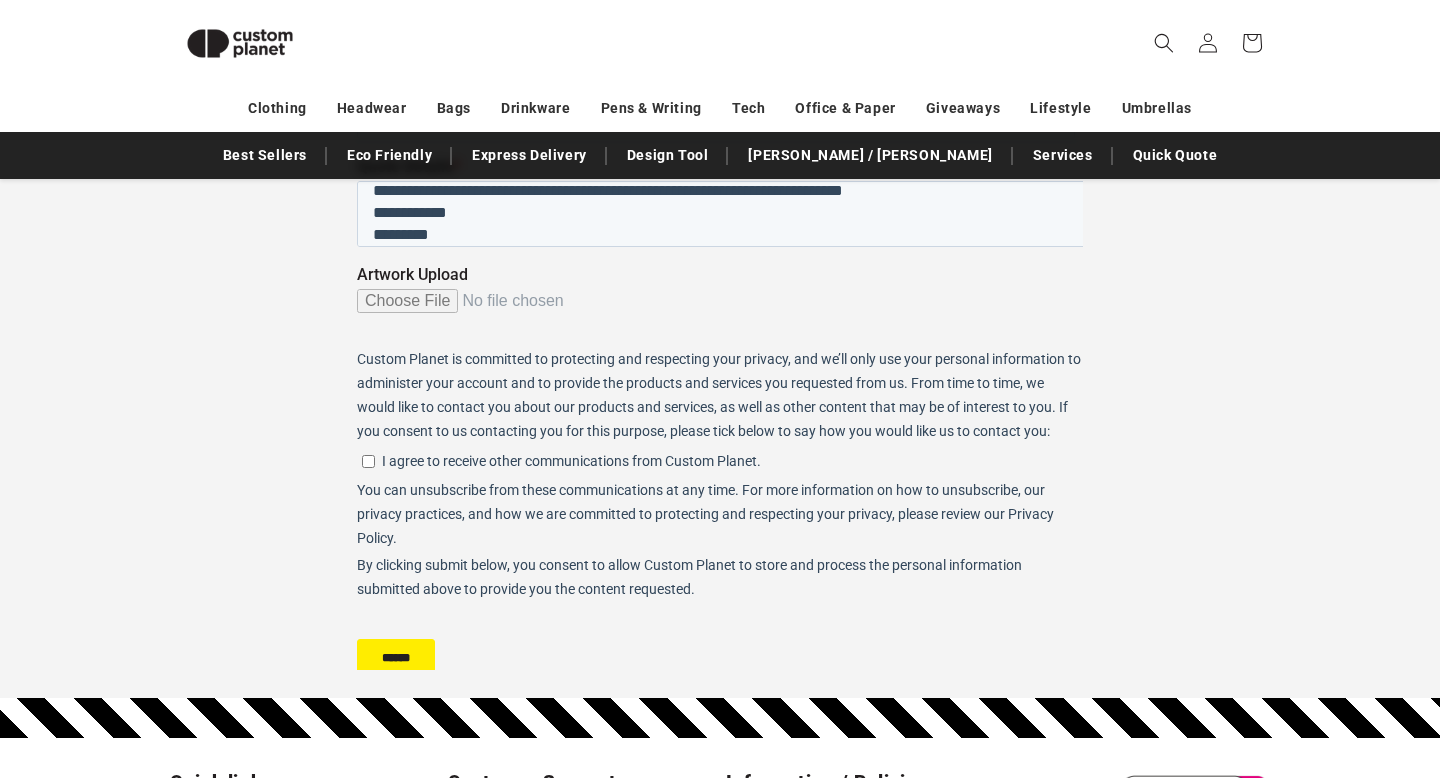 click on "******" at bounding box center [396, 658] 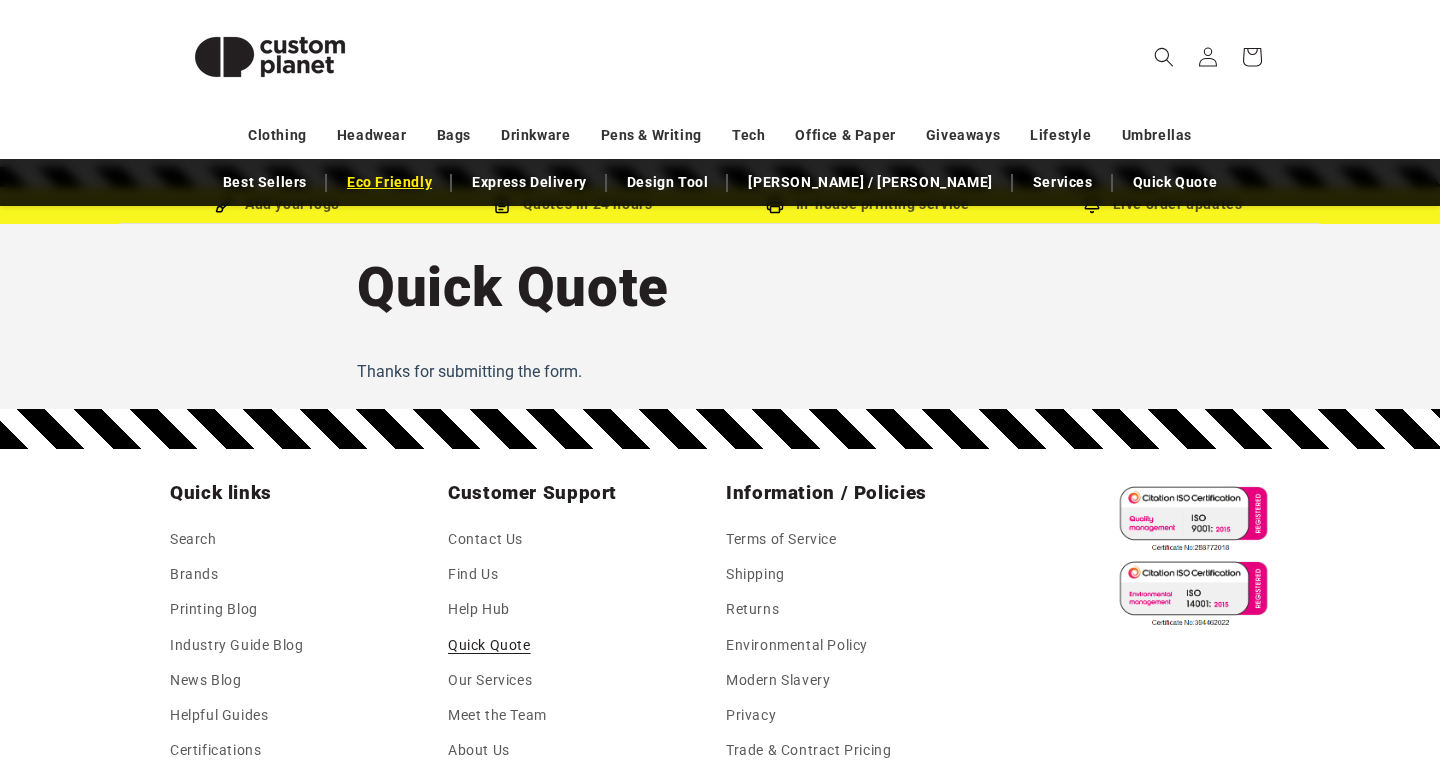 scroll, scrollTop: 86, scrollLeft: 0, axis: vertical 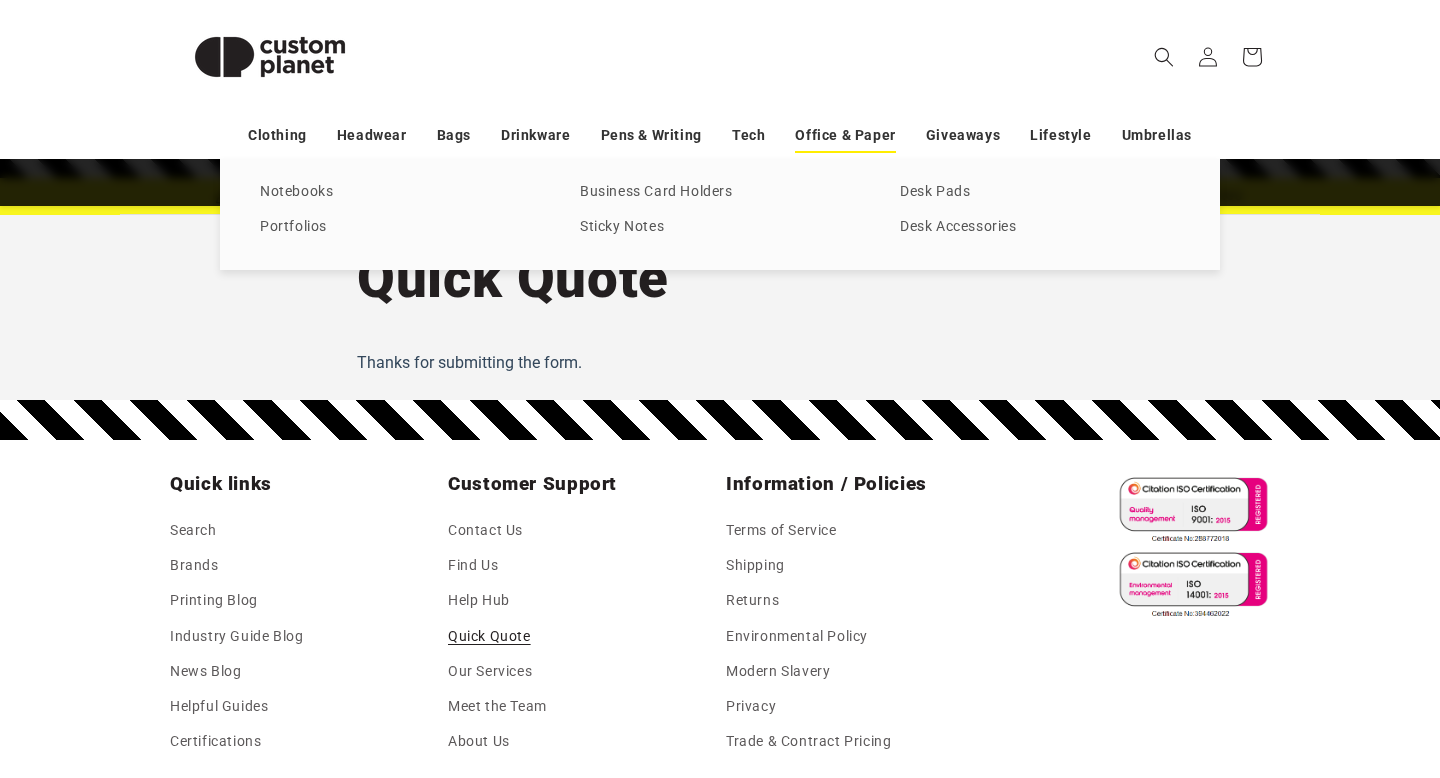 click on "Office & Paper" at bounding box center (845, 135) 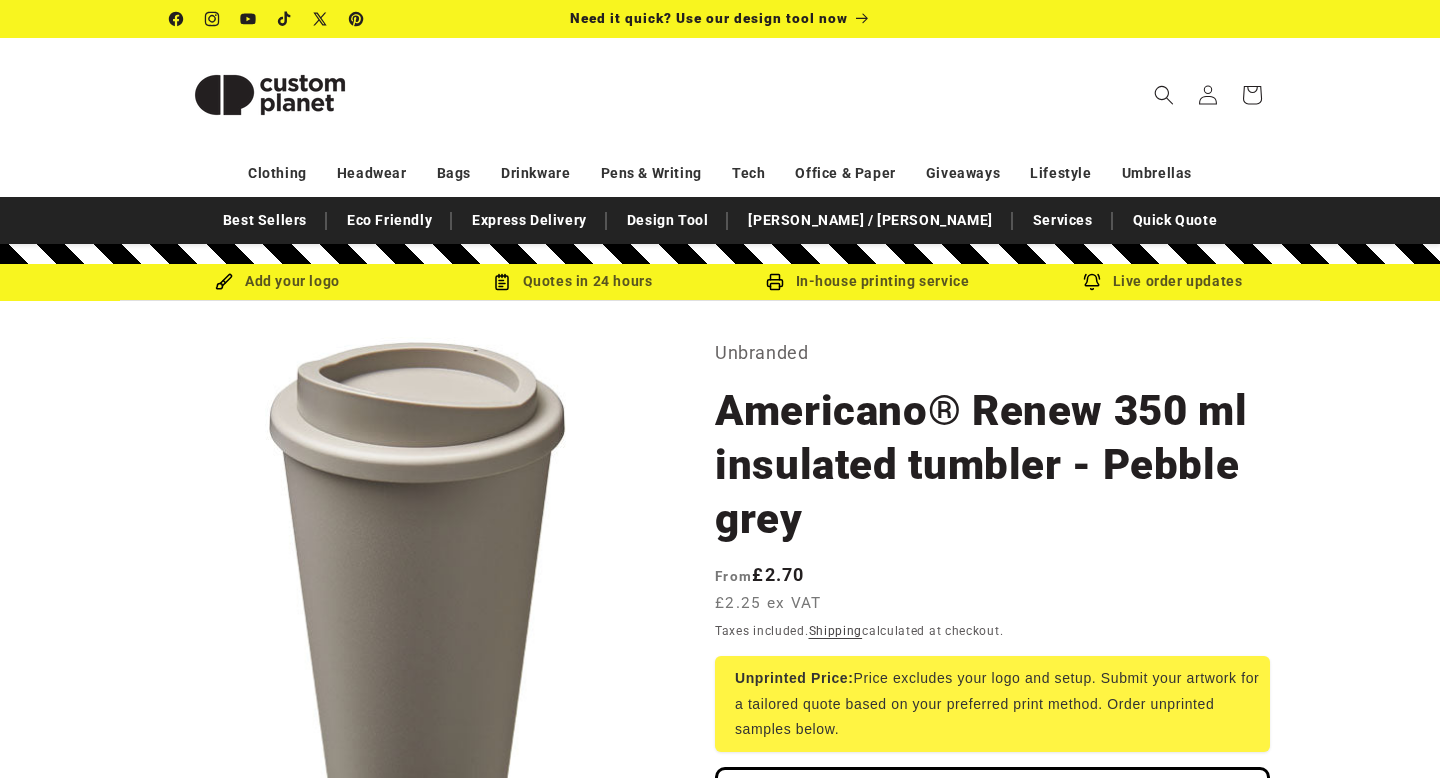 scroll, scrollTop: 0, scrollLeft: 0, axis: both 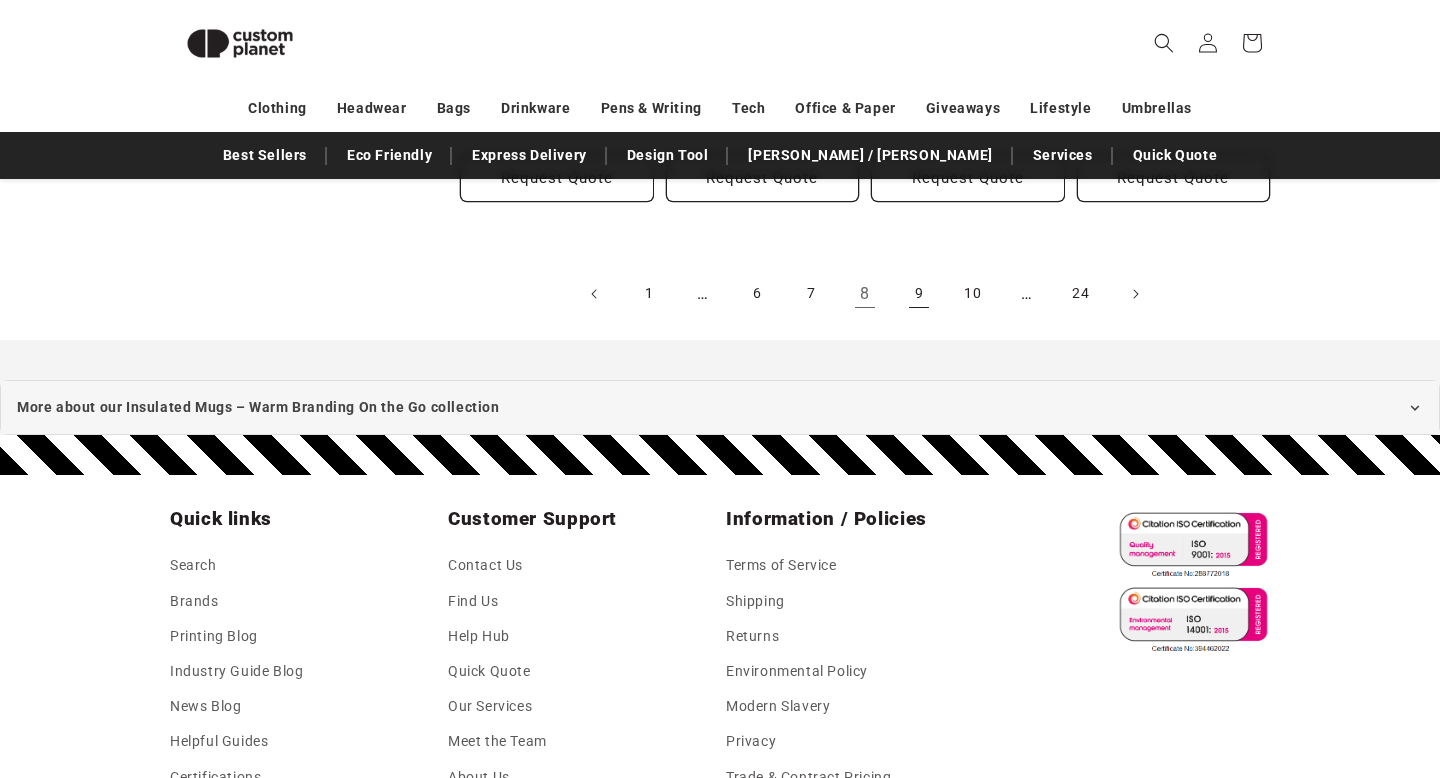 click on "9" at bounding box center (919, 294) 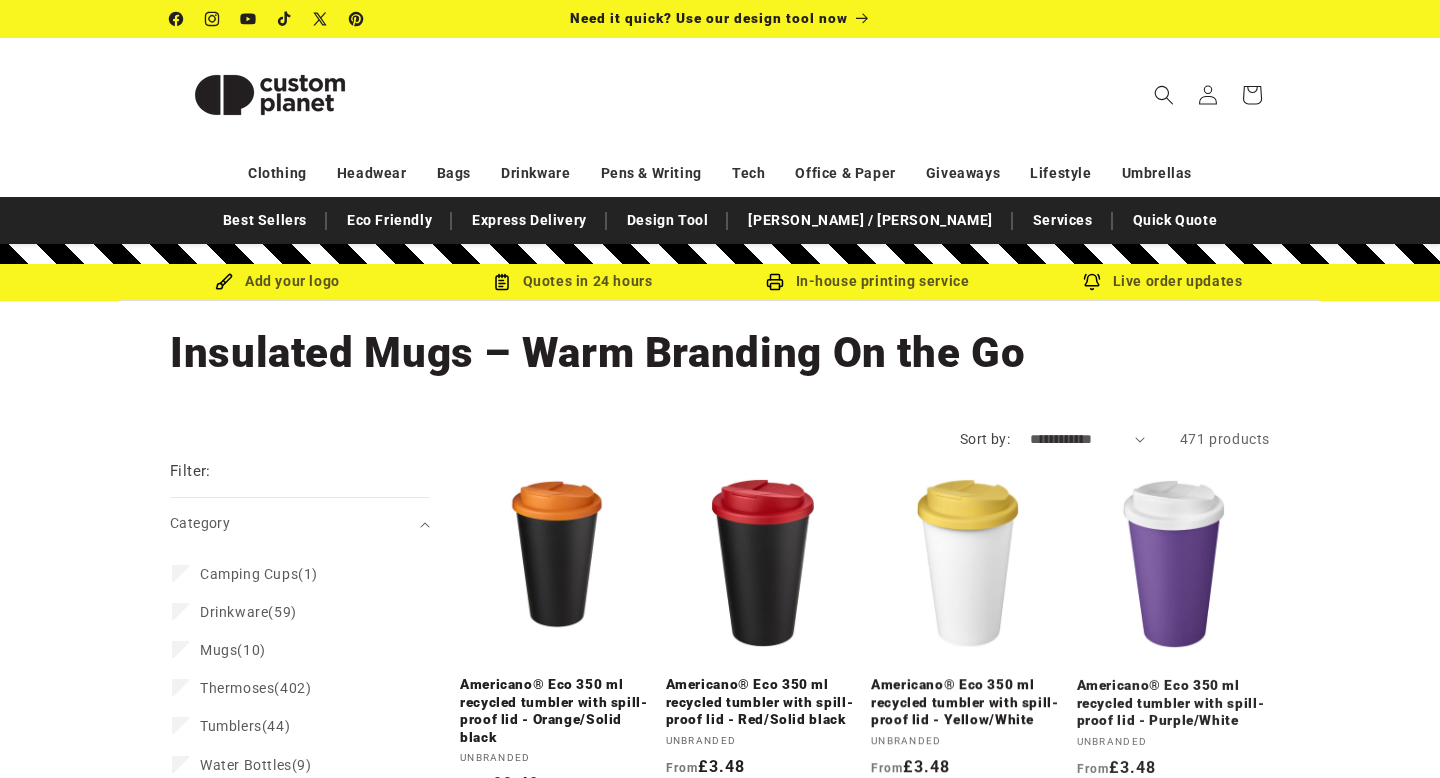 scroll, scrollTop: 0, scrollLeft: 0, axis: both 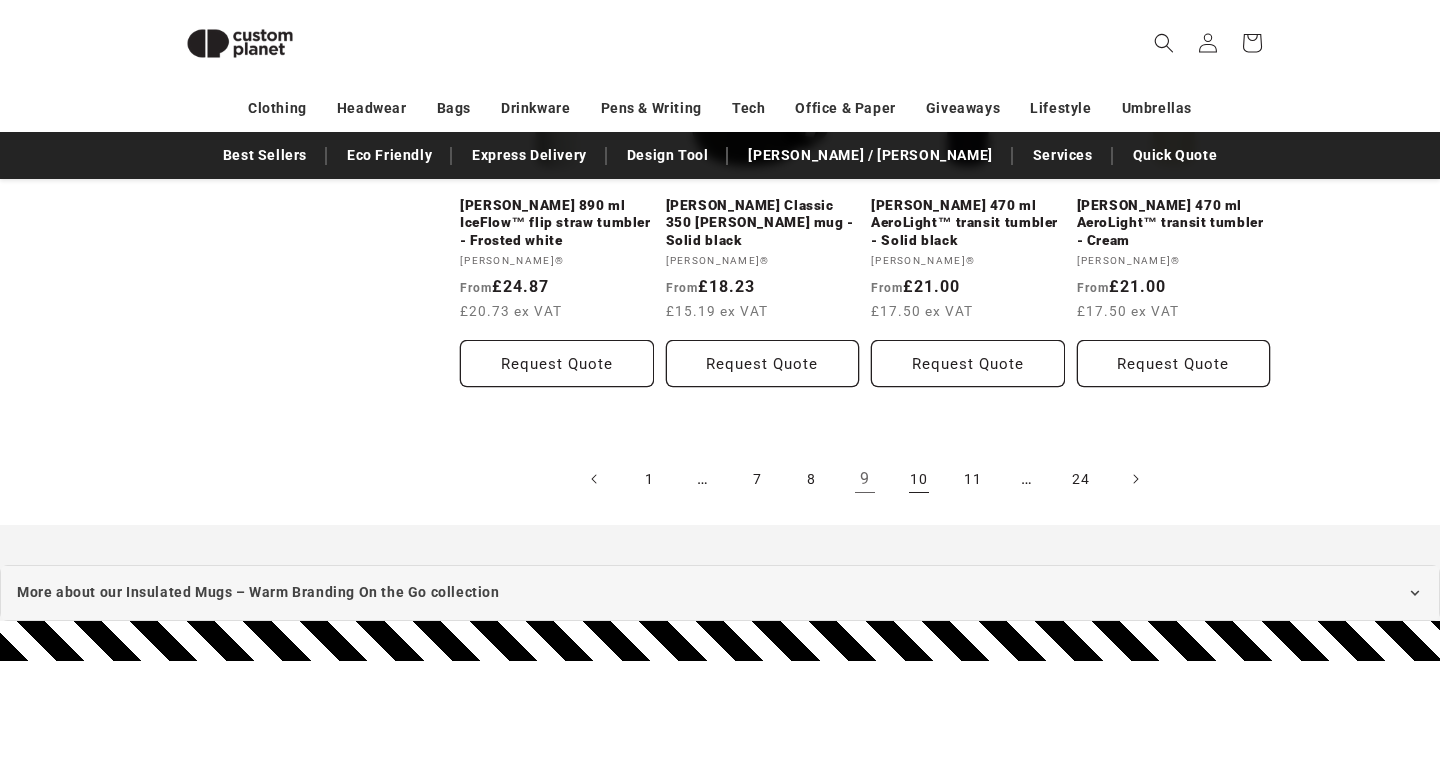 click on "10" at bounding box center [919, 479] 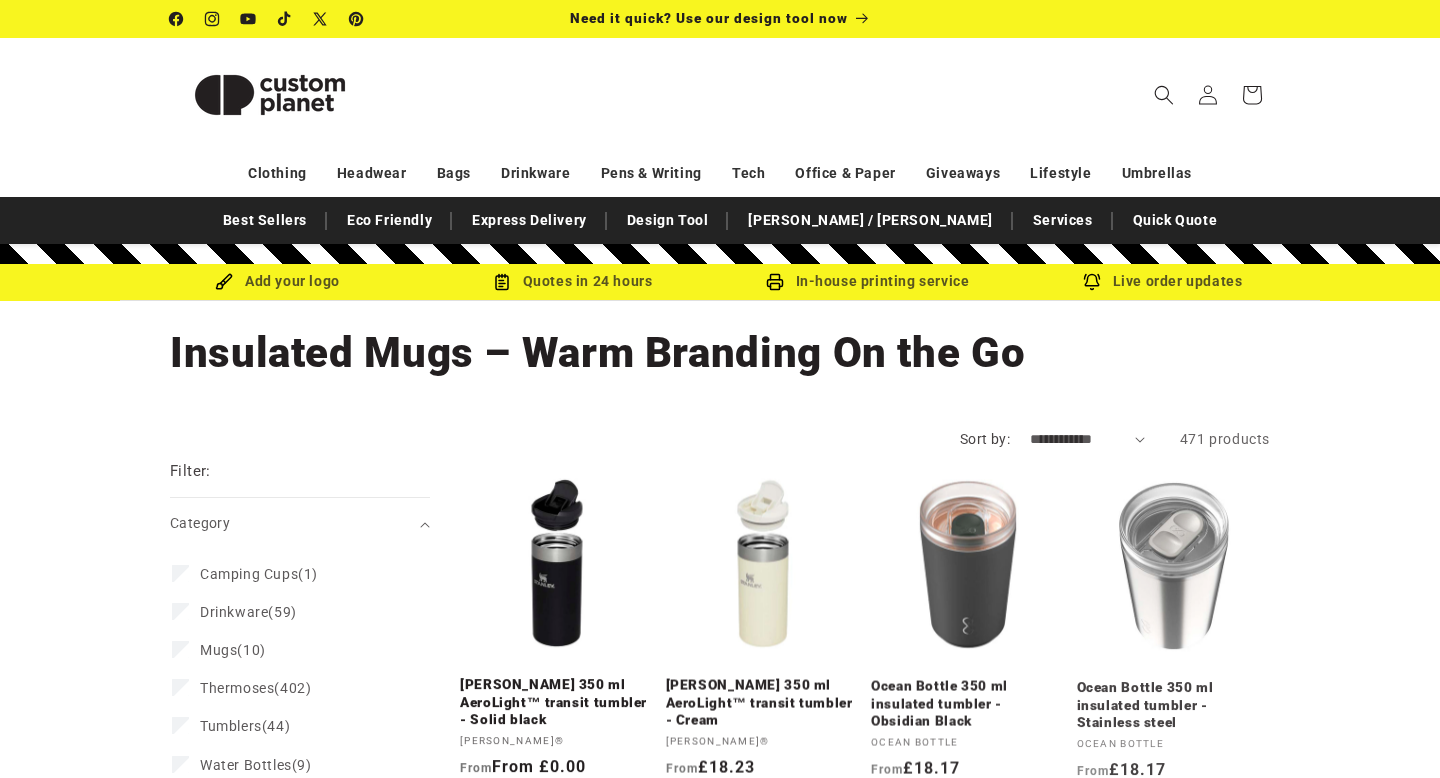 scroll, scrollTop: 0, scrollLeft: 0, axis: both 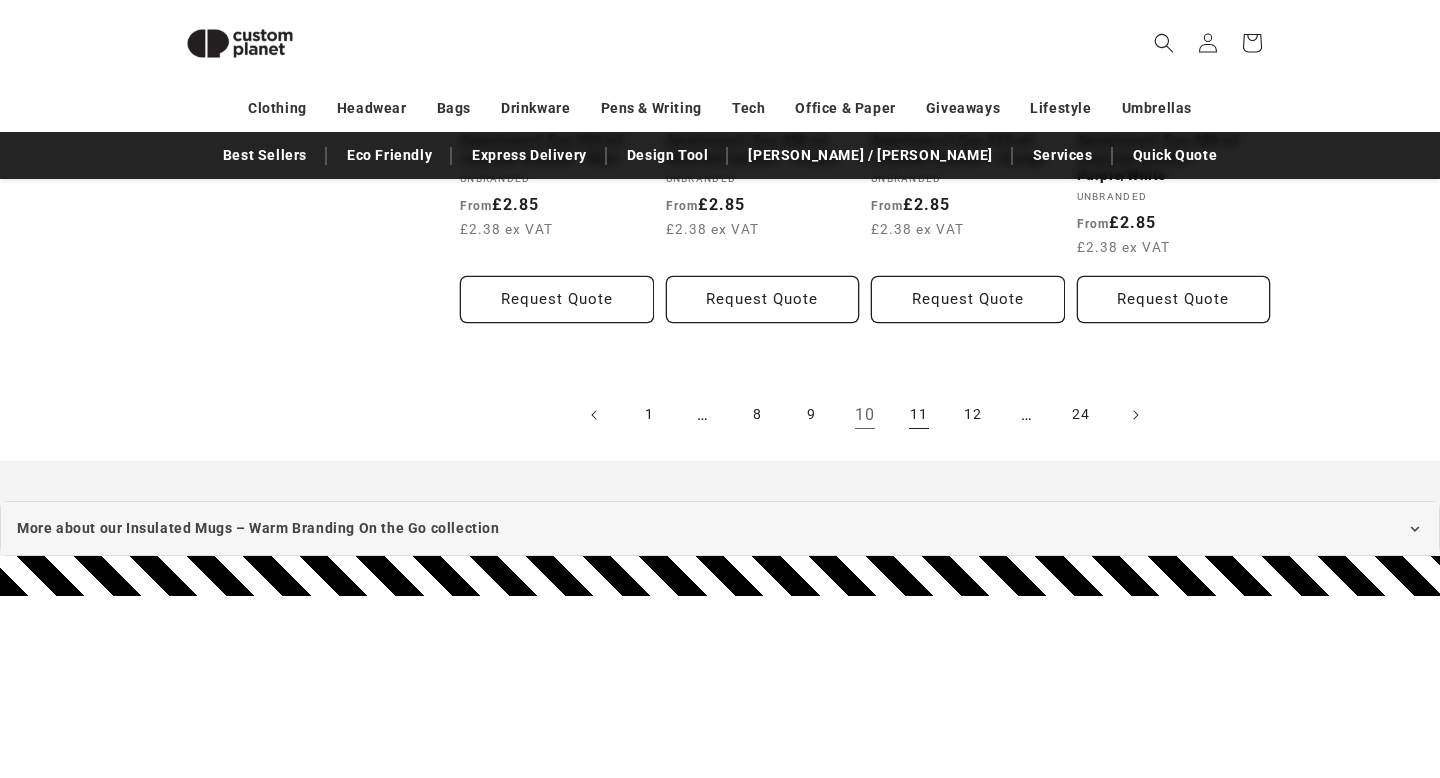 click on "11" at bounding box center (919, 415) 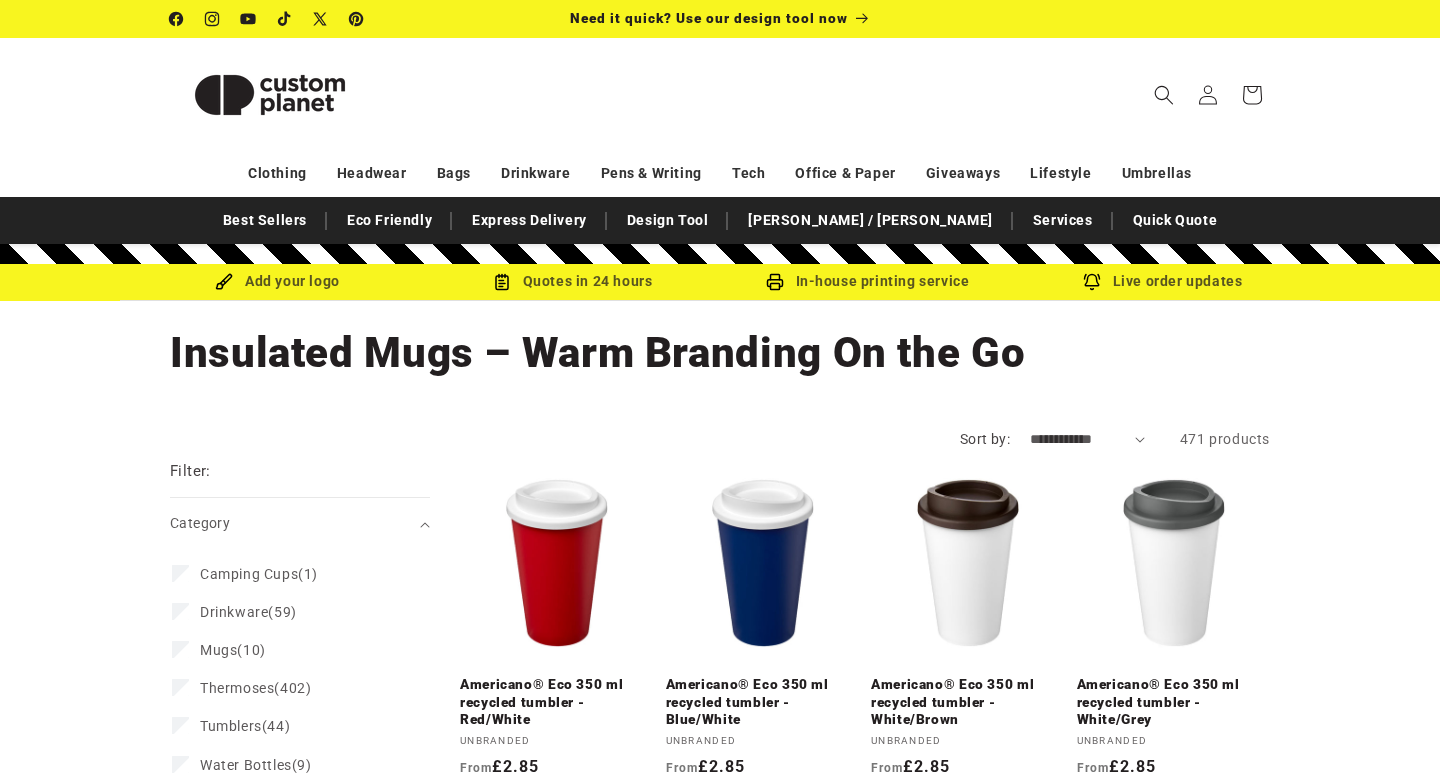 scroll, scrollTop: 0, scrollLeft: 0, axis: both 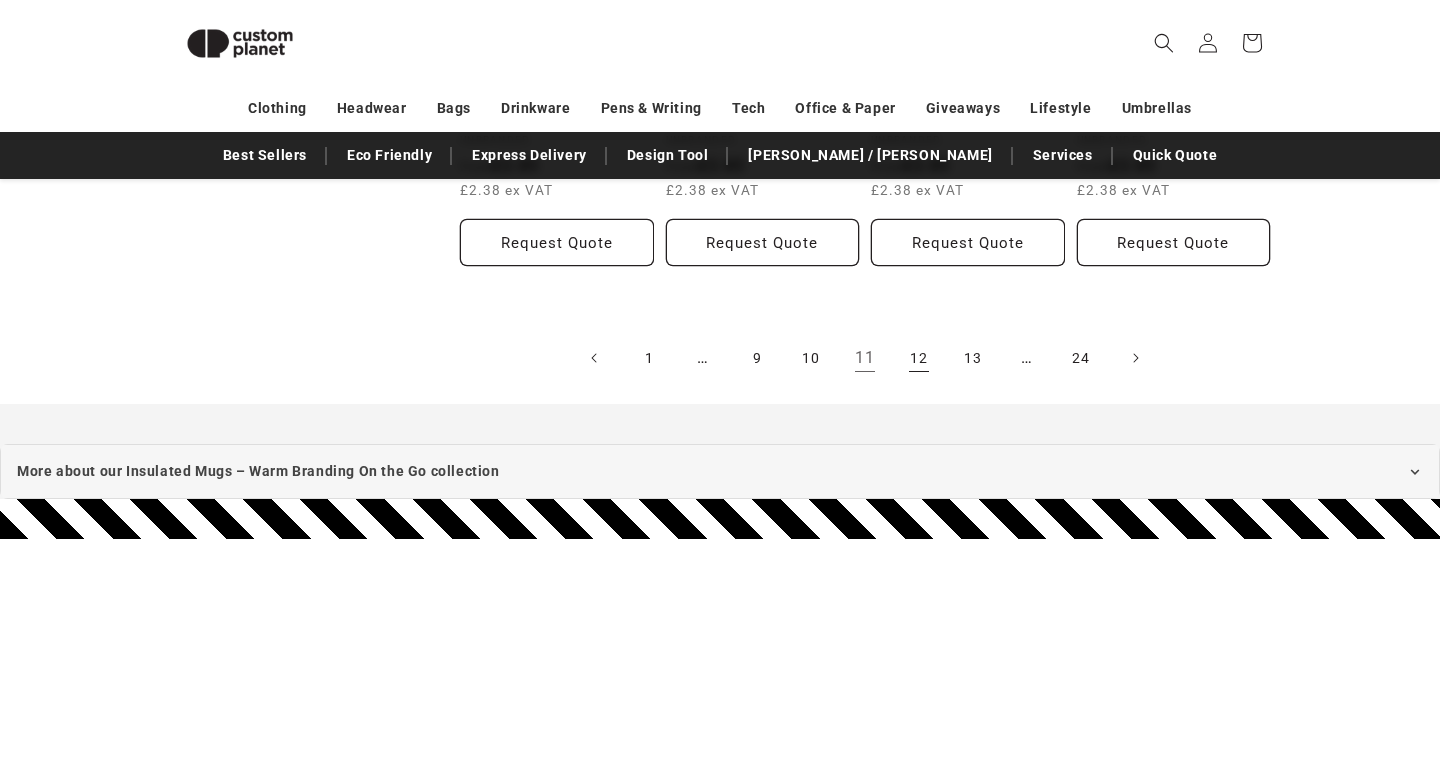 click on "12" at bounding box center (919, 358) 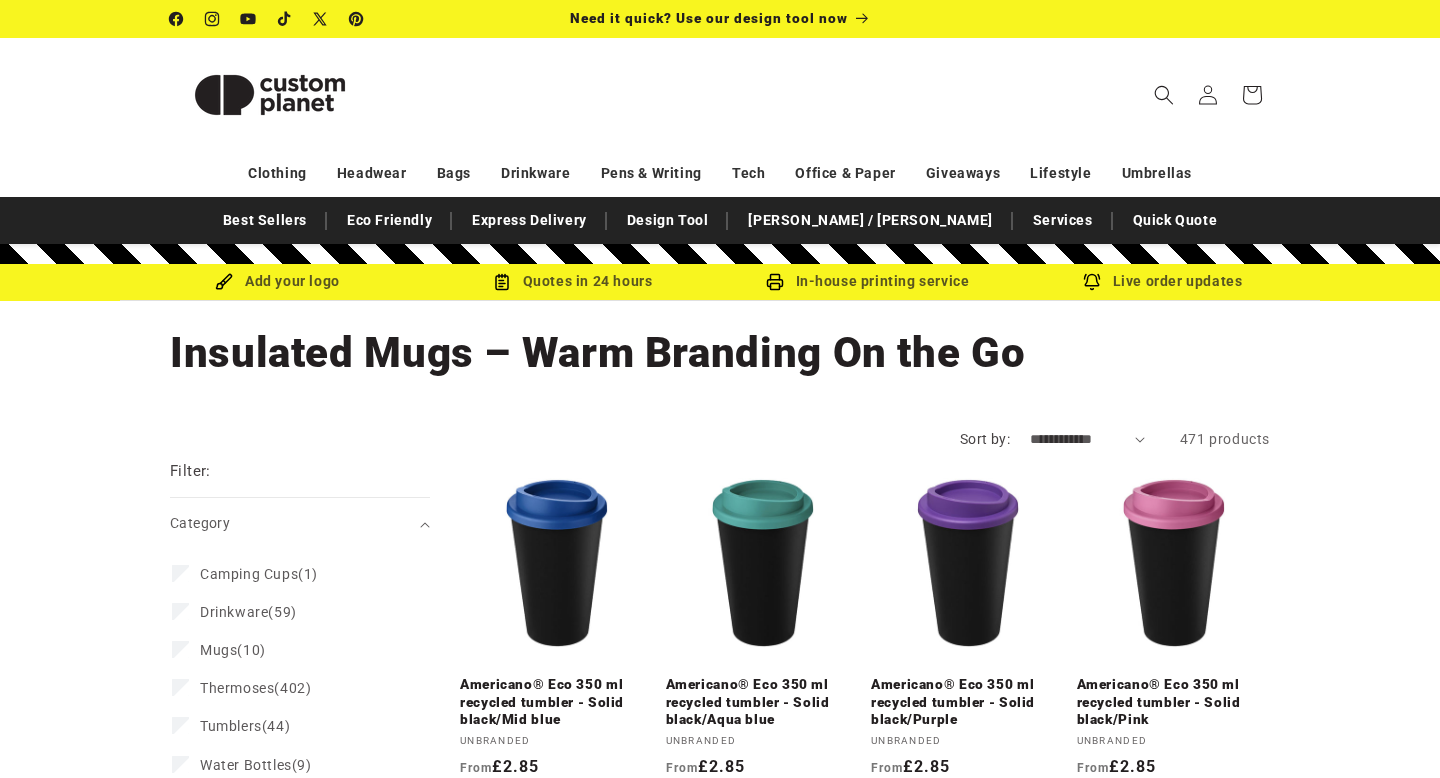 scroll, scrollTop: 0, scrollLeft: 0, axis: both 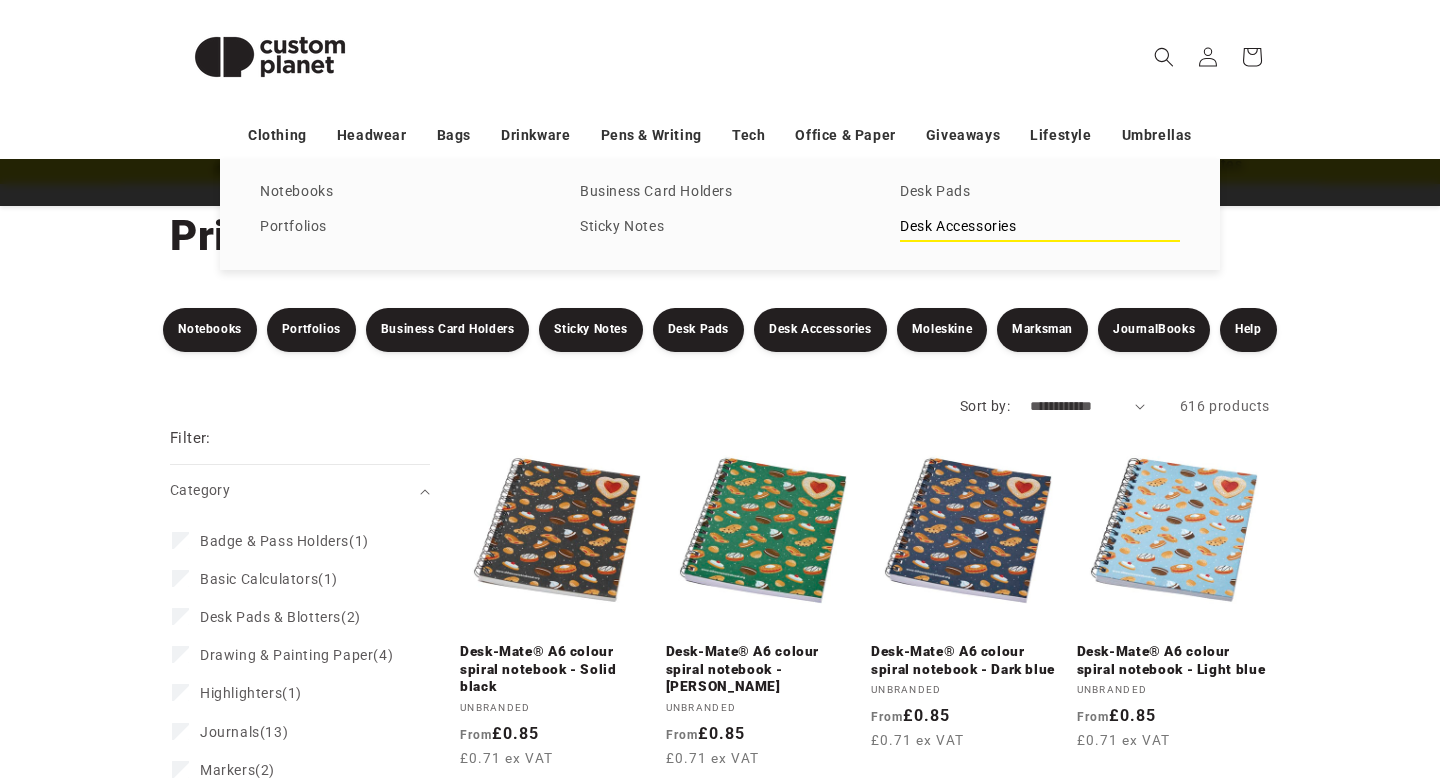 click on "Desk Accessories" at bounding box center [1040, 227] 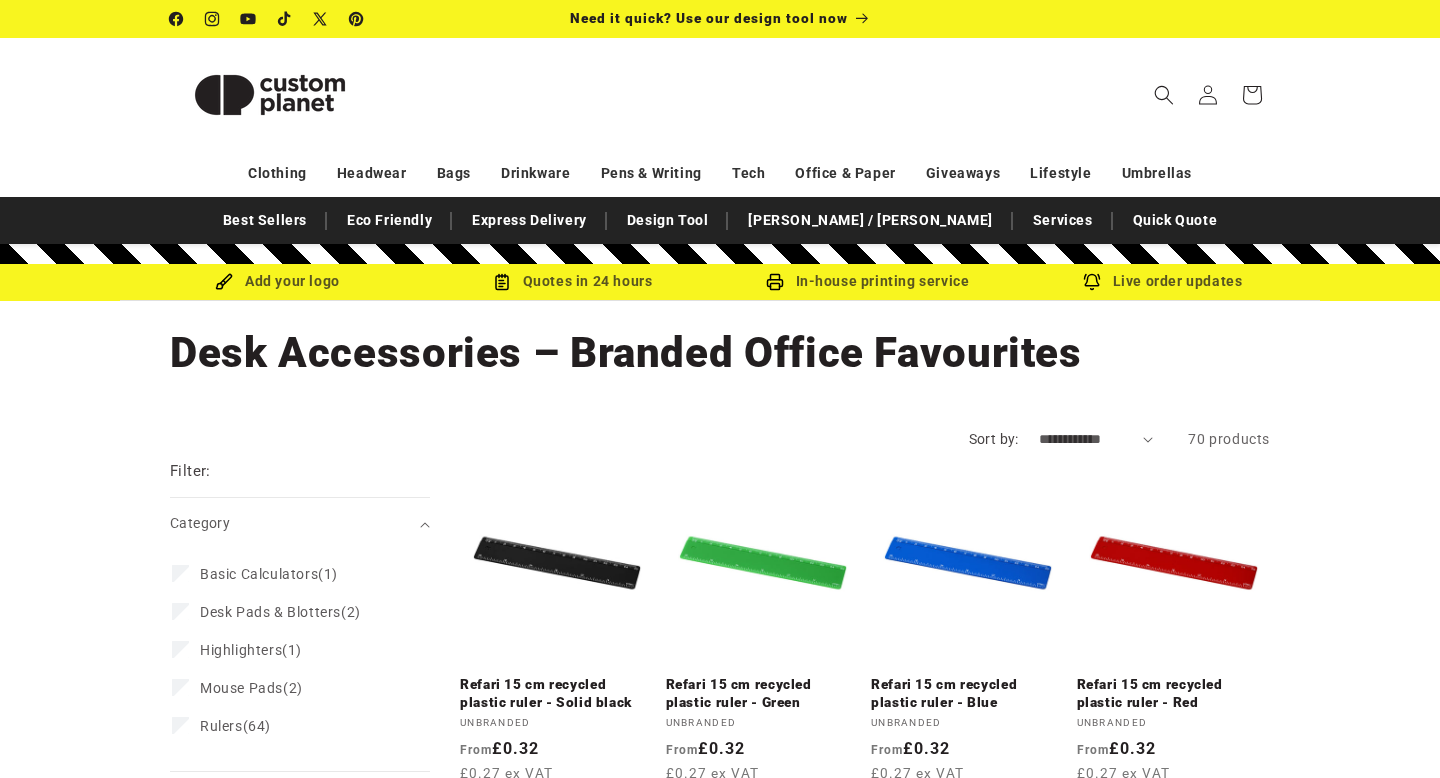 scroll, scrollTop: 0, scrollLeft: 0, axis: both 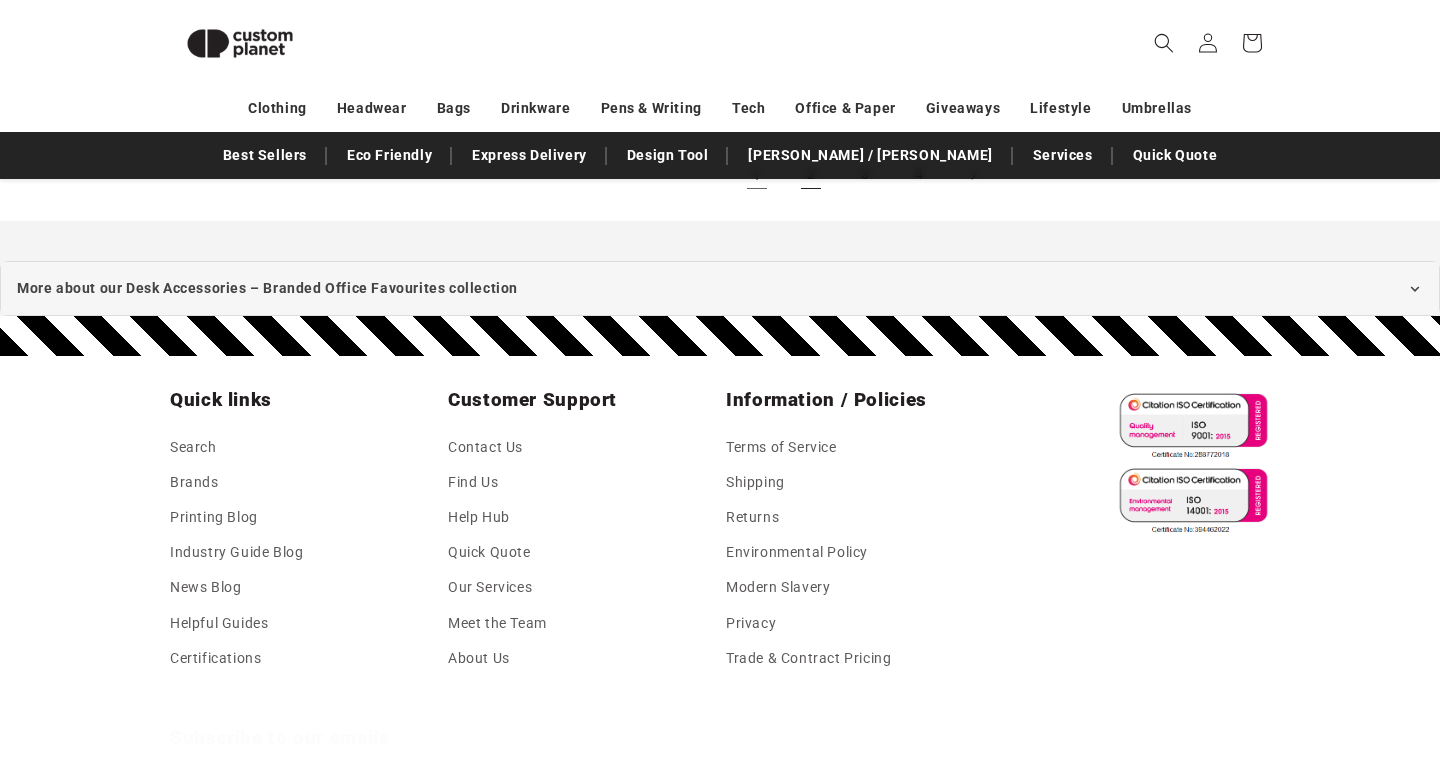 click on "2" at bounding box center (811, 175) 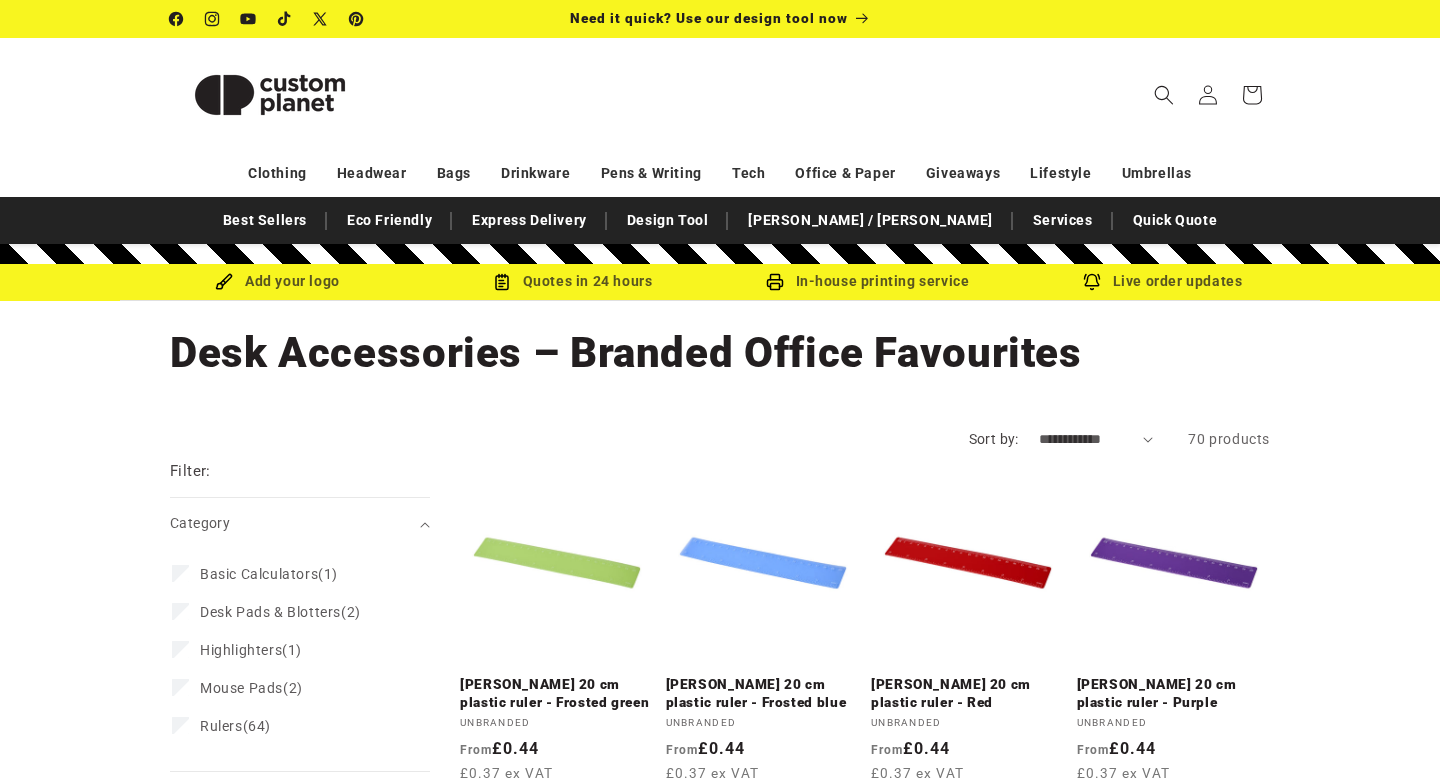 scroll, scrollTop: 0, scrollLeft: 0, axis: both 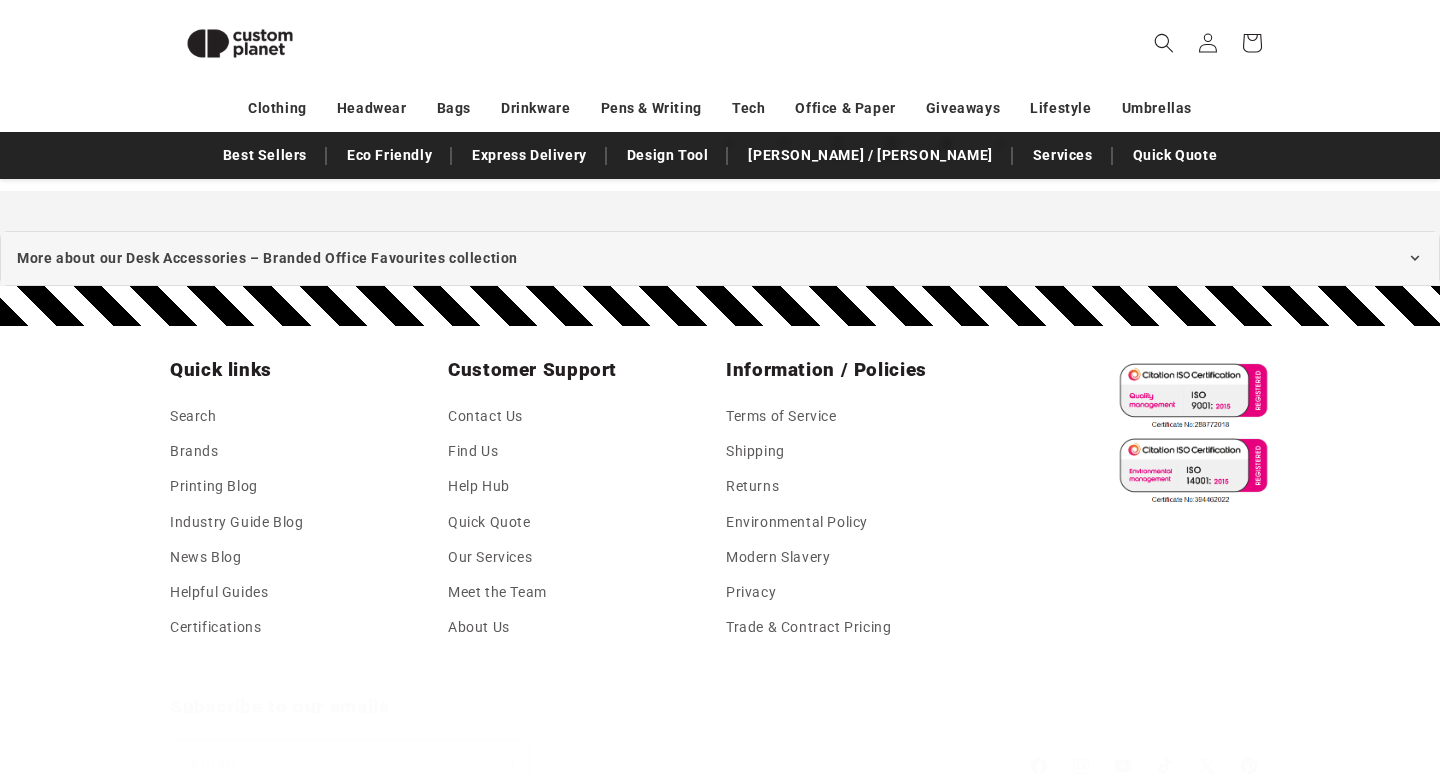 click on "3" at bounding box center [892, 145] 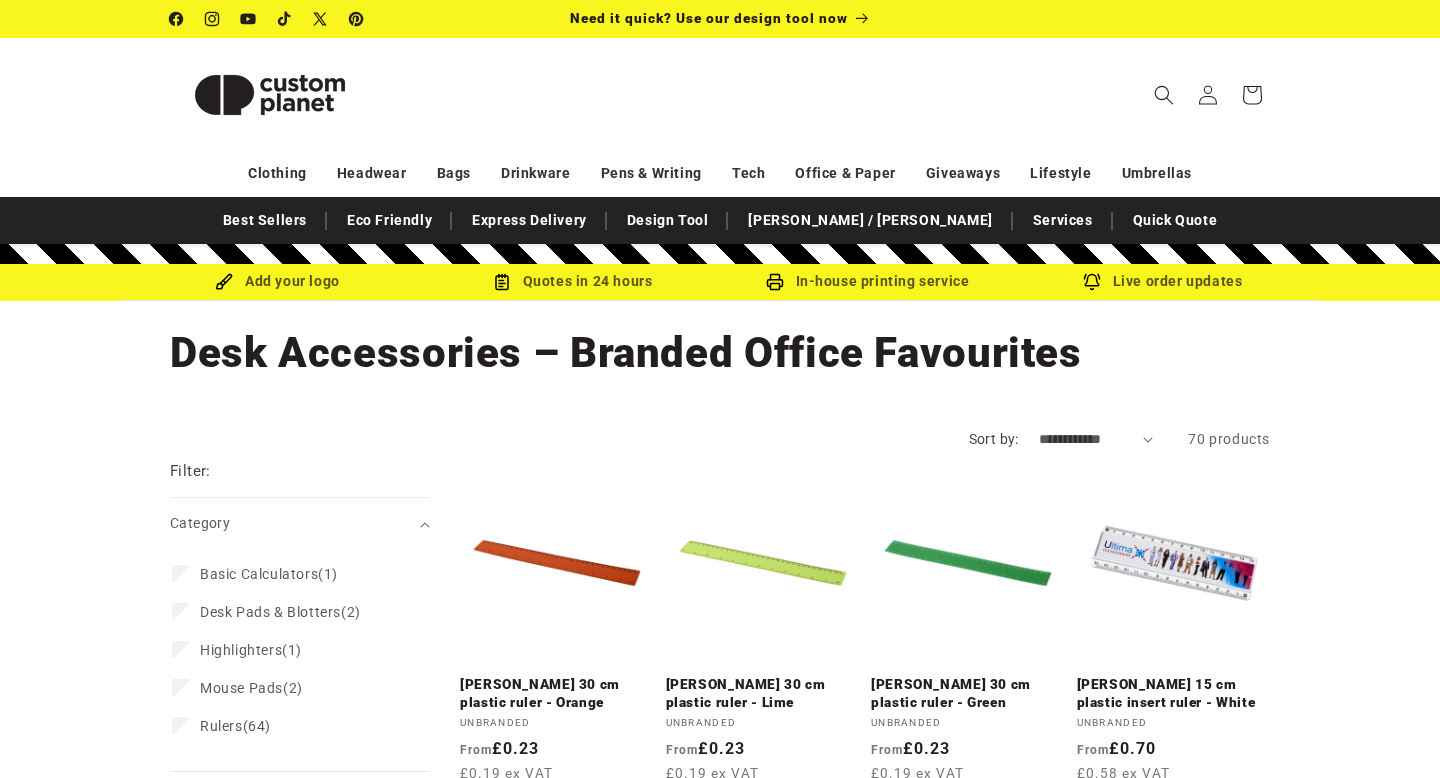 scroll, scrollTop: 212, scrollLeft: 0, axis: vertical 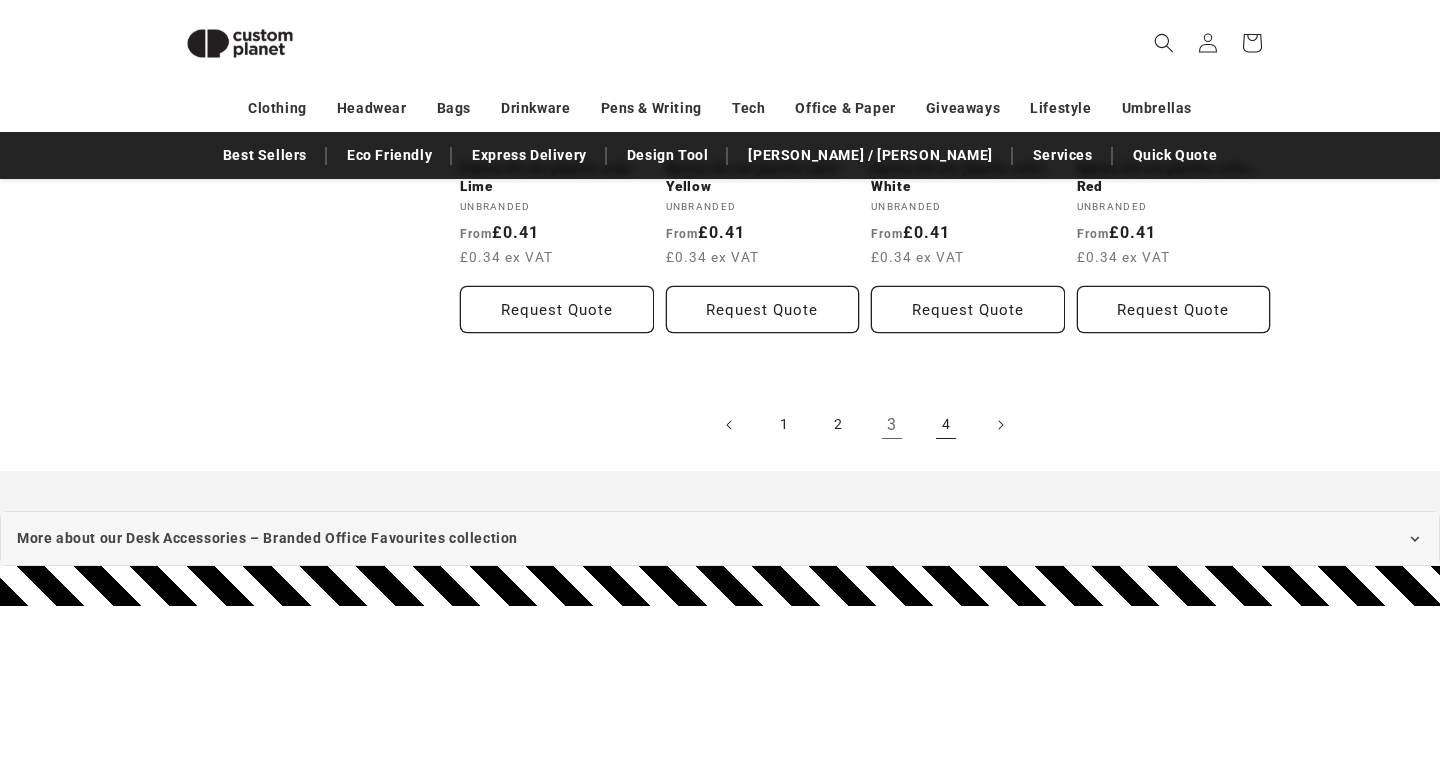 click on "4" at bounding box center (946, 425) 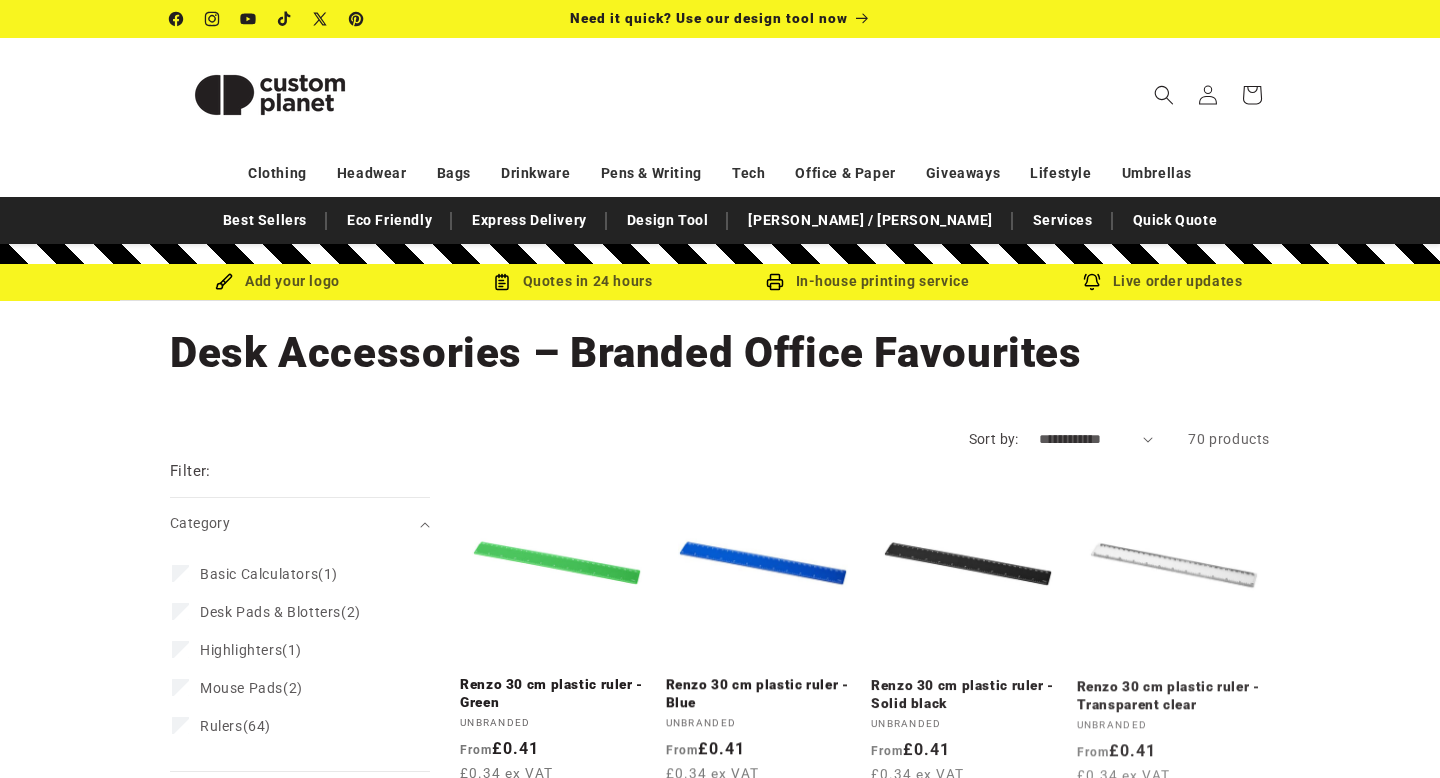 scroll, scrollTop: 0, scrollLeft: 0, axis: both 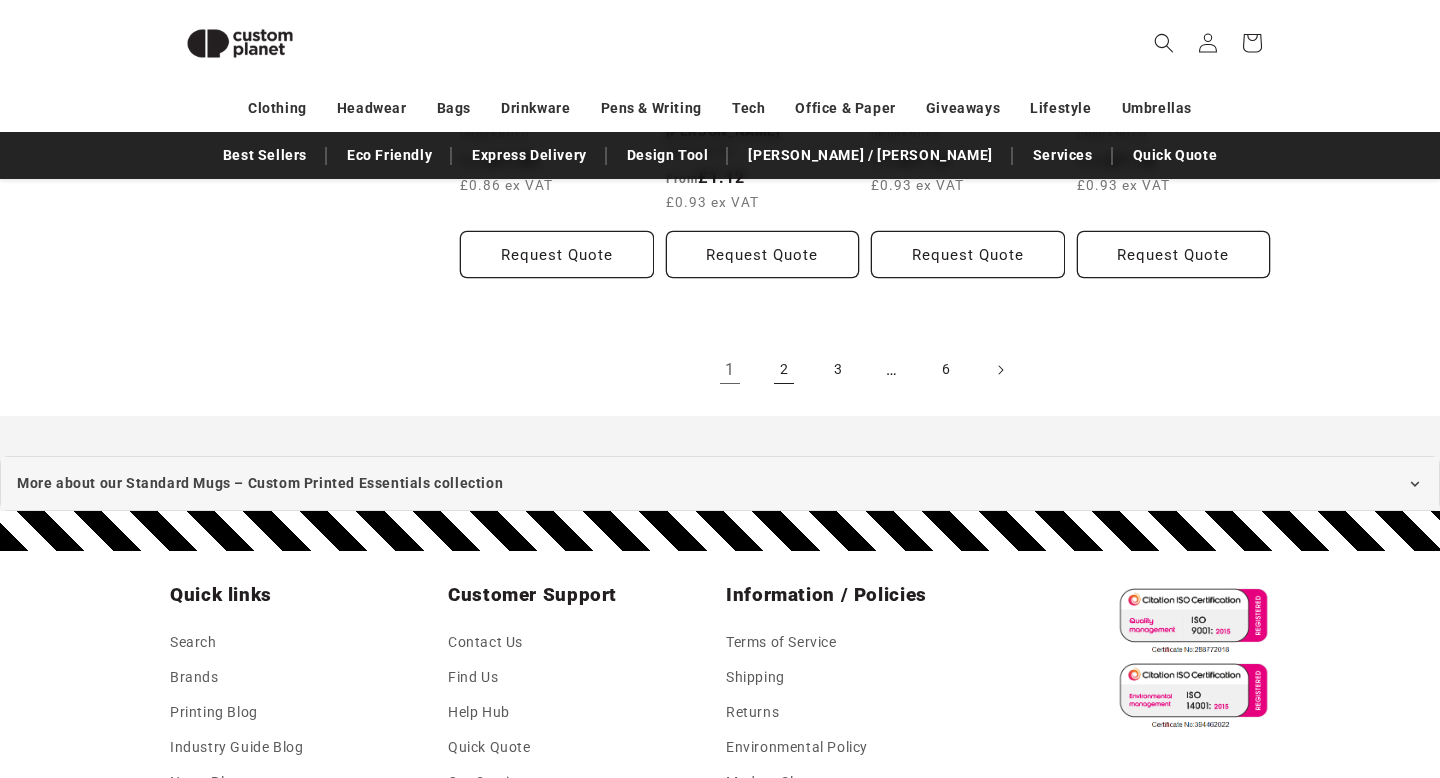 click on "2" at bounding box center [784, 370] 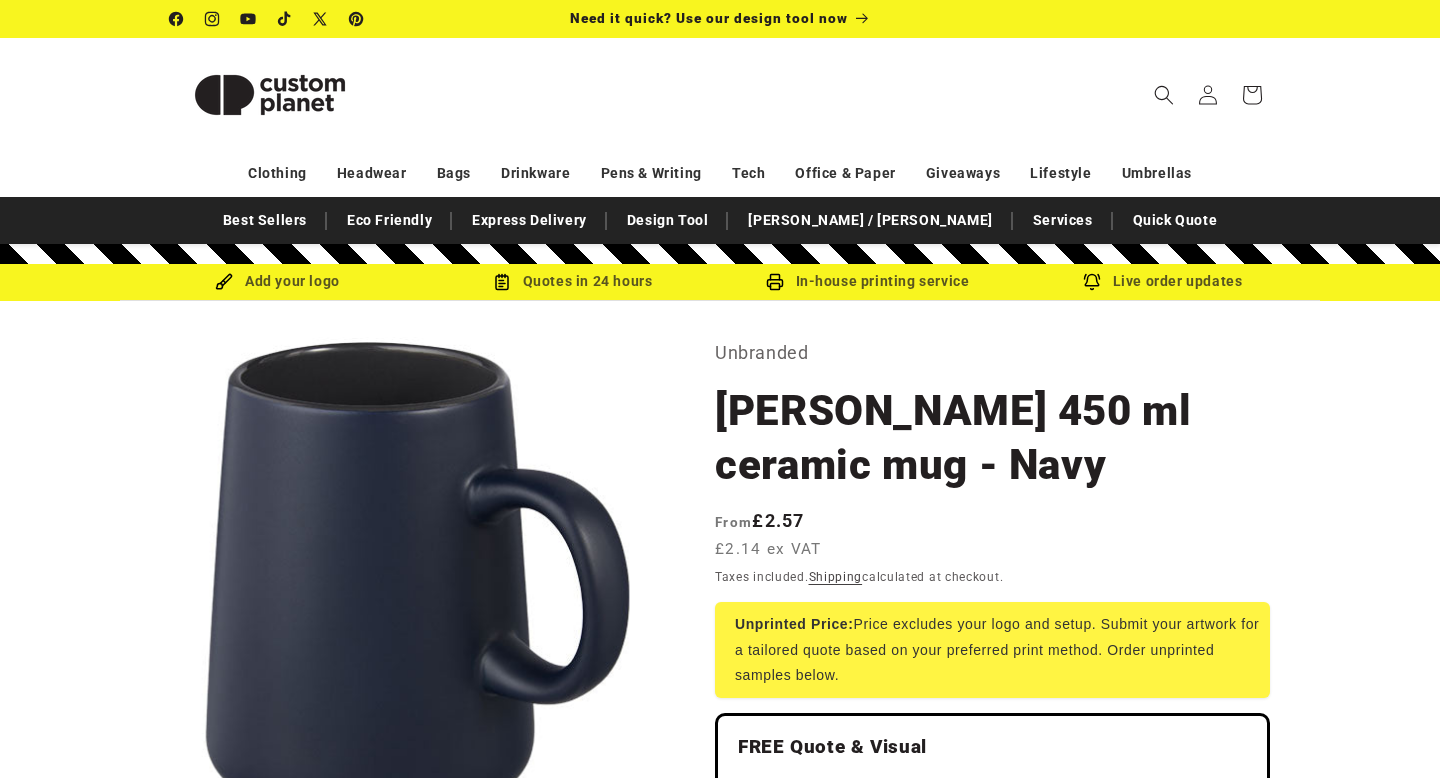 scroll, scrollTop: 0, scrollLeft: 0, axis: both 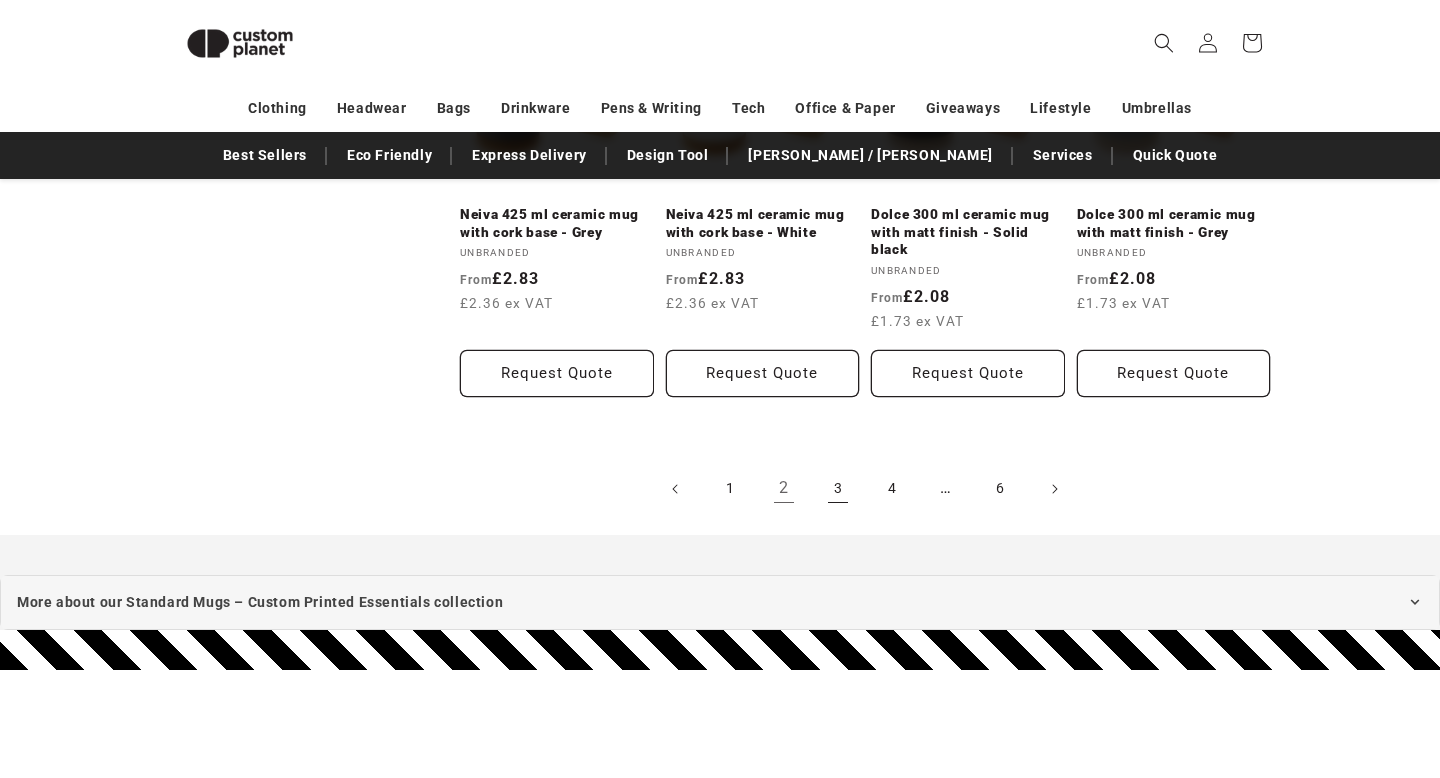 click on "3" at bounding box center (838, 489) 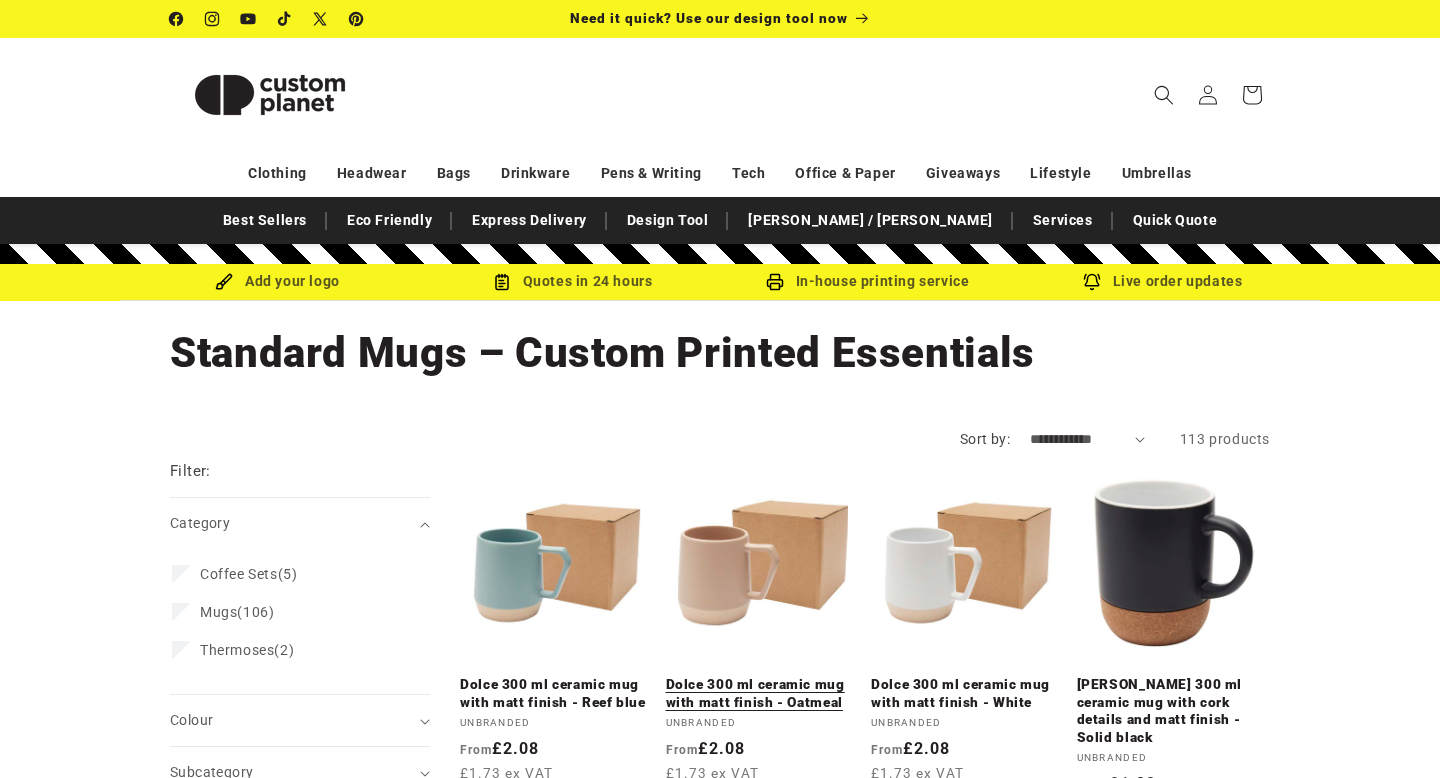 scroll, scrollTop: 0, scrollLeft: 0, axis: both 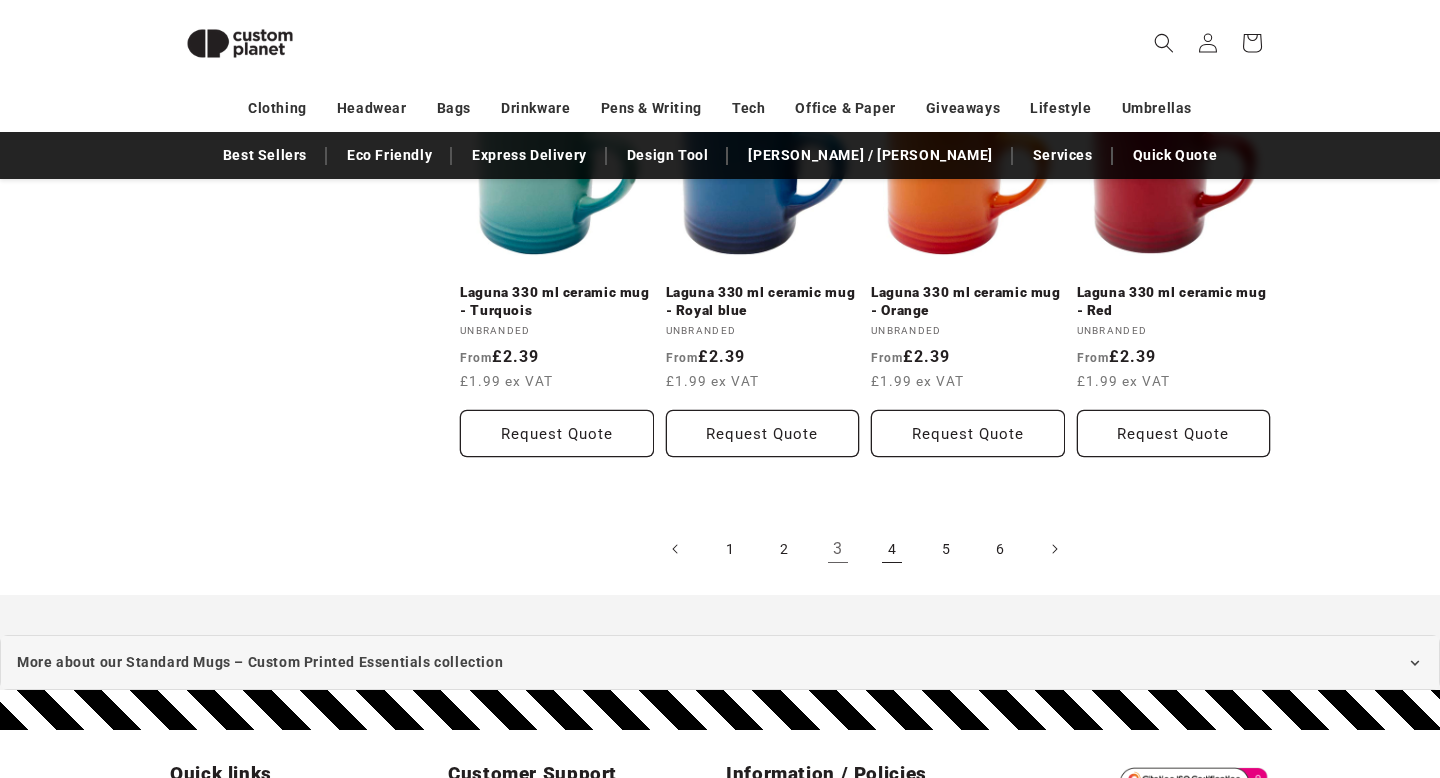 click on "4" at bounding box center (892, 549) 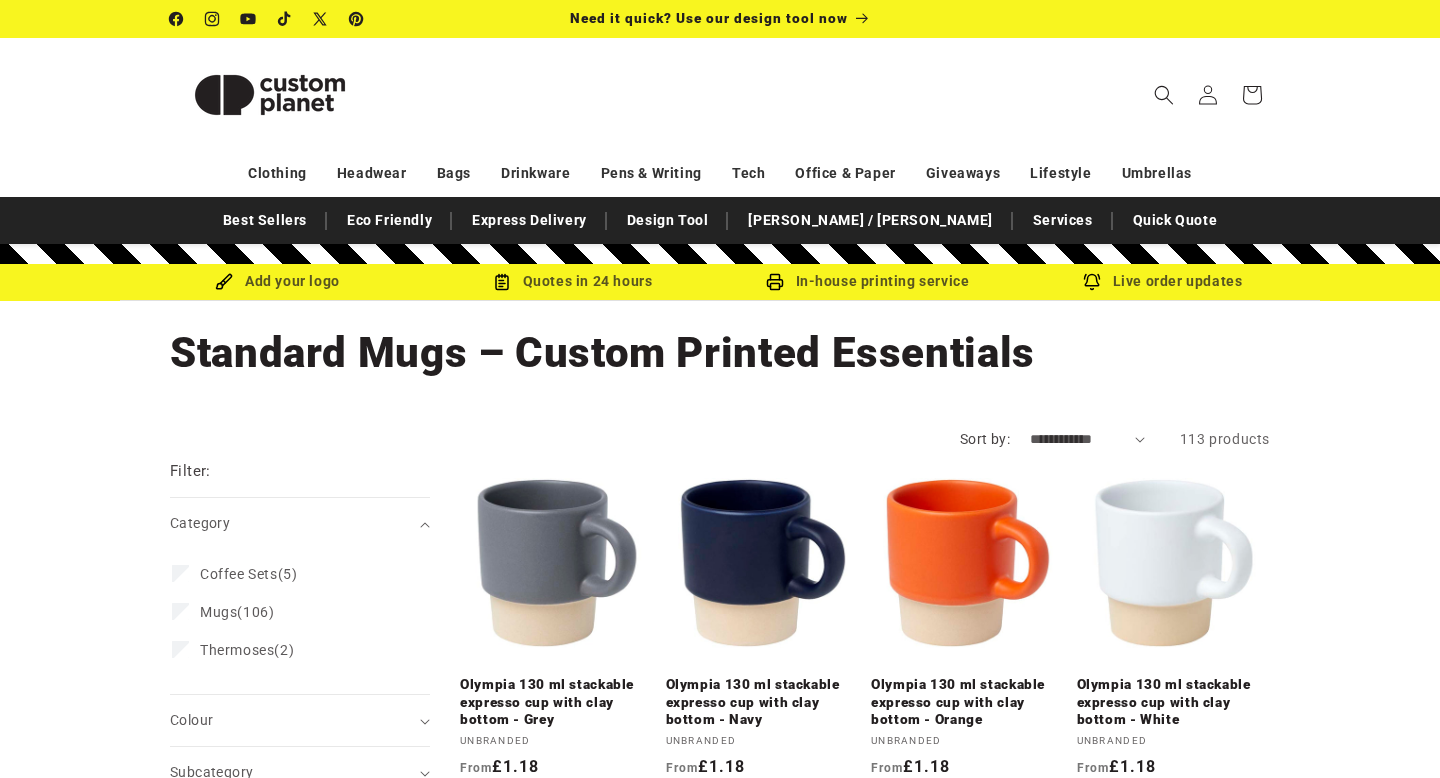 scroll, scrollTop: 0, scrollLeft: 0, axis: both 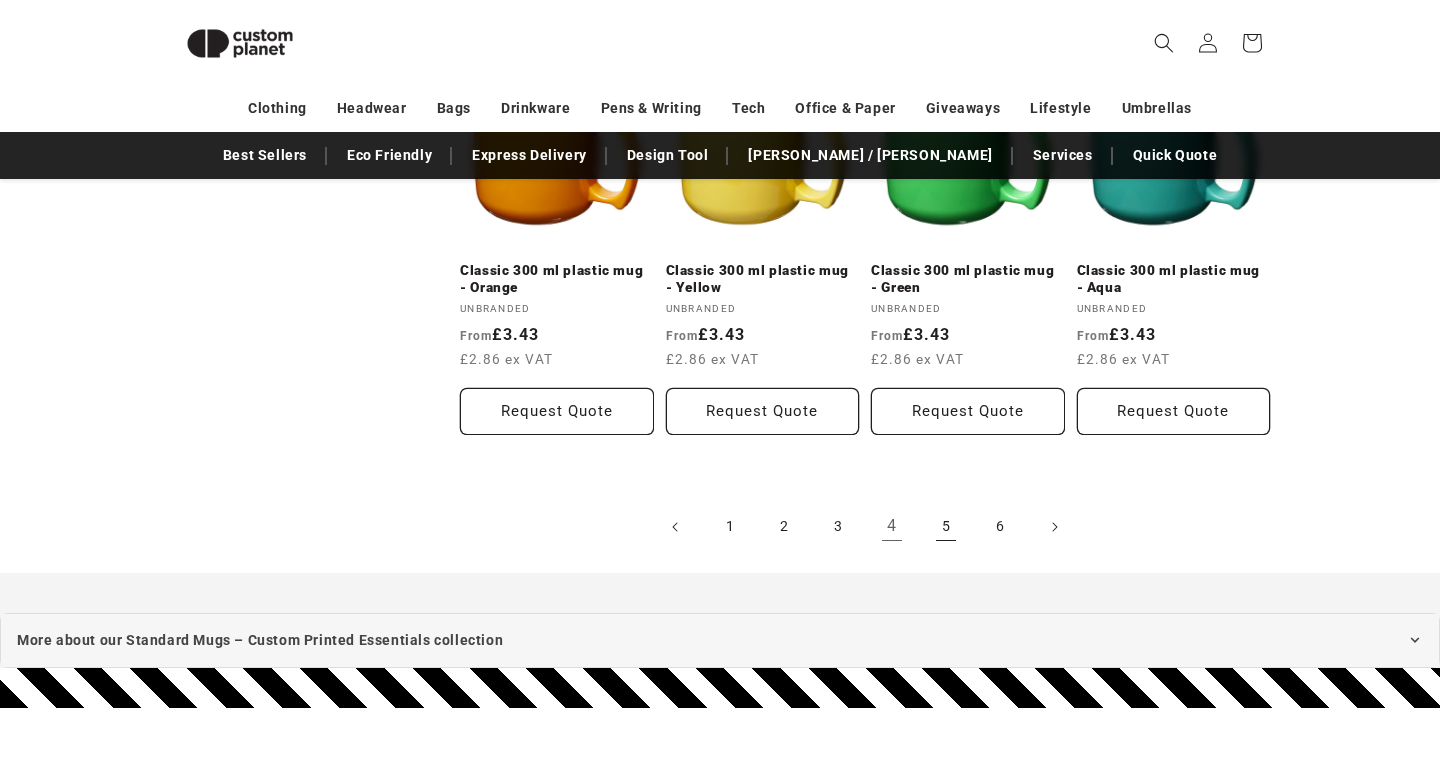 click on "5" at bounding box center [946, 527] 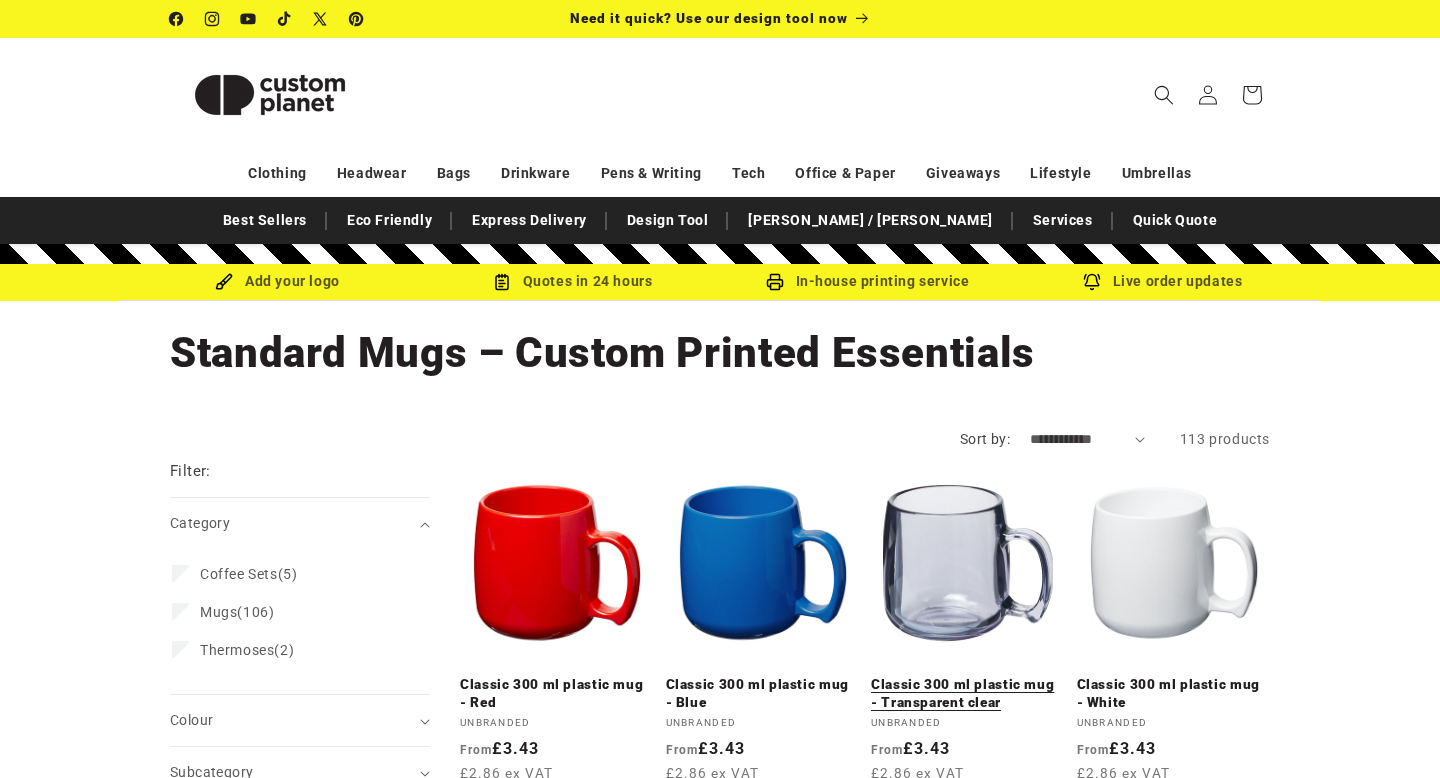 scroll, scrollTop: 0, scrollLeft: 0, axis: both 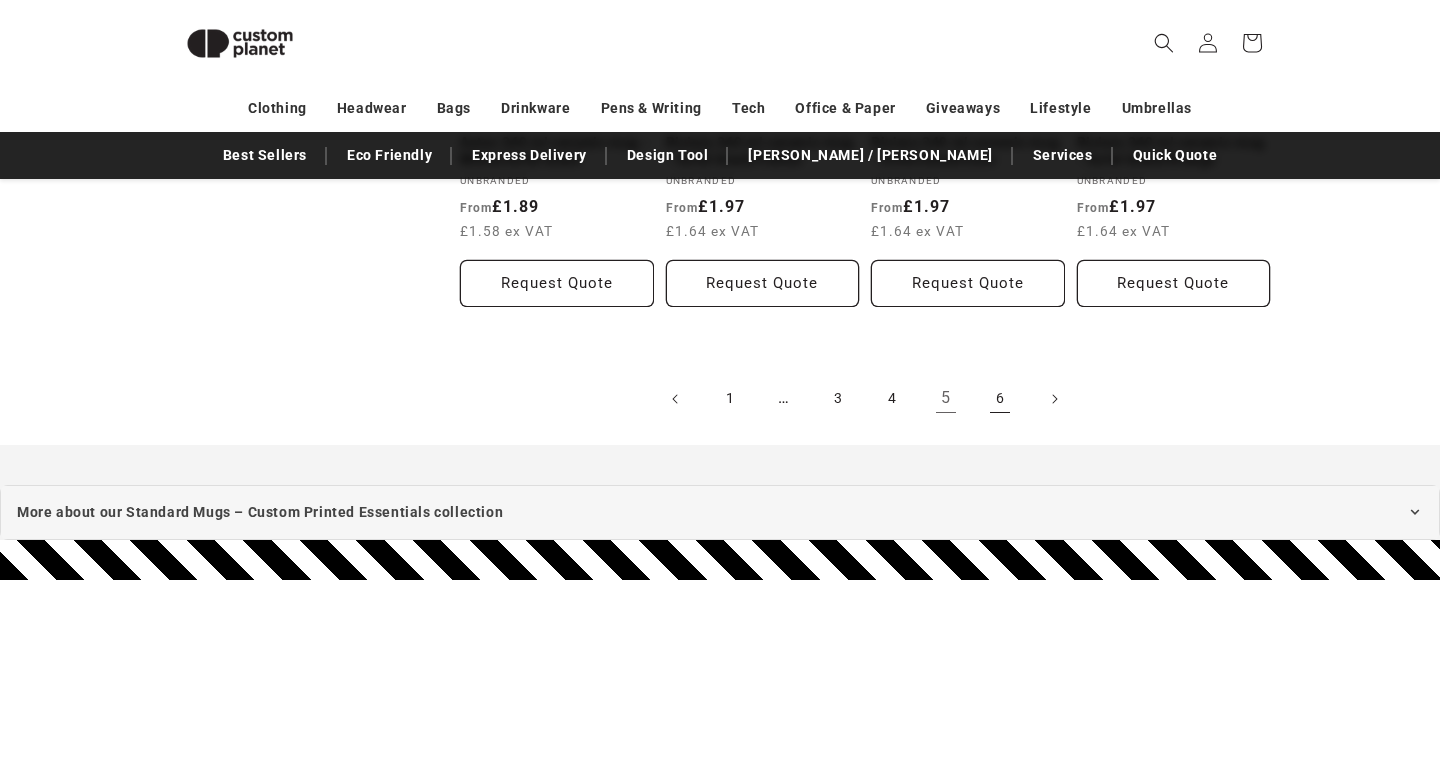 click on "6" at bounding box center [1000, 399] 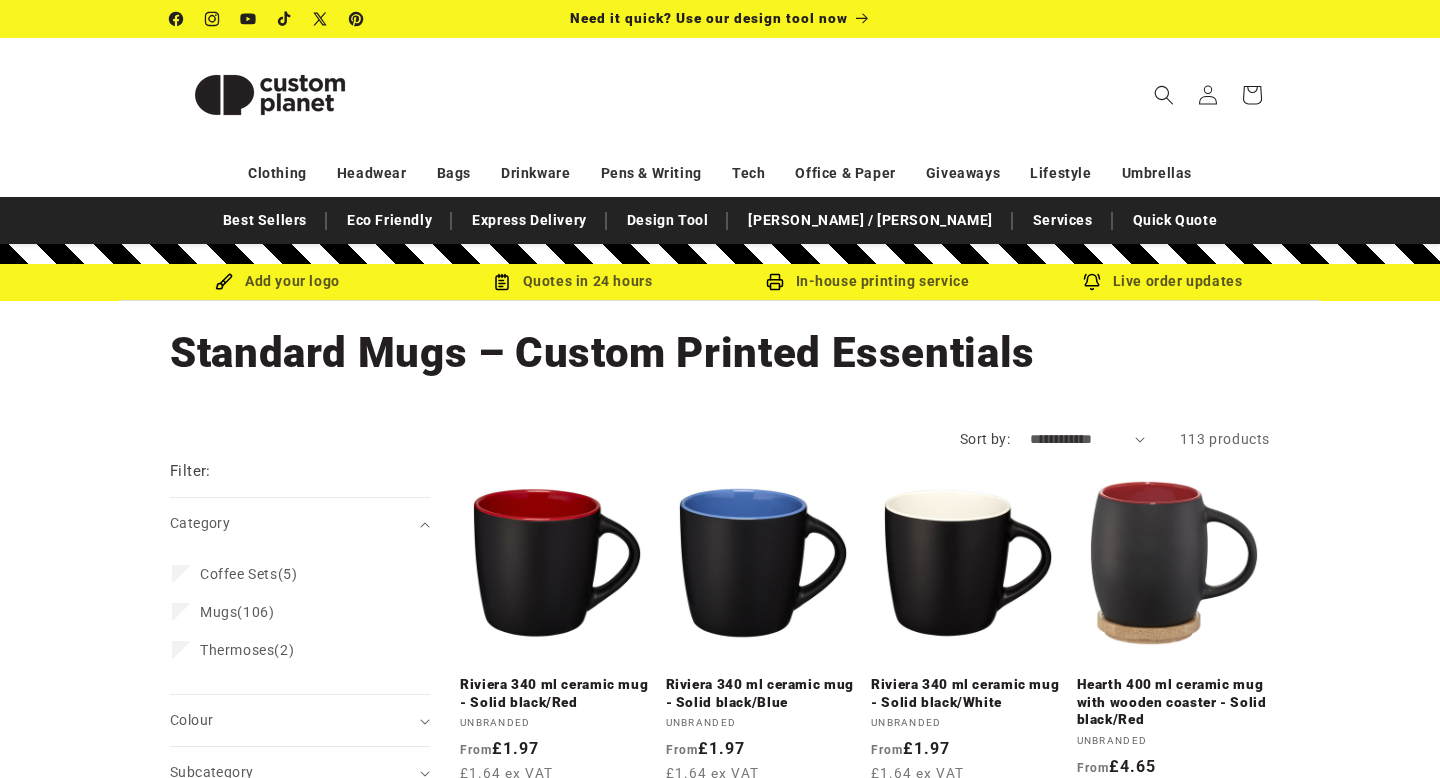 scroll, scrollTop: 0, scrollLeft: 0, axis: both 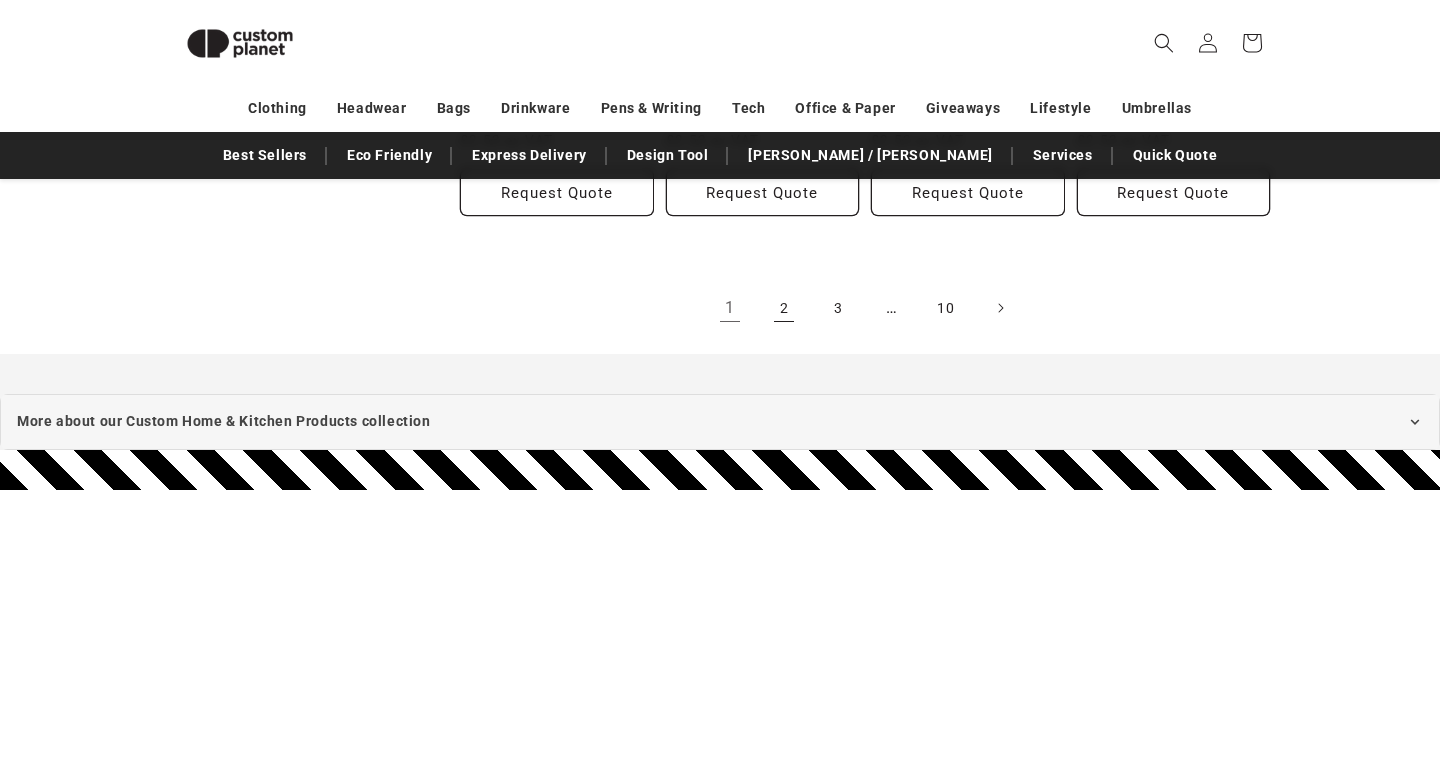 click on "2" at bounding box center (784, 308) 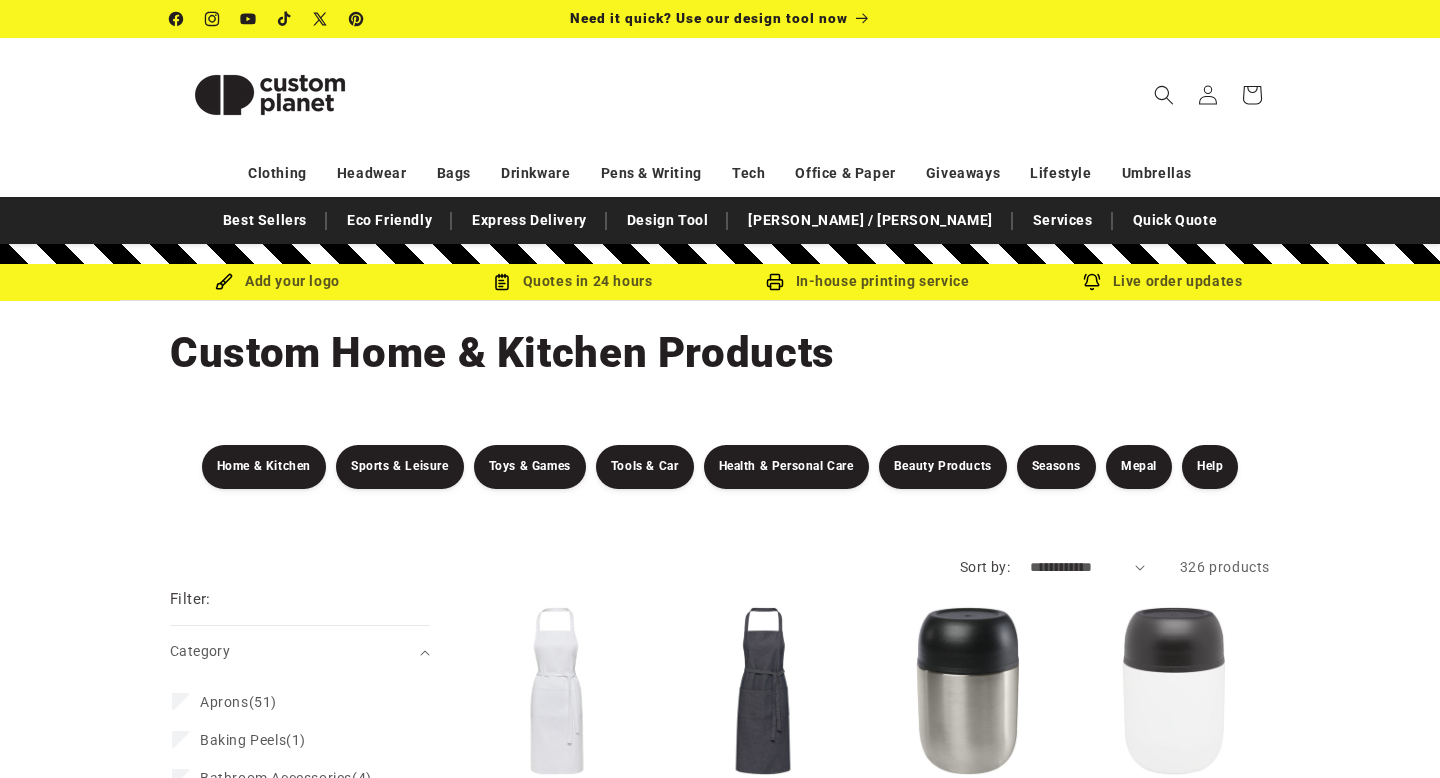 scroll, scrollTop: 0, scrollLeft: 0, axis: both 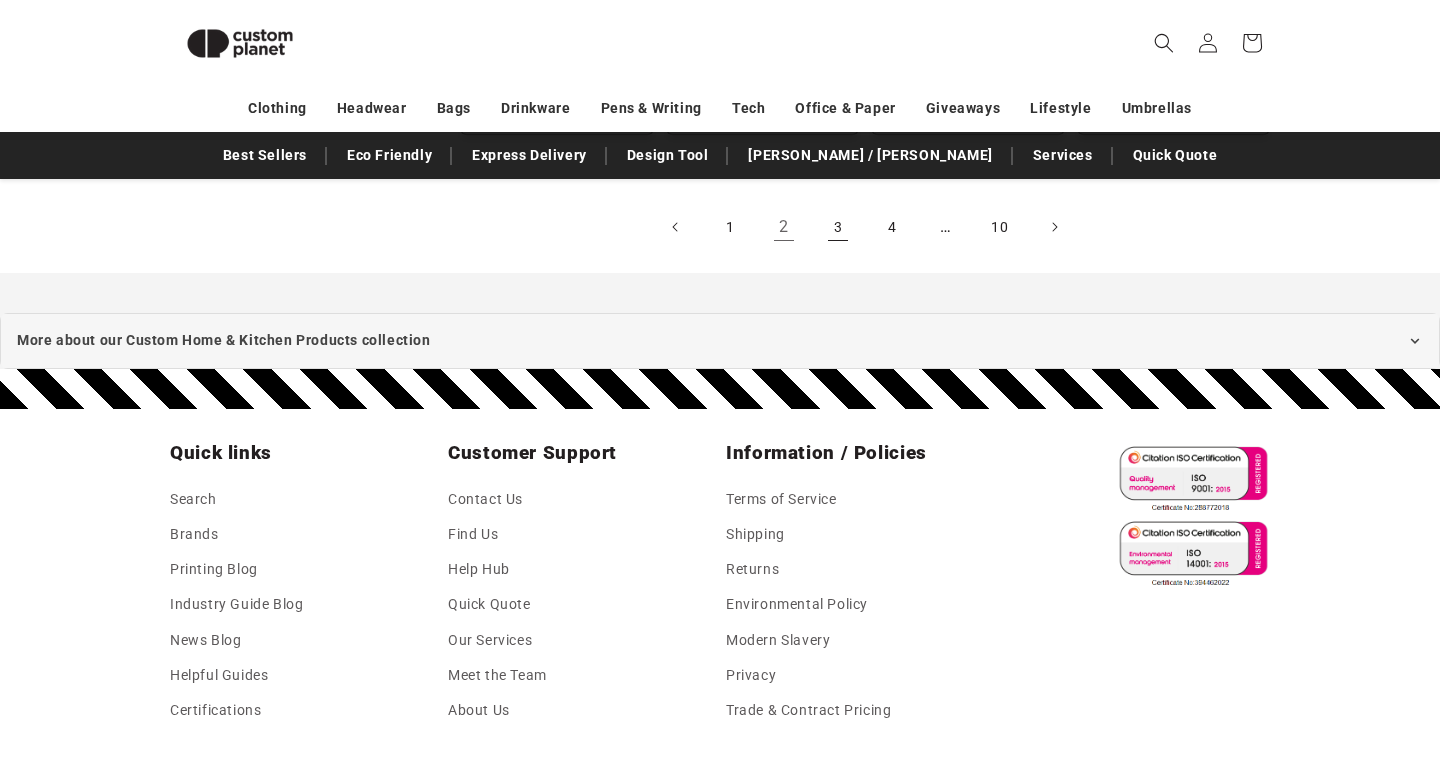 click on "3" at bounding box center (838, 227) 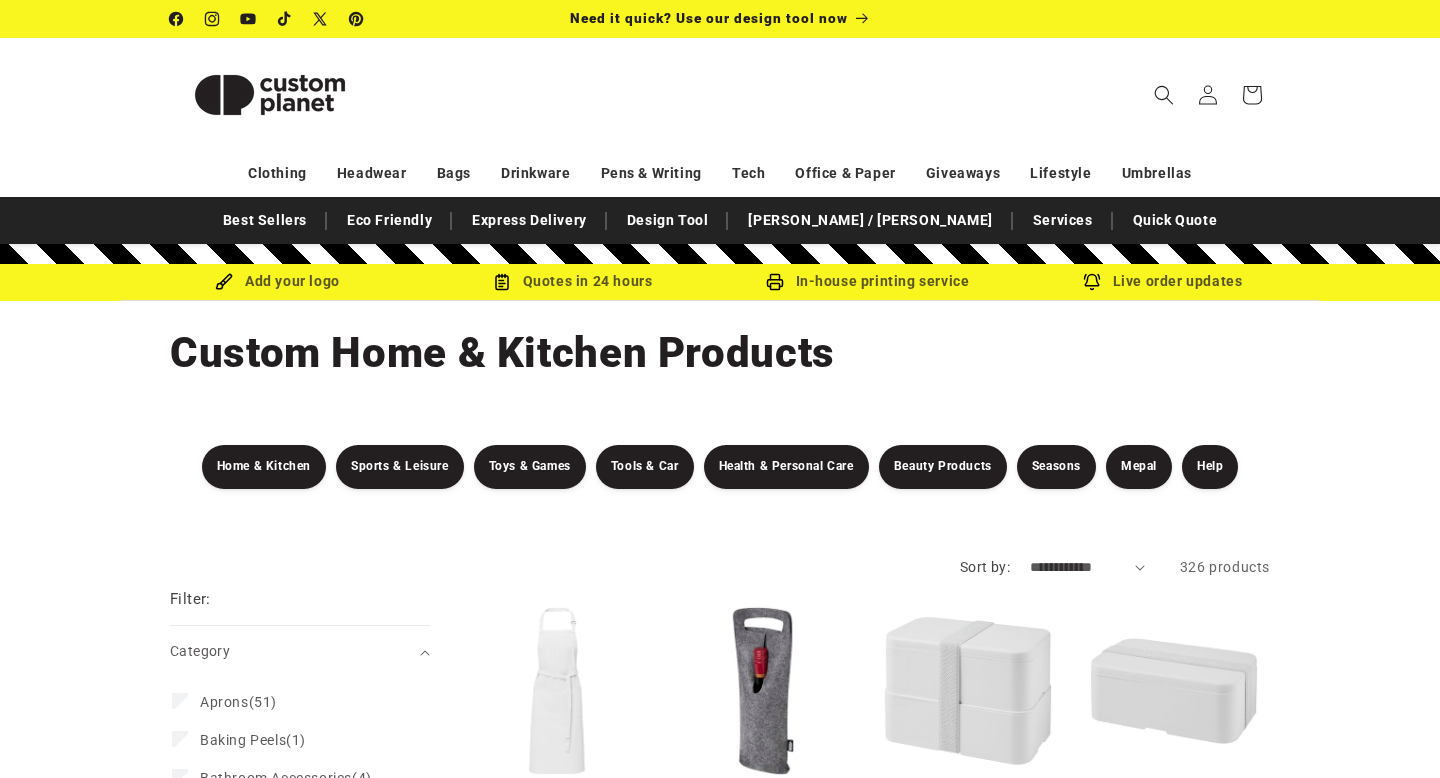 scroll, scrollTop: 0, scrollLeft: 0, axis: both 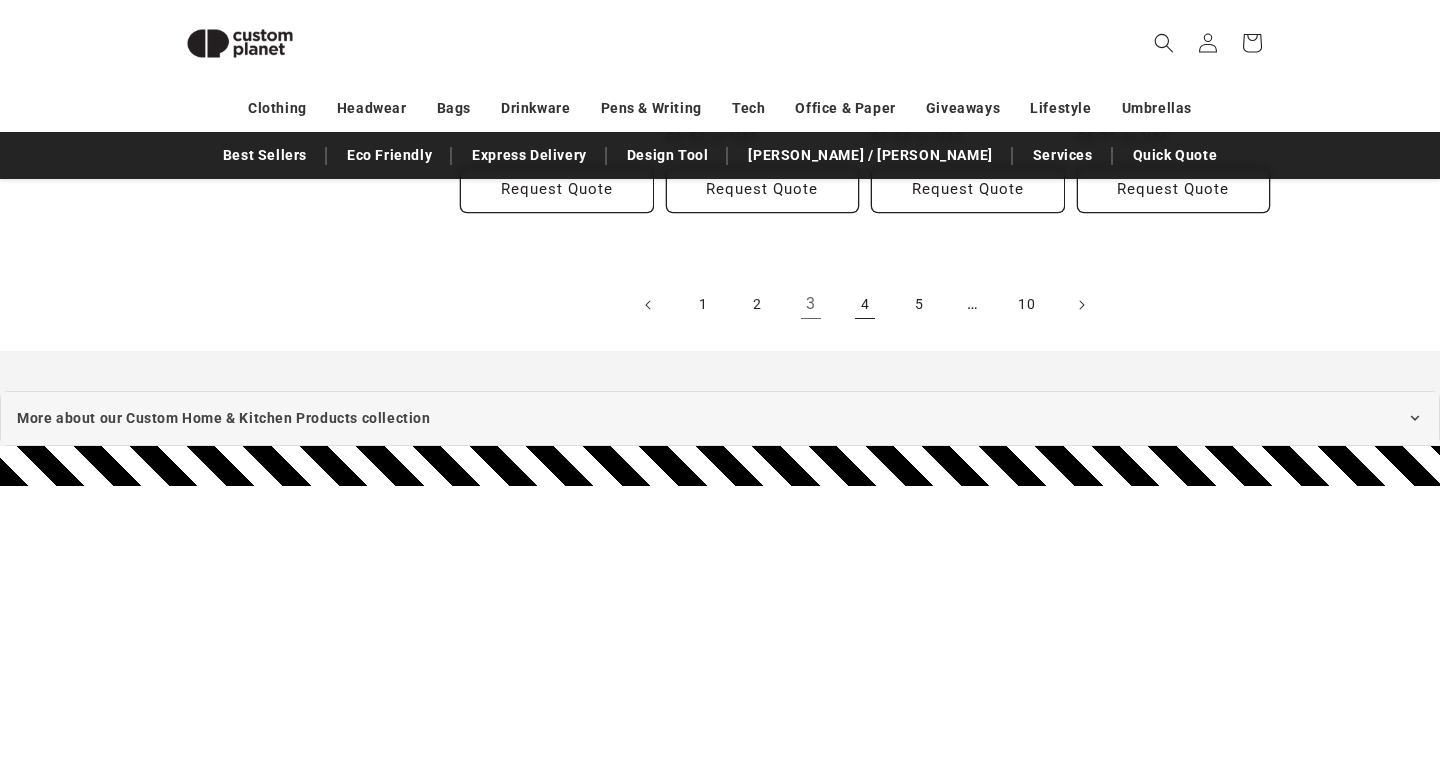click on "4" at bounding box center [865, 305] 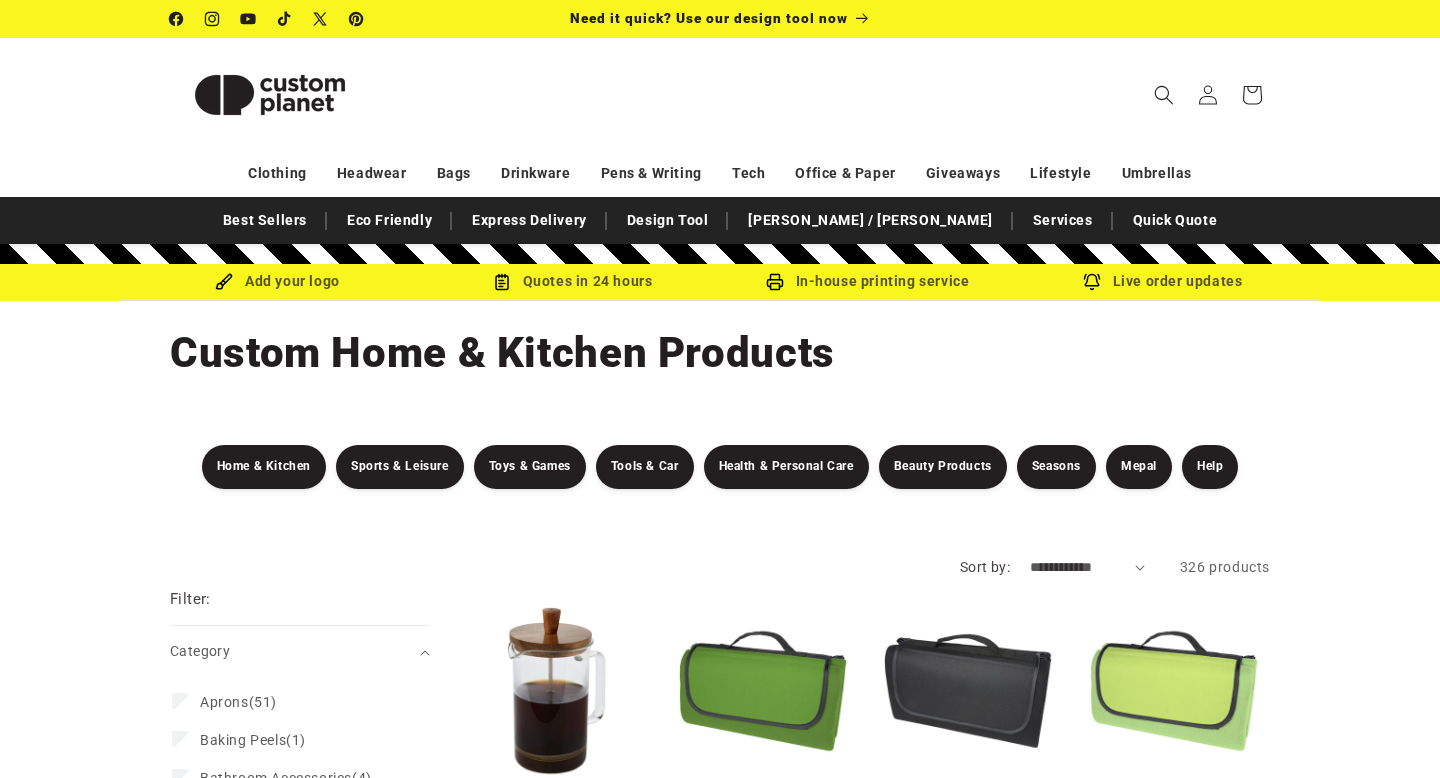 scroll, scrollTop: 0, scrollLeft: 0, axis: both 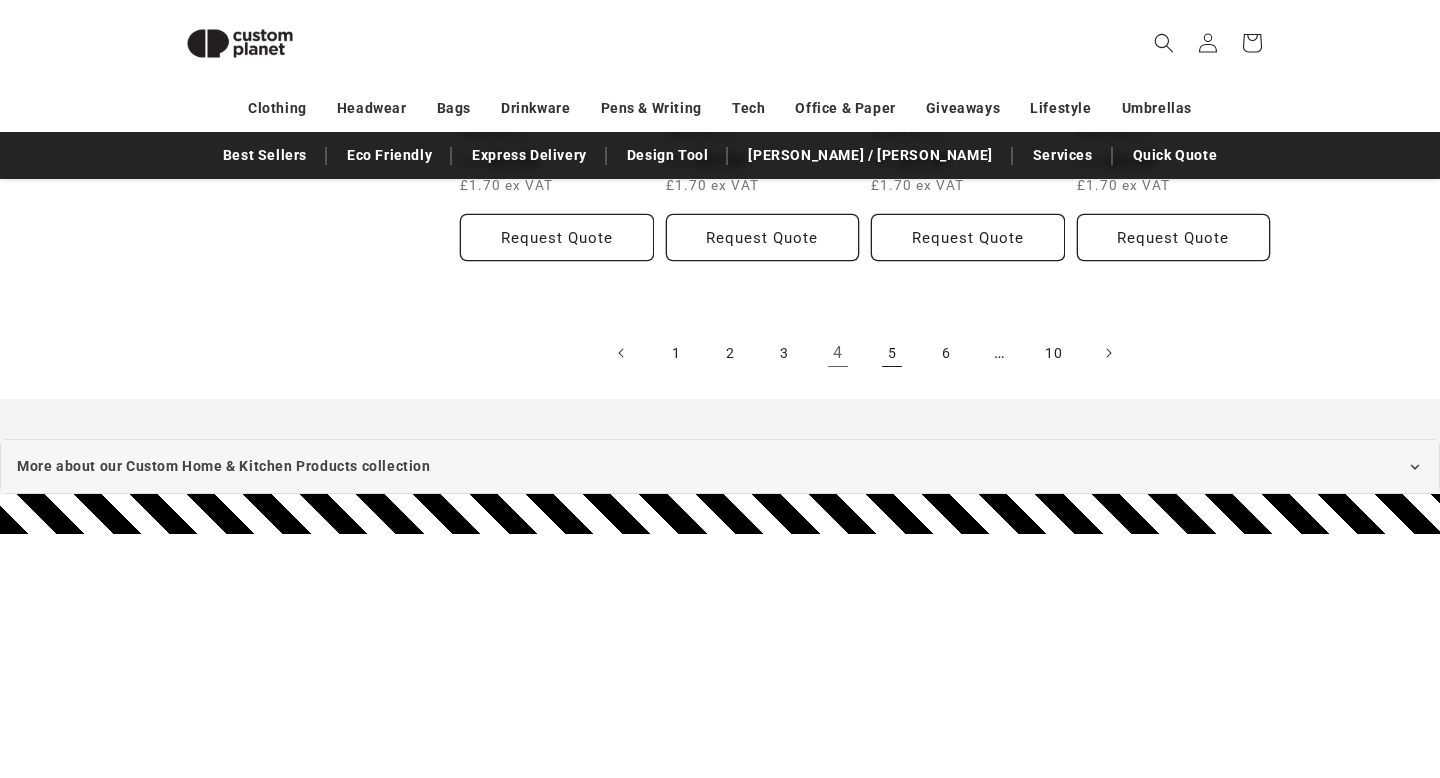click on "5" at bounding box center [892, 353] 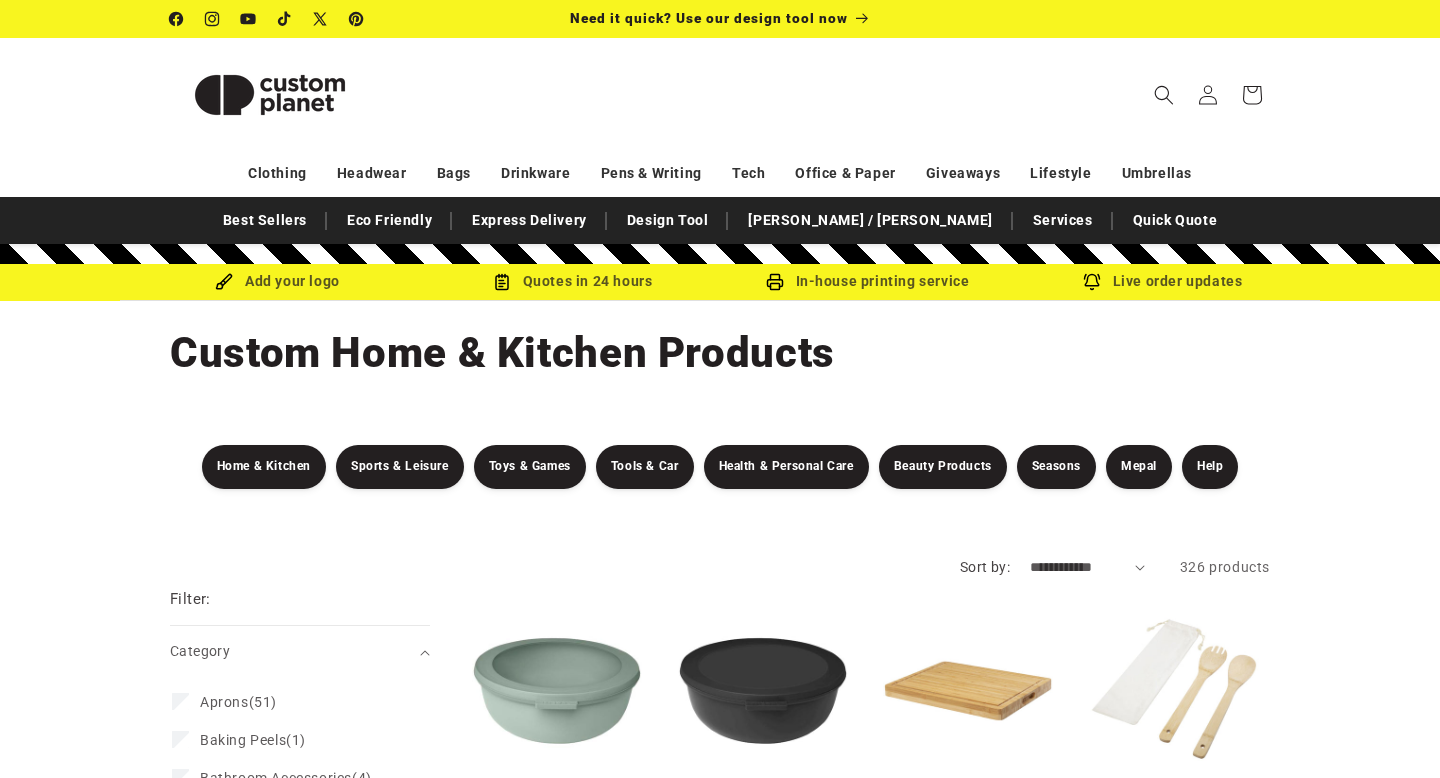 scroll, scrollTop: 0, scrollLeft: 0, axis: both 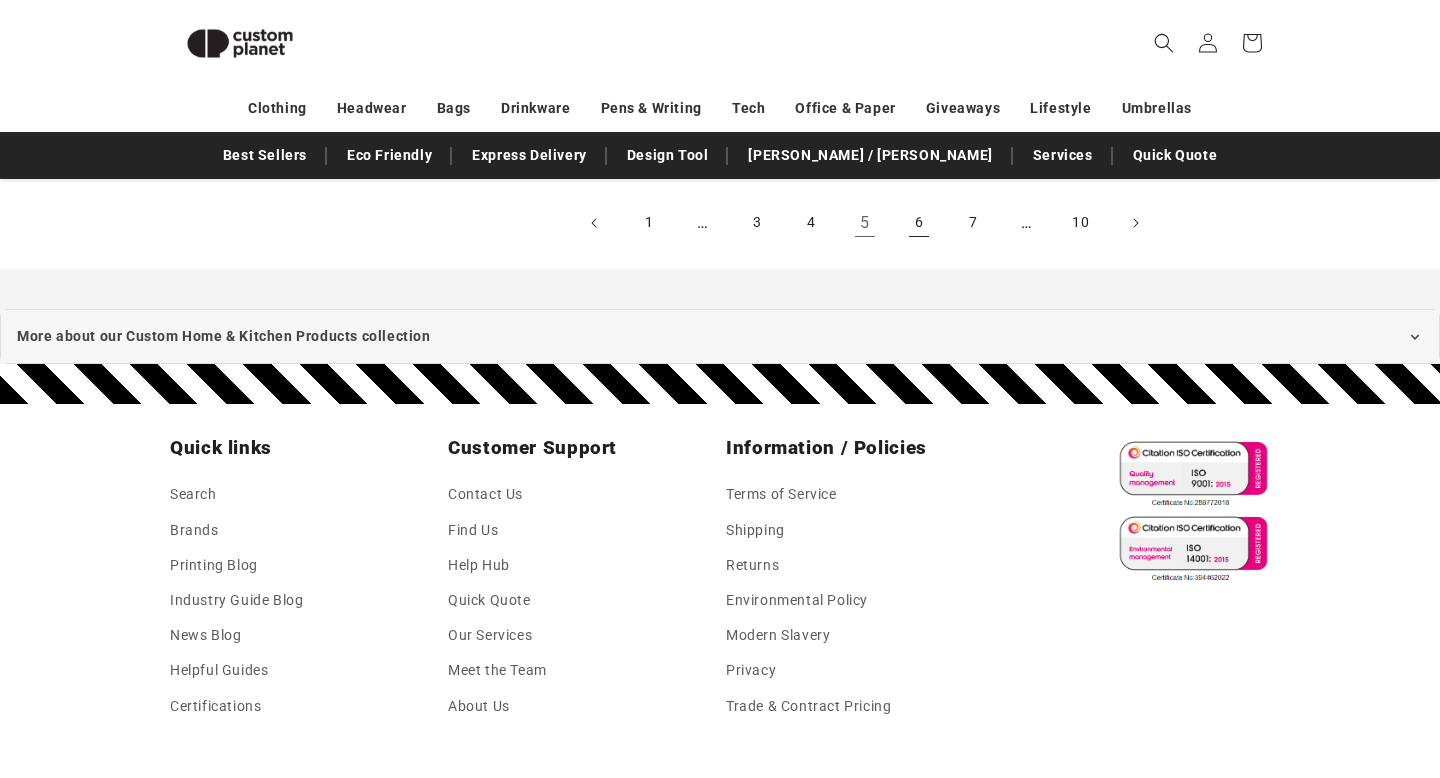 click on "6" at bounding box center [919, 223] 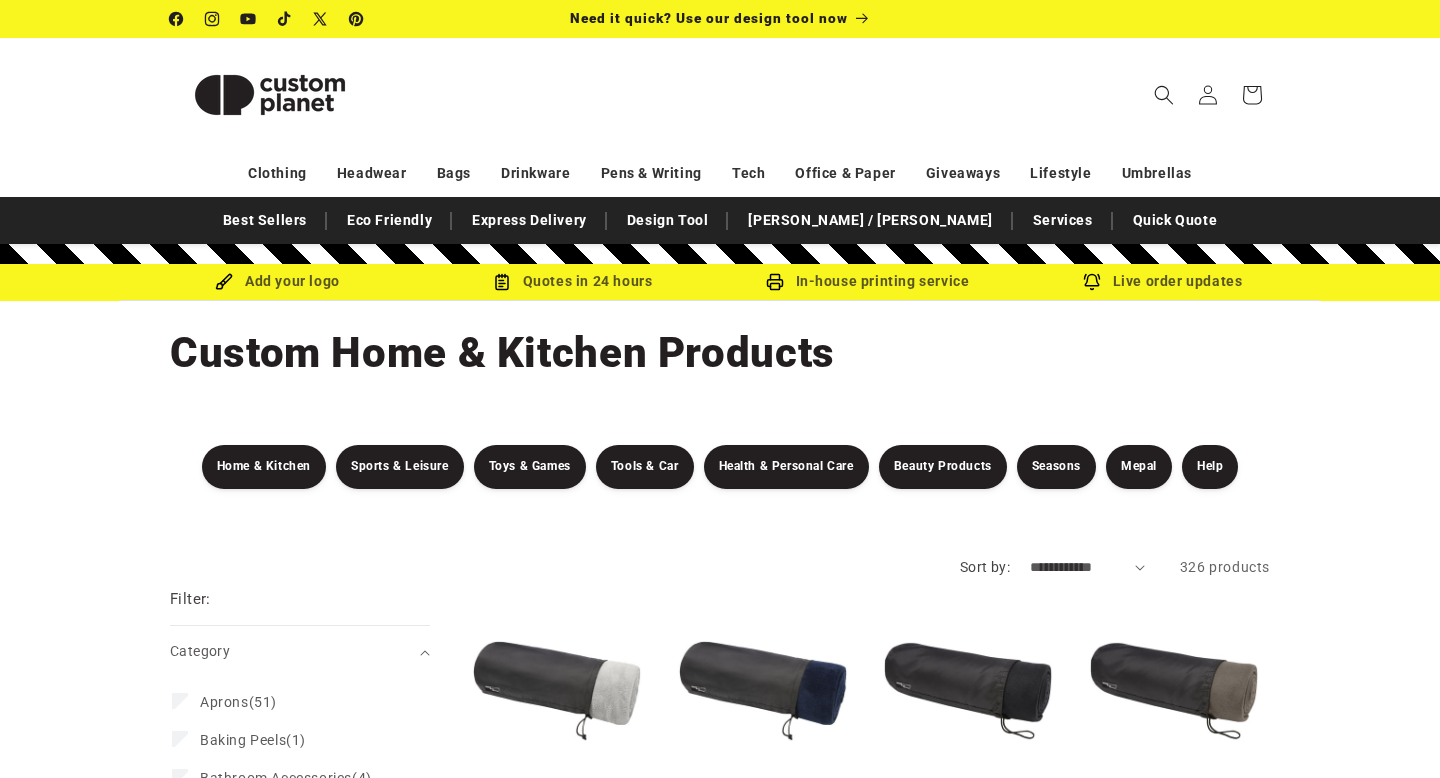scroll, scrollTop: 0, scrollLeft: 0, axis: both 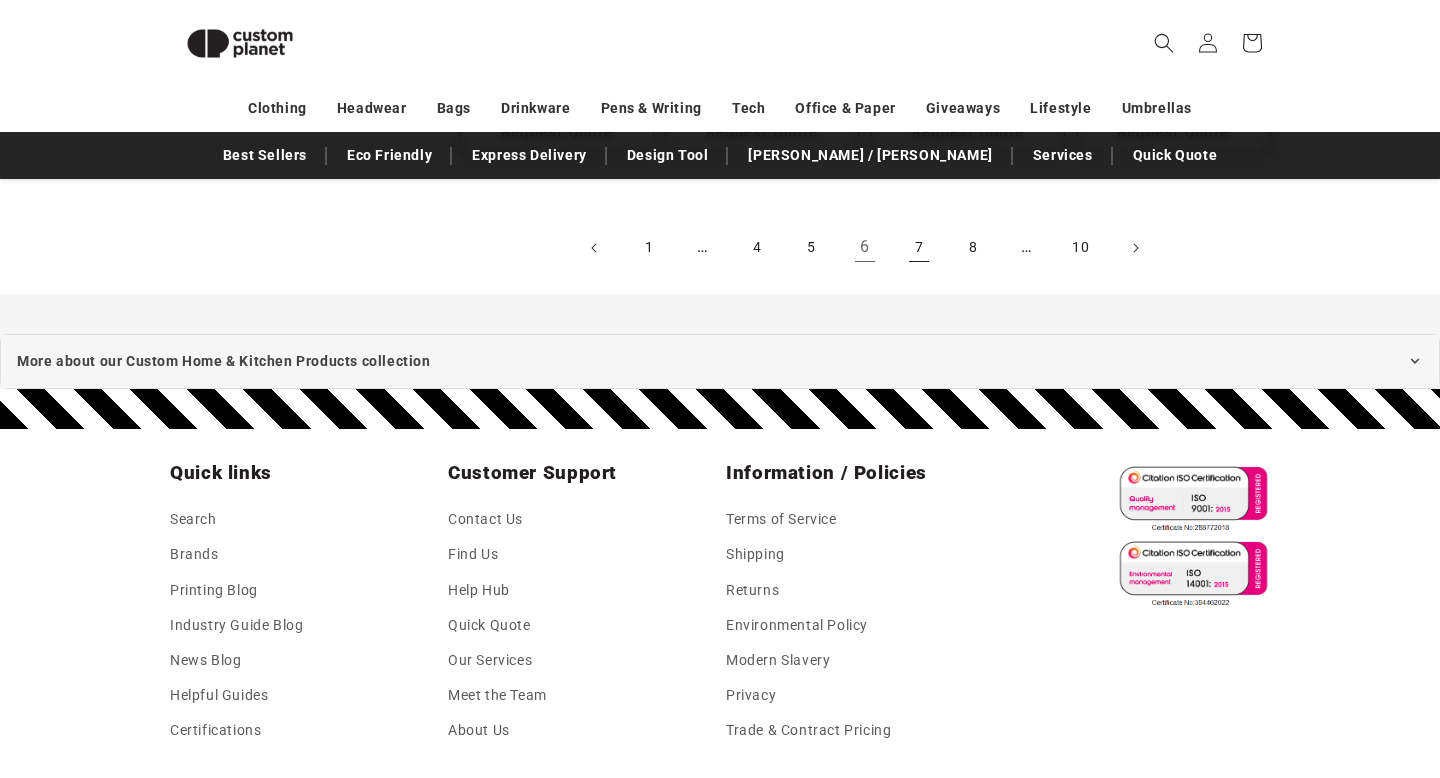 click on "7" at bounding box center [919, 248] 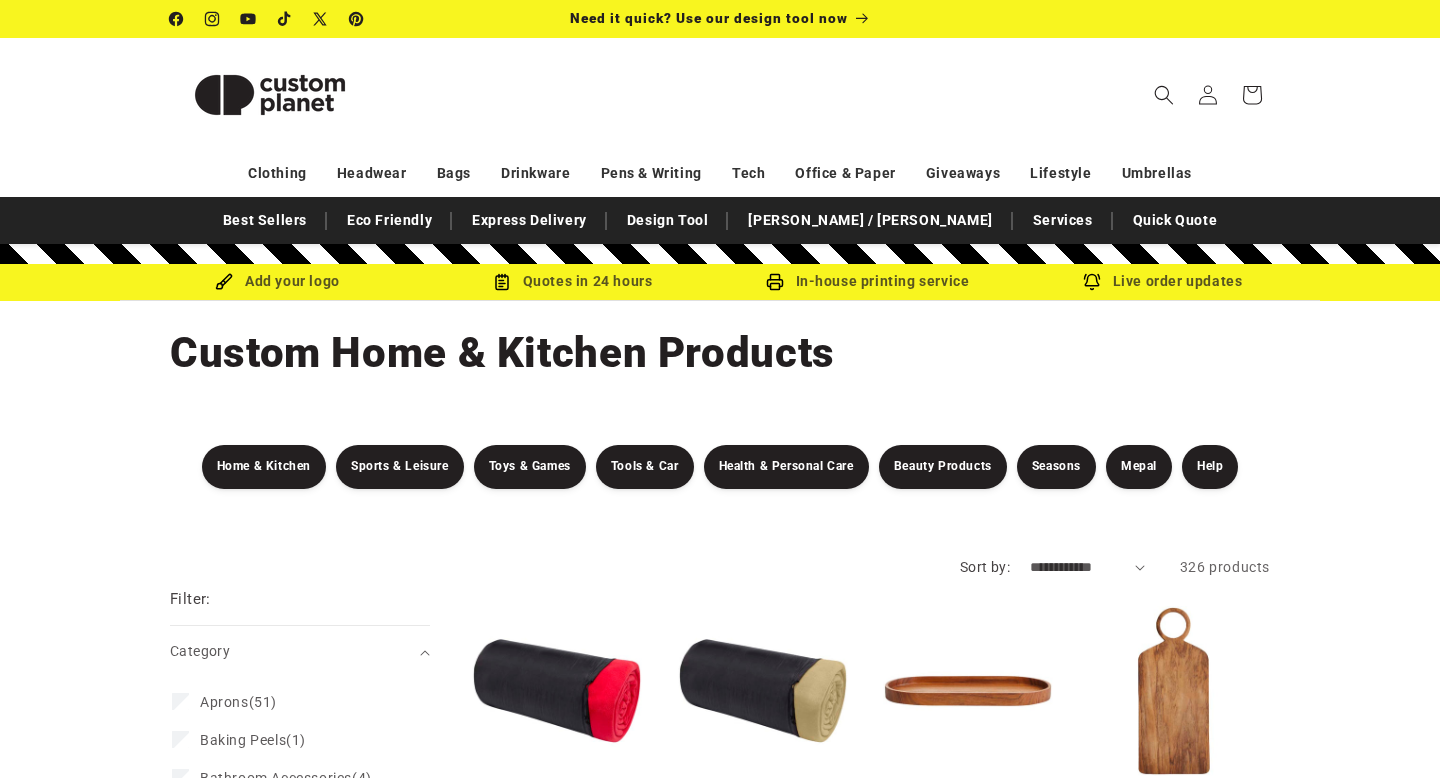 scroll, scrollTop: 0, scrollLeft: 0, axis: both 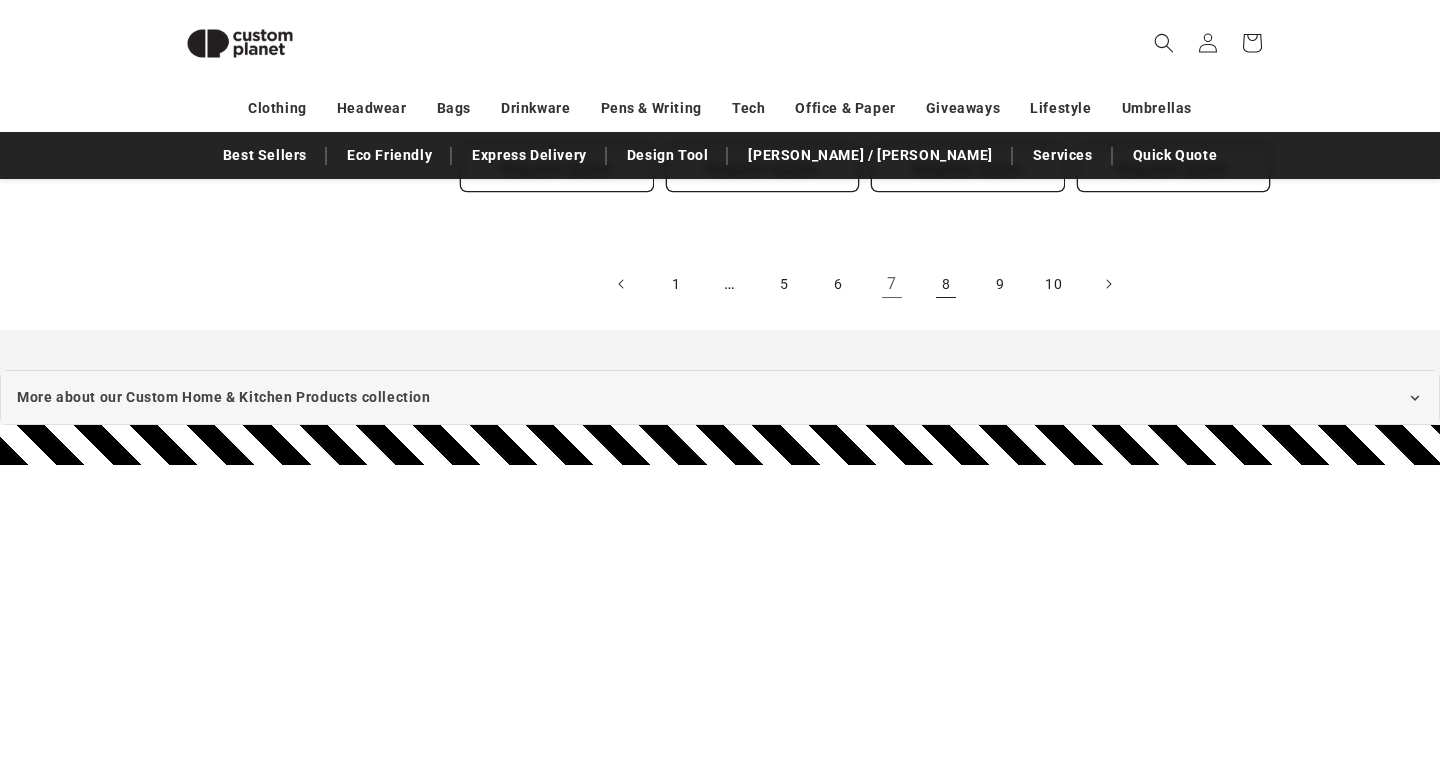 click on "8" at bounding box center [946, 284] 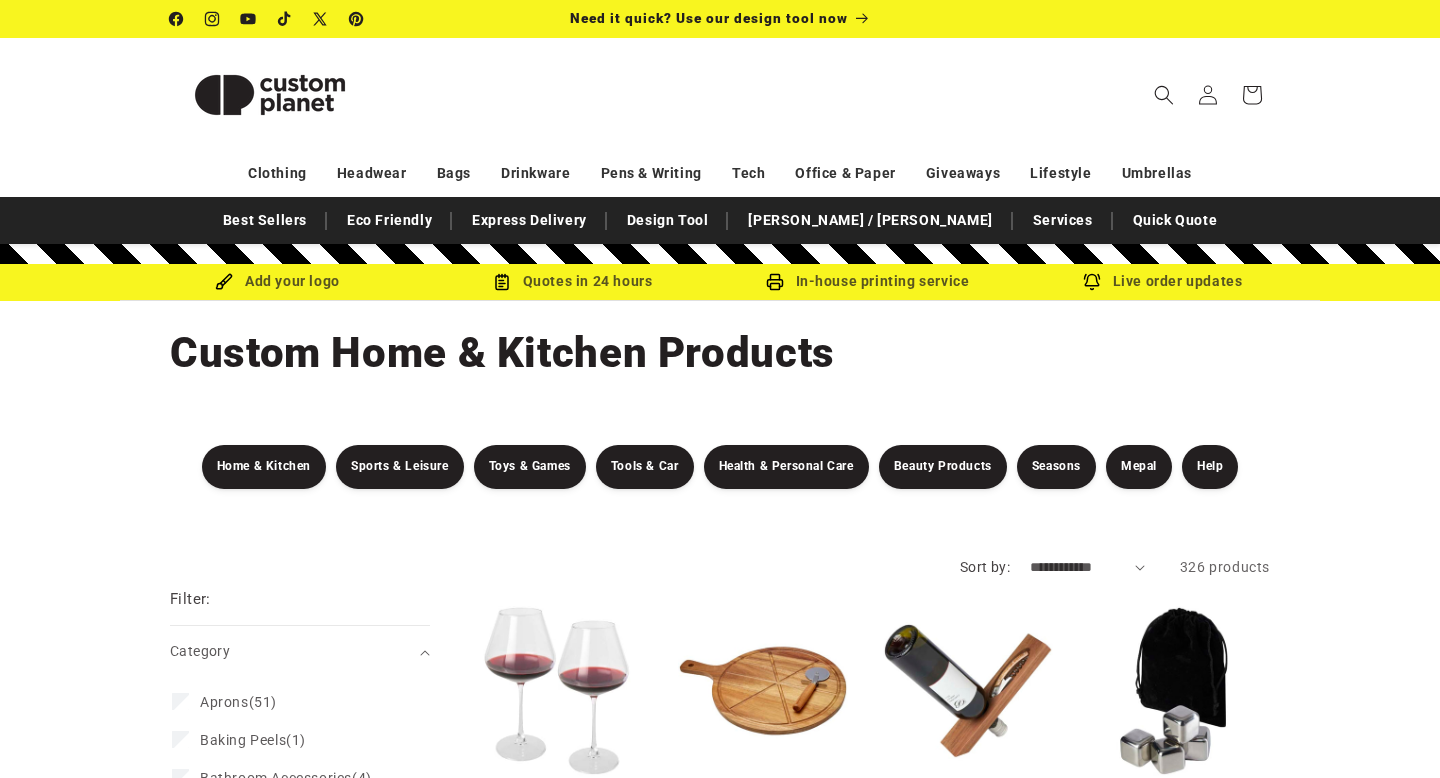 scroll, scrollTop: 0, scrollLeft: 0, axis: both 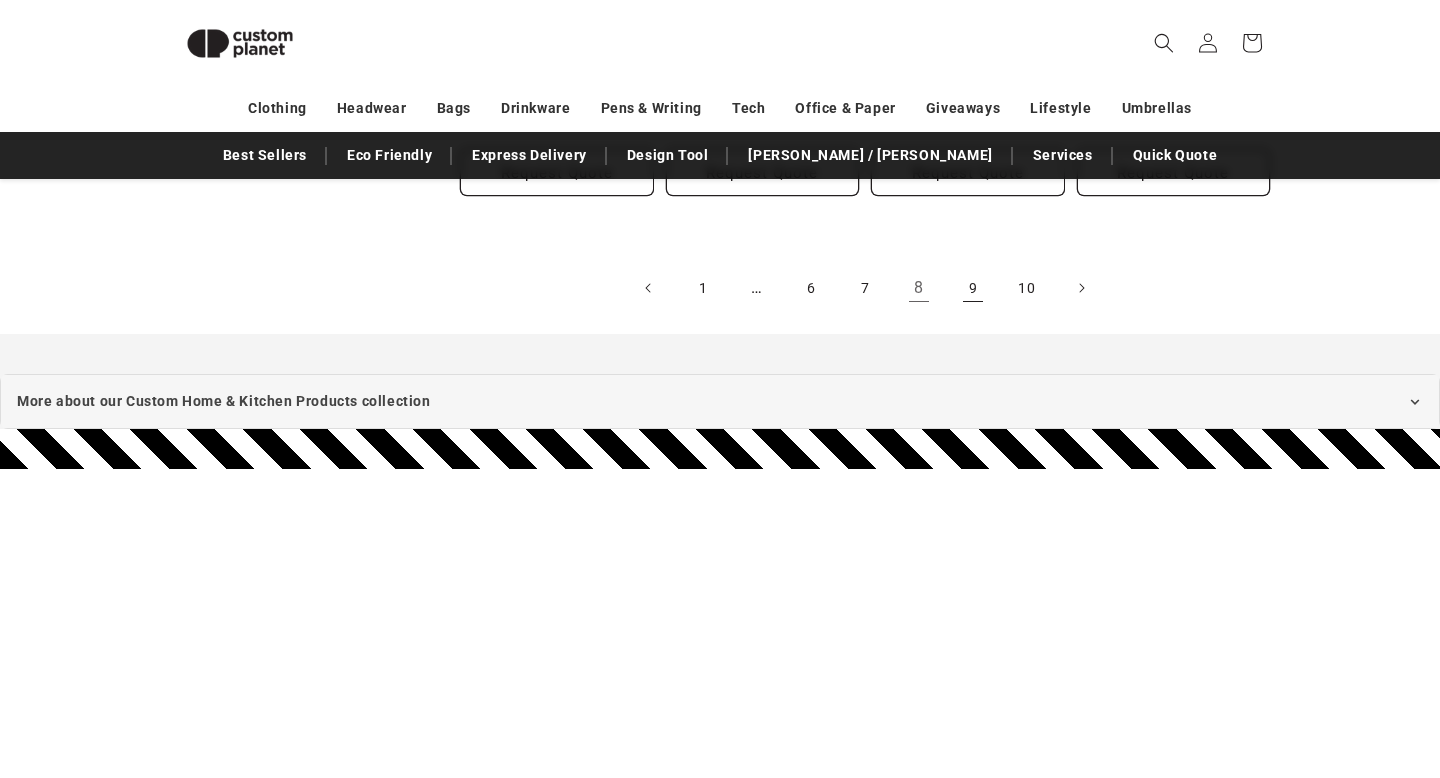 click on "9" at bounding box center [973, 288] 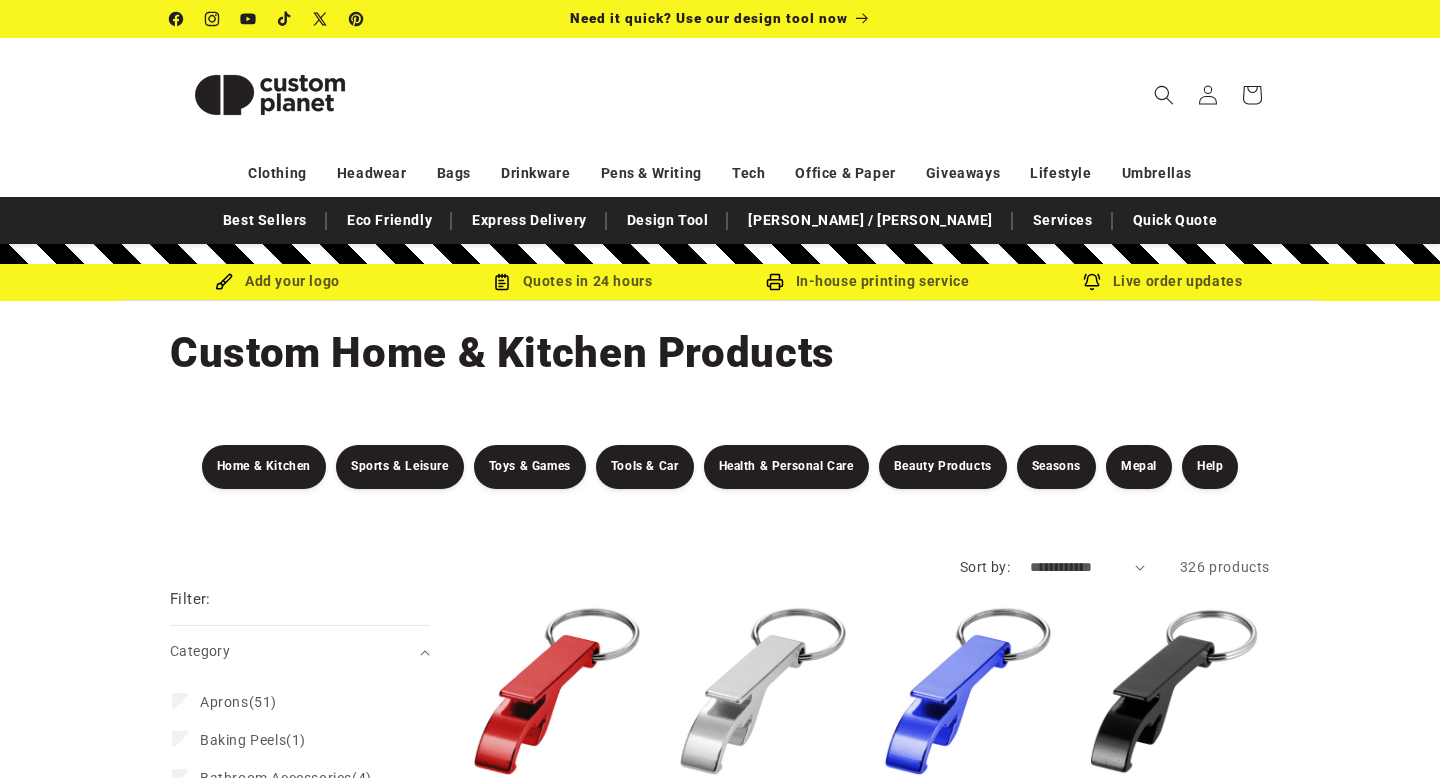 scroll, scrollTop: 0, scrollLeft: 0, axis: both 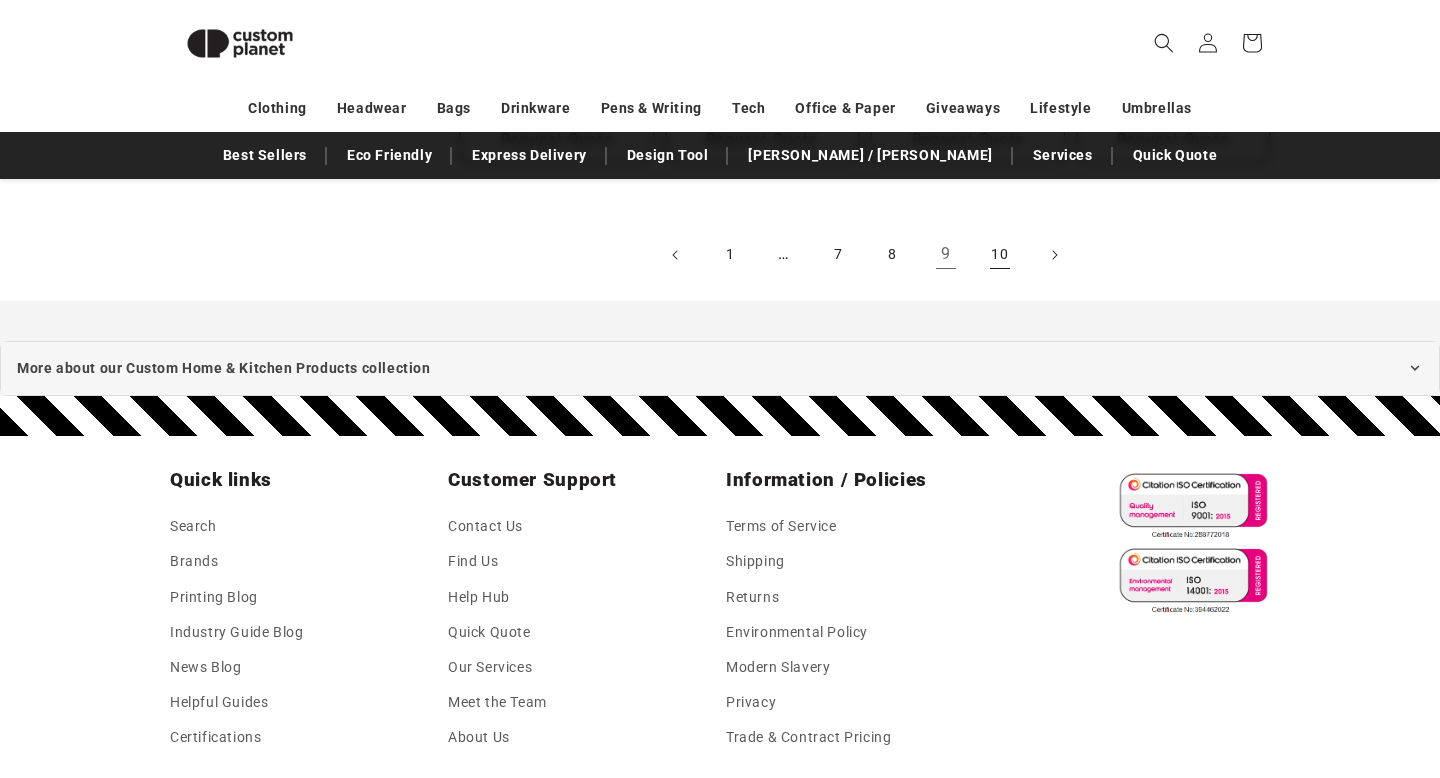click on "10" at bounding box center (1000, 255) 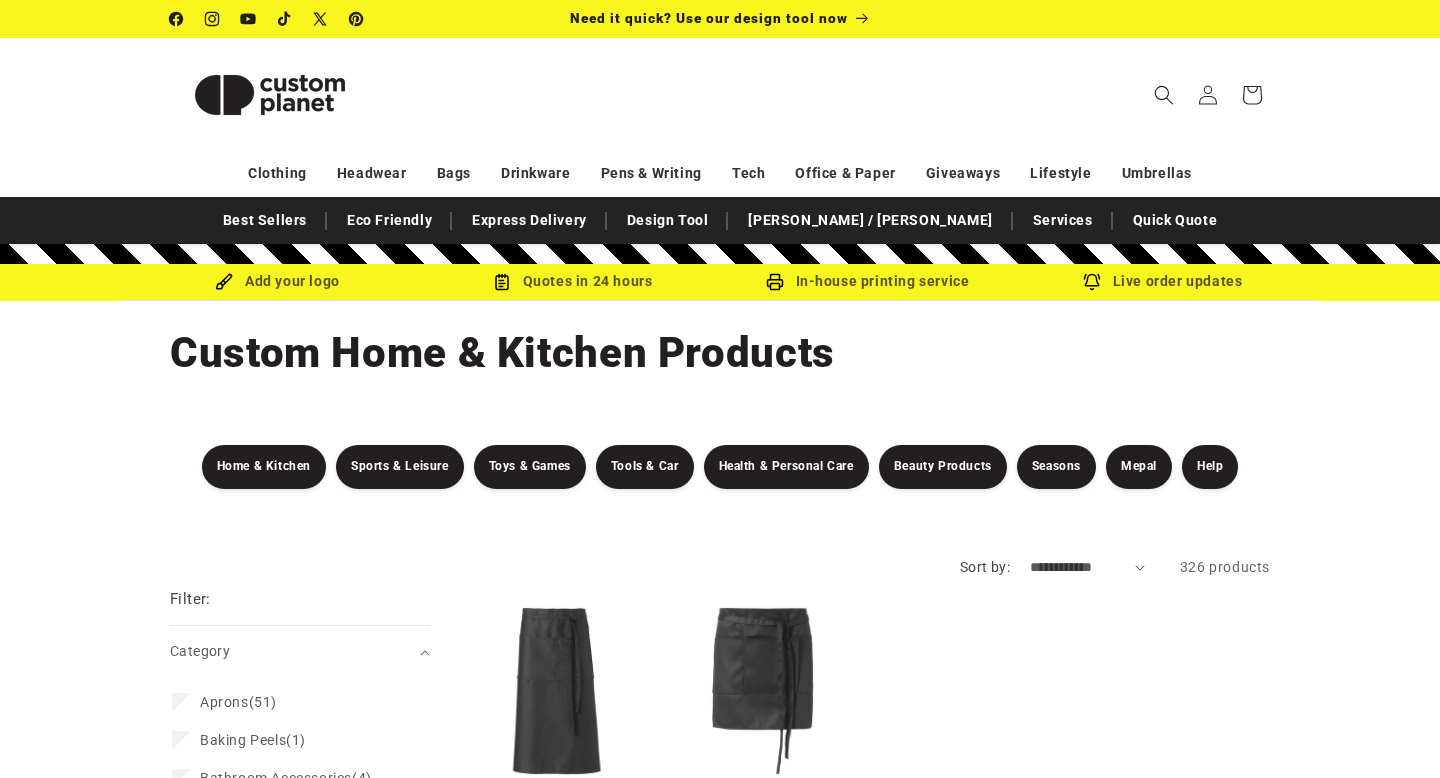 scroll, scrollTop: 0, scrollLeft: 0, axis: both 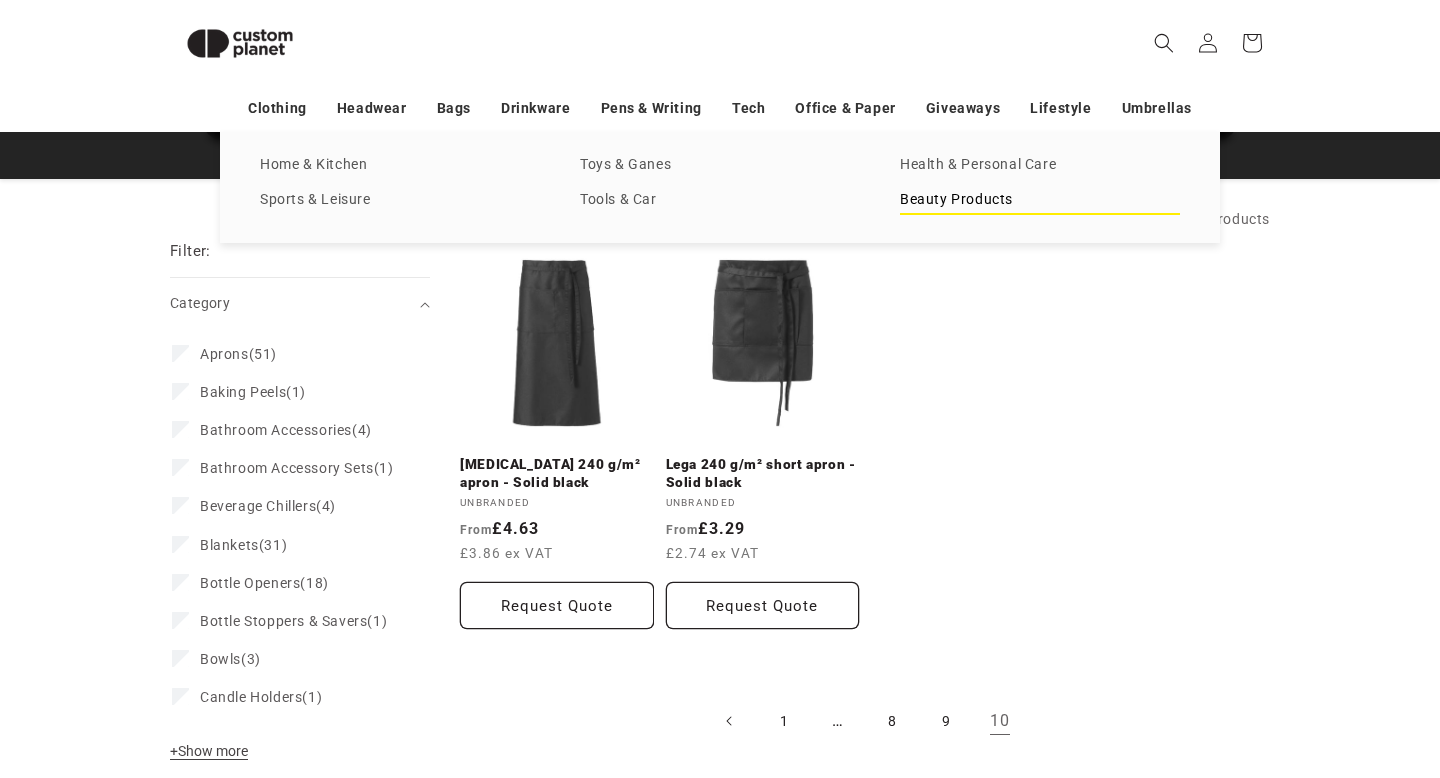 click on "Beauty Products" at bounding box center (1040, 200) 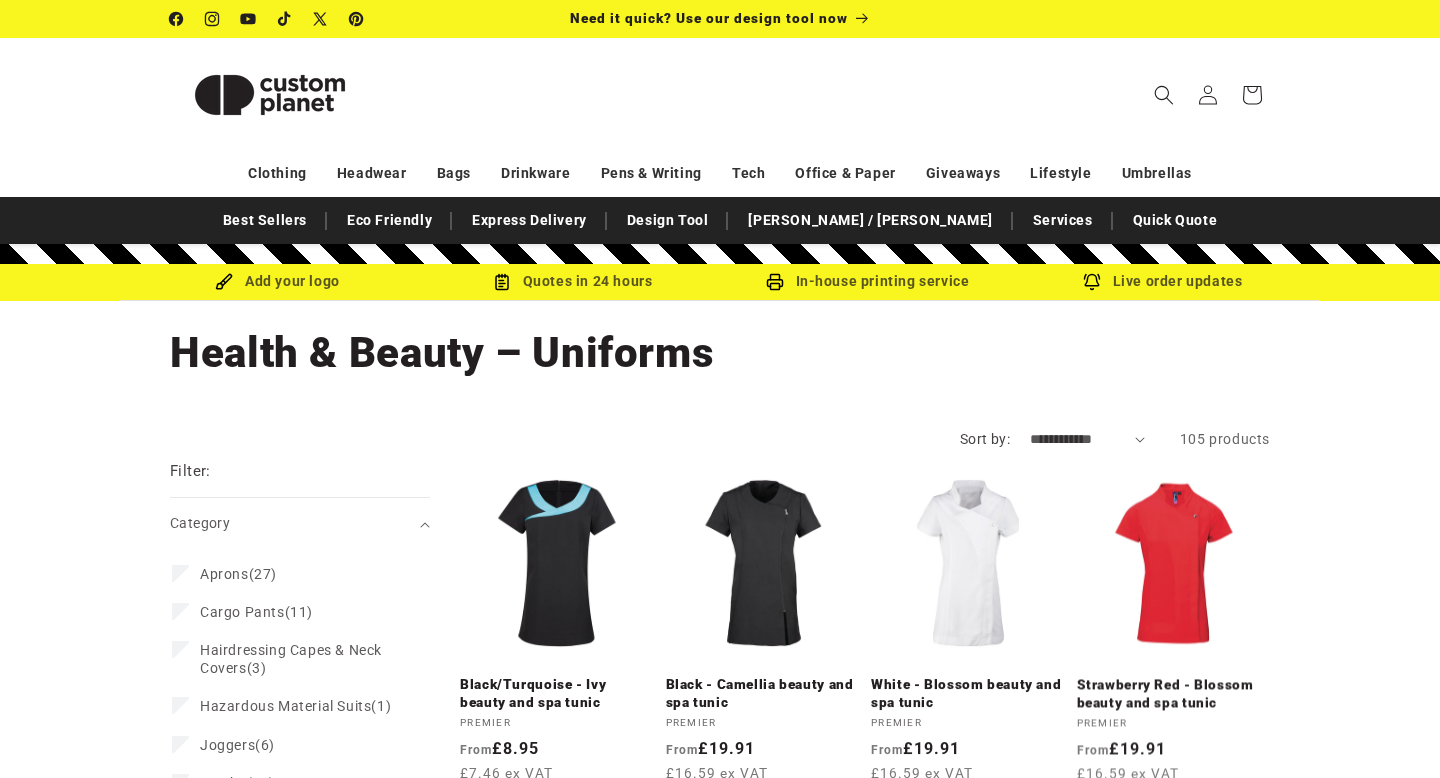 scroll, scrollTop: 0, scrollLeft: 0, axis: both 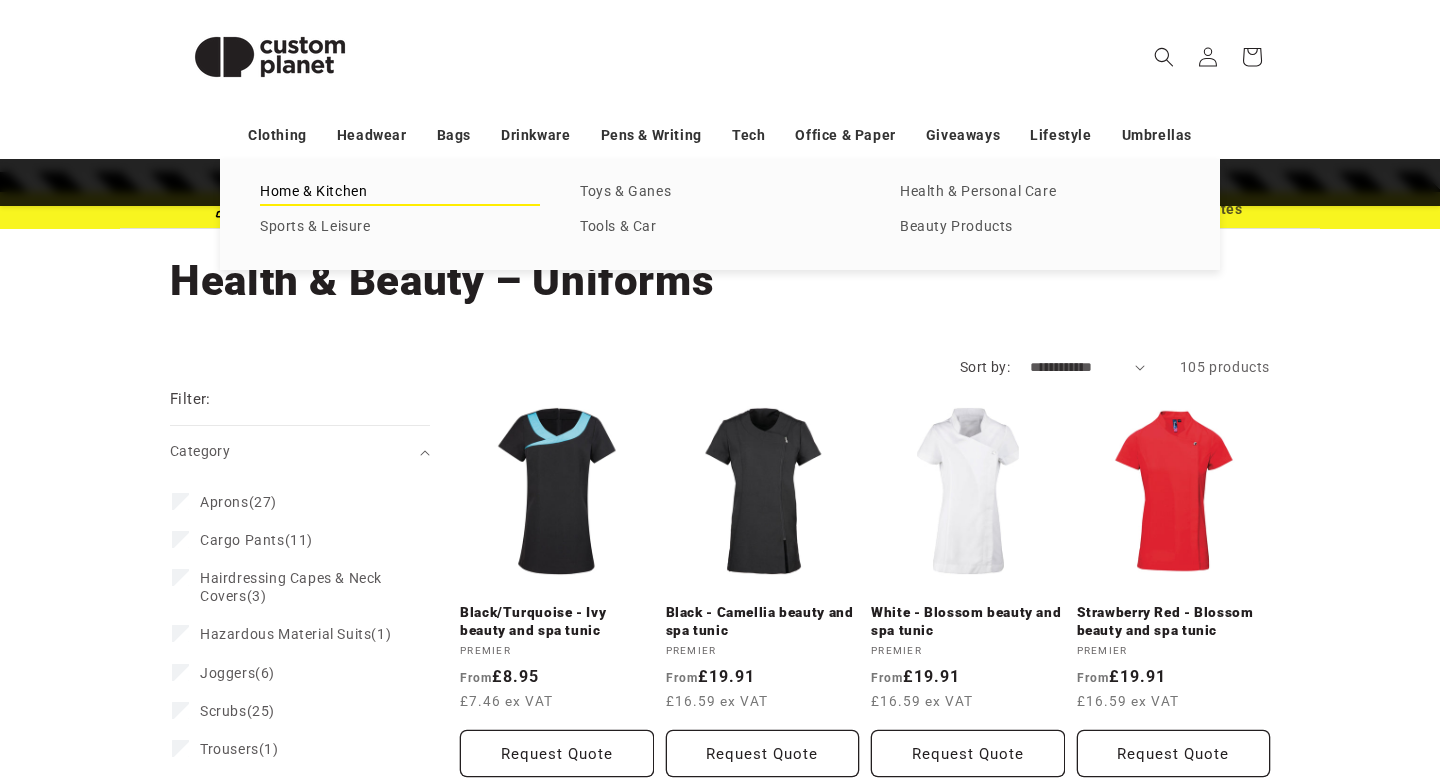 click on "Home & Kitchen" at bounding box center [400, 192] 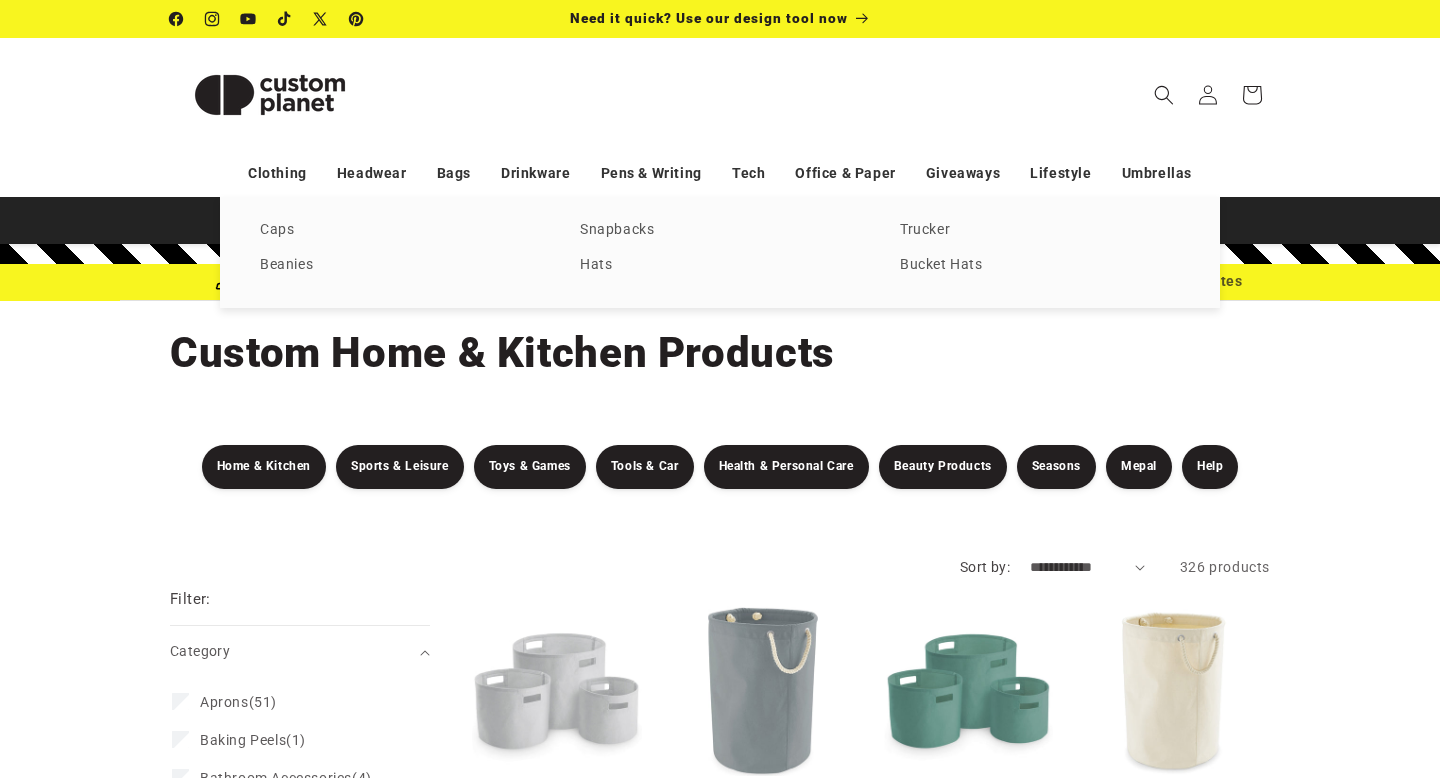 scroll, scrollTop: 0, scrollLeft: 0, axis: both 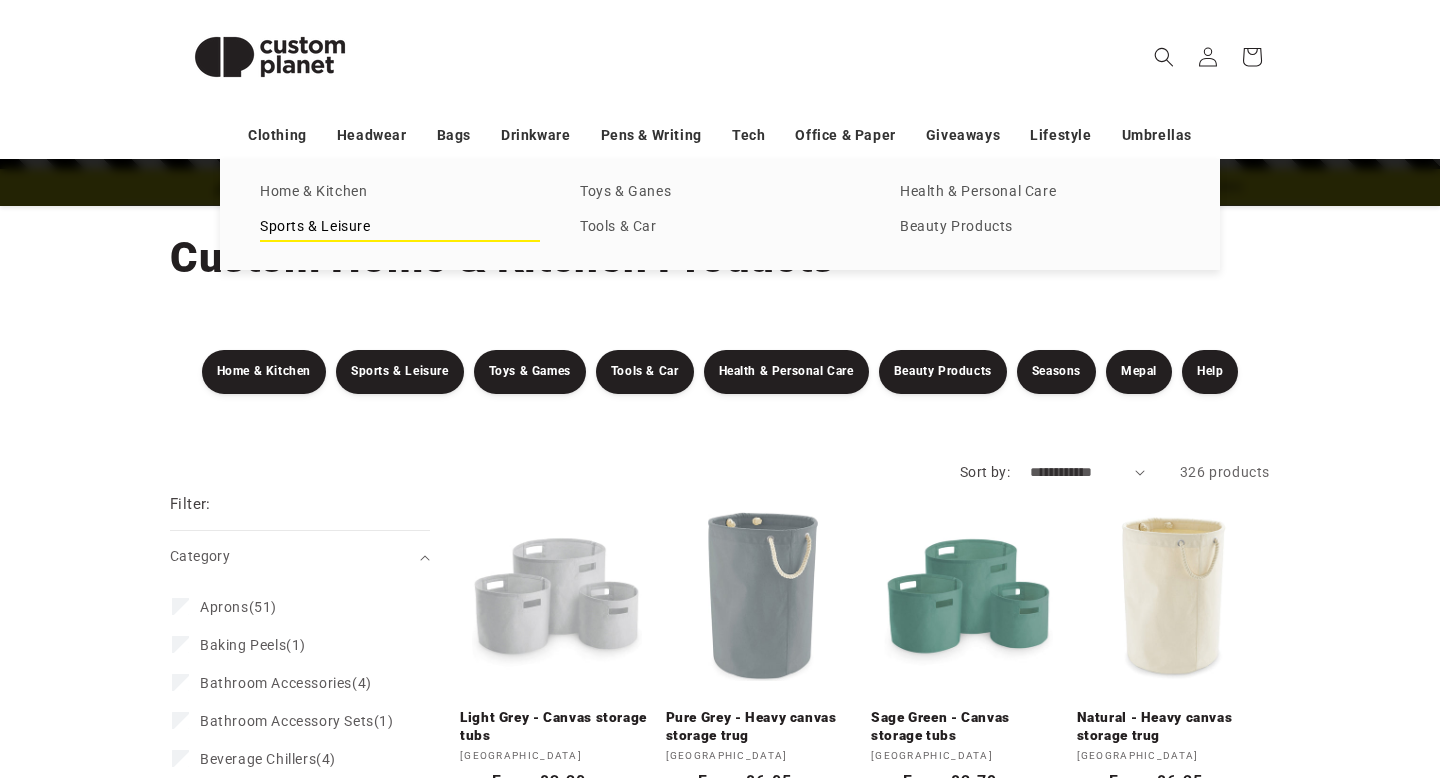 click on "Sports & Leisure" at bounding box center (400, 227) 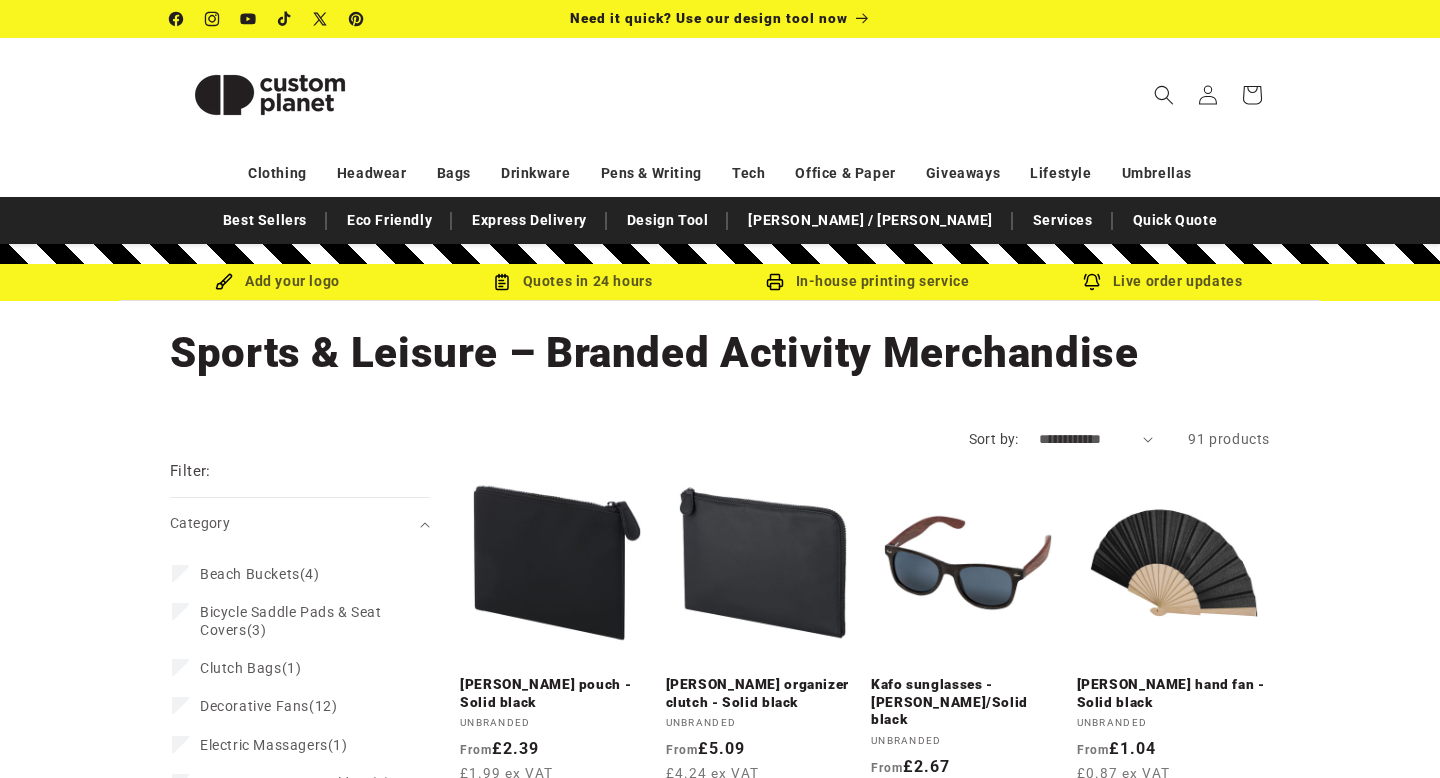 scroll, scrollTop: 0, scrollLeft: 0, axis: both 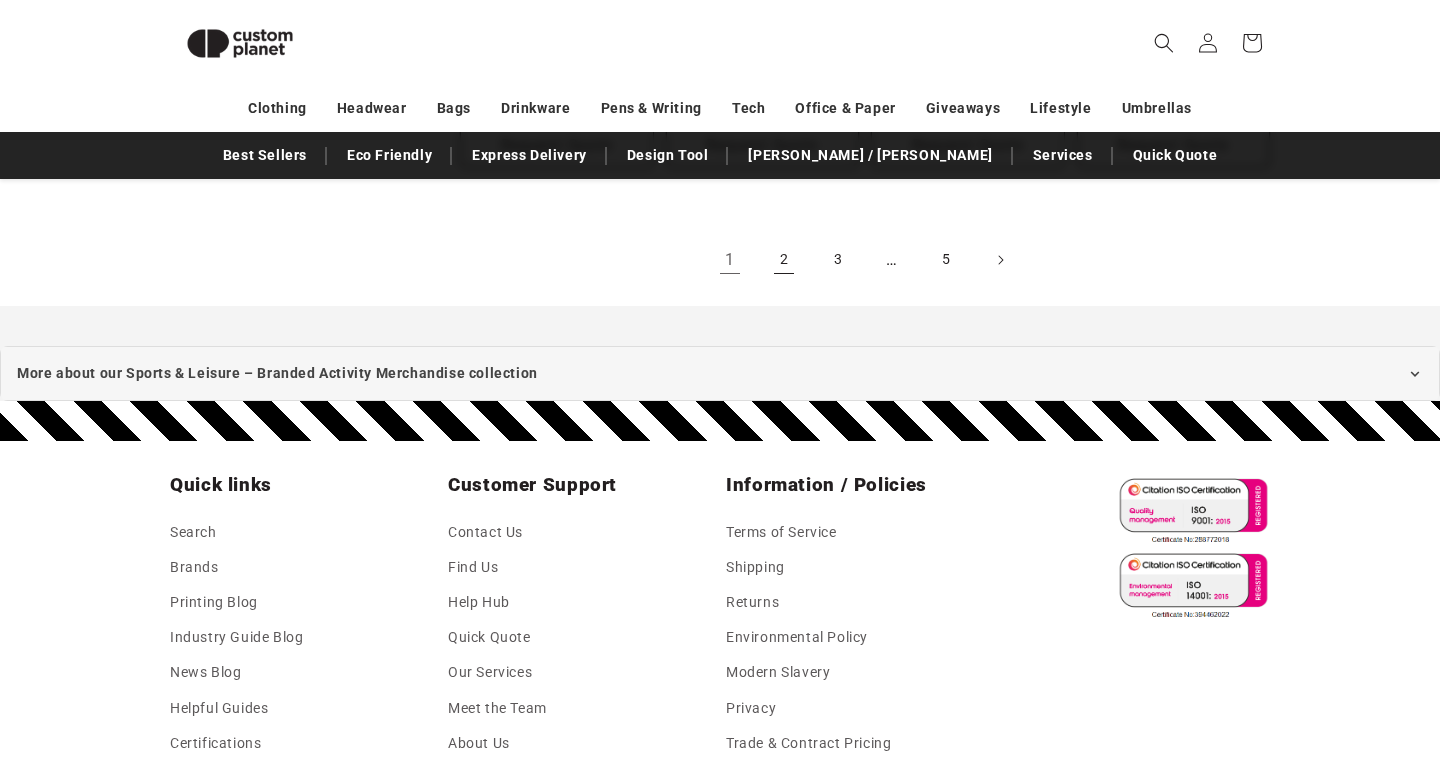 click on "2" at bounding box center (784, 260) 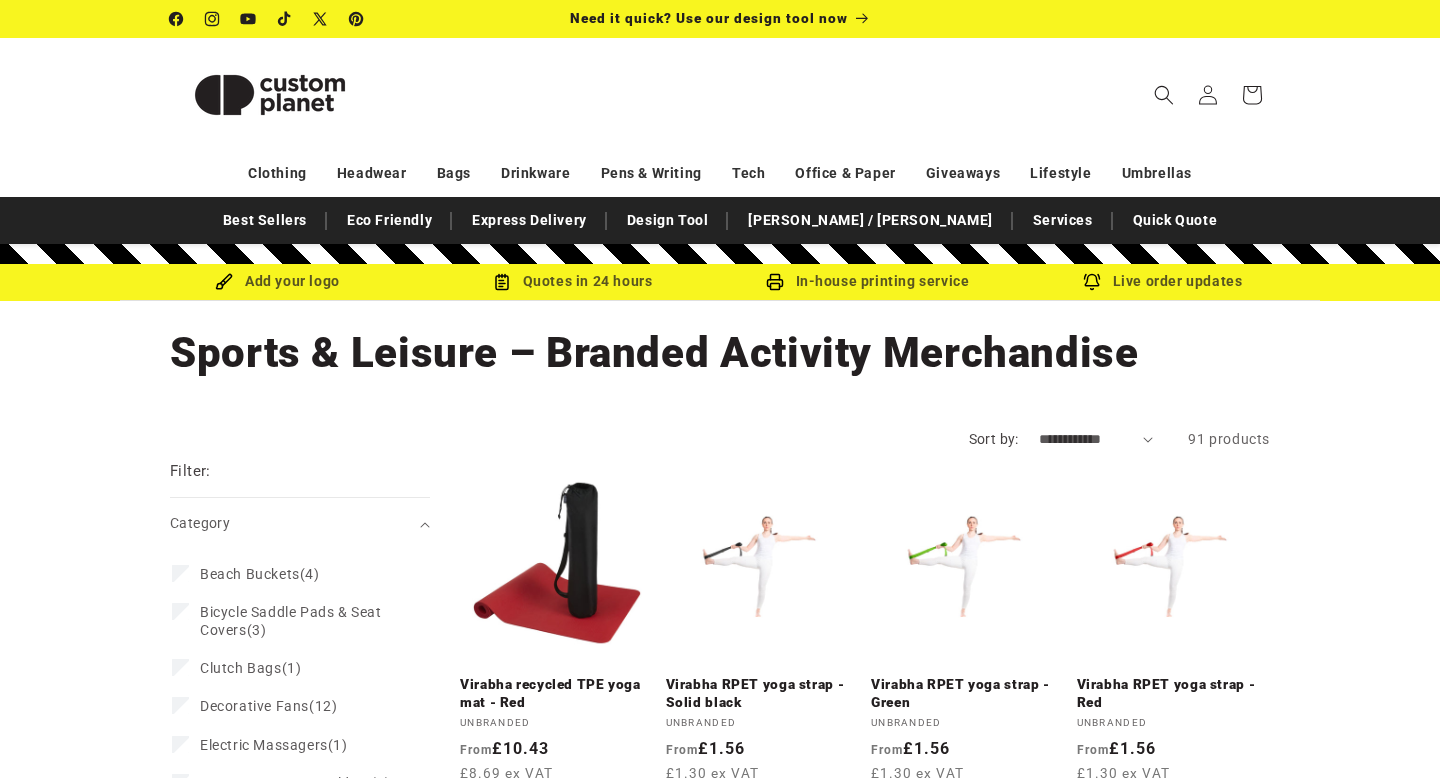 scroll, scrollTop: 0, scrollLeft: 0, axis: both 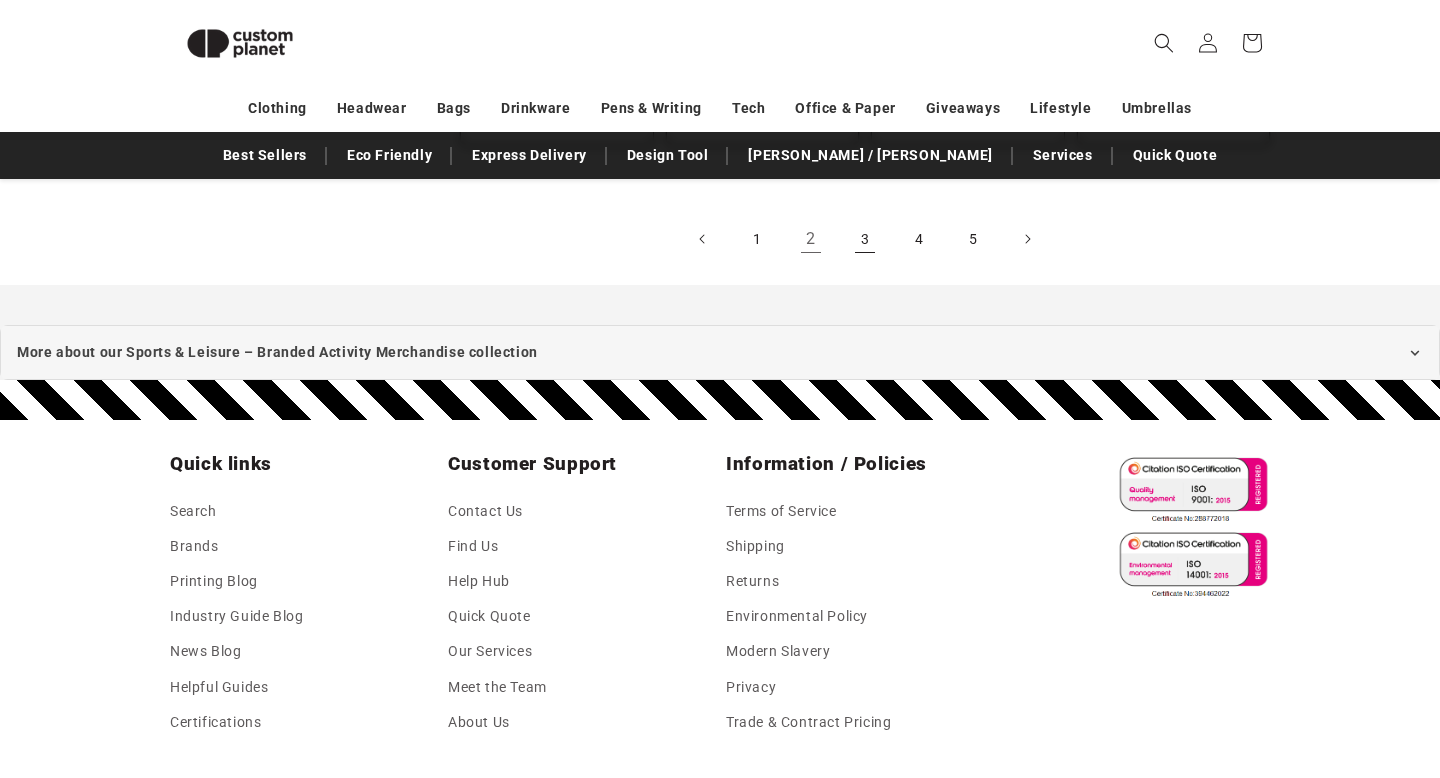click on "3" at bounding box center (865, 239) 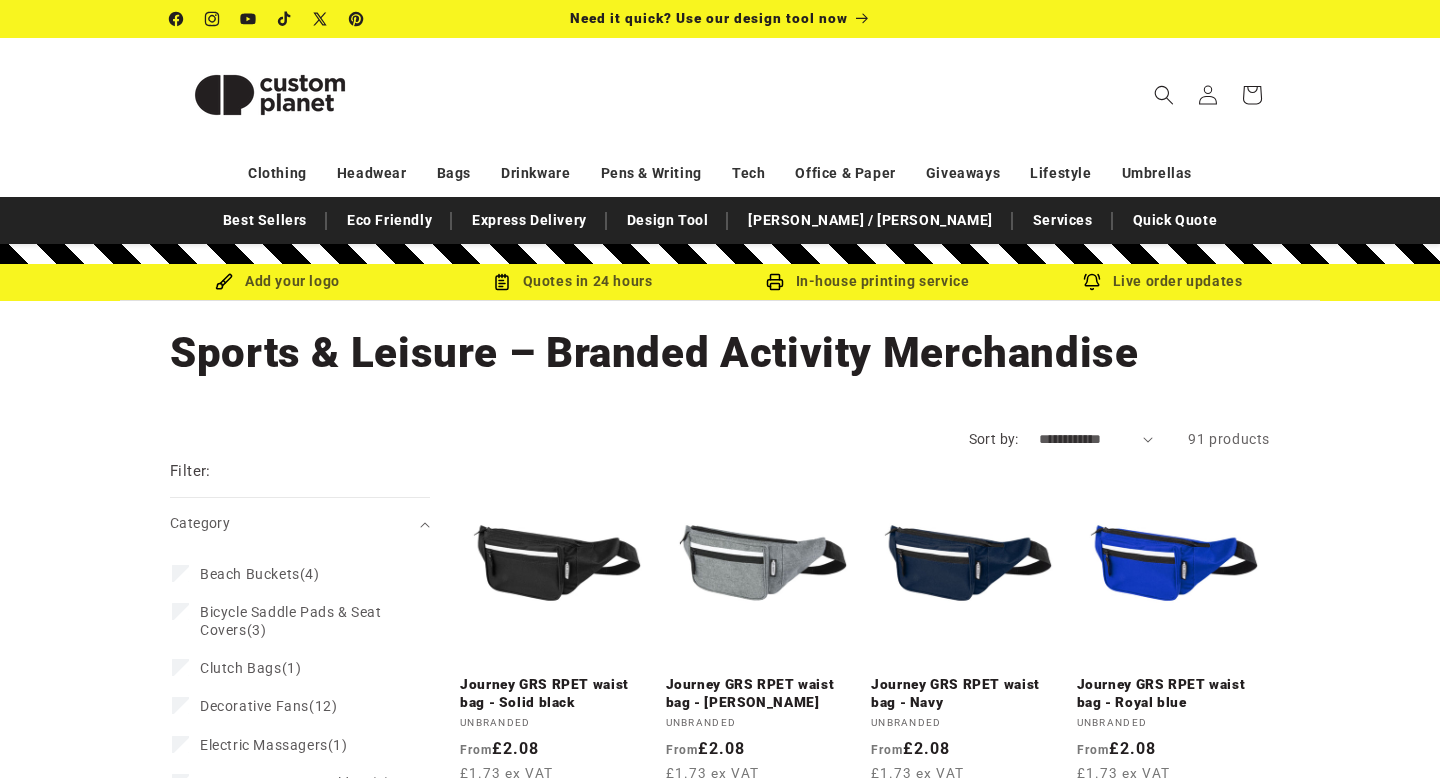 scroll, scrollTop: 0, scrollLeft: 0, axis: both 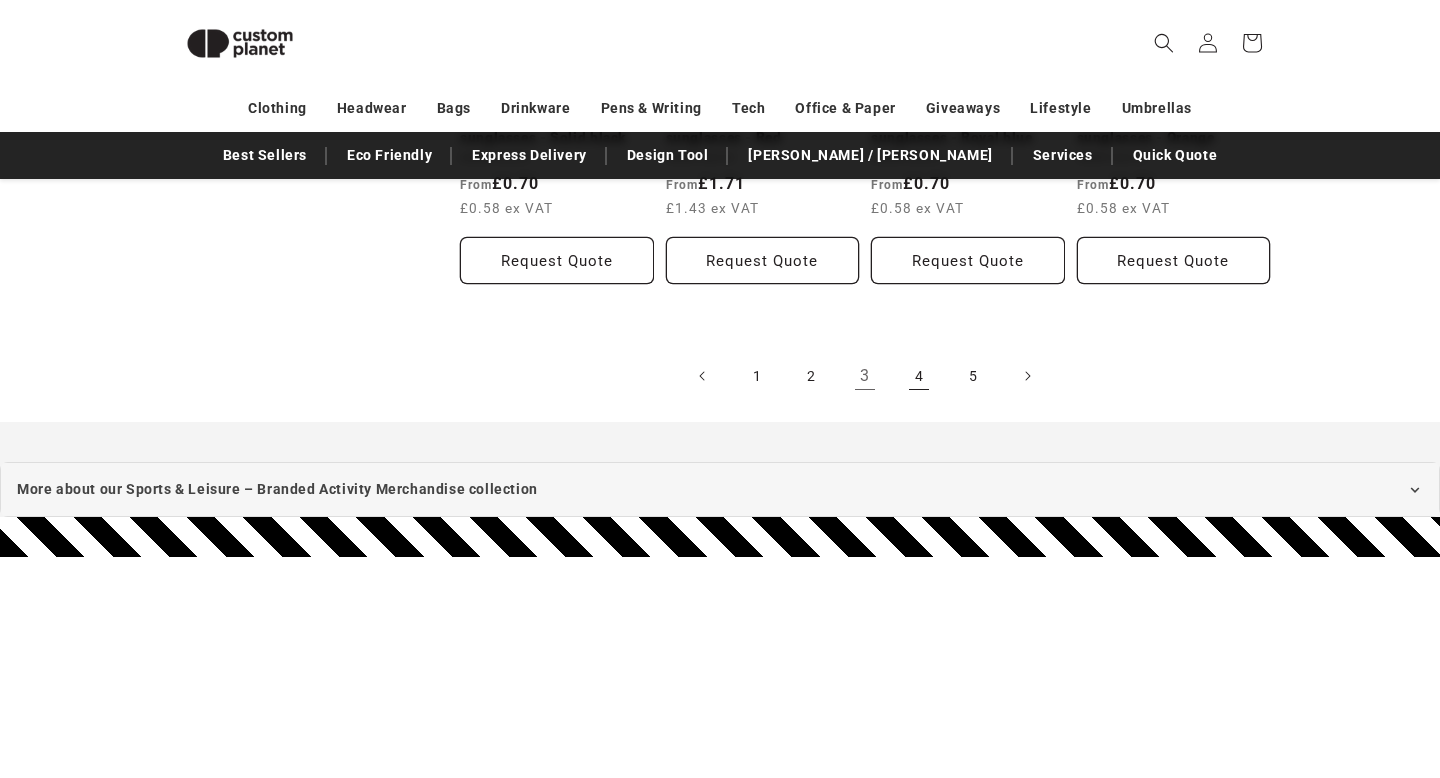 click on "4" at bounding box center (919, 376) 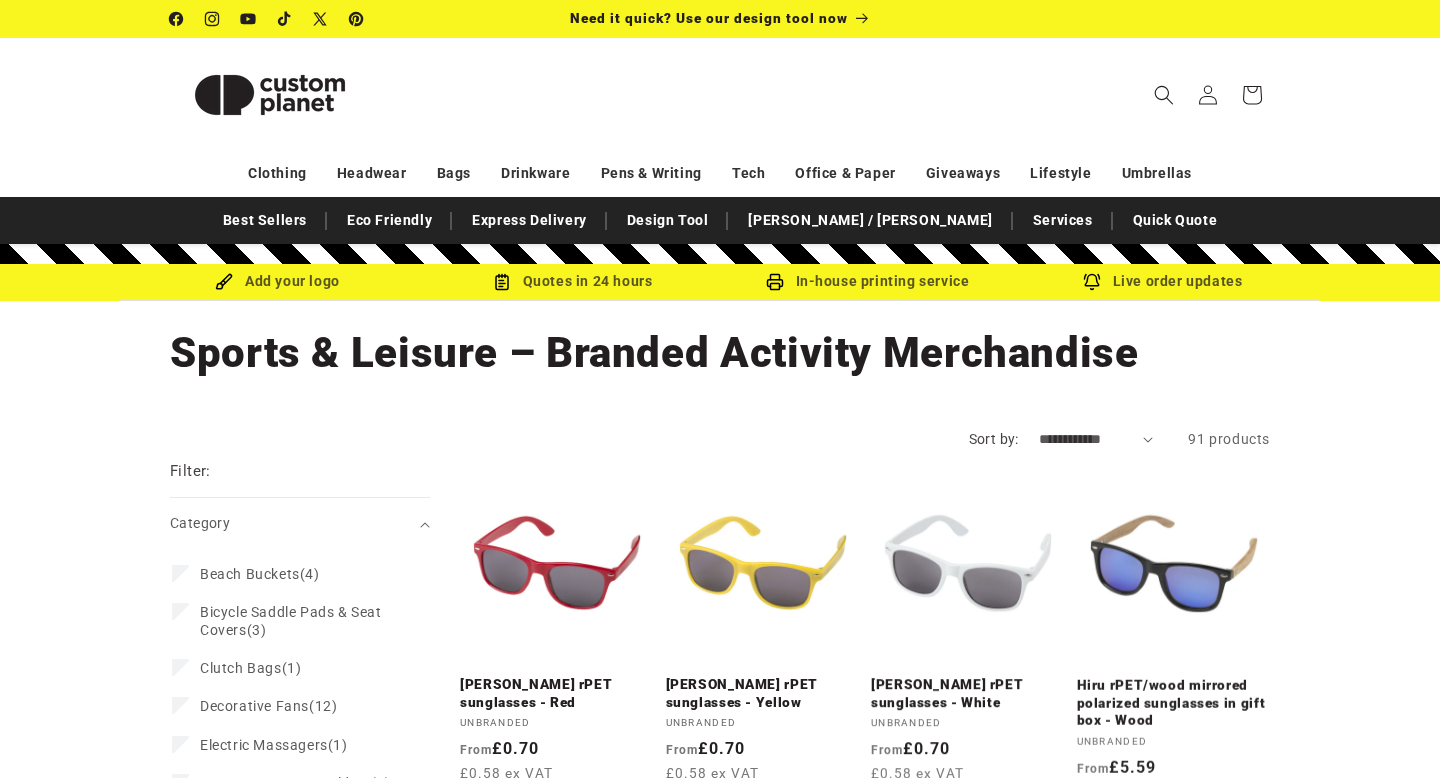scroll, scrollTop: 0, scrollLeft: 0, axis: both 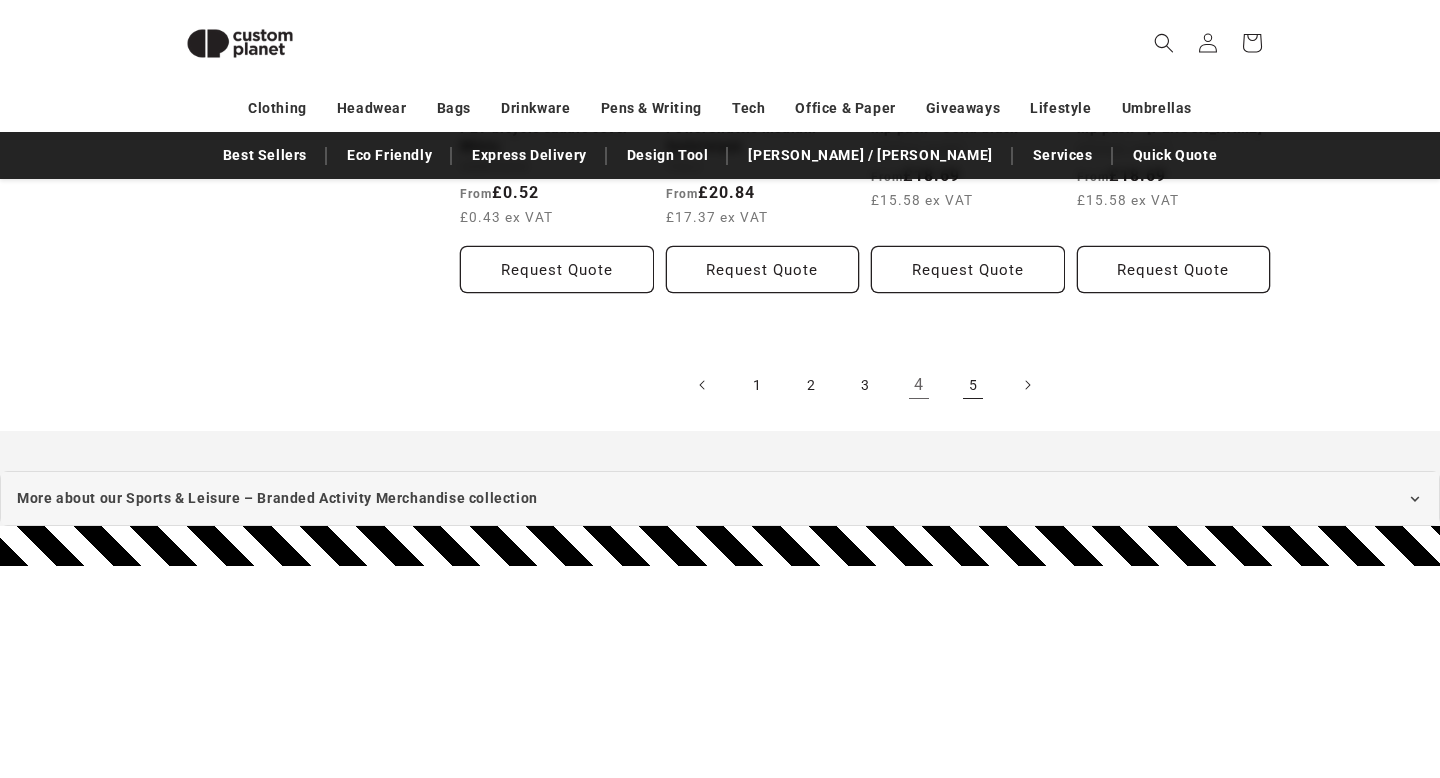 click on "5" at bounding box center [973, 385] 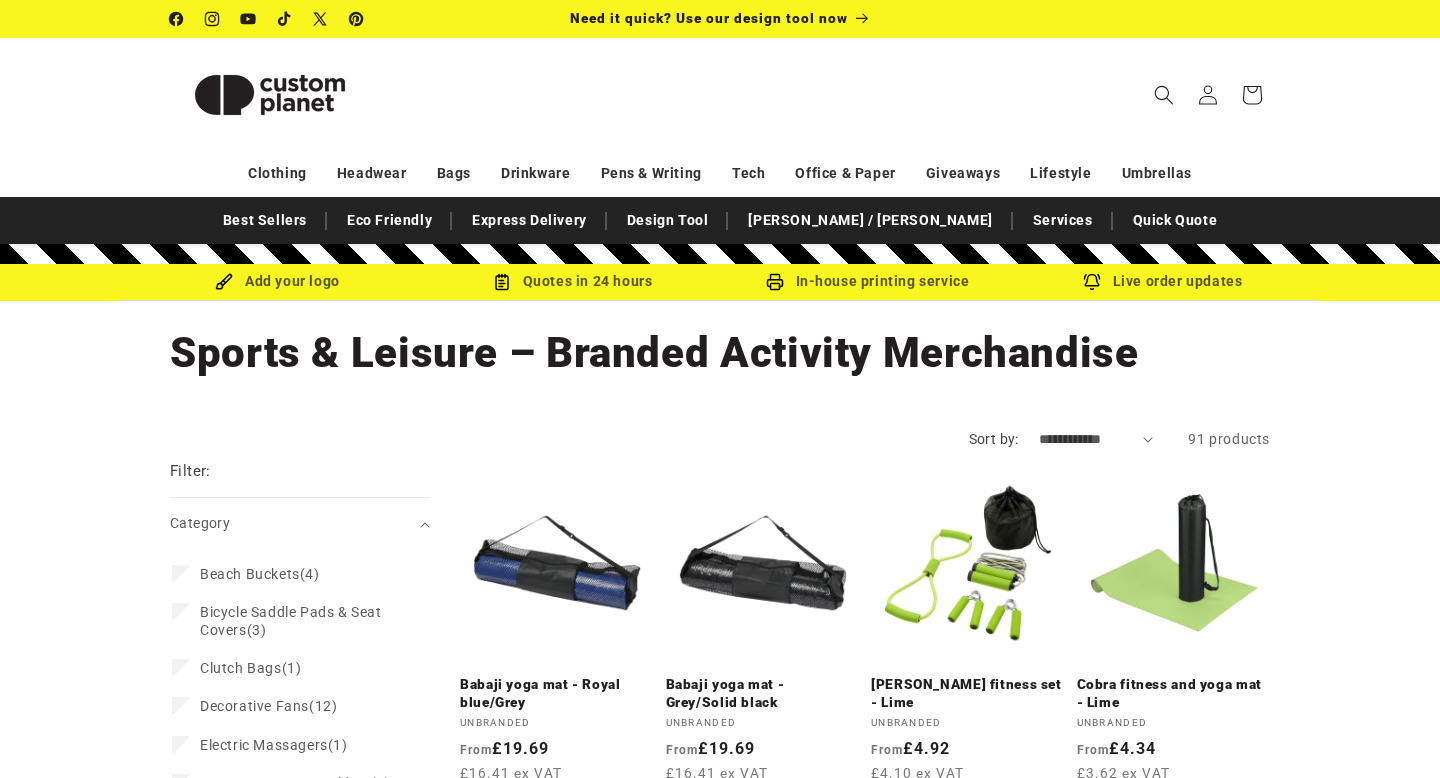 scroll, scrollTop: 0, scrollLeft: 0, axis: both 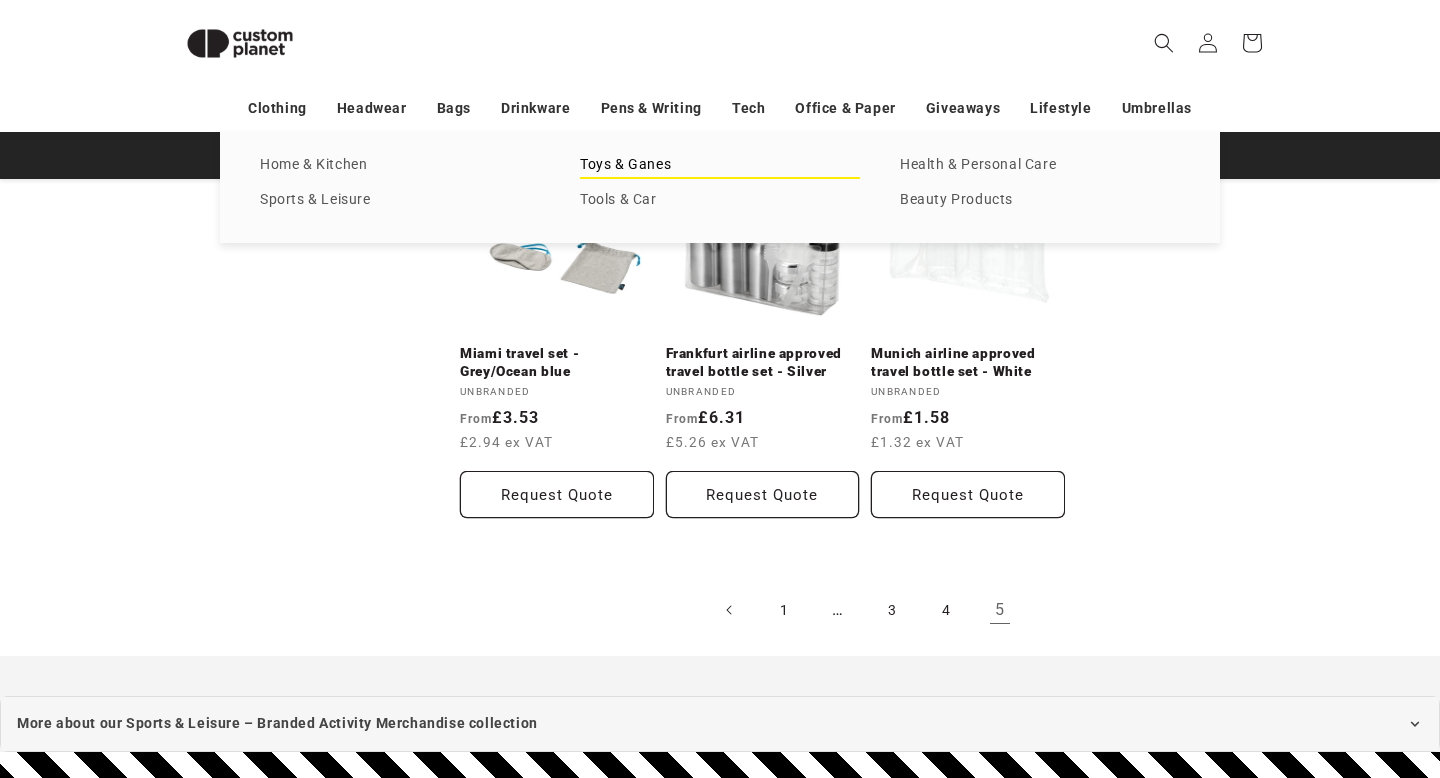 click on "Toys & Ganes" at bounding box center (720, 165) 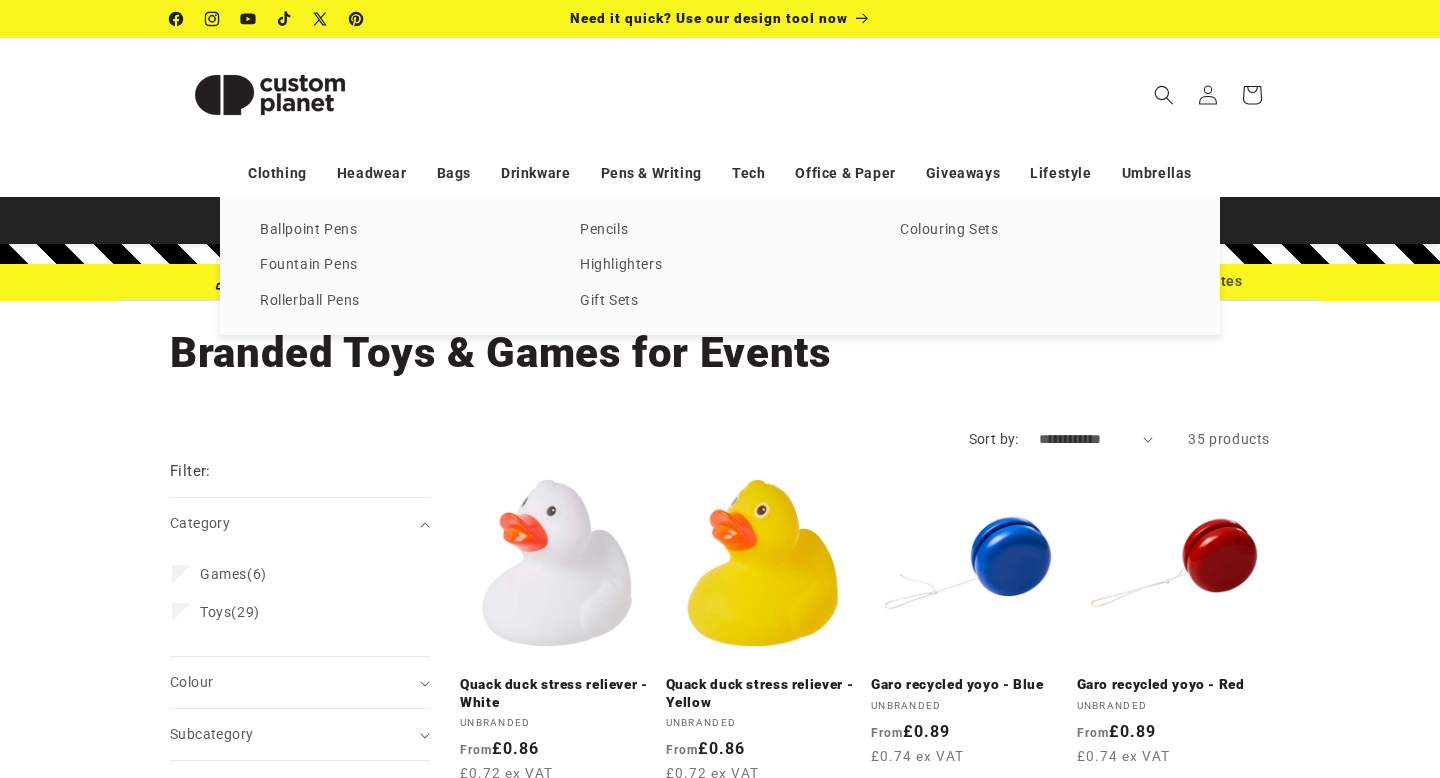 scroll, scrollTop: 0, scrollLeft: 0, axis: both 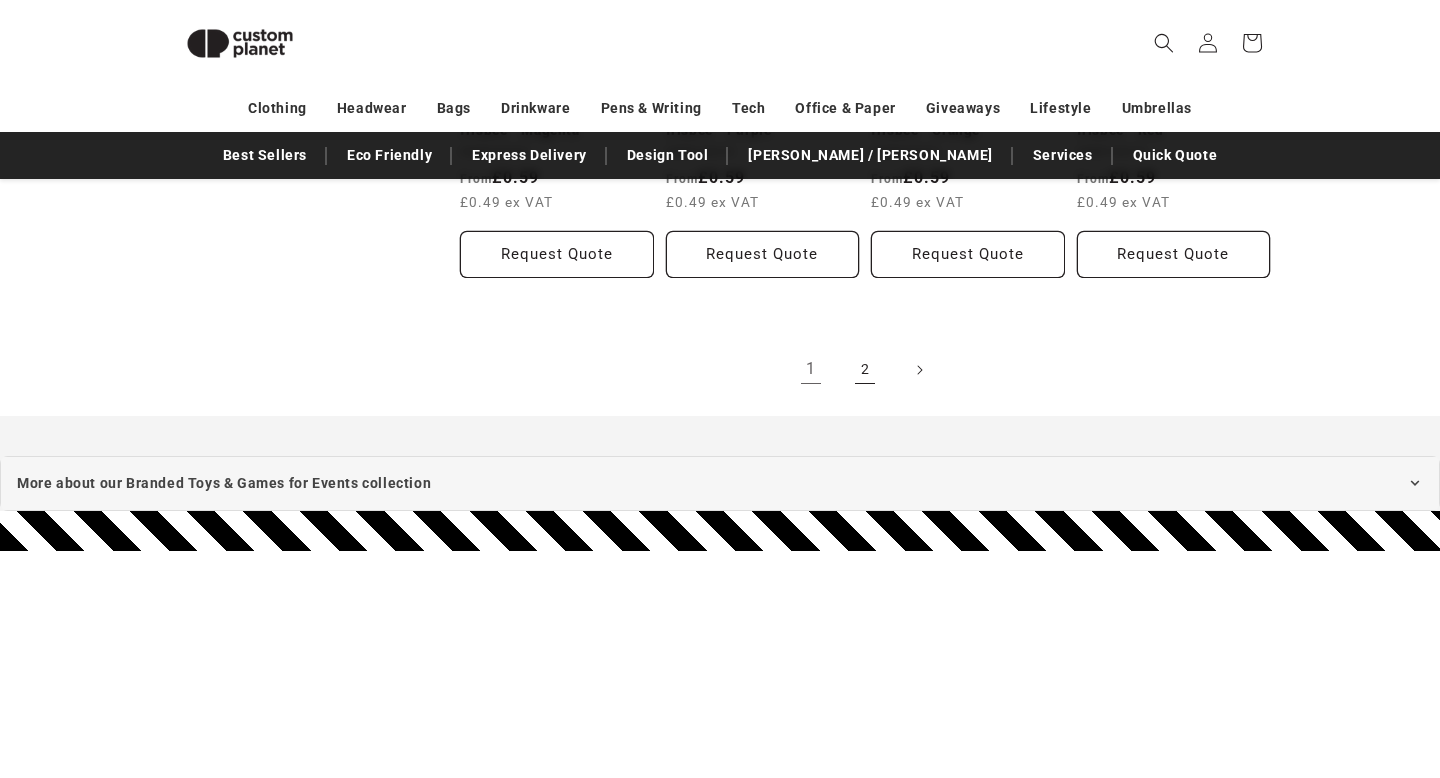 click on "2" at bounding box center (865, 370) 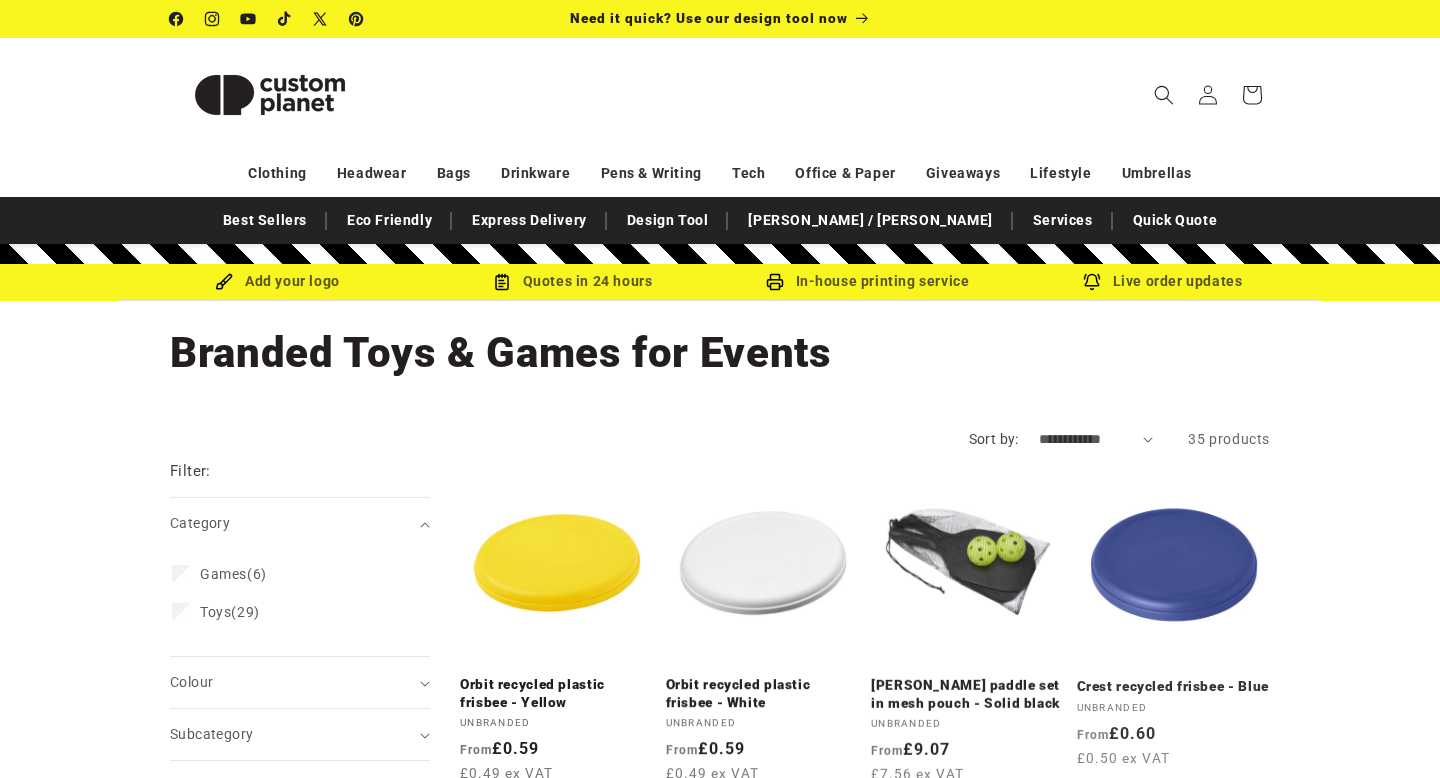 scroll, scrollTop: 0, scrollLeft: 0, axis: both 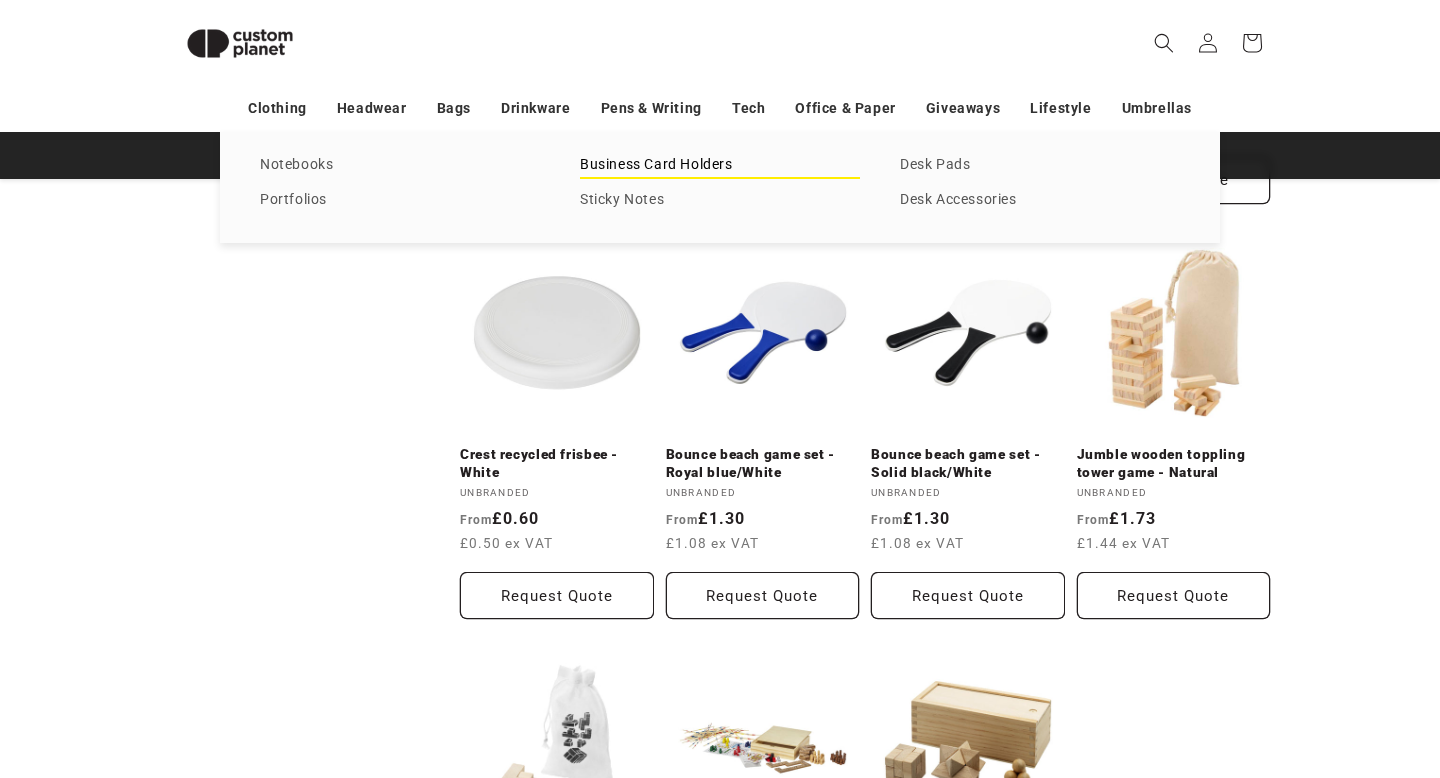 click on "Business Card Holders" at bounding box center [720, 165] 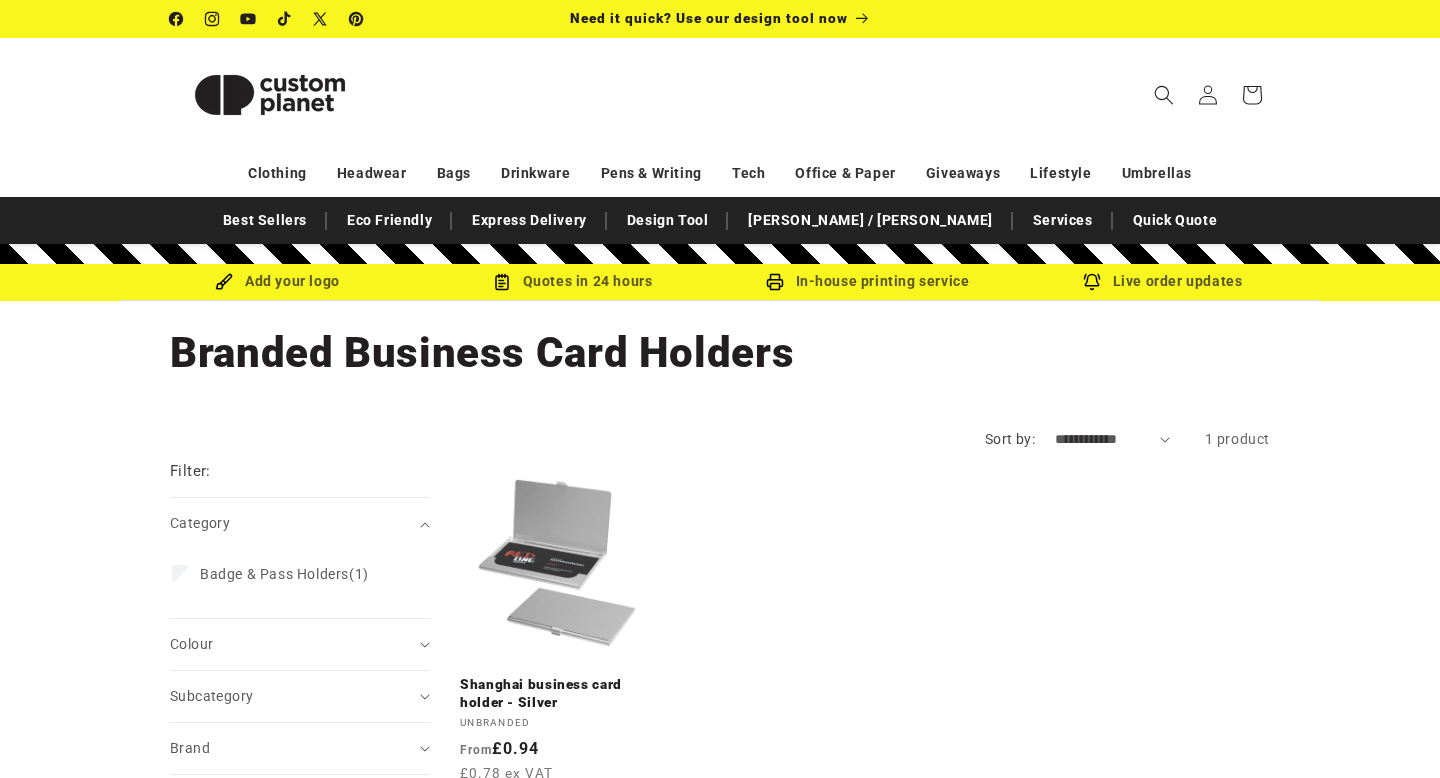 scroll, scrollTop: 0, scrollLeft: 0, axis: both 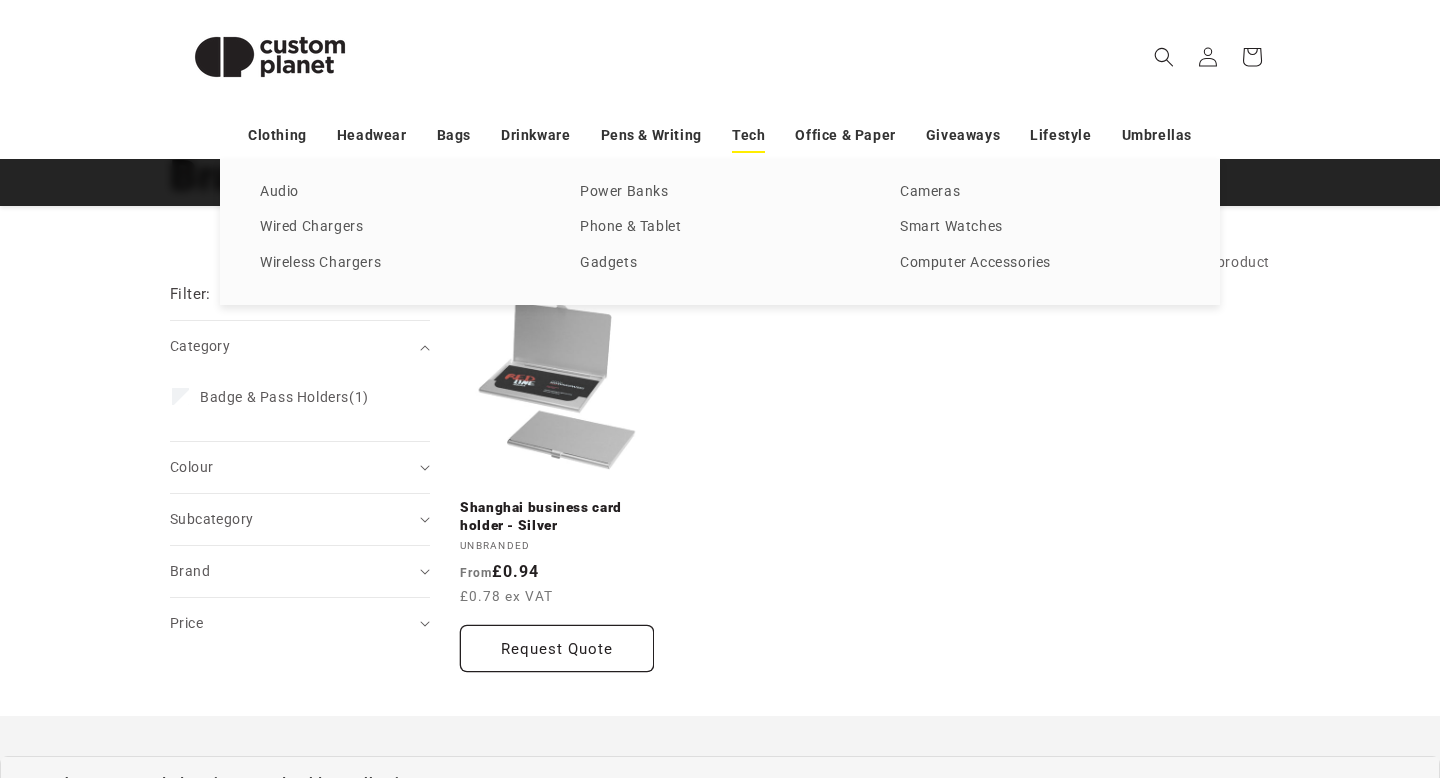 click on "Tech" at bounding box center (748, 135) 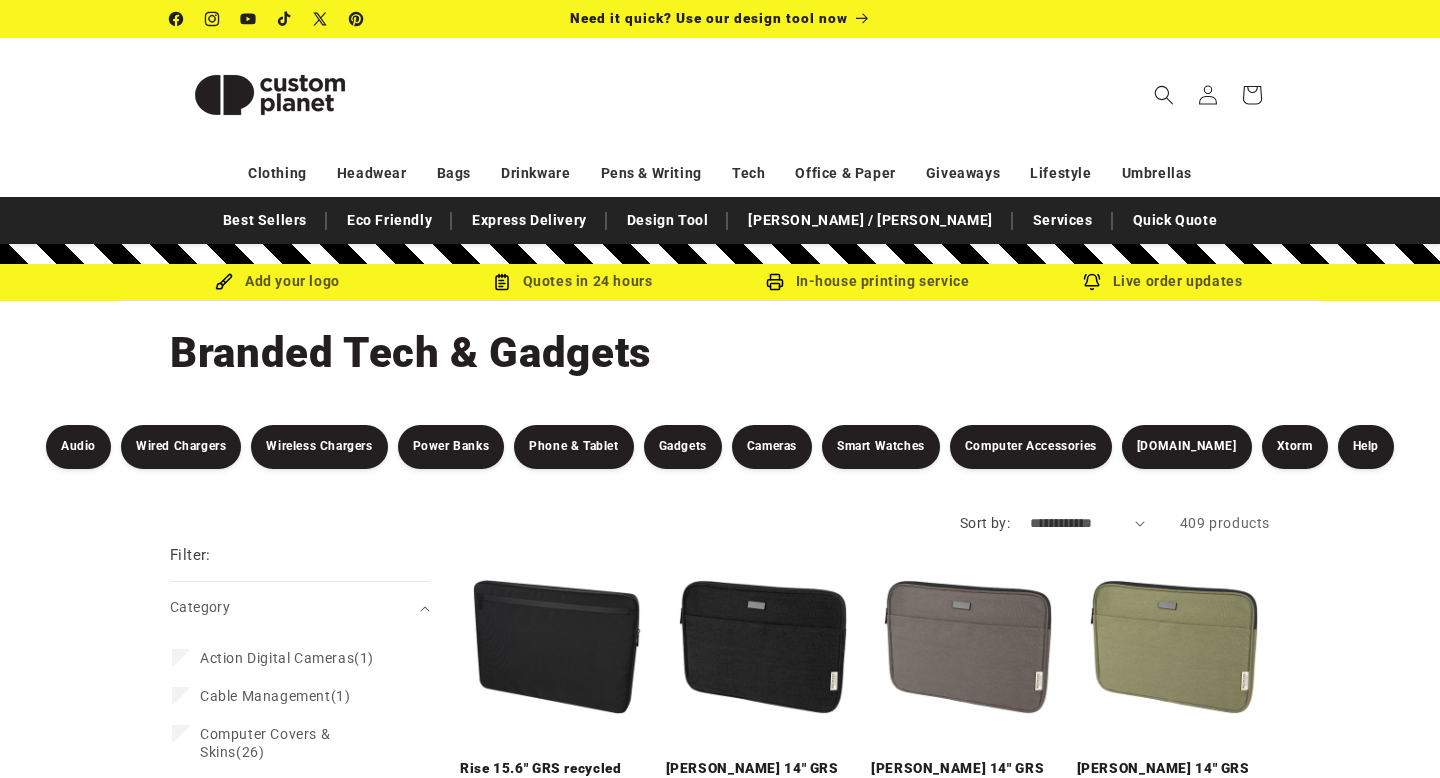 scroll, scrollTop: 0, scrollLeft: 0, axis: both 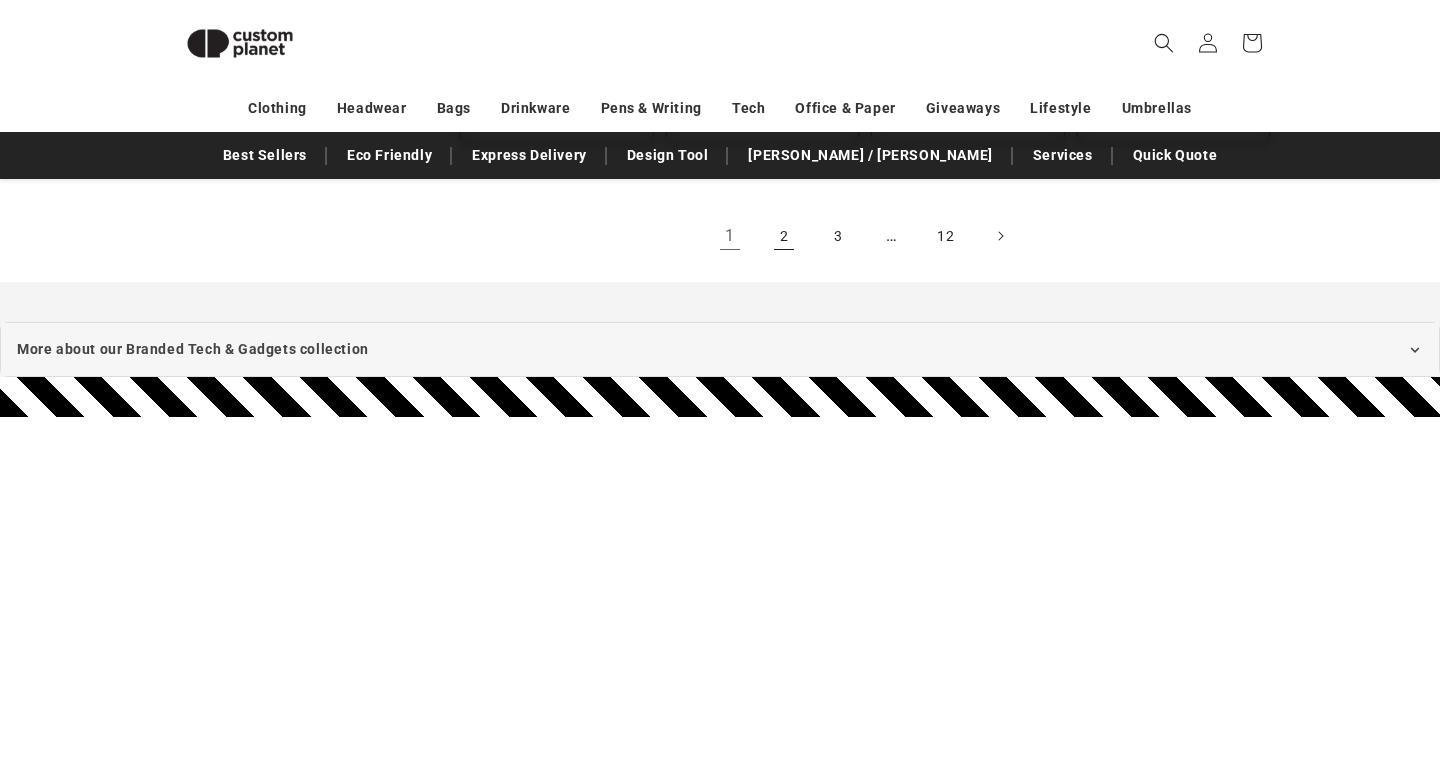 click on "2" at bounding box center [784, 236] 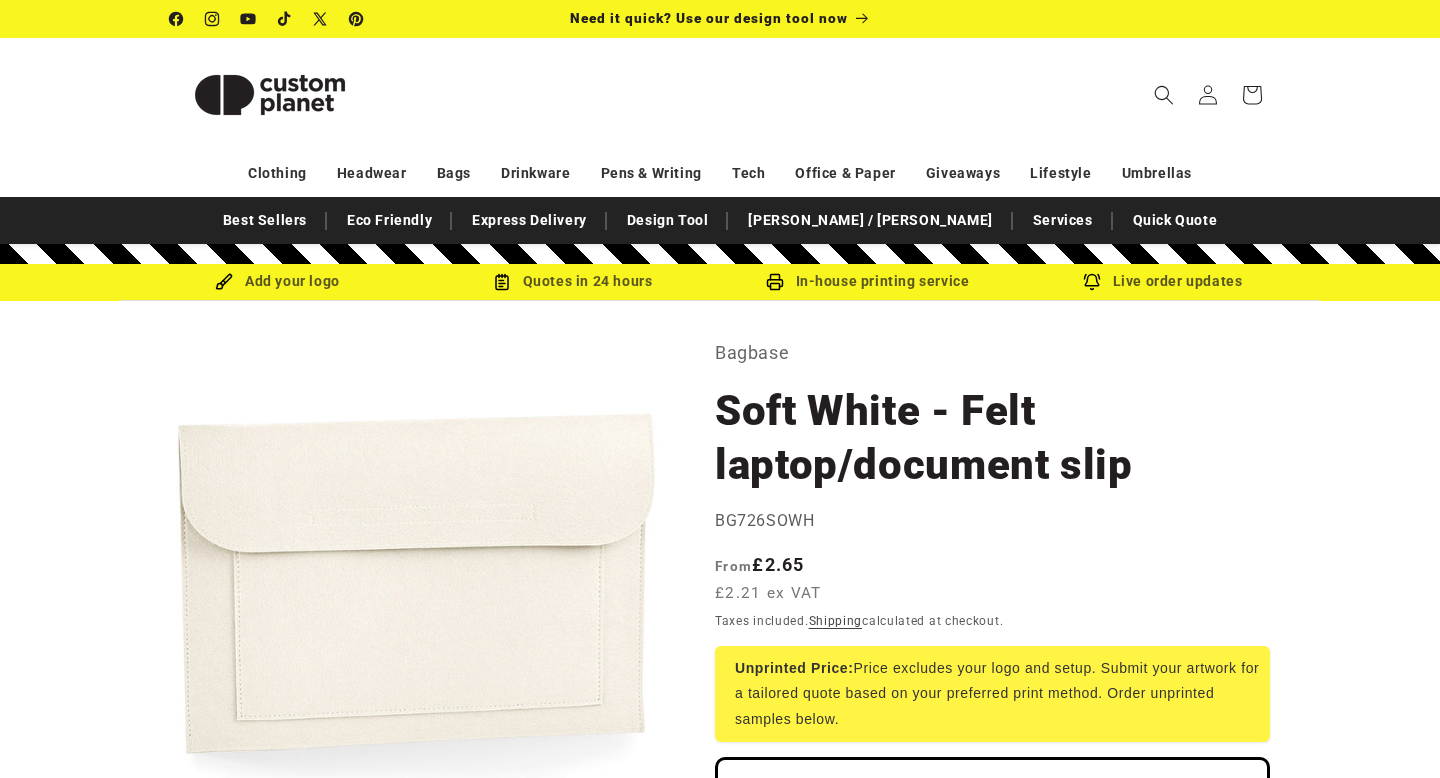 scroll, scrollTop: 0, scrollLeft: 0, axis: both 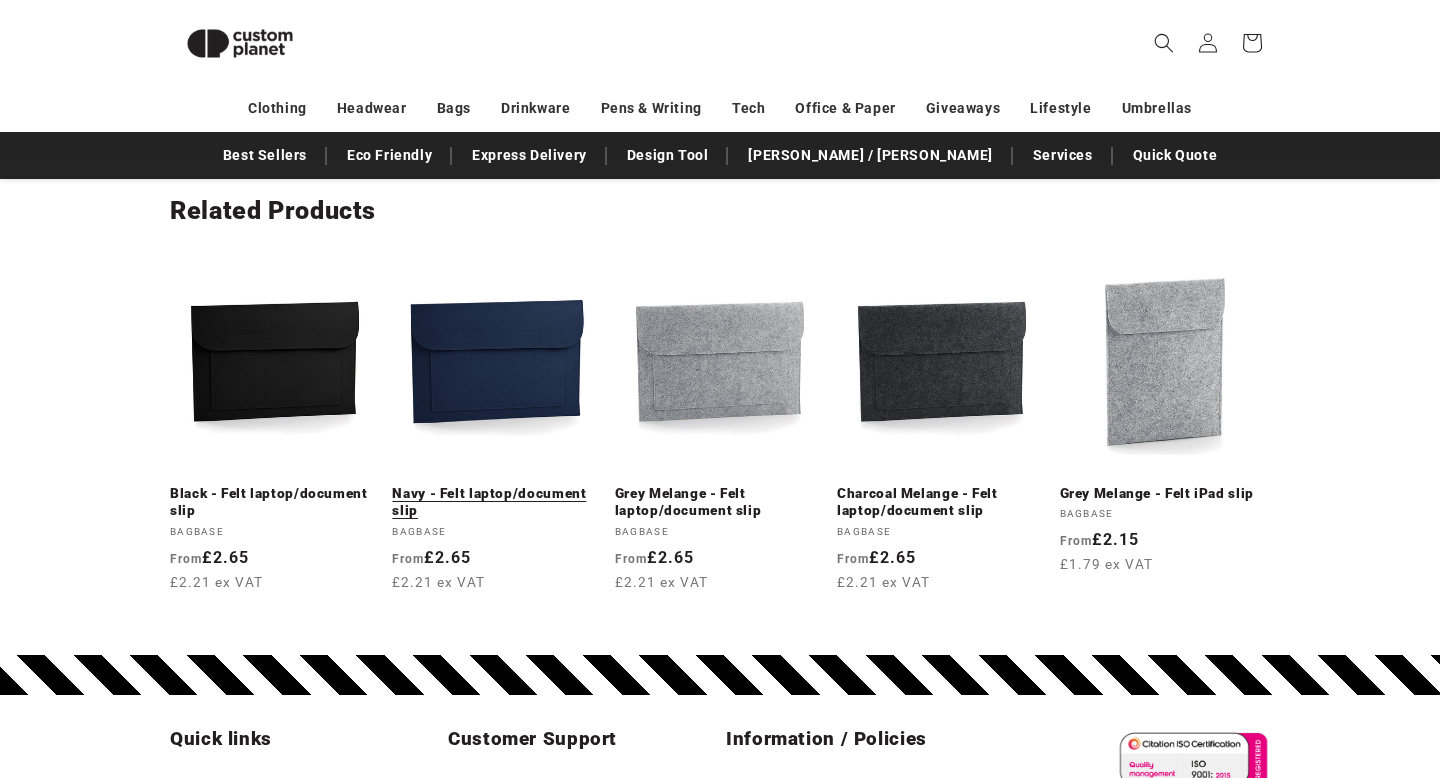 click on "Navy - Felt laptop/document slip" at bounding box center [497, 502] 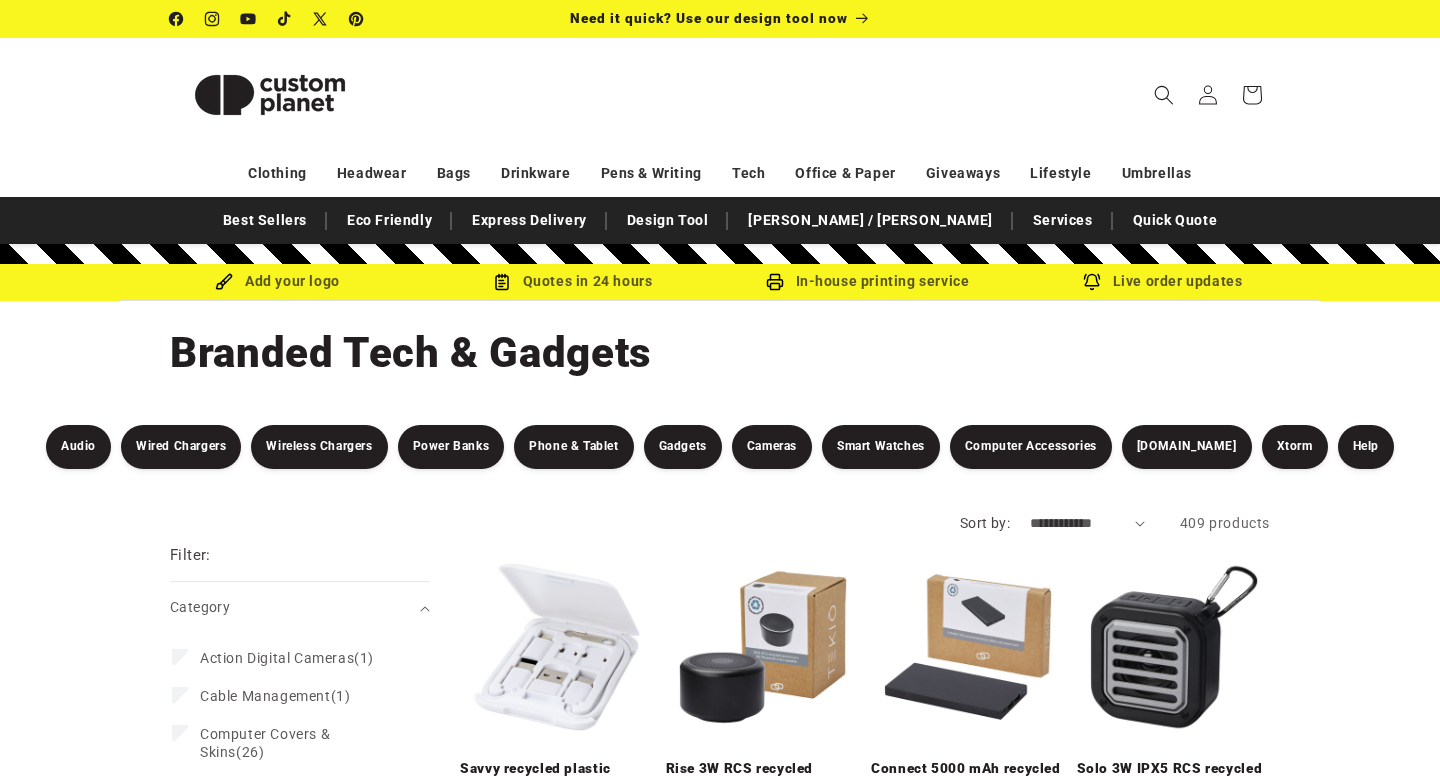 scroll, scrollTop: 0, scrollLeft: 0, axis: both 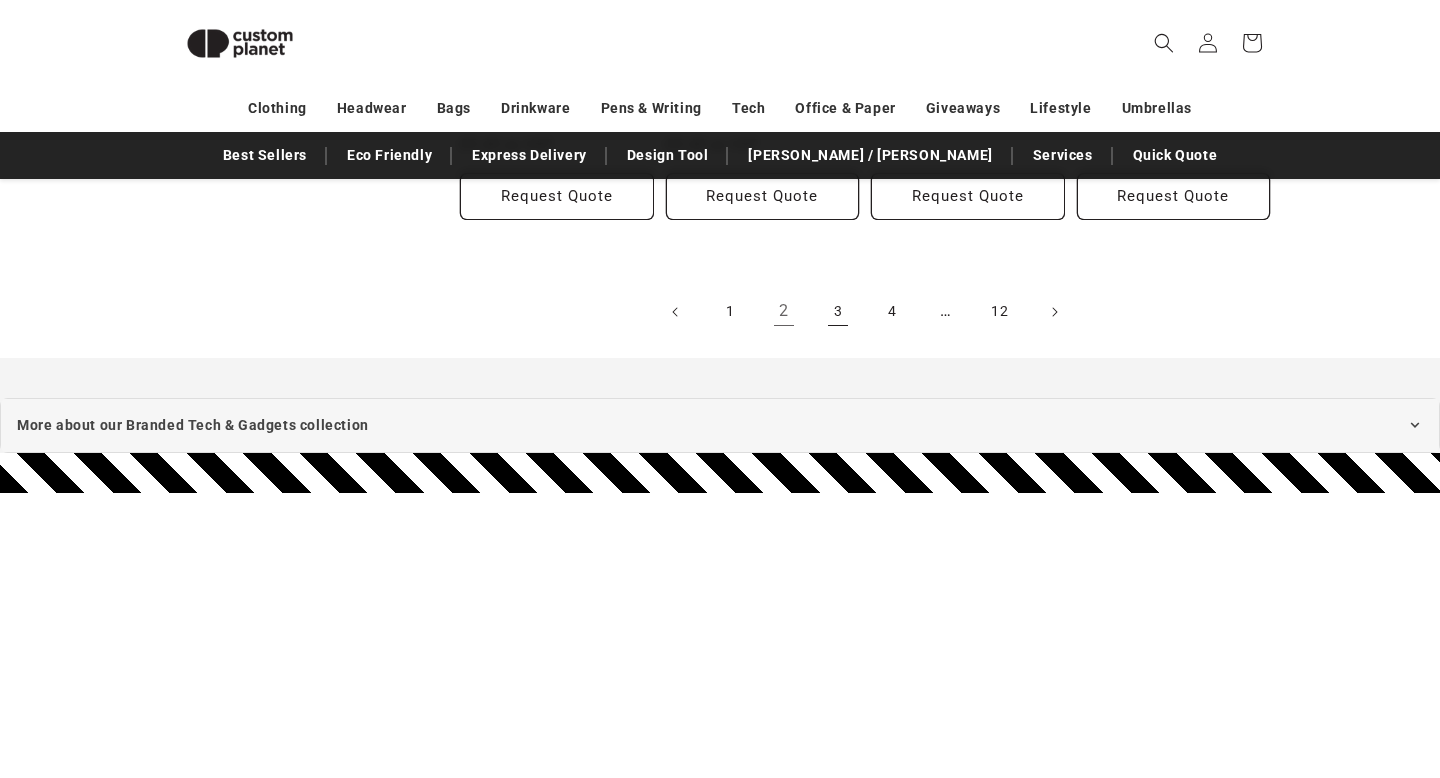 click on "3" at bounding box center [838, 312] 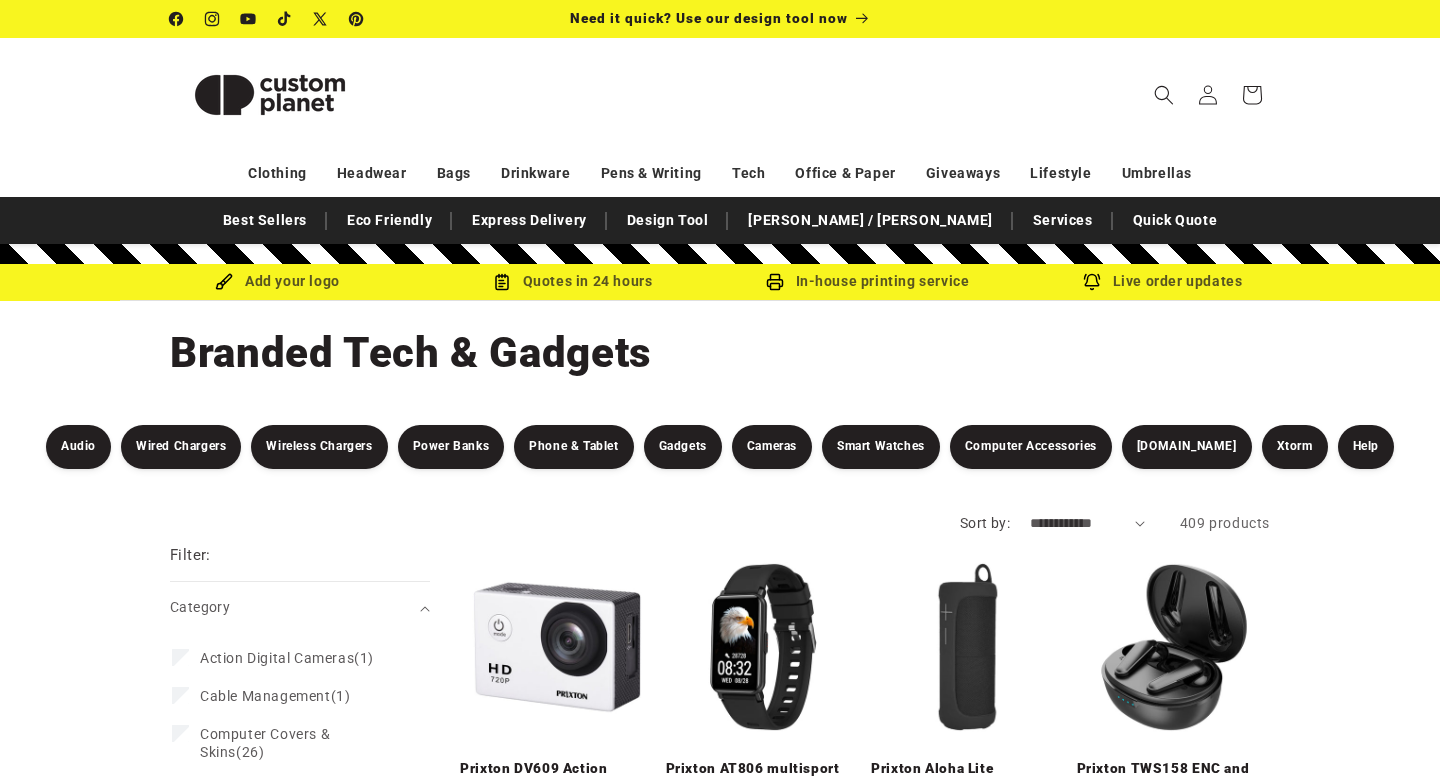 scroll, scrollTop: 0, scrollLeft: 0, axis: both 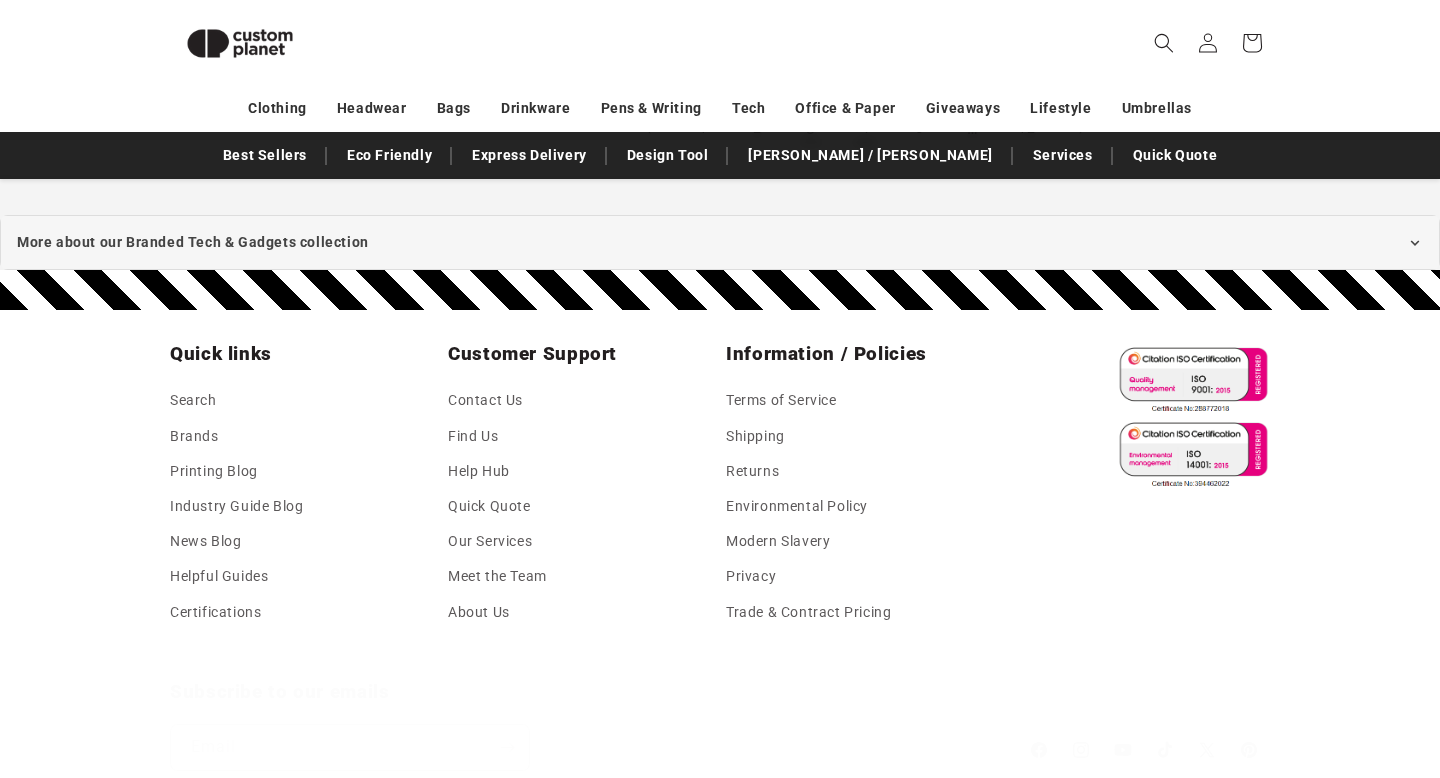 click on "4" at bounding box center (865, 129) 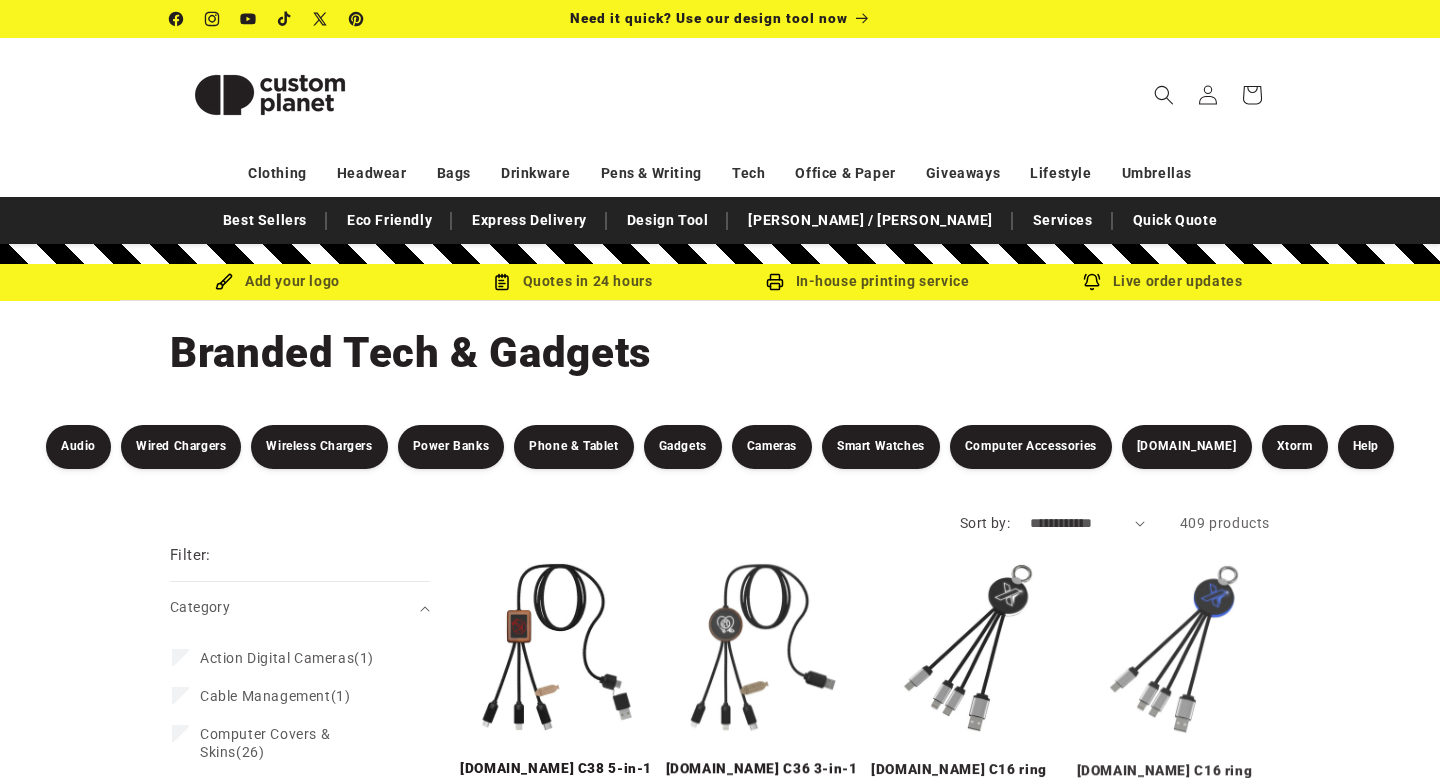 scroll, scrollTop: 0, scrollLeft: 0, axis: both 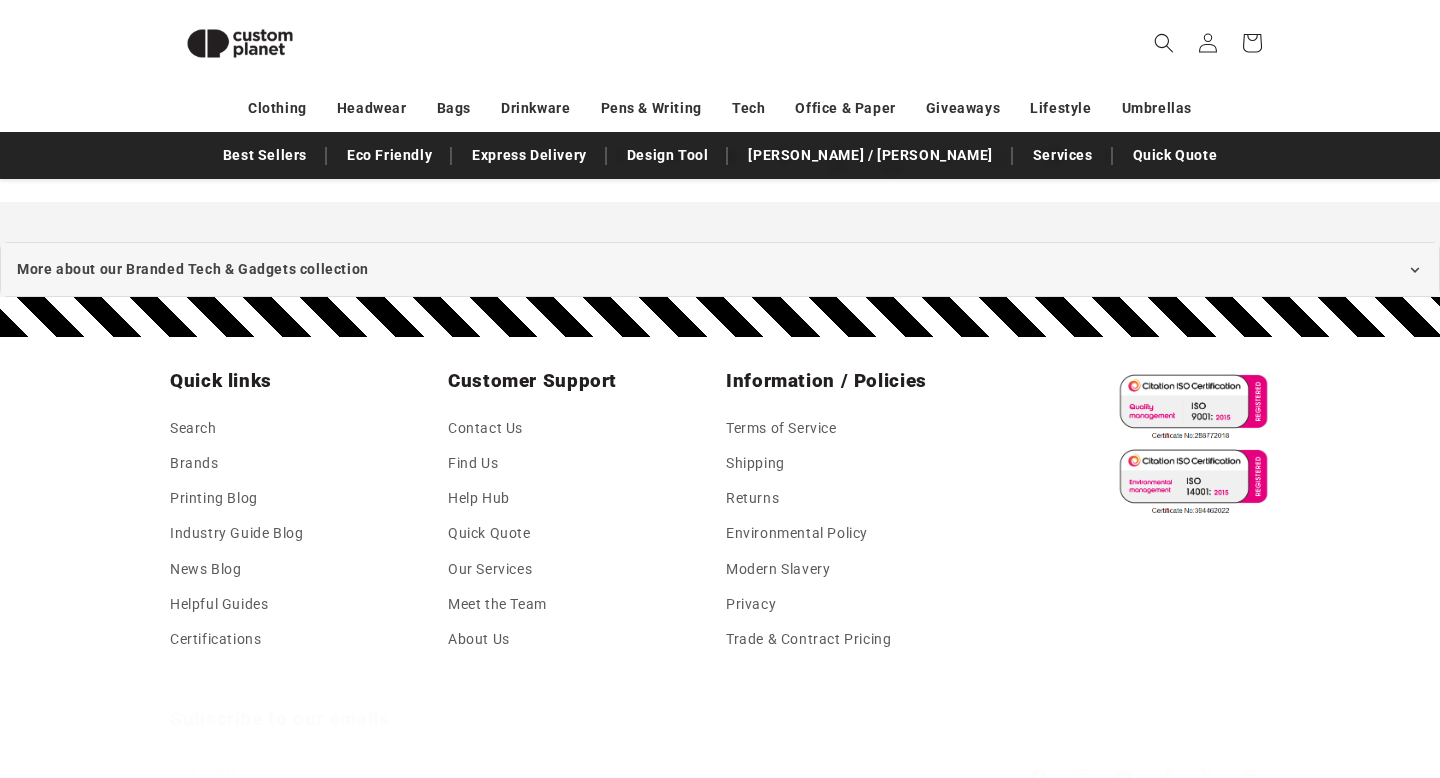 click on "5" at bounding box center [892, 156] 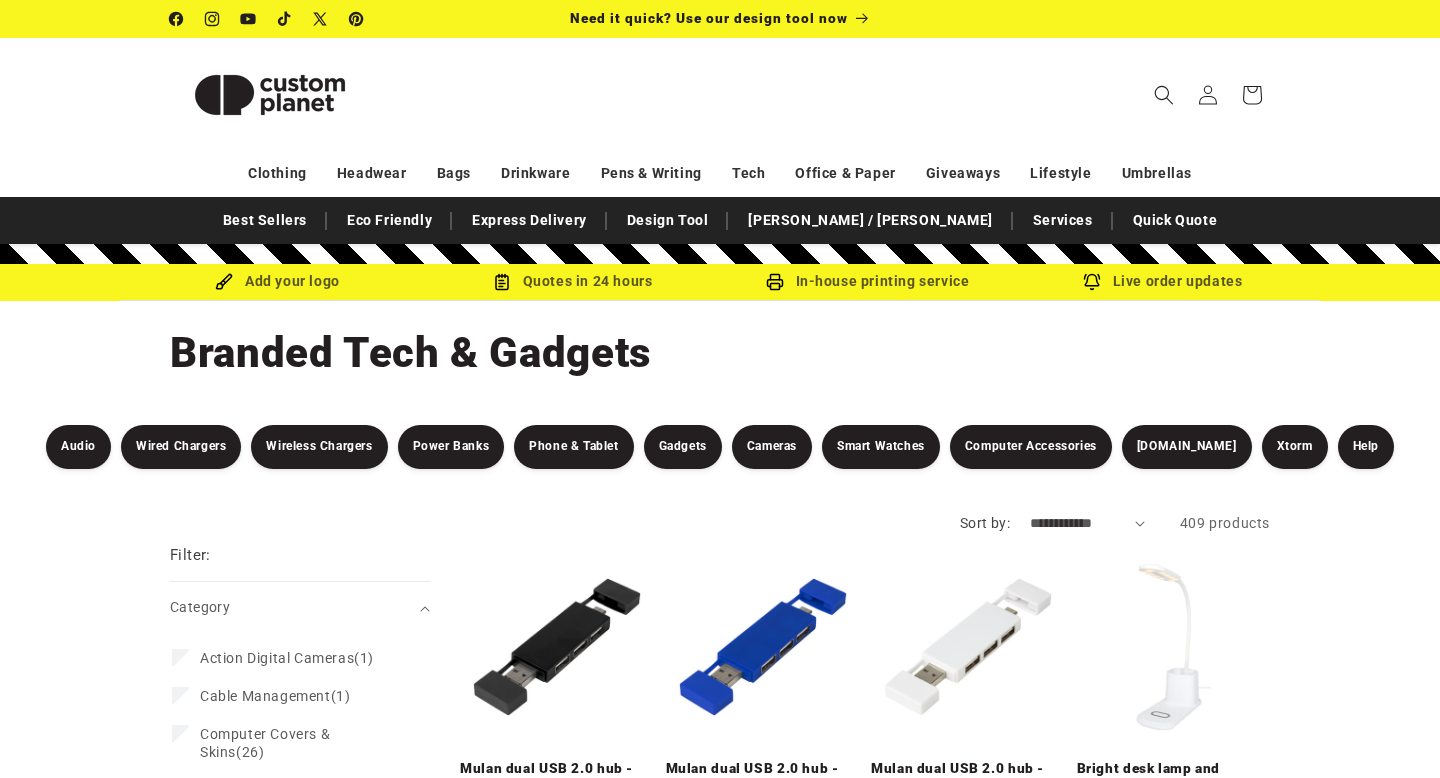 scroll, scrollTop: 0, scrollLeft: 0, axis: both 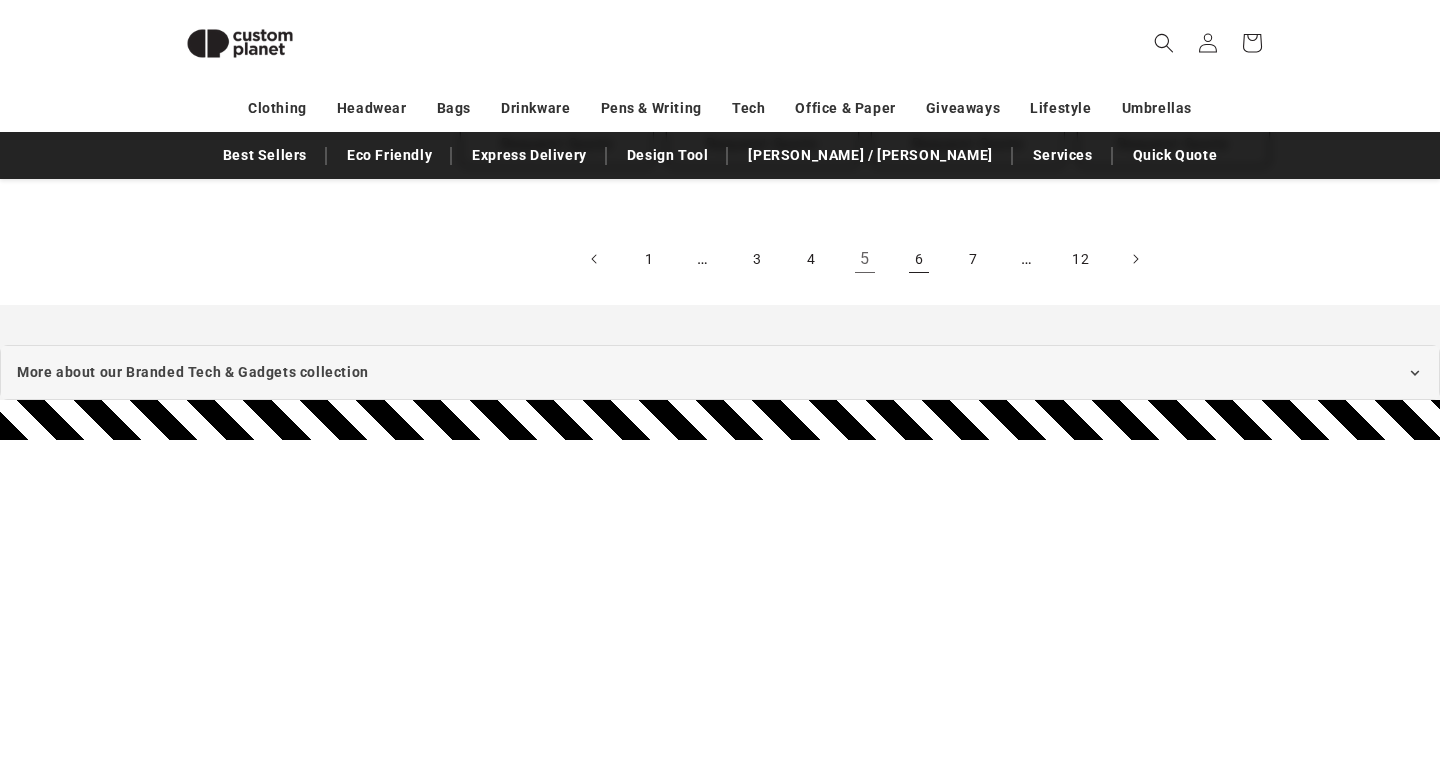 click on "6" at bounding box center (919, 259) 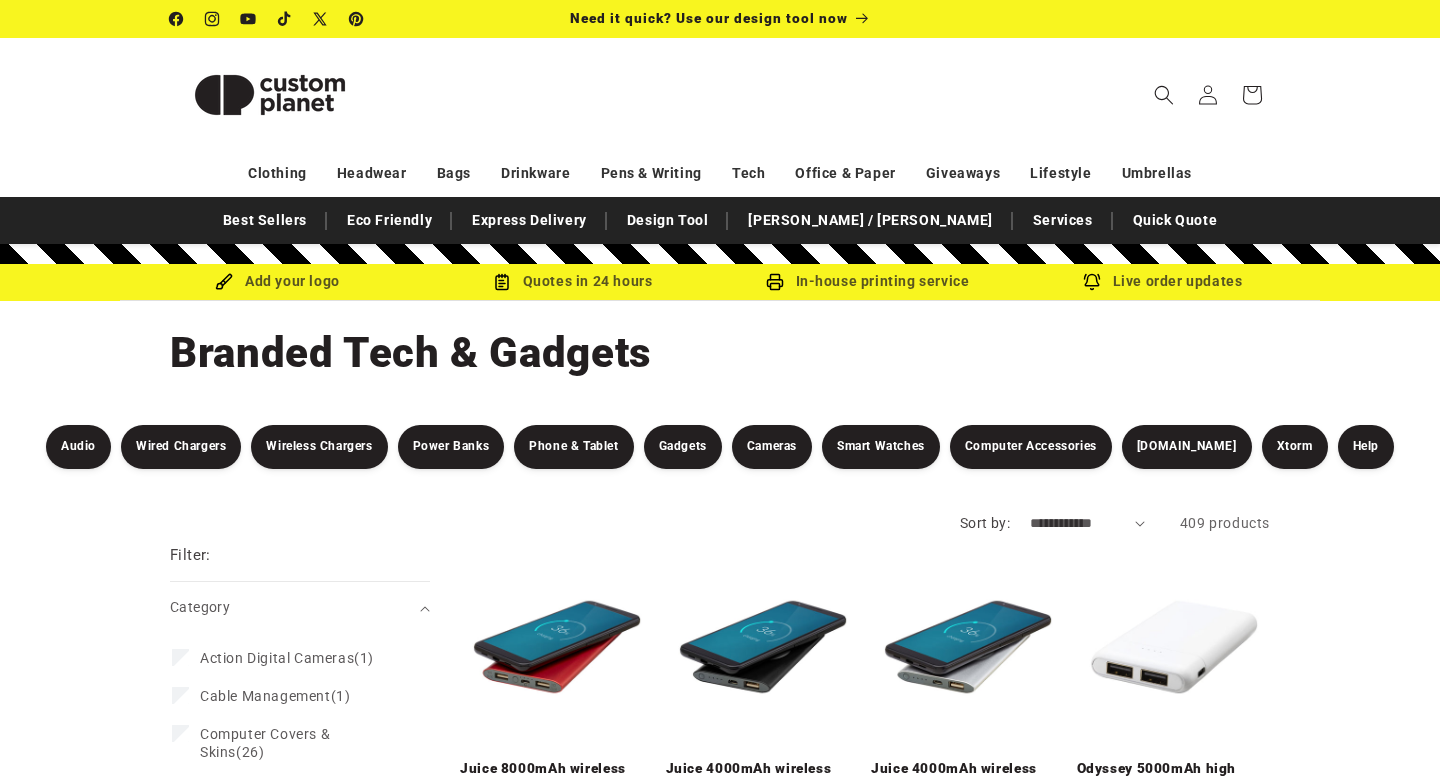 scroll, scrollTop: 0, scrollLeft: 0, axis: both 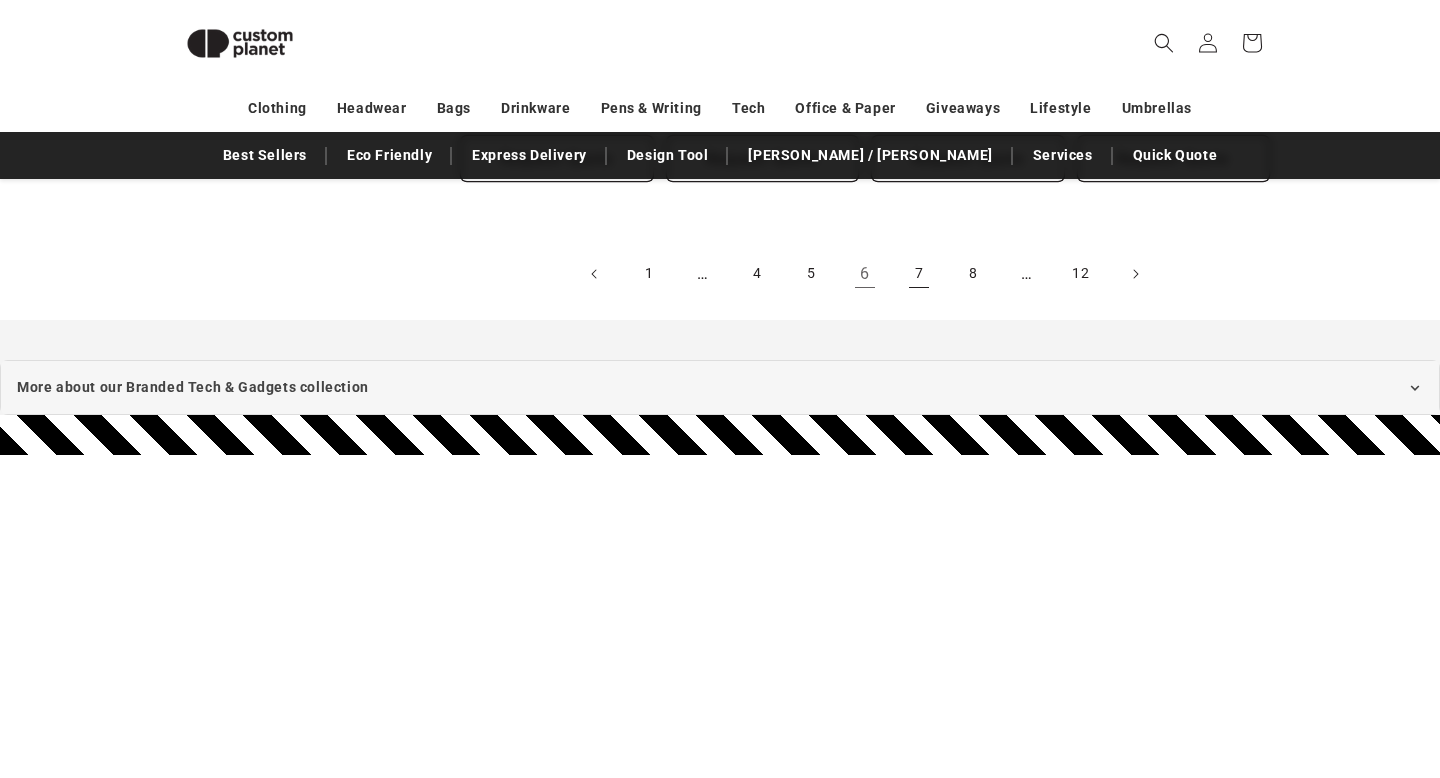 click on "7" at bounding box center (919, 274) 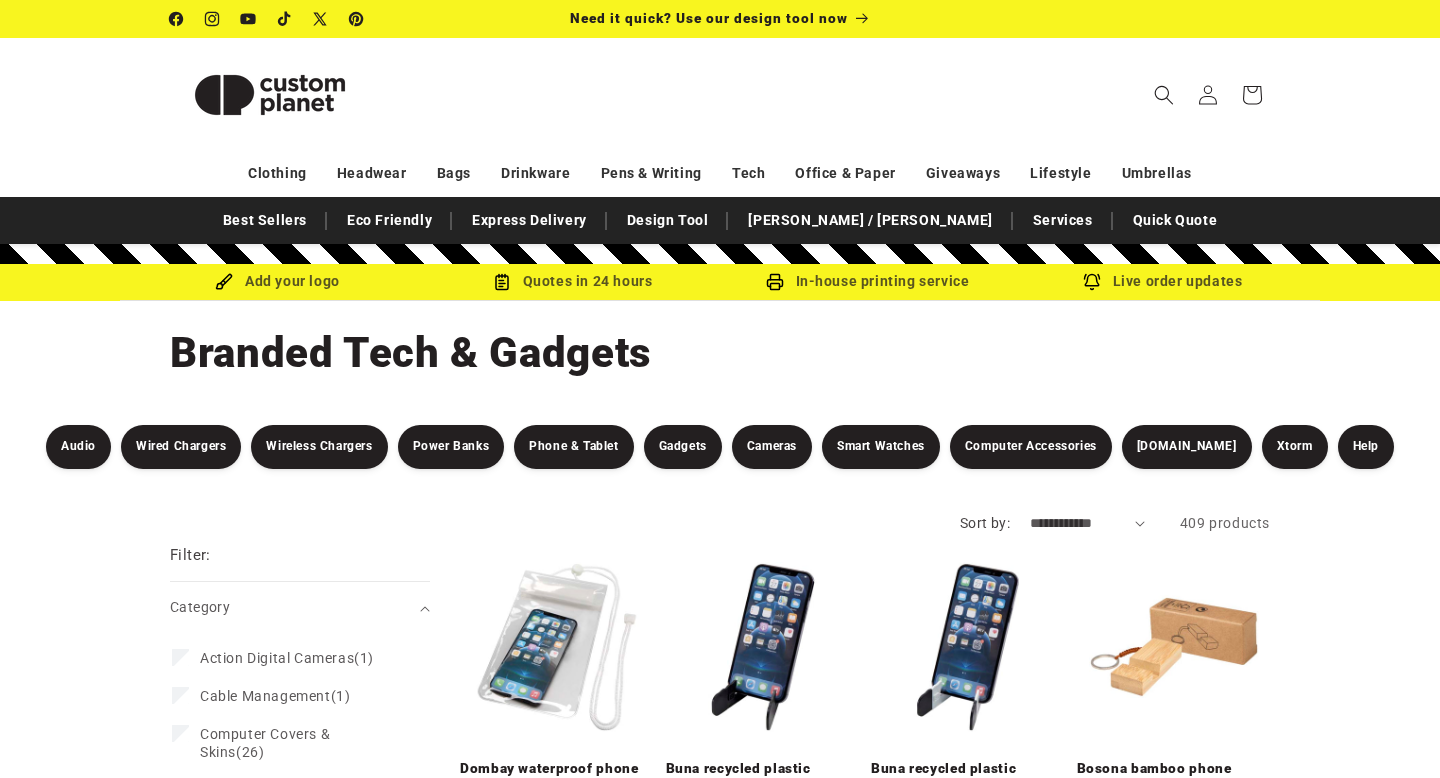 scroll, scrollTop: 0, scrollLeft: 0, axis: both 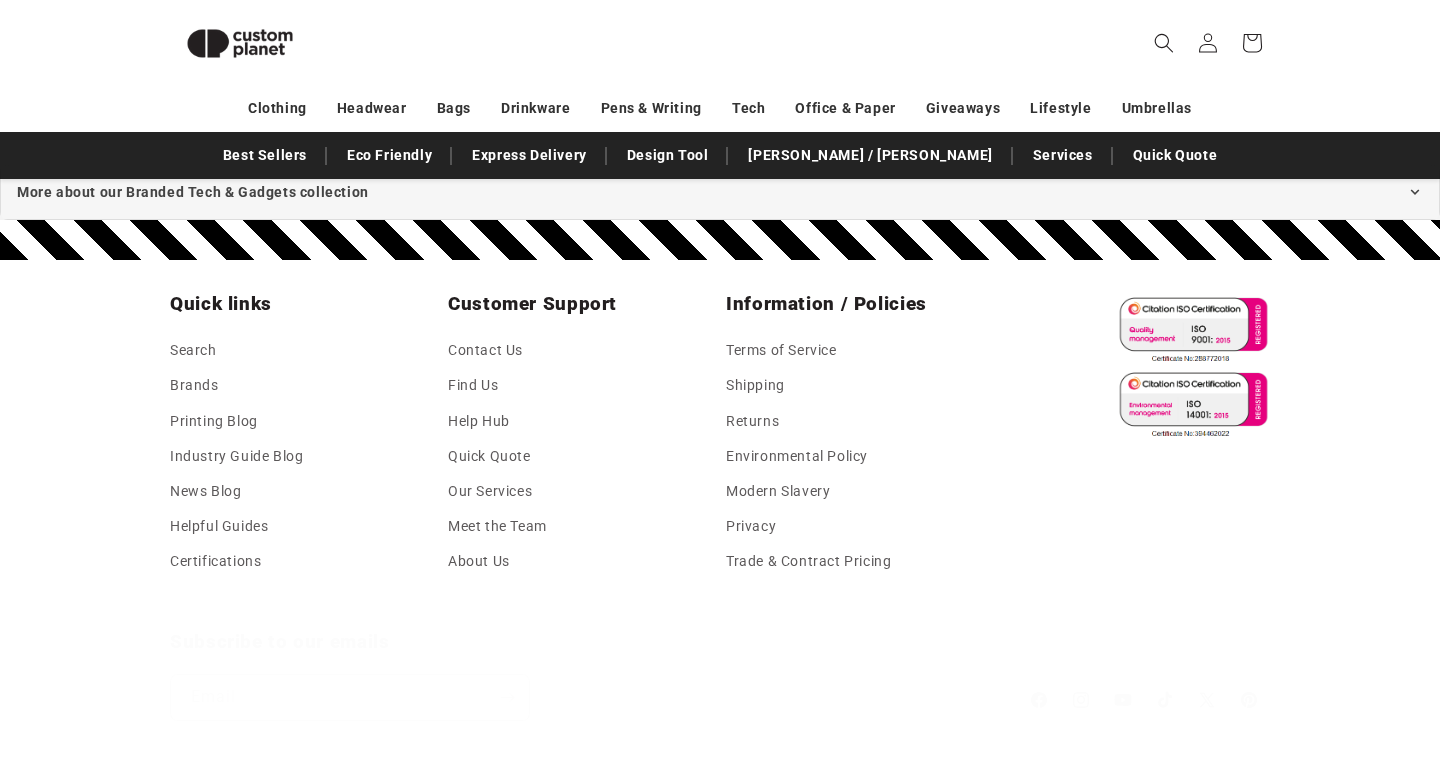 click on "8" at bounding box center (919, 79) 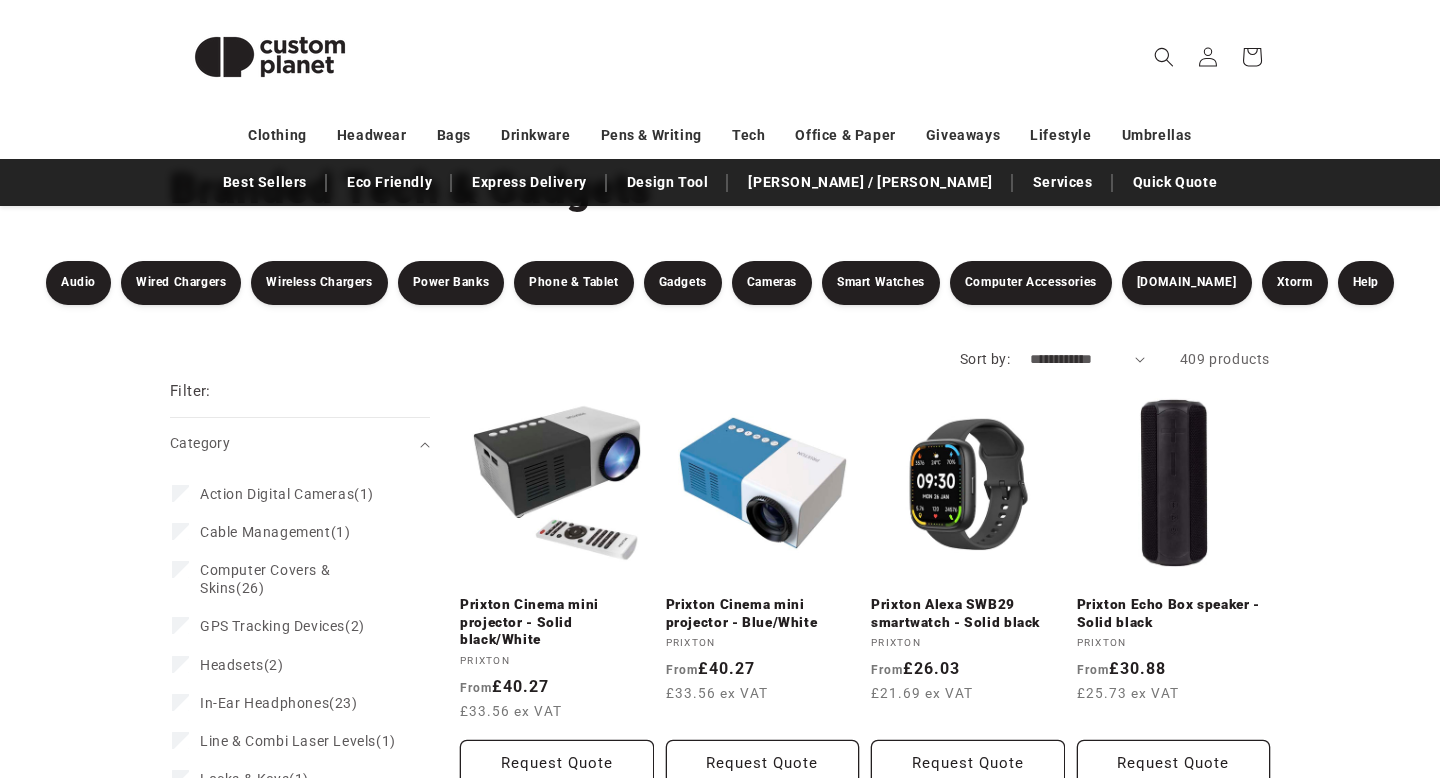 scroll, scrollTop: 0, scrollLeft: 0, axis: both 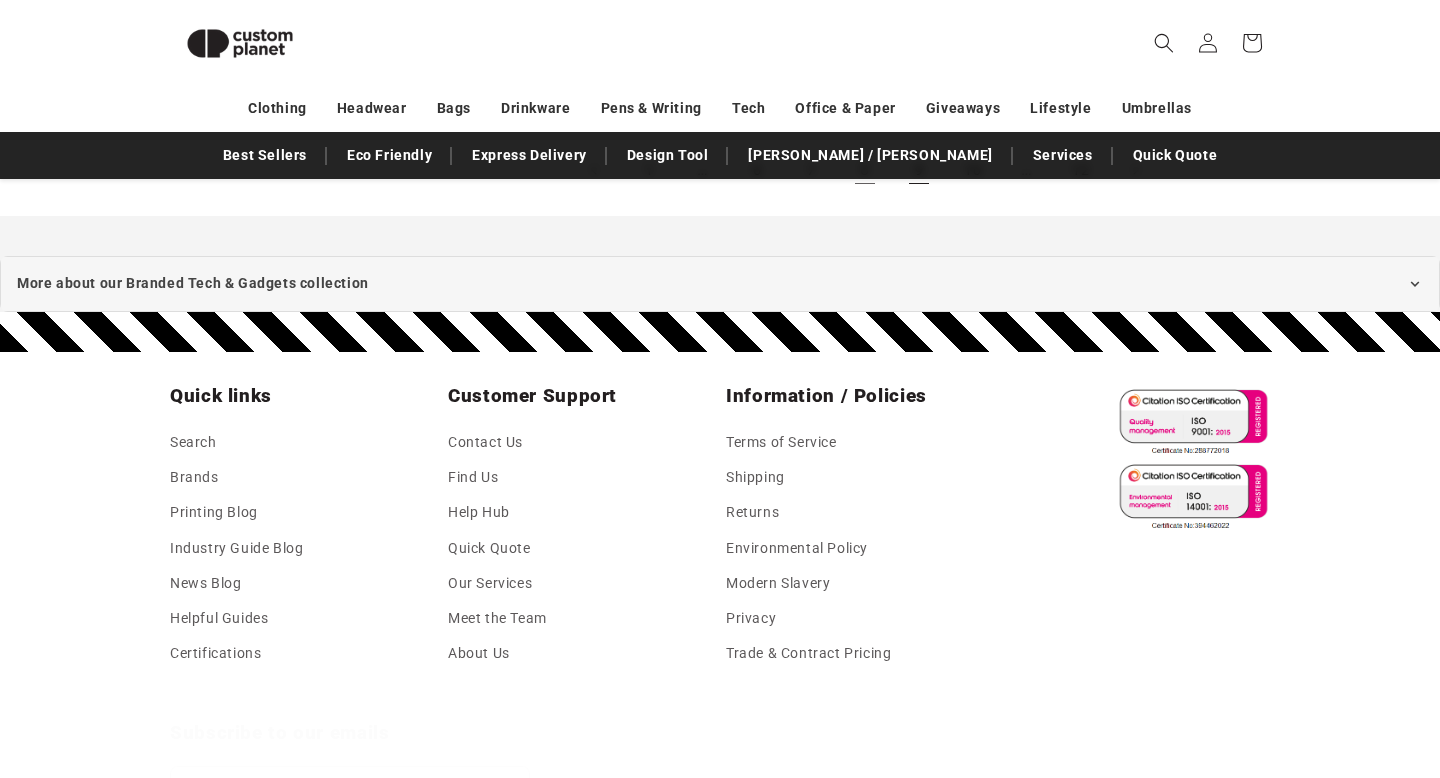 click on "9" at bounding box center (919, 170) 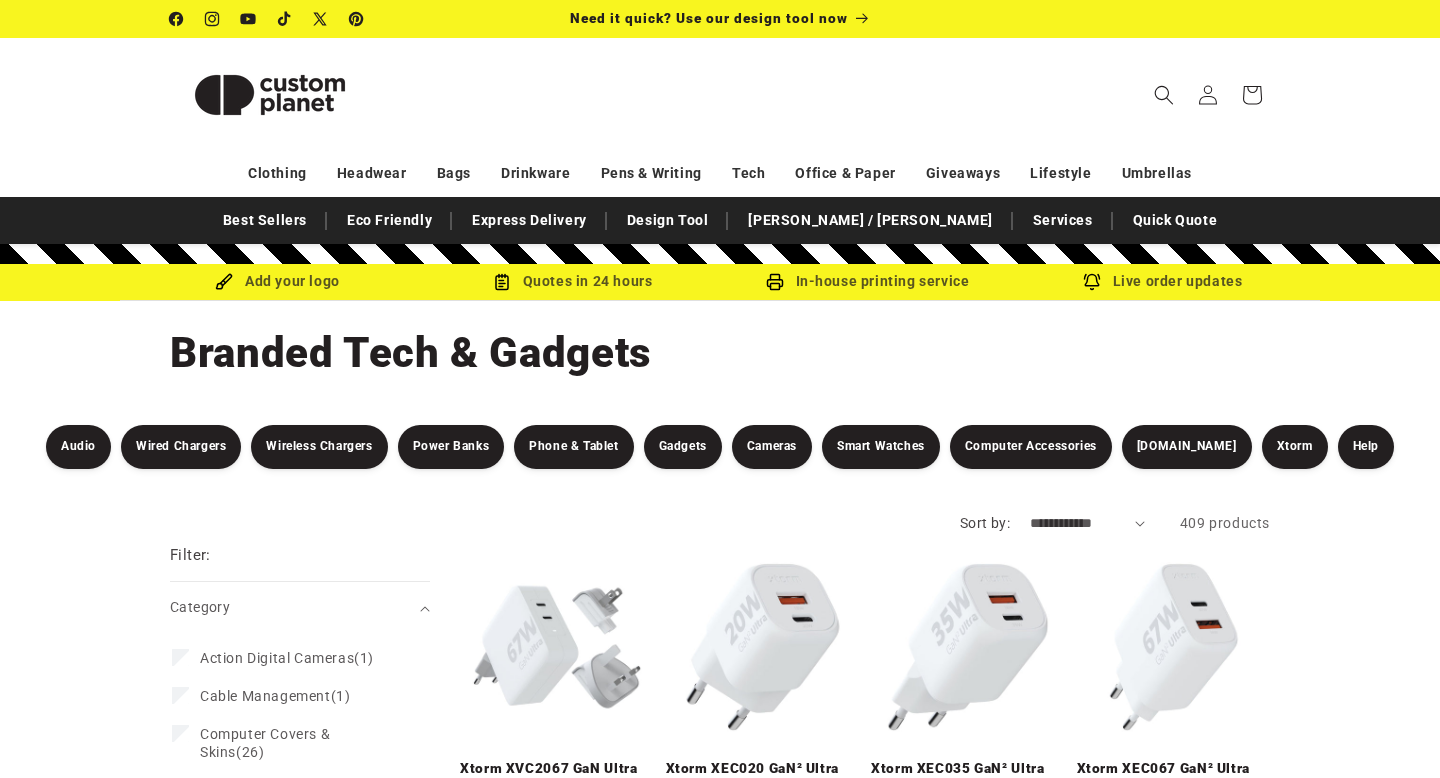 scroll, scrollTop: 1, scrollLeft: 0, axis: vertical 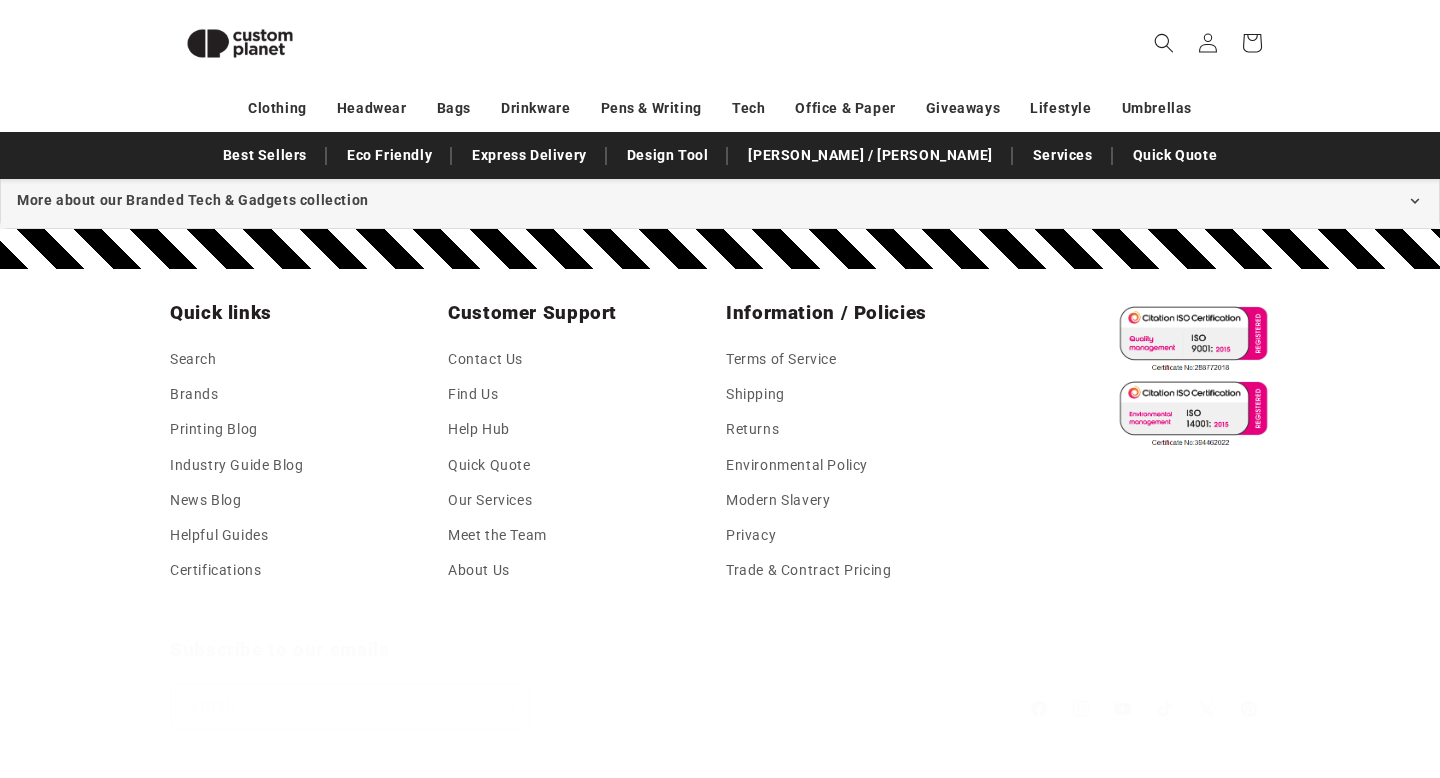 click on "10" at bounding box center (946, 87) 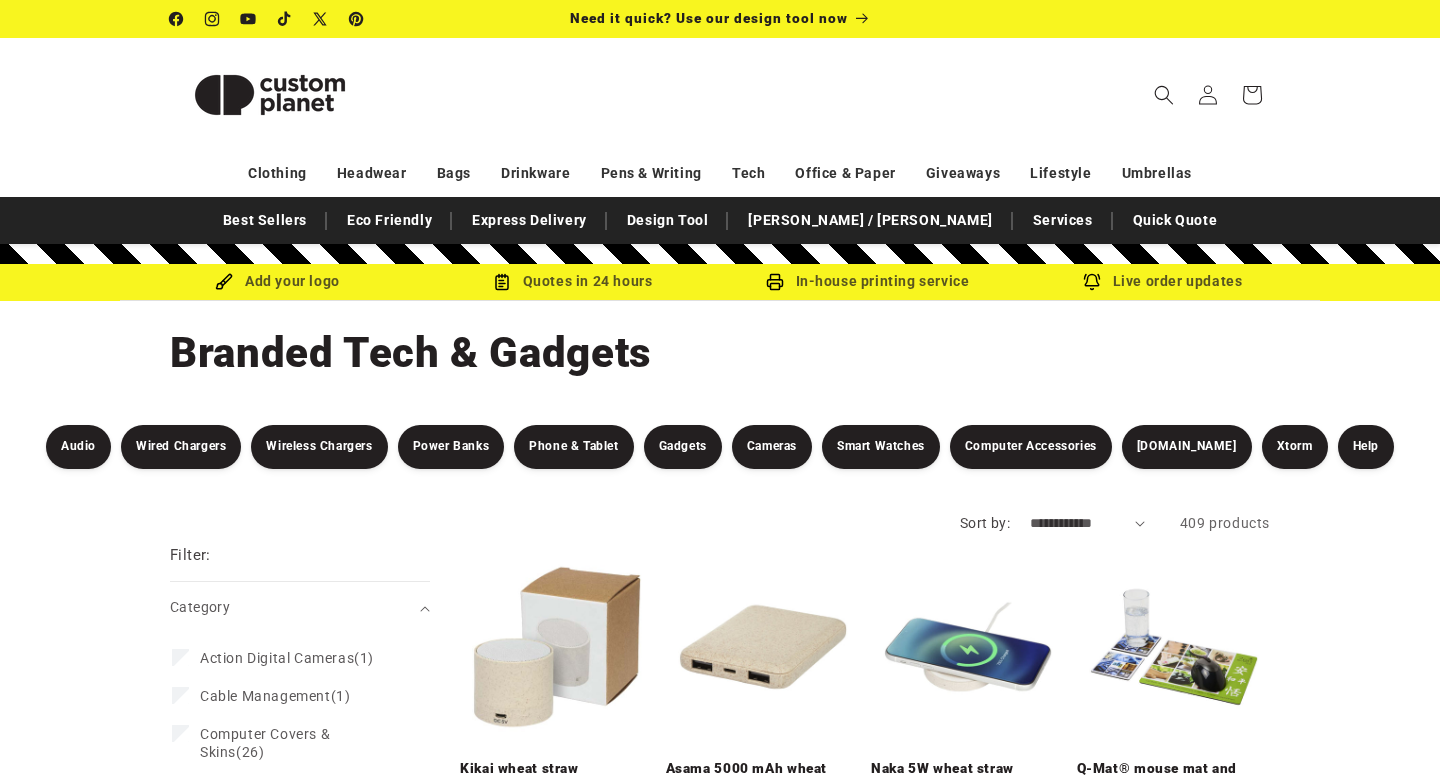 scroll, scrollTop: 0, scrollLeft: 0, axis: both 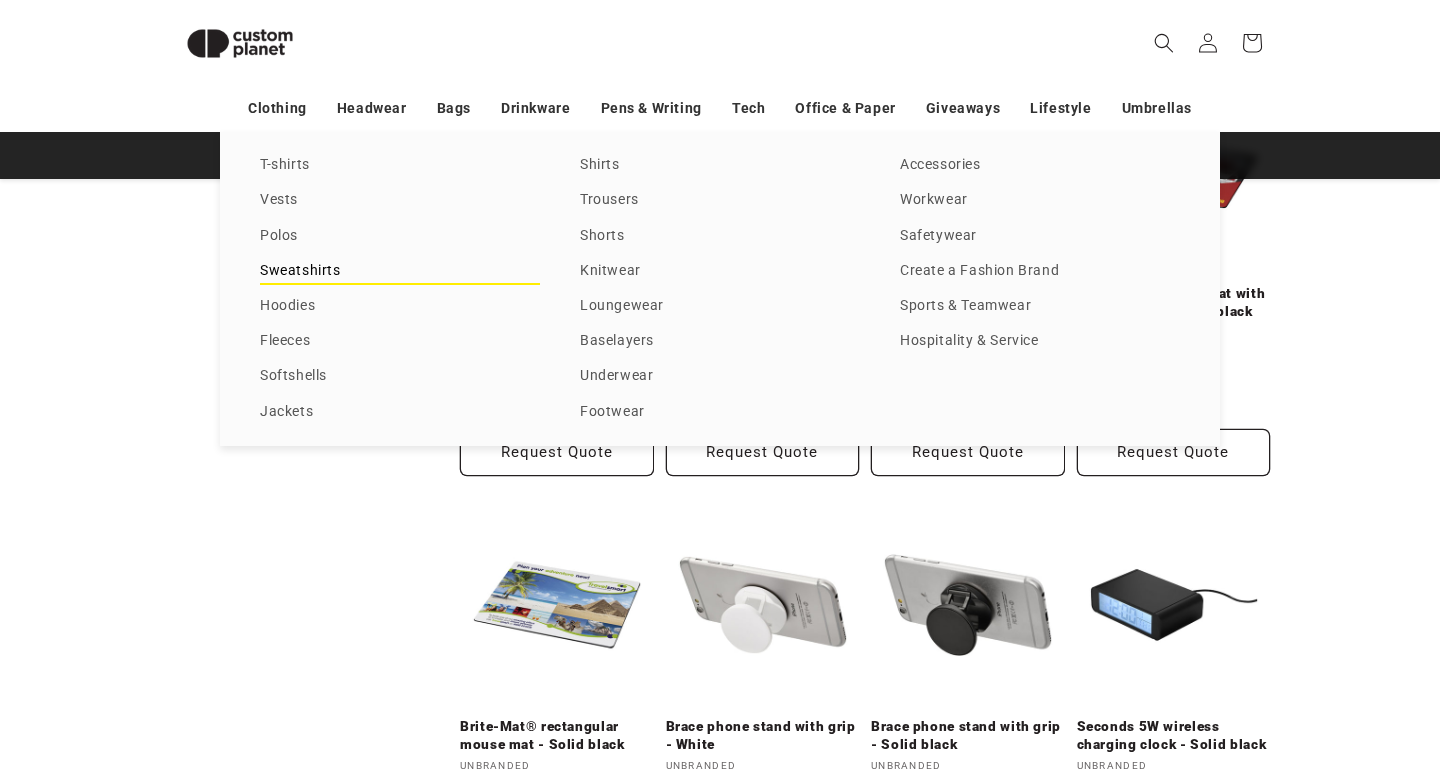 click on "Sweatshirts" at bounding box center (400, 271) 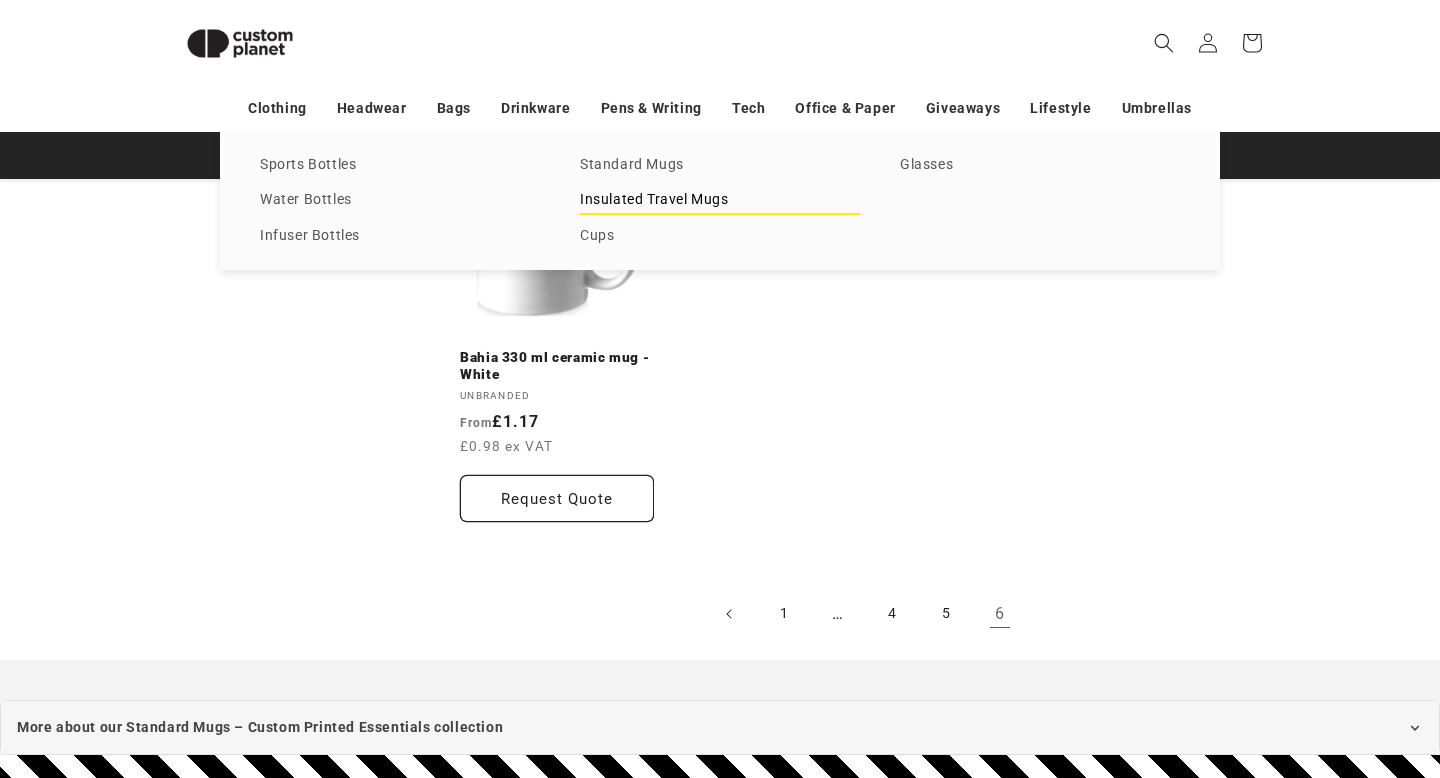 scroll, scrollTop: 1582, scrollLeft: 0, axis: vertical 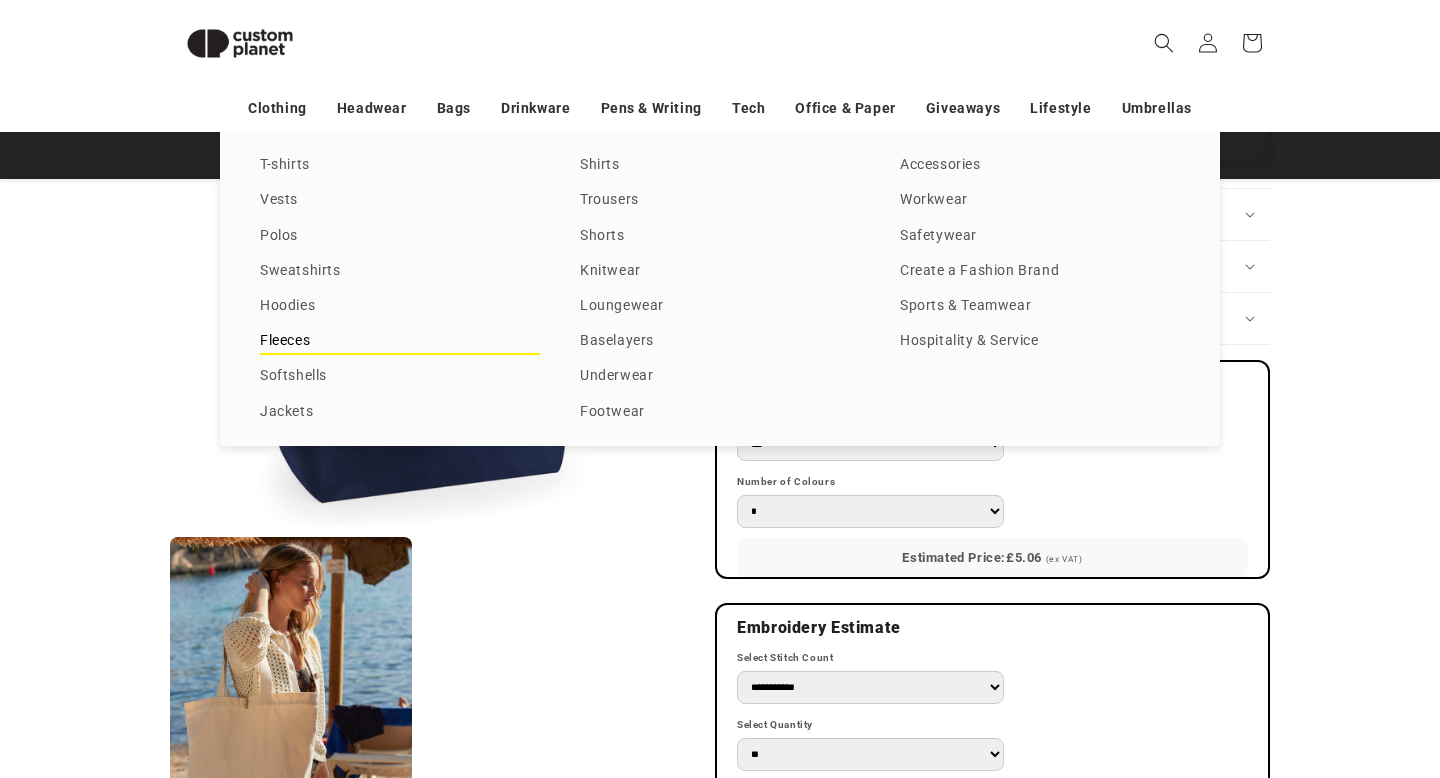 click on "Fleeces" at bounding box center [400, 341] 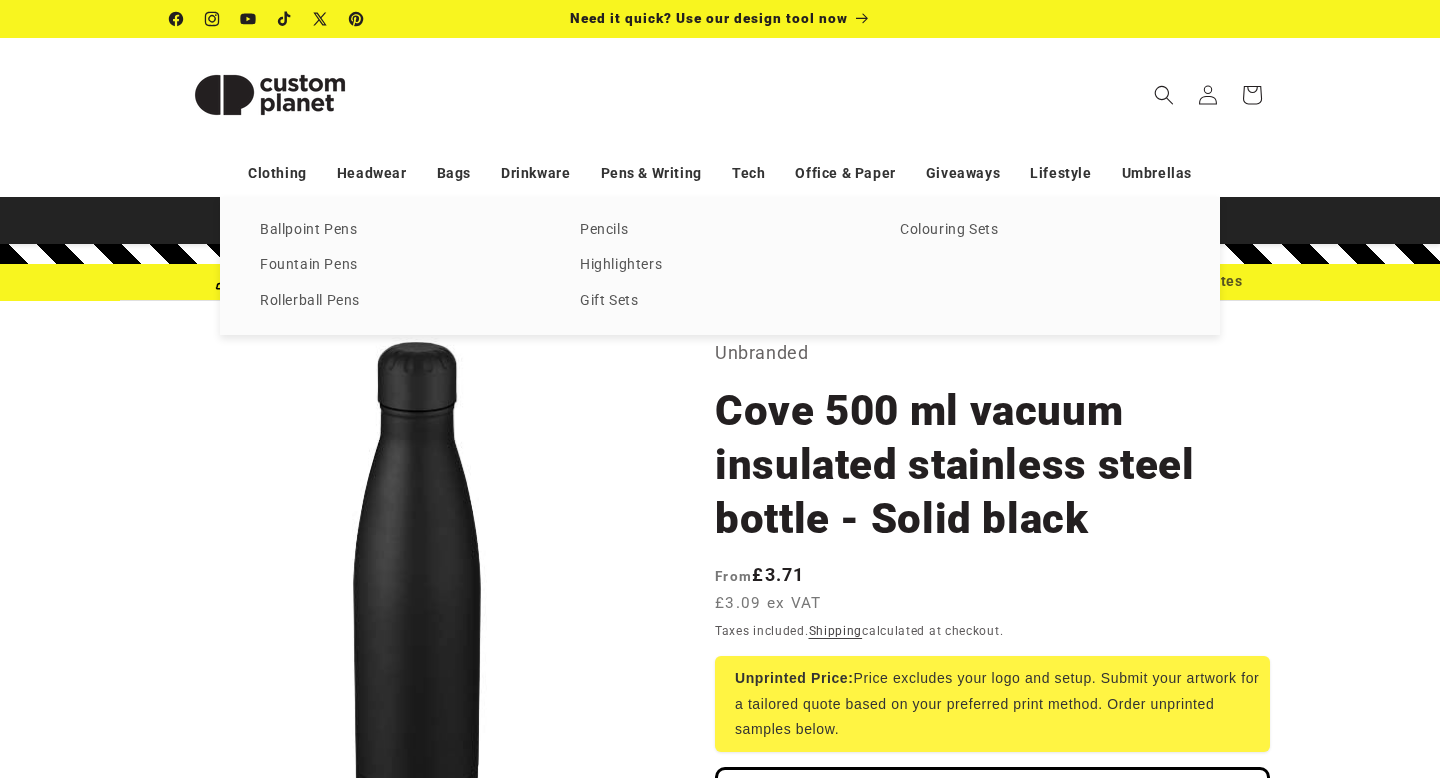 scroll, scrollTop: 161, scrollLeft: 0, axis: vertical 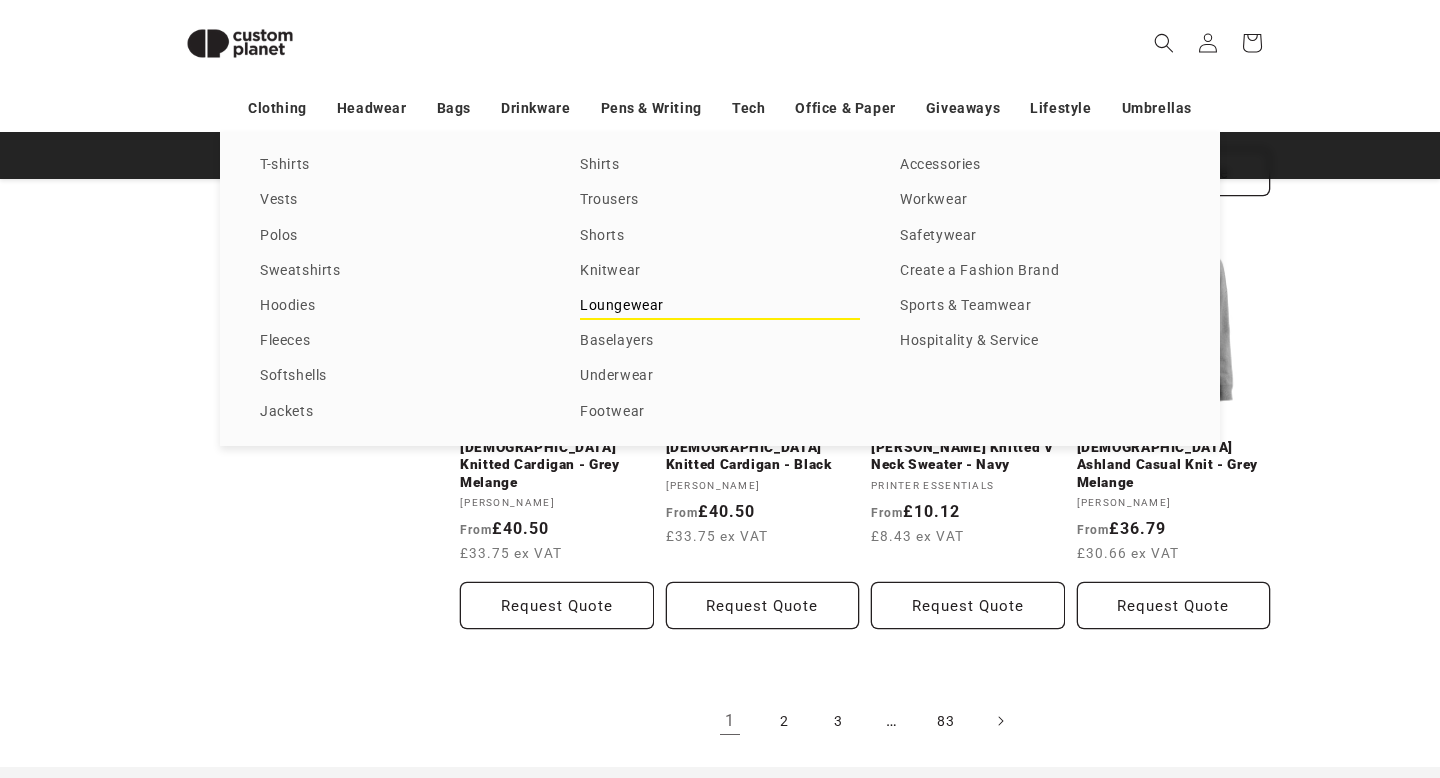 click on "Loungewear" at bounding box center [720, 306] 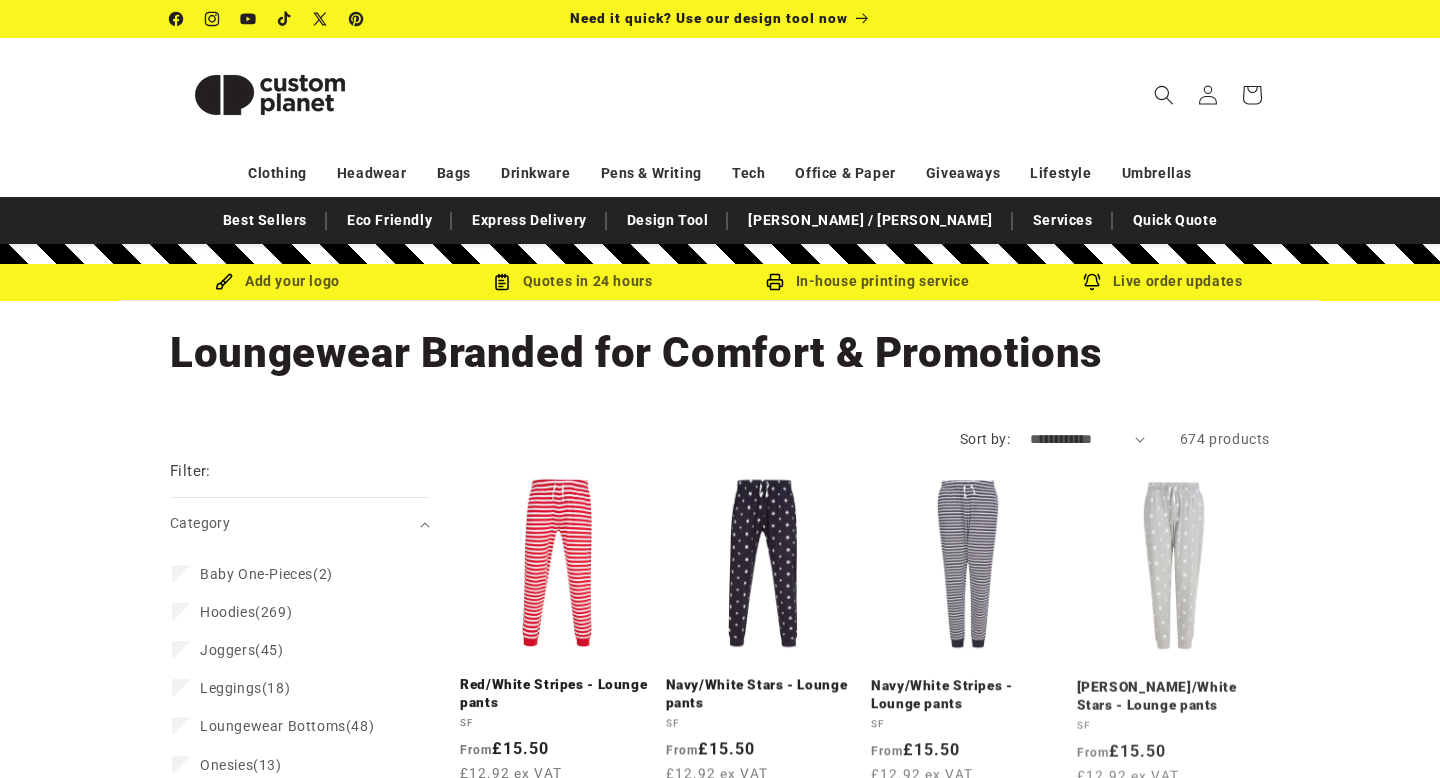 scroll, scrollTop: 0, scrollLeft: 0, axis: both 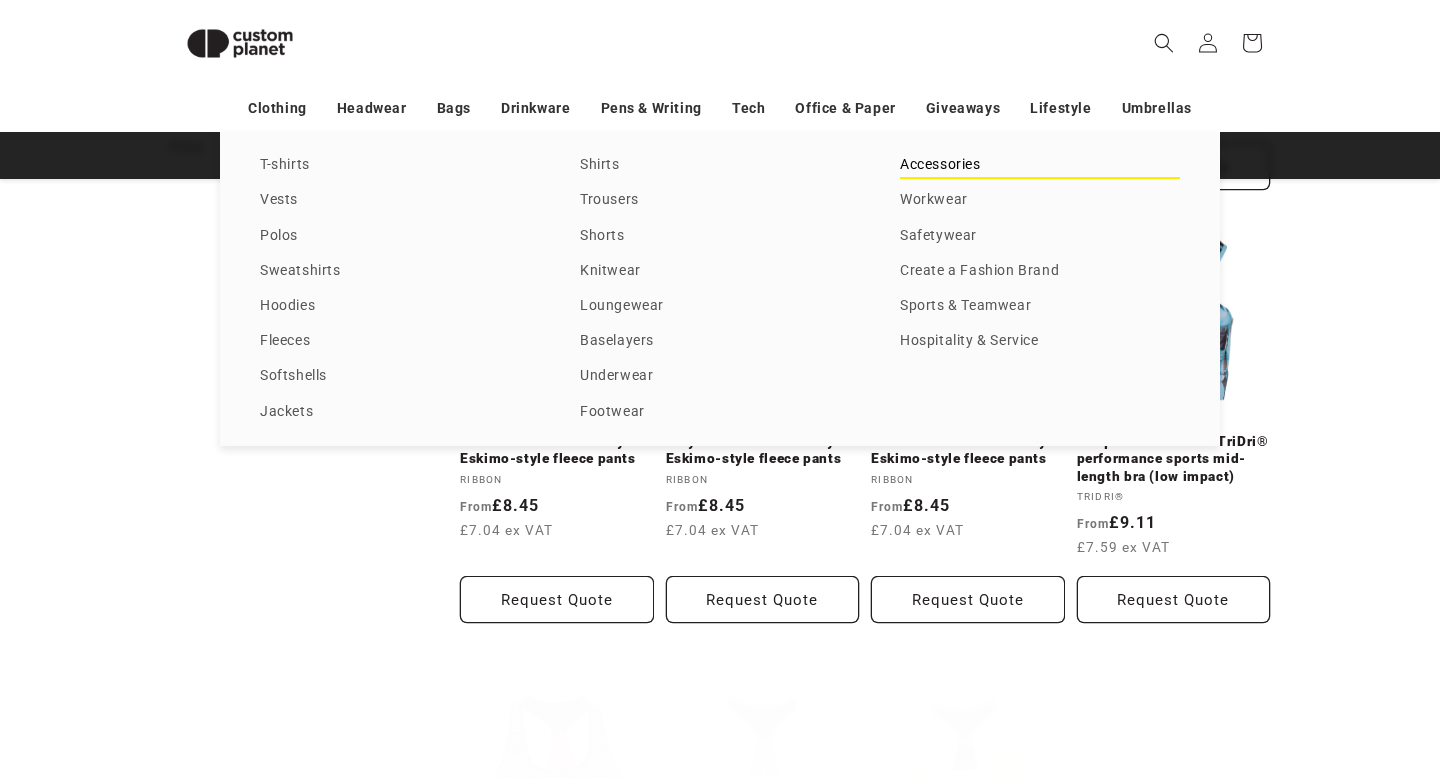 click on "Accessories" at bounding box center (1040, 165) 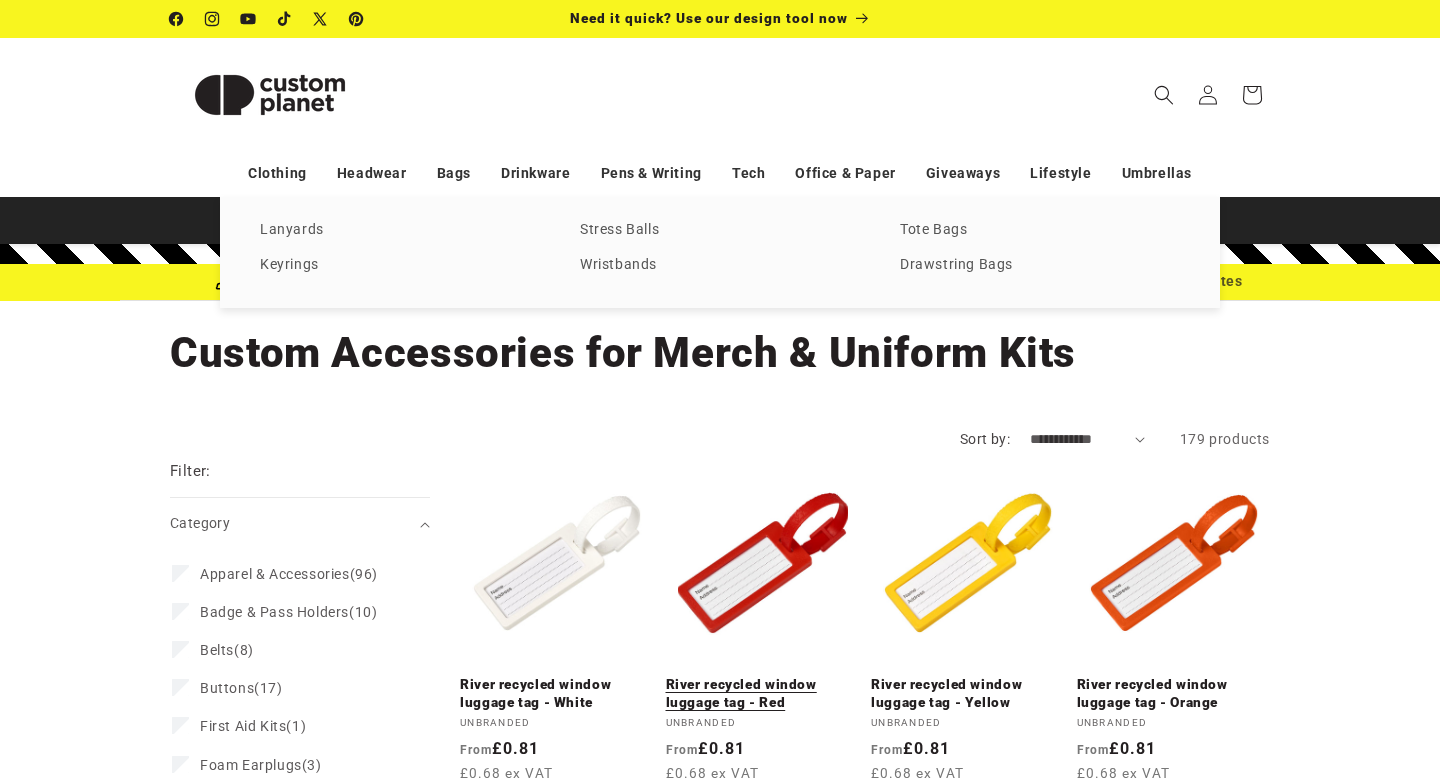 scroll, scrollTop: 0, scrollLeft: 0, axis: both 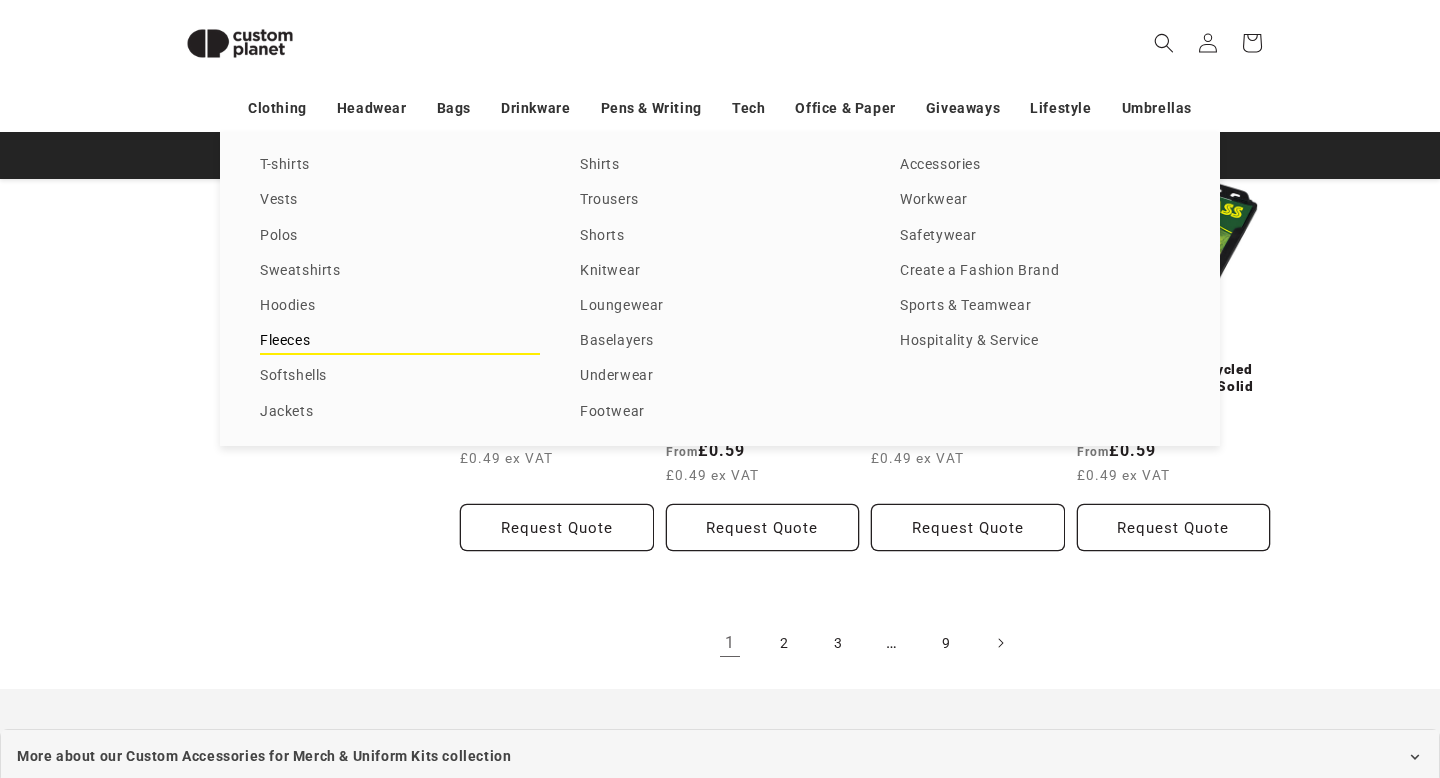 click on "Fleeces" at bounding box center (400, 341) 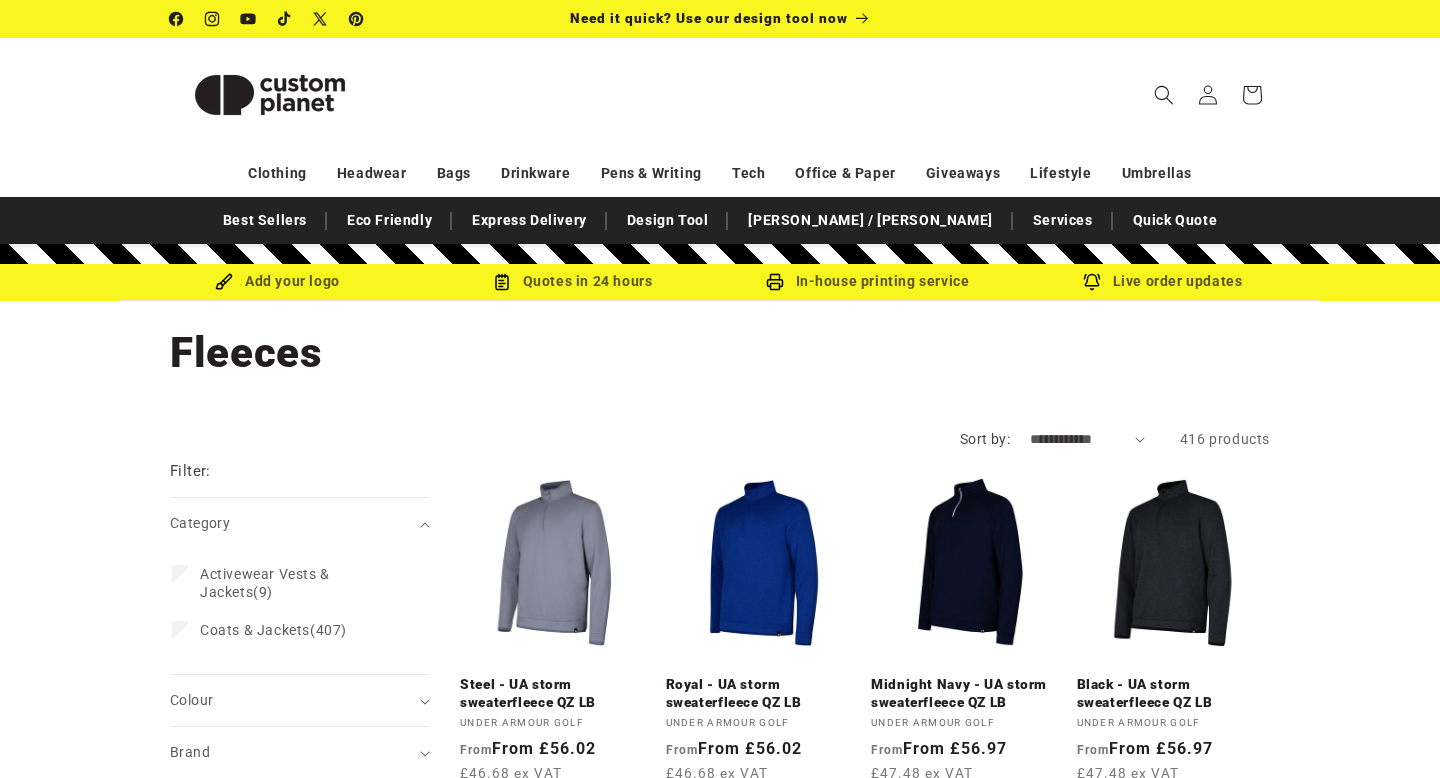 scroll, scrollTop: 0, scrollLeft: 0, axis: both 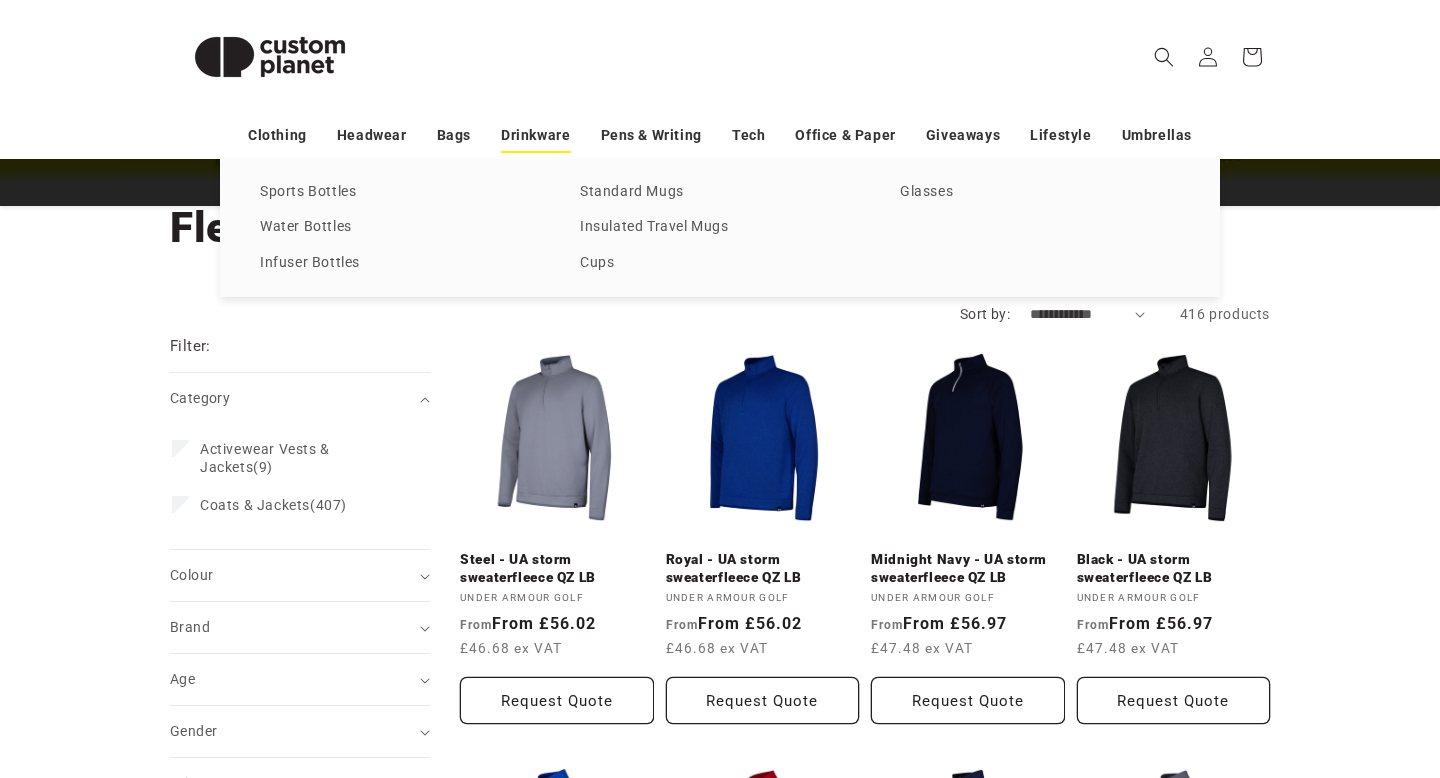 click on "Drinkware" at bounding box center (535, 135) 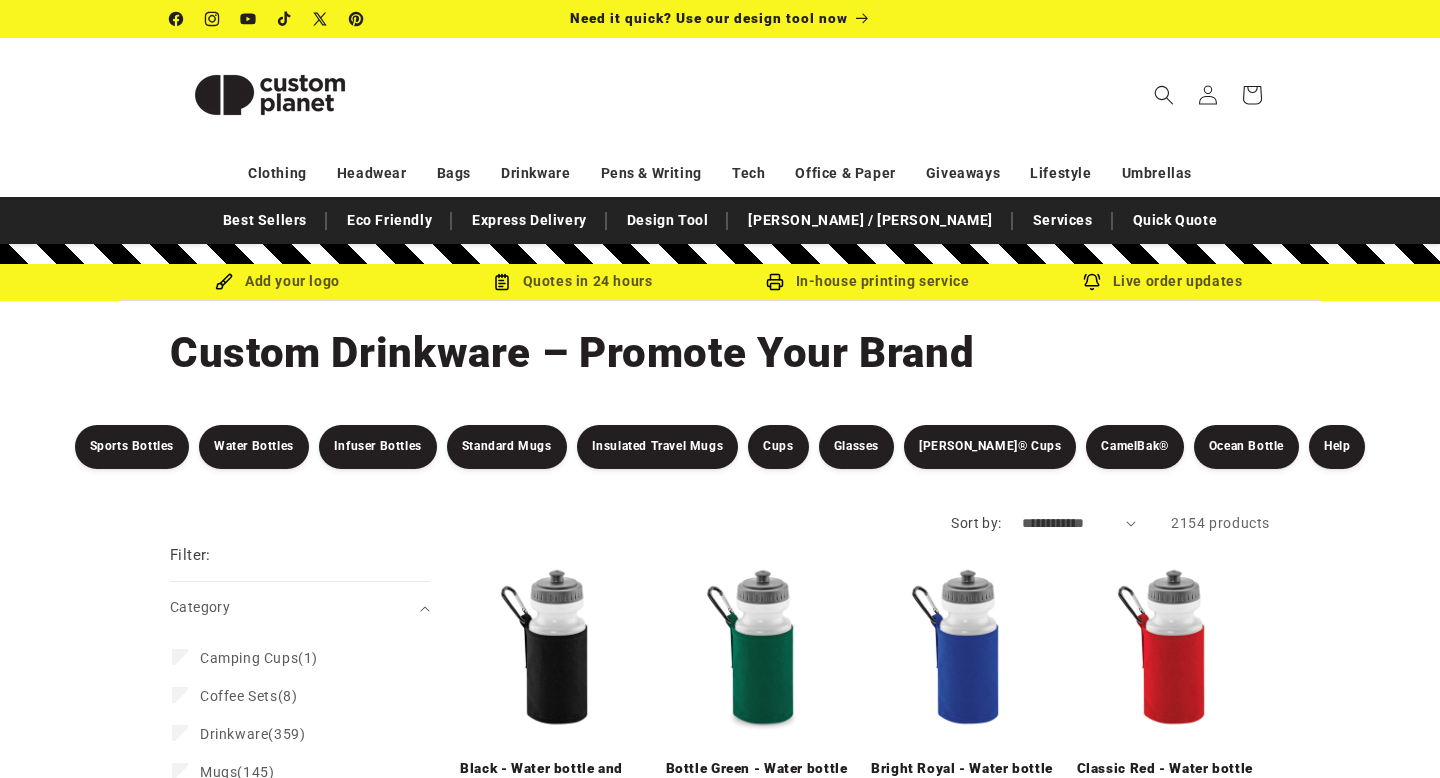 scroll, scrollTop: 0, scrollLeft: 0, axis: both 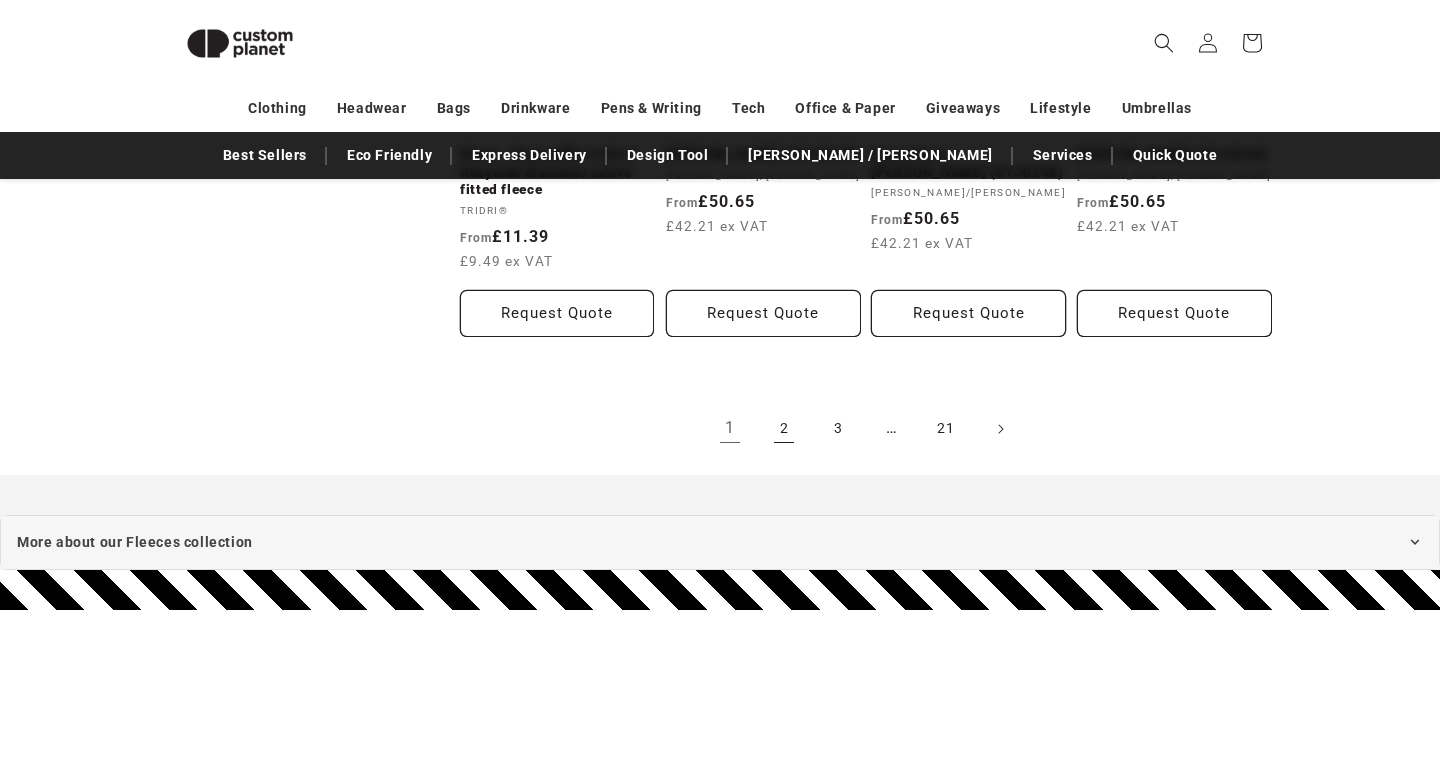click on "2" at bounding box center [784, 429] 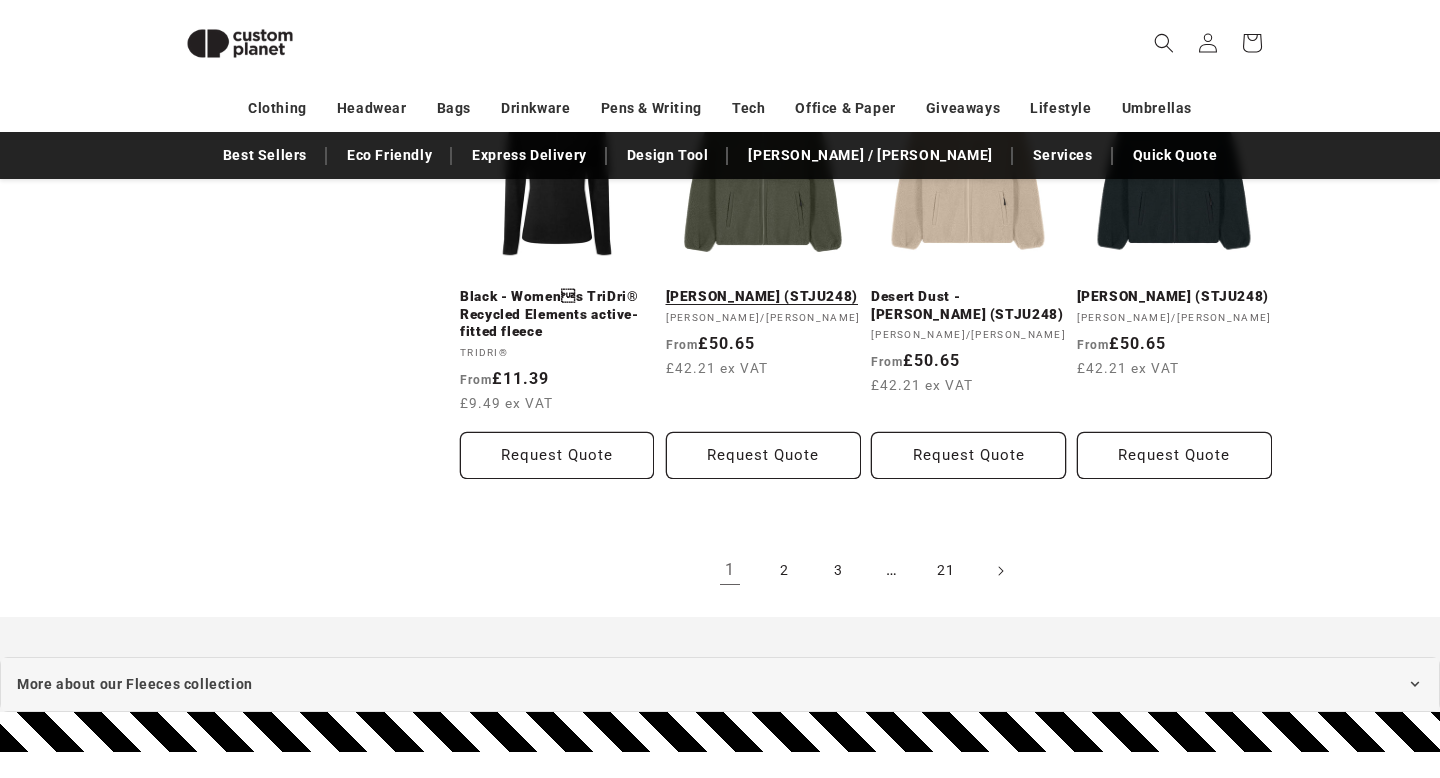 scroll, scrollTop: 2038, scrollLeft: 0, axis: vertical 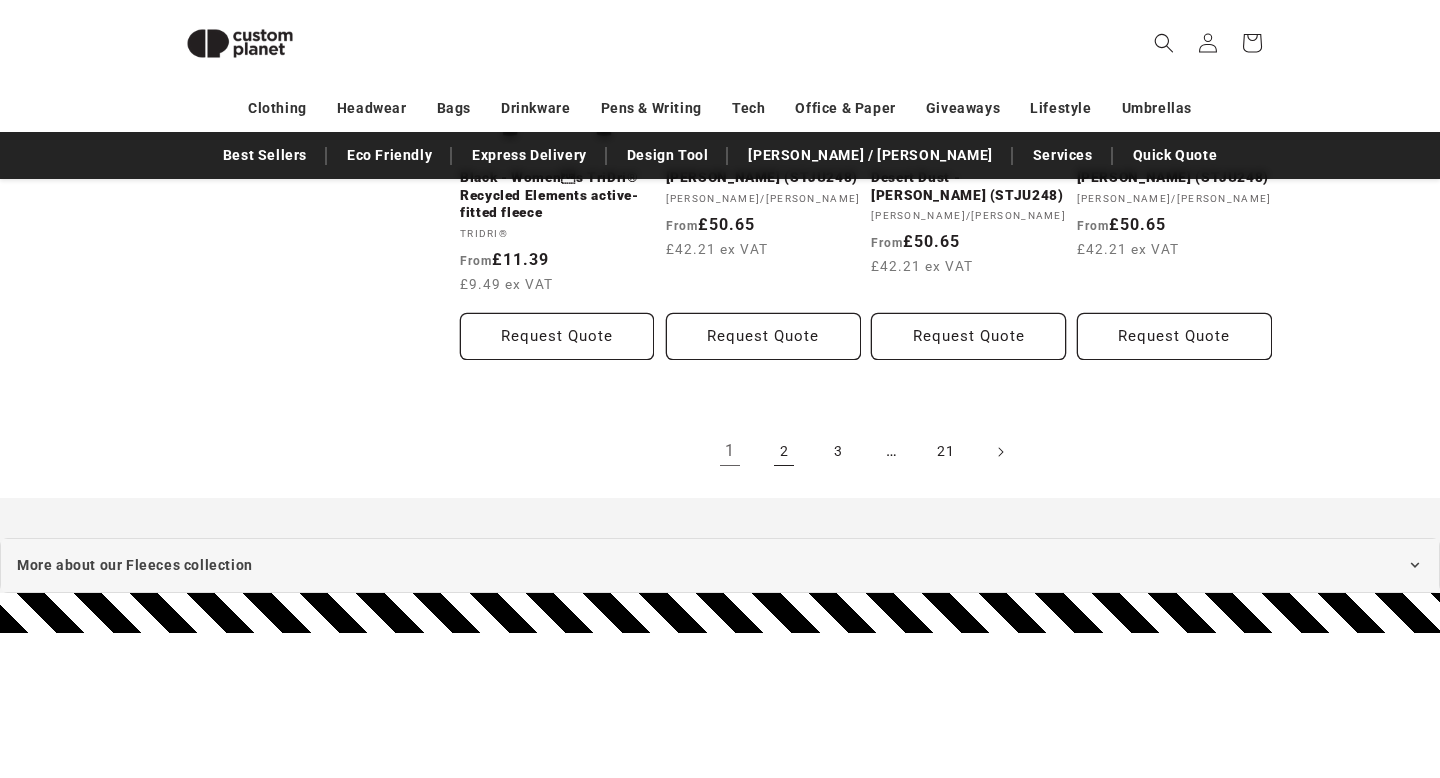 click on "2" at bounding box center [784, 452] 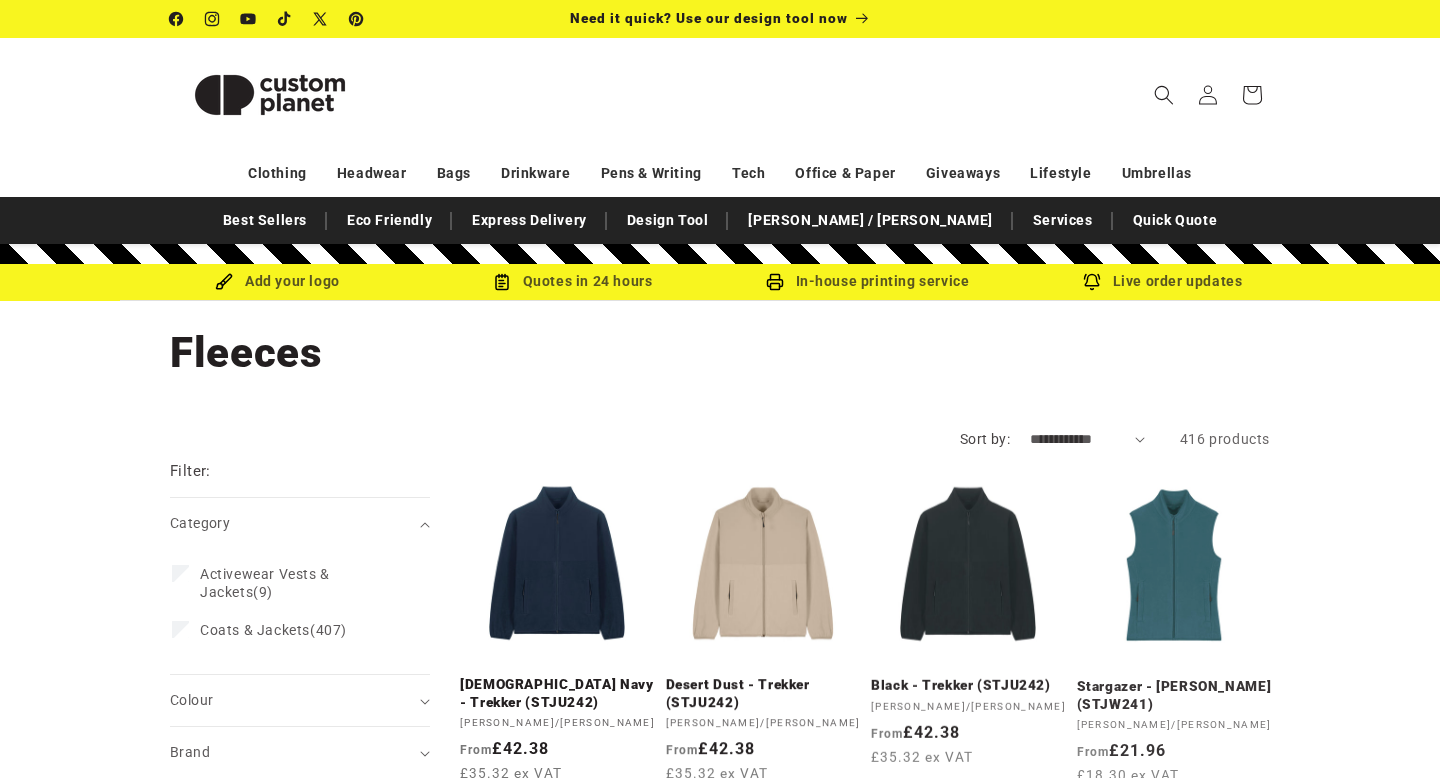 scroll, scrollTop: 0, scrollLeft: 0, axis: both 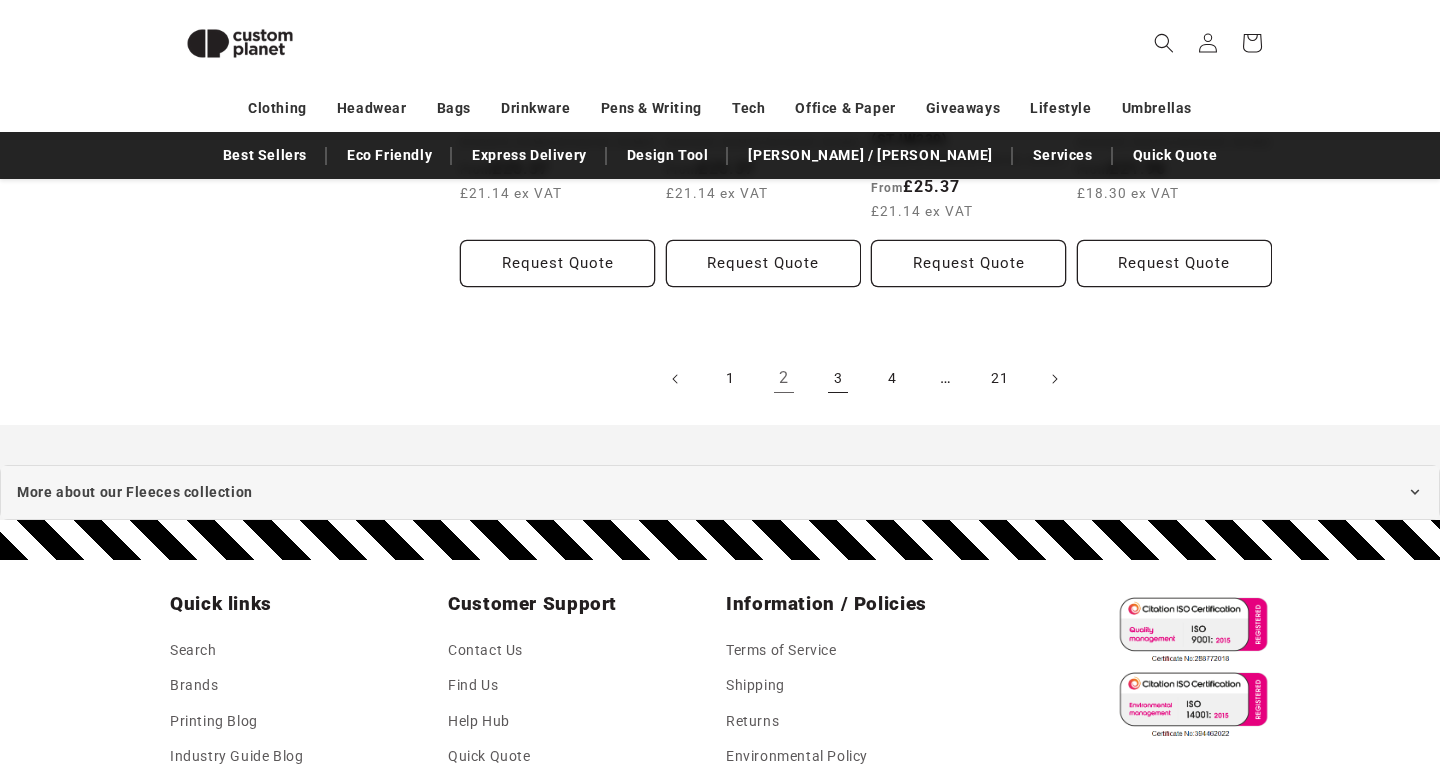 click on "3" at bounding box center [838, 379] 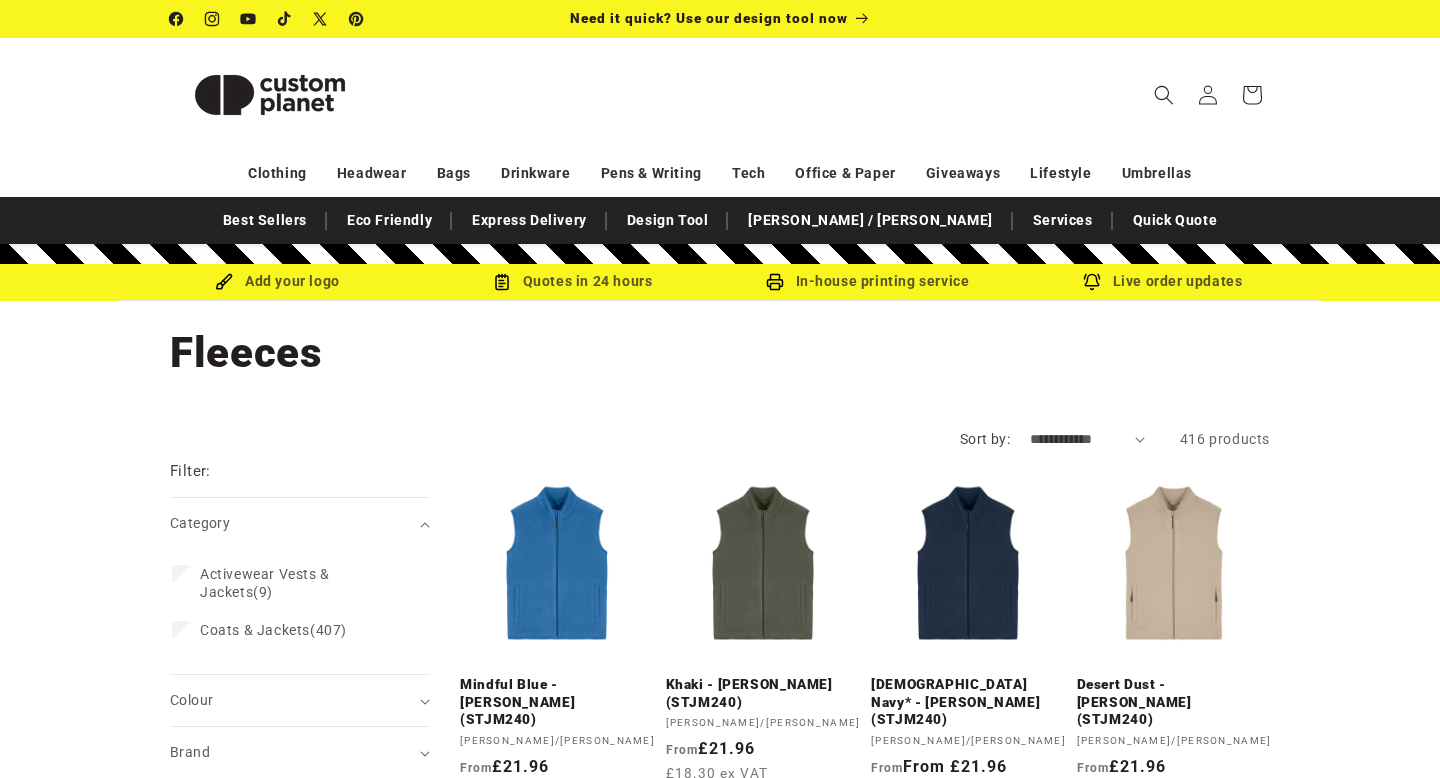 scroll, scrollTop: 0, scrollLeft: 0, axis: both 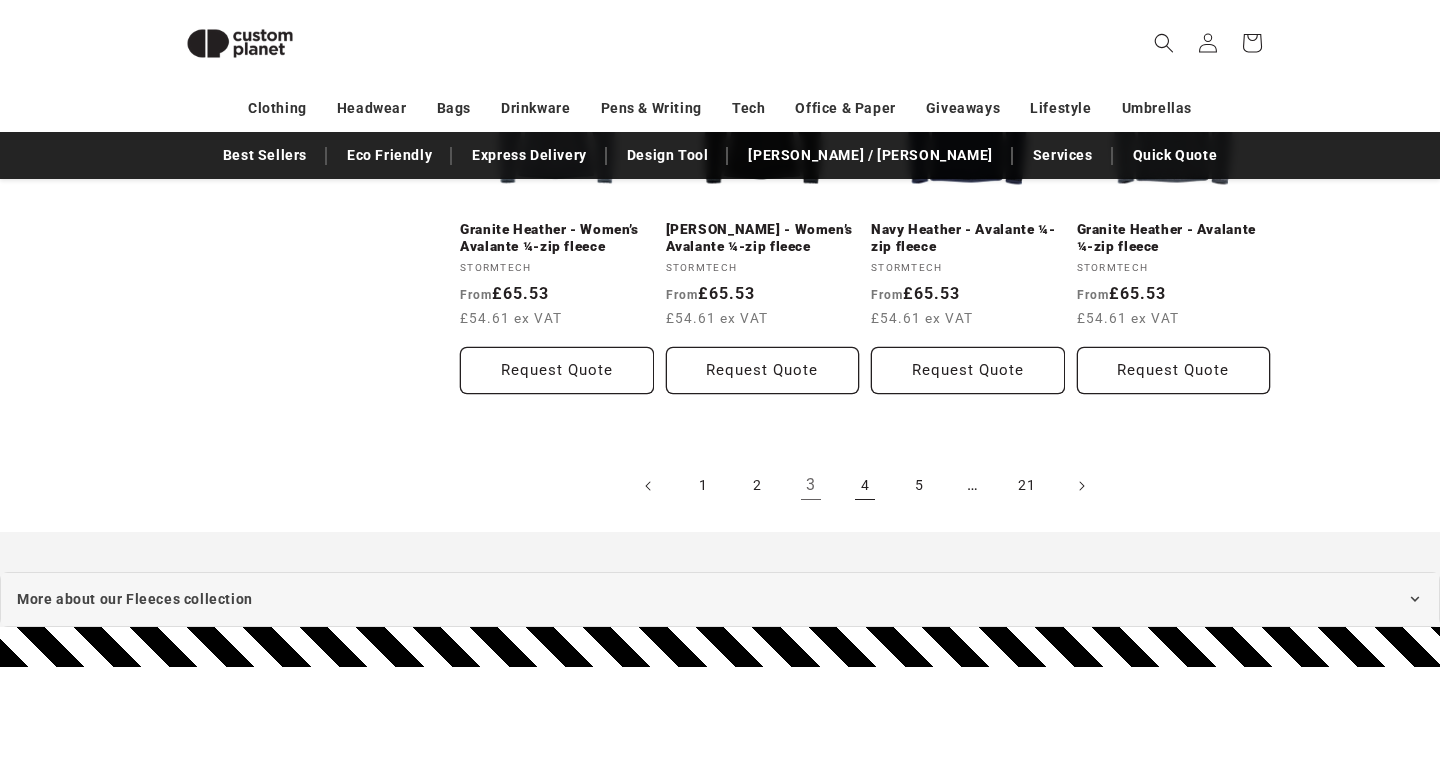 click on "4" at bounding box center (865, 486) 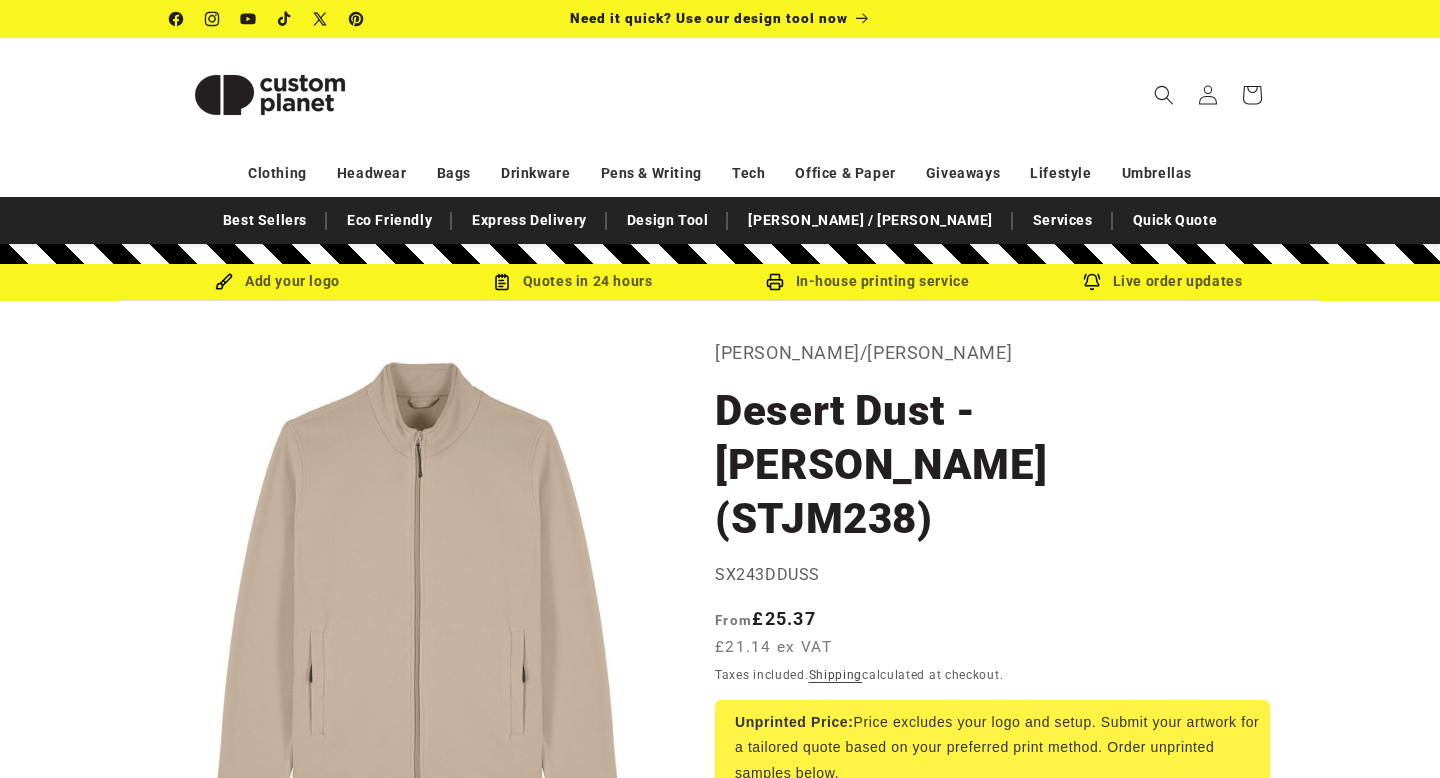 scroll, scrollTop: 0, scrollLeft: 0, axis: both 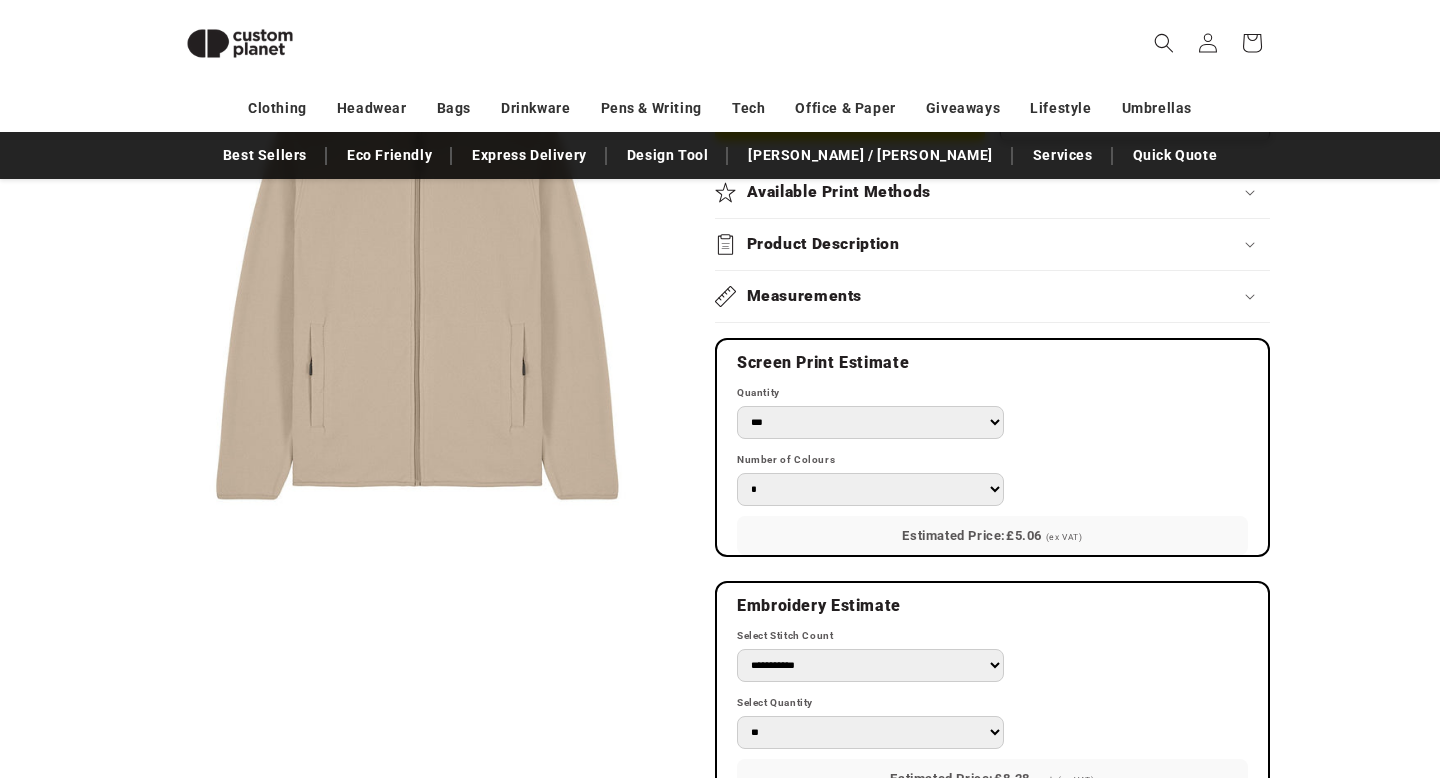 click on "*
*
*
*
*
*
*" at bounding box center (870, 489) 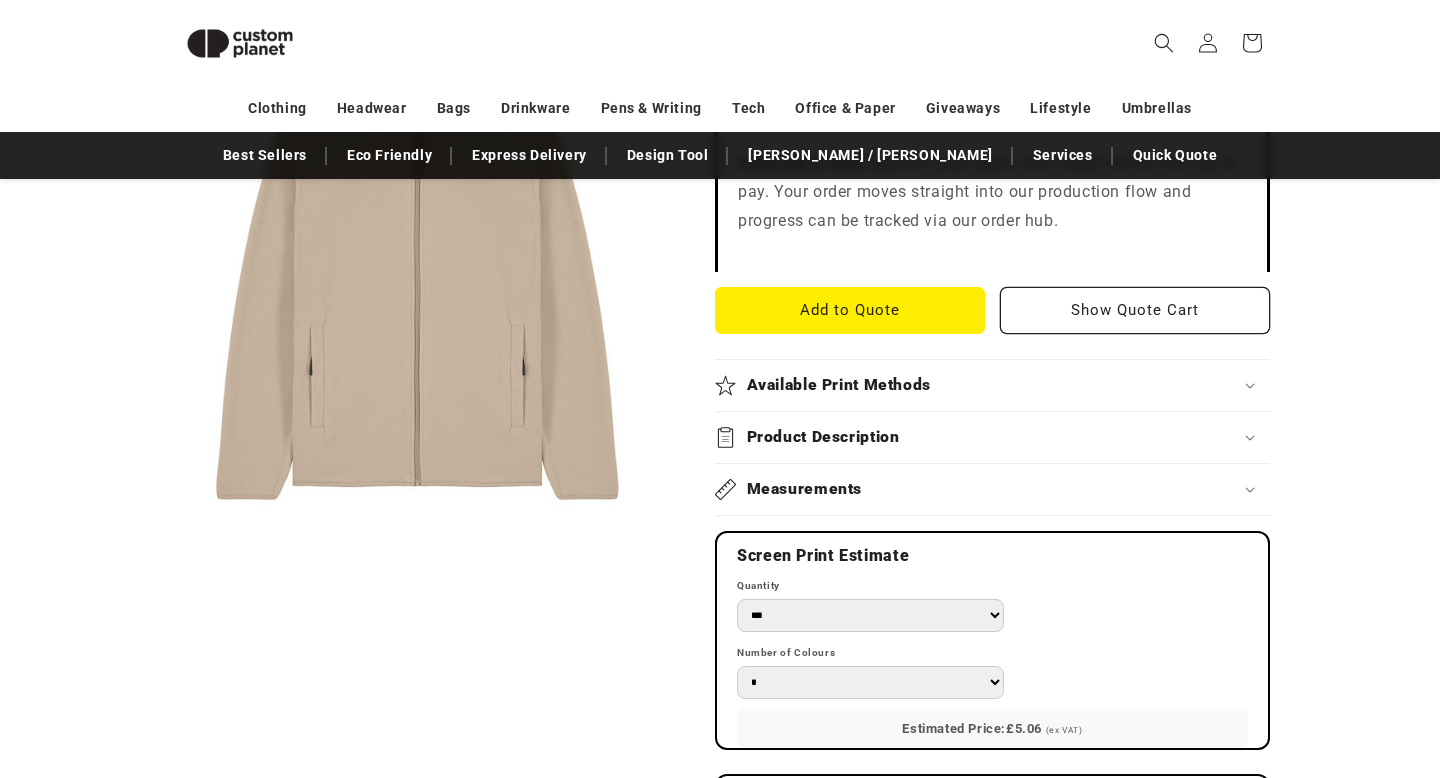 scroll, scrollTop: 742, scrollLeft: 0, axis: vertical 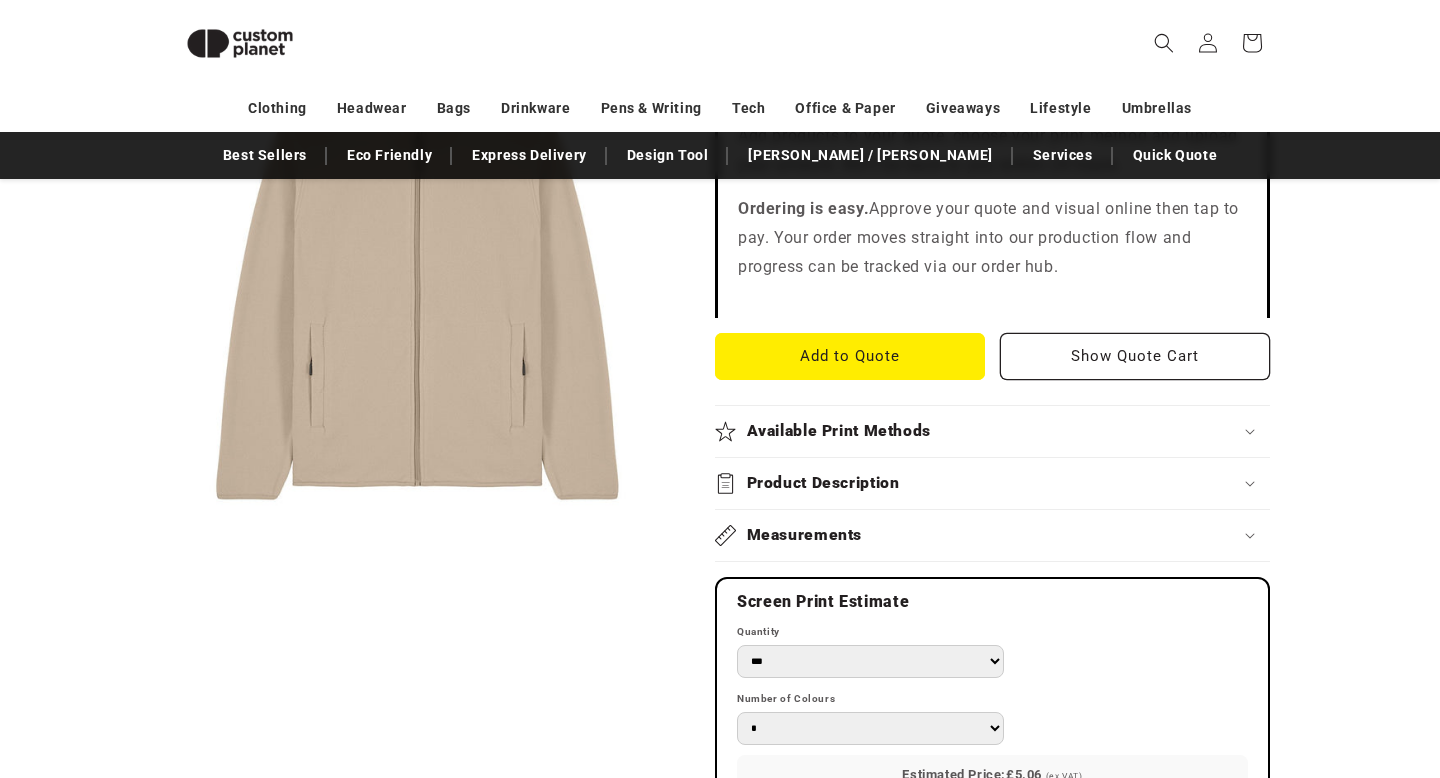 click on "Available Print Methods" at bounding box center [839, 431] 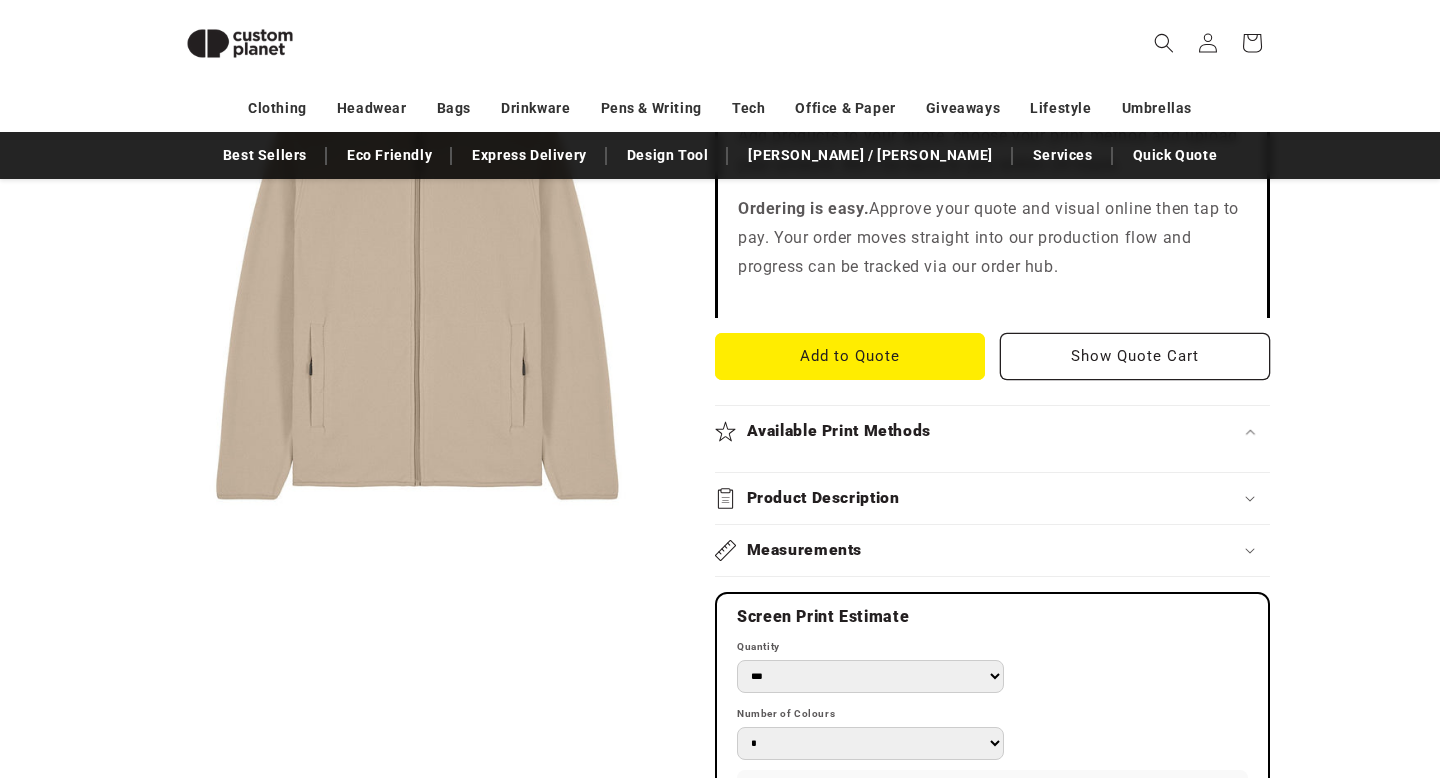 click on "Product Description" at bounding box center (823, 498) 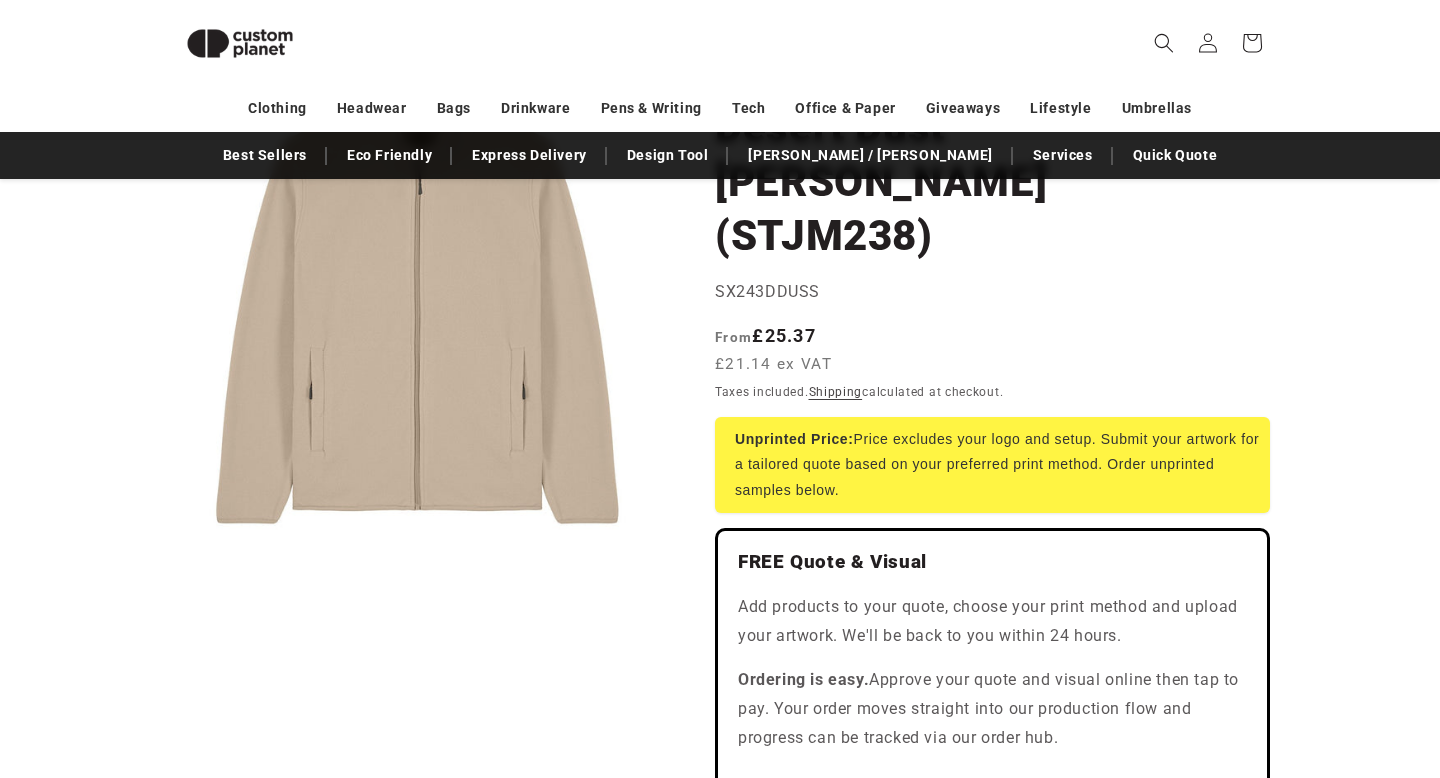 scroll, scrollTop: 78, scrollLeft: 0, axis: vertical 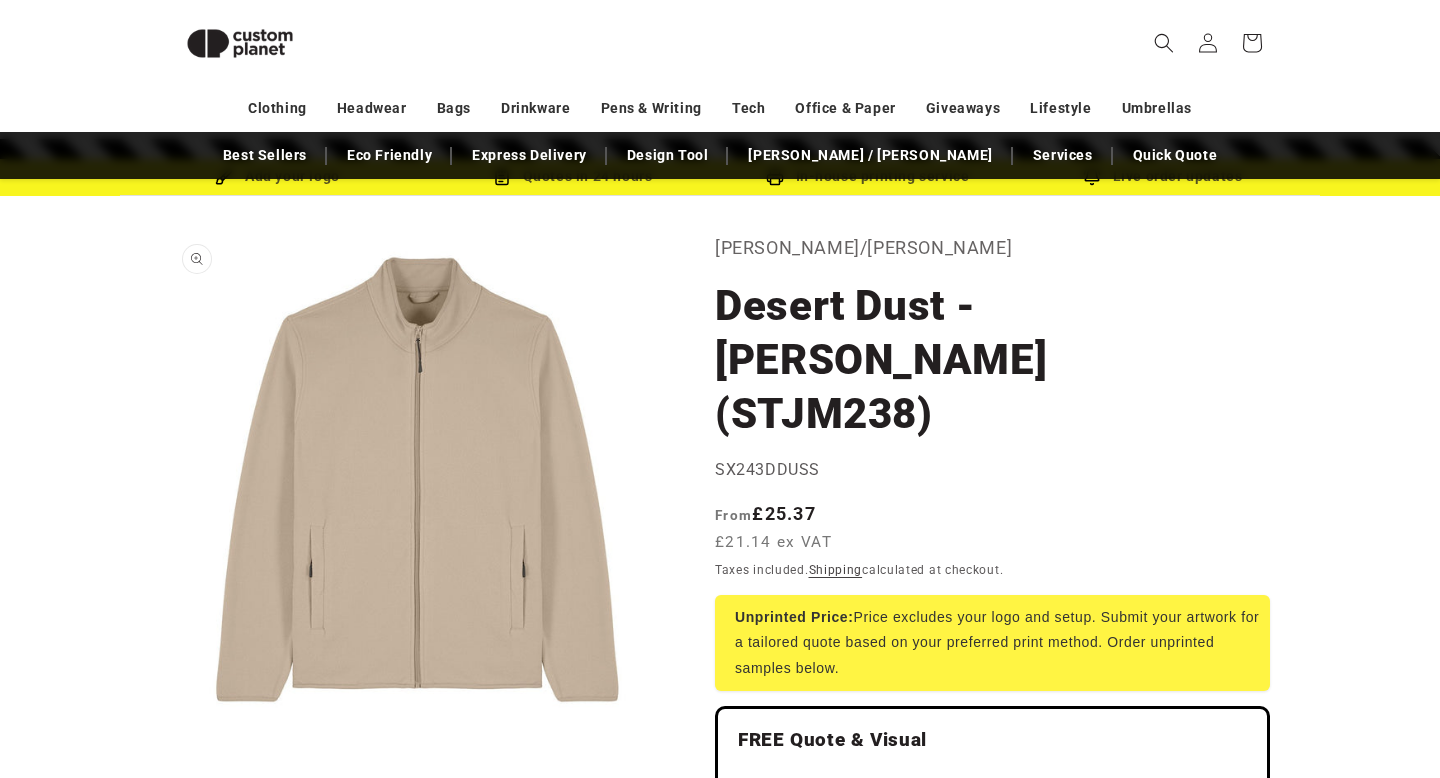 click on "Open media 1 in modal" at bounding box center (170, 727) 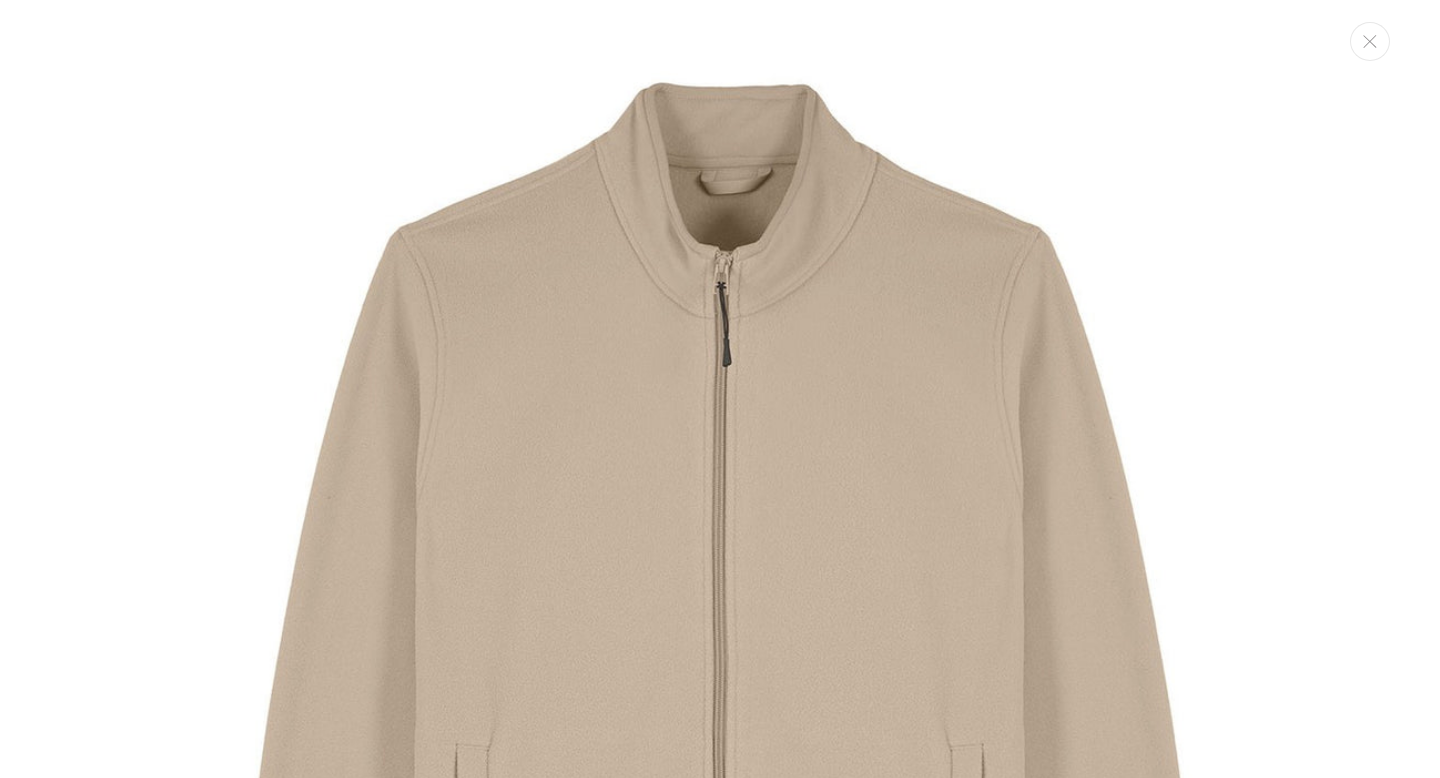scroll, scrollTop: 21, scrollLeft: 0, axis: vertical 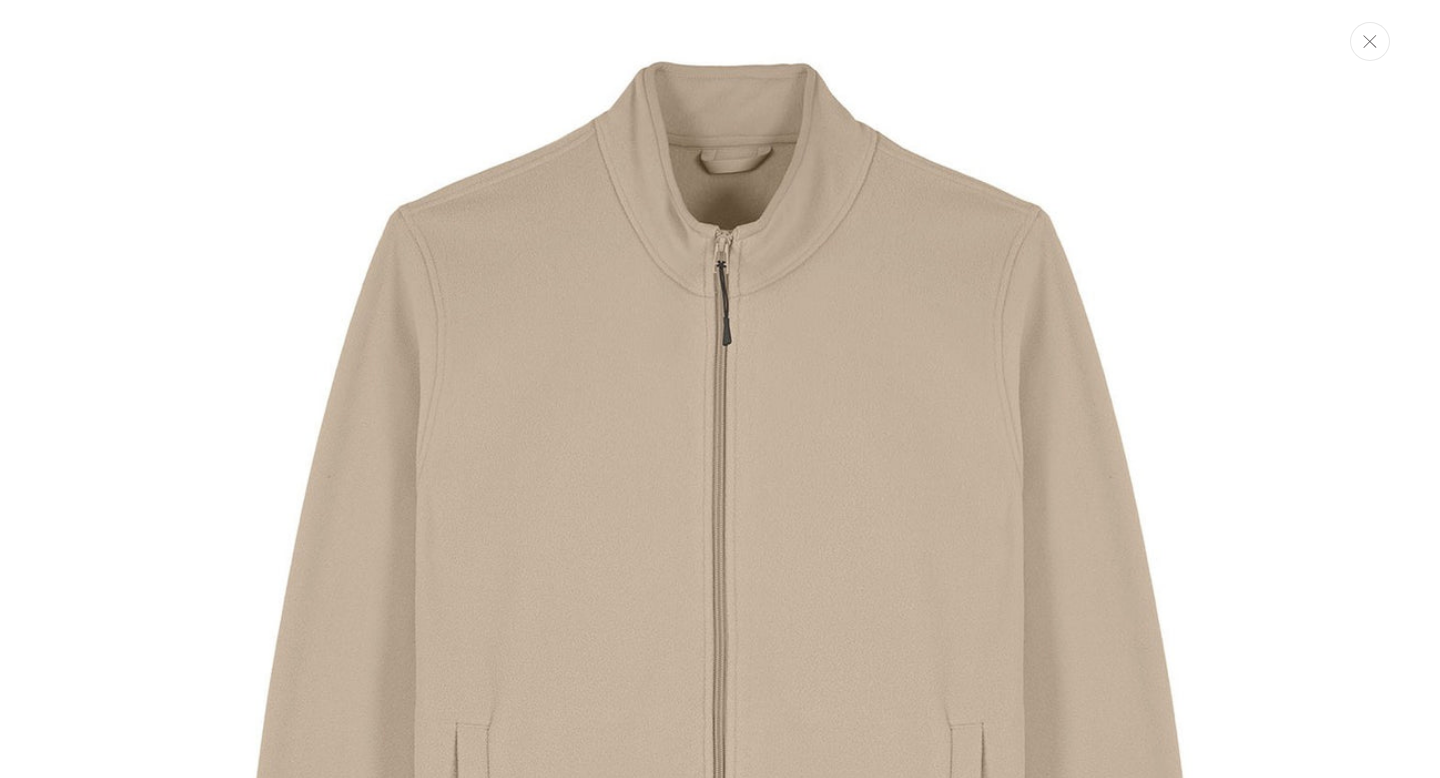 click at bounding box center [1370, 41] 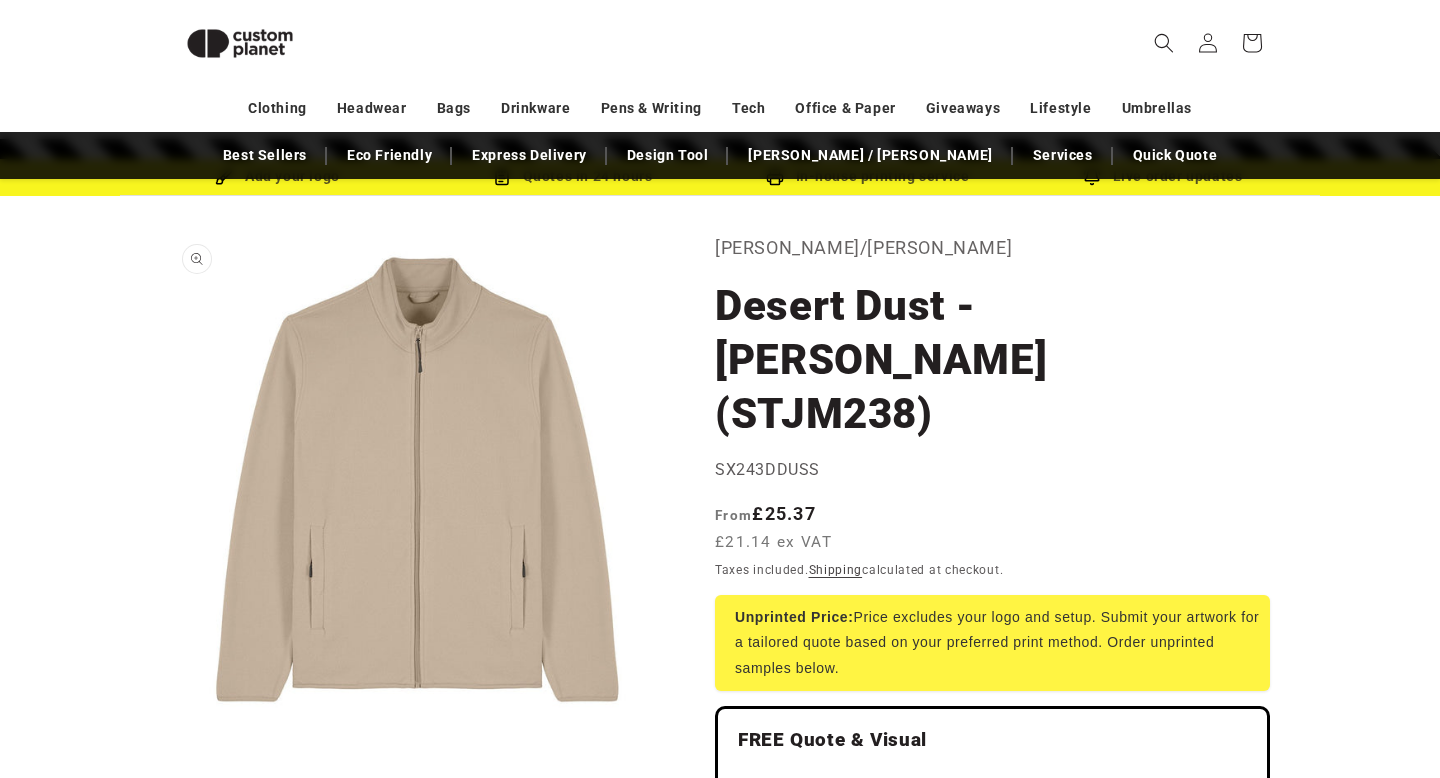 scroll, scrollTop: 0, scrollLeft: 0, axis: both 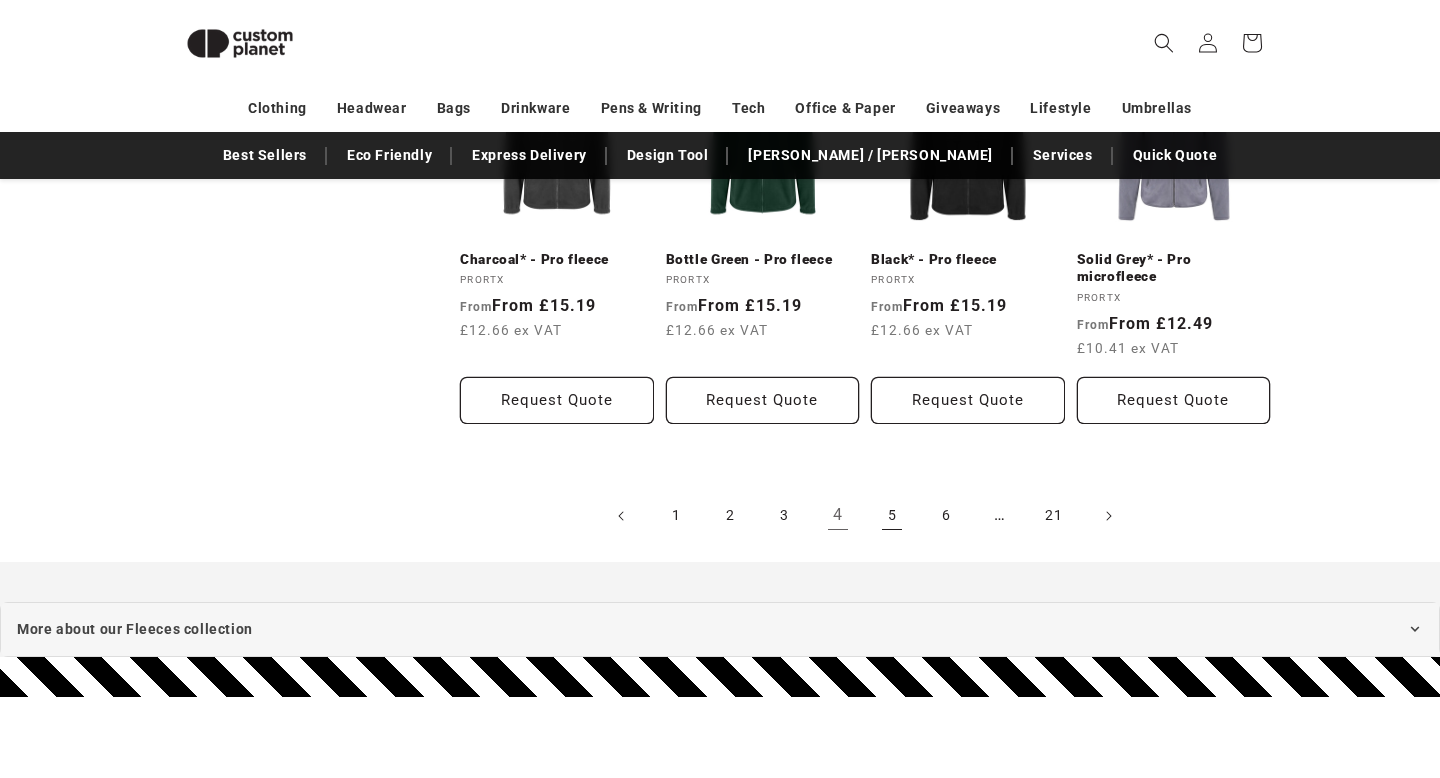 click on "5" at bounding box center (892, 516) 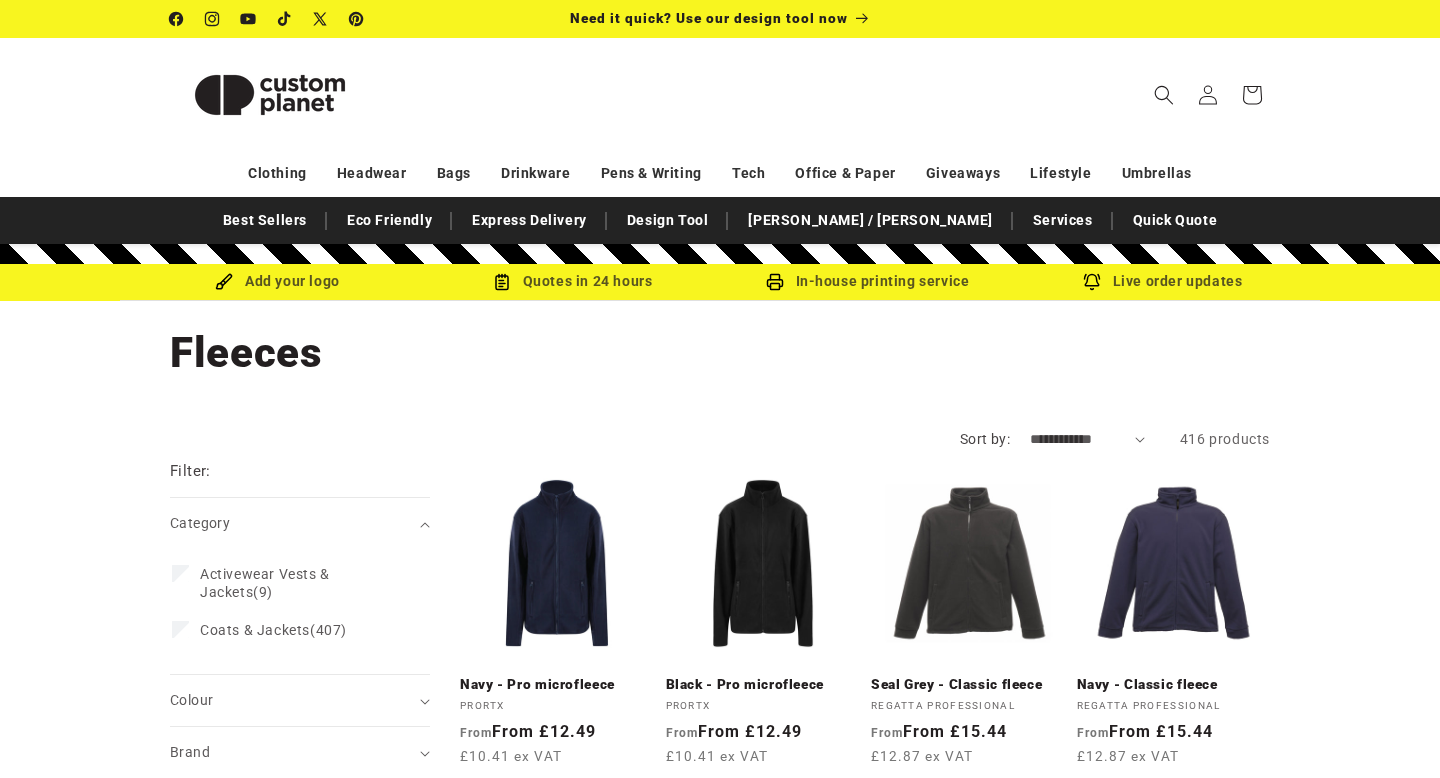 scroll, scrollTop: 0, scrollLeft: 0, axis: both 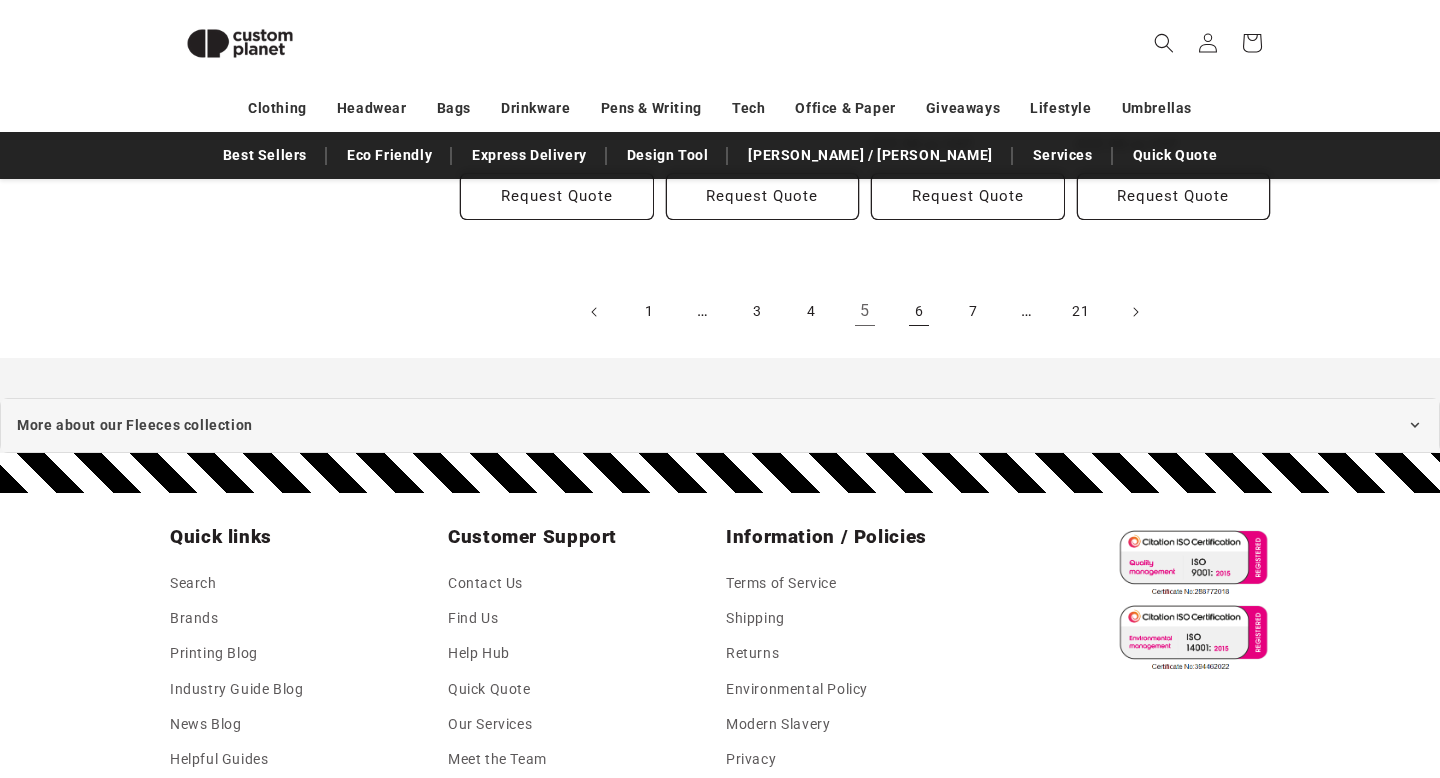 click on "6" at bounding box center (919, 312) 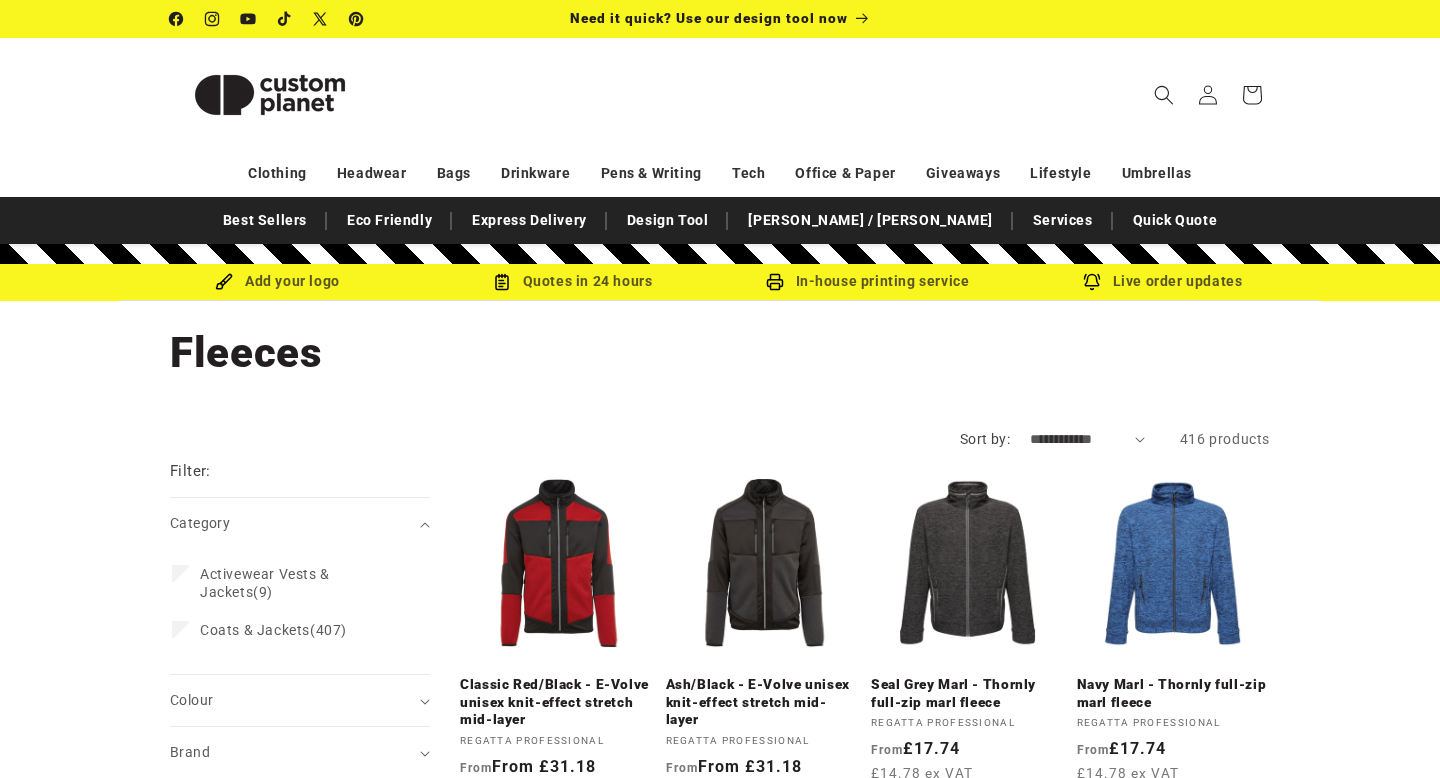scroll, scrollTop: 0, scrollLeft: 0, axis: both 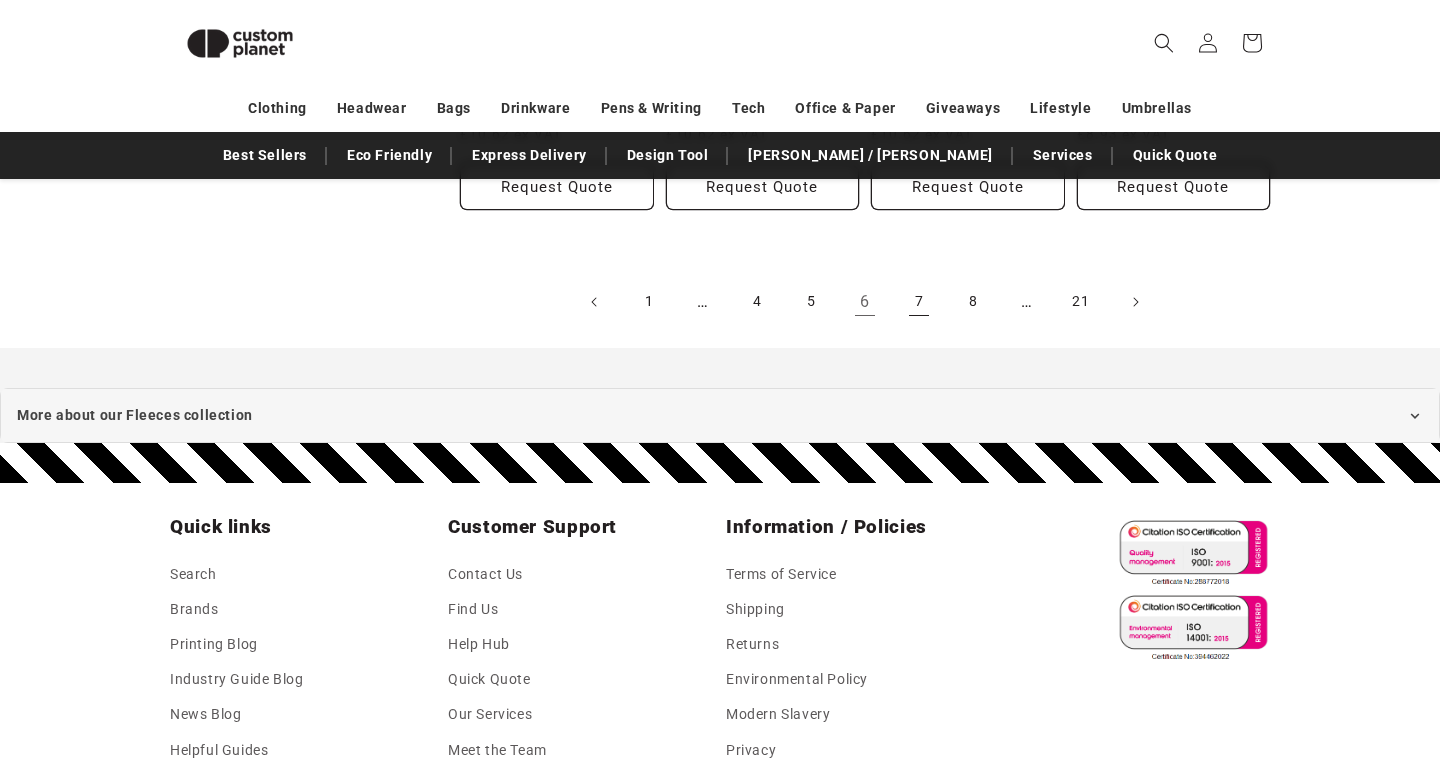click on "7" at bounding box center (919, 302) 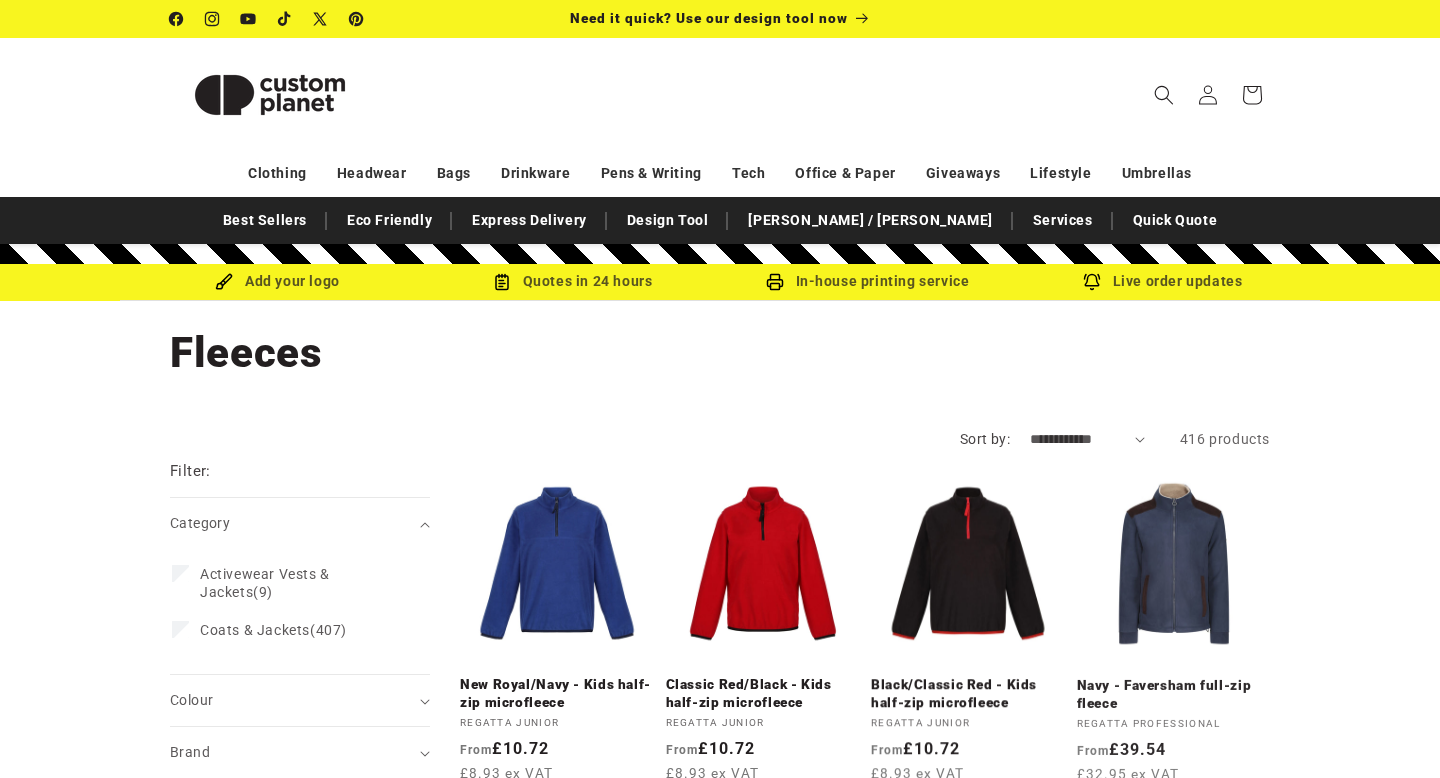 scroll, scrollTop: 0, scrollLeft: 0, axis: both 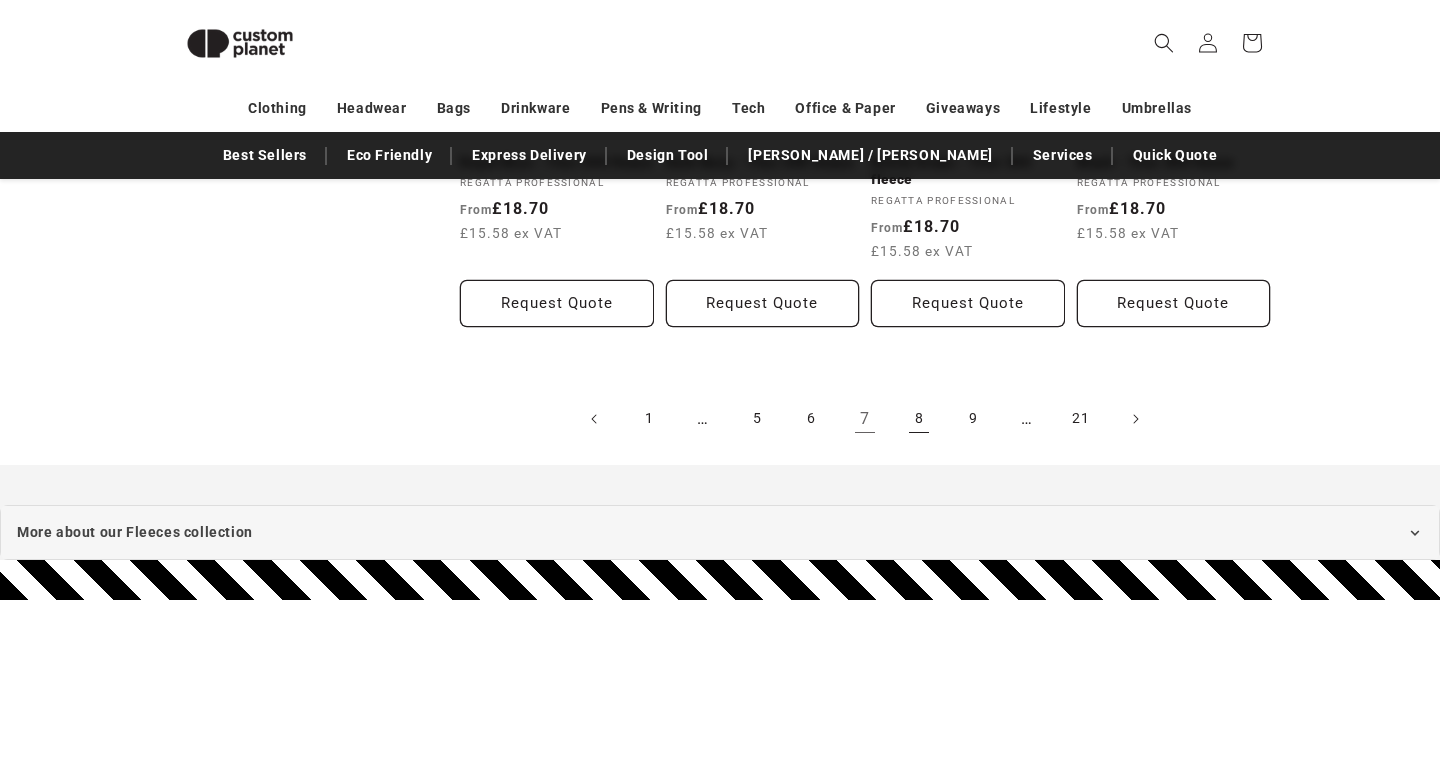 click on "8" at bounding box center [919, 419] 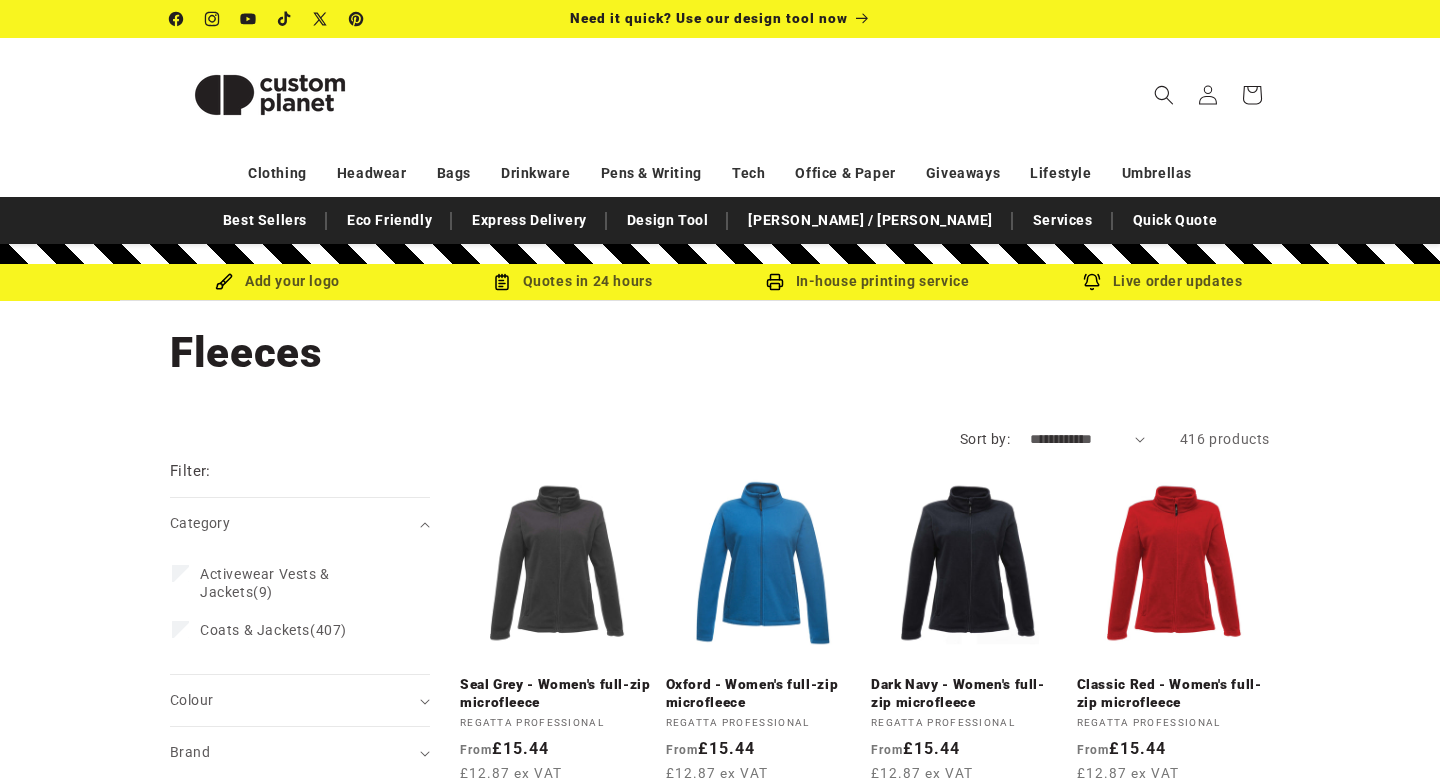 scroll, scrollTop: 0, scrollLeft: 0, axis: both 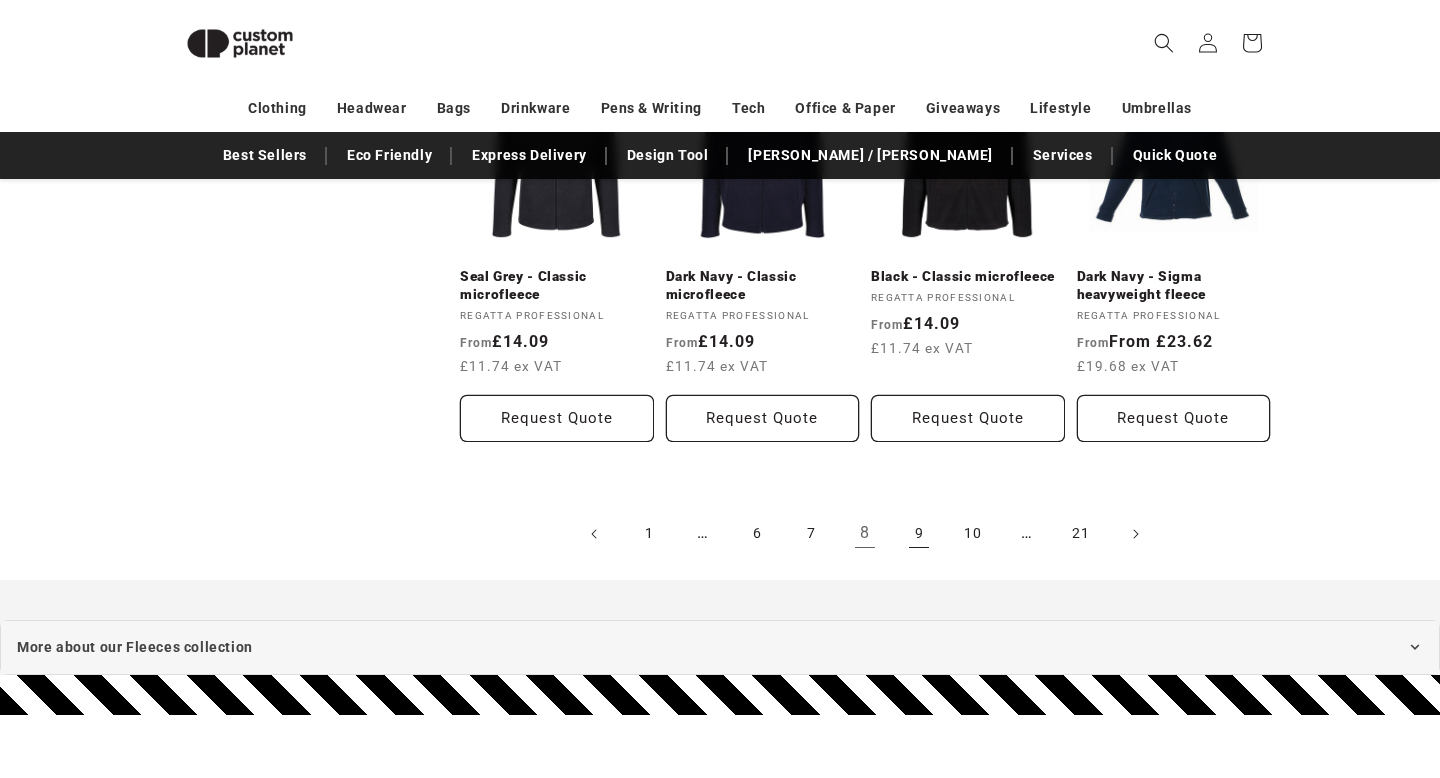 click on "9" at bounding box center [919, 534] 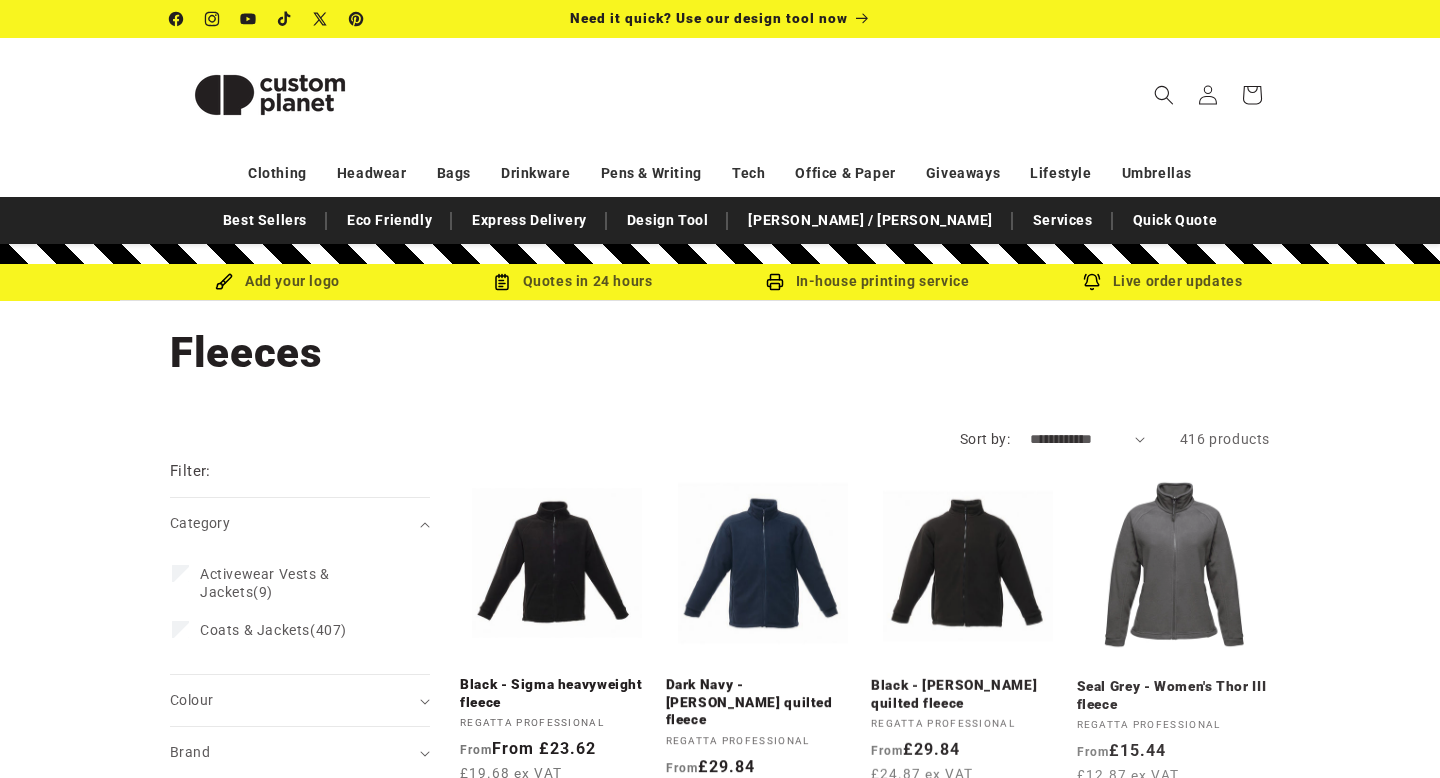 scroll, scrollTop: 0, scrollLeft: 0, axis: both 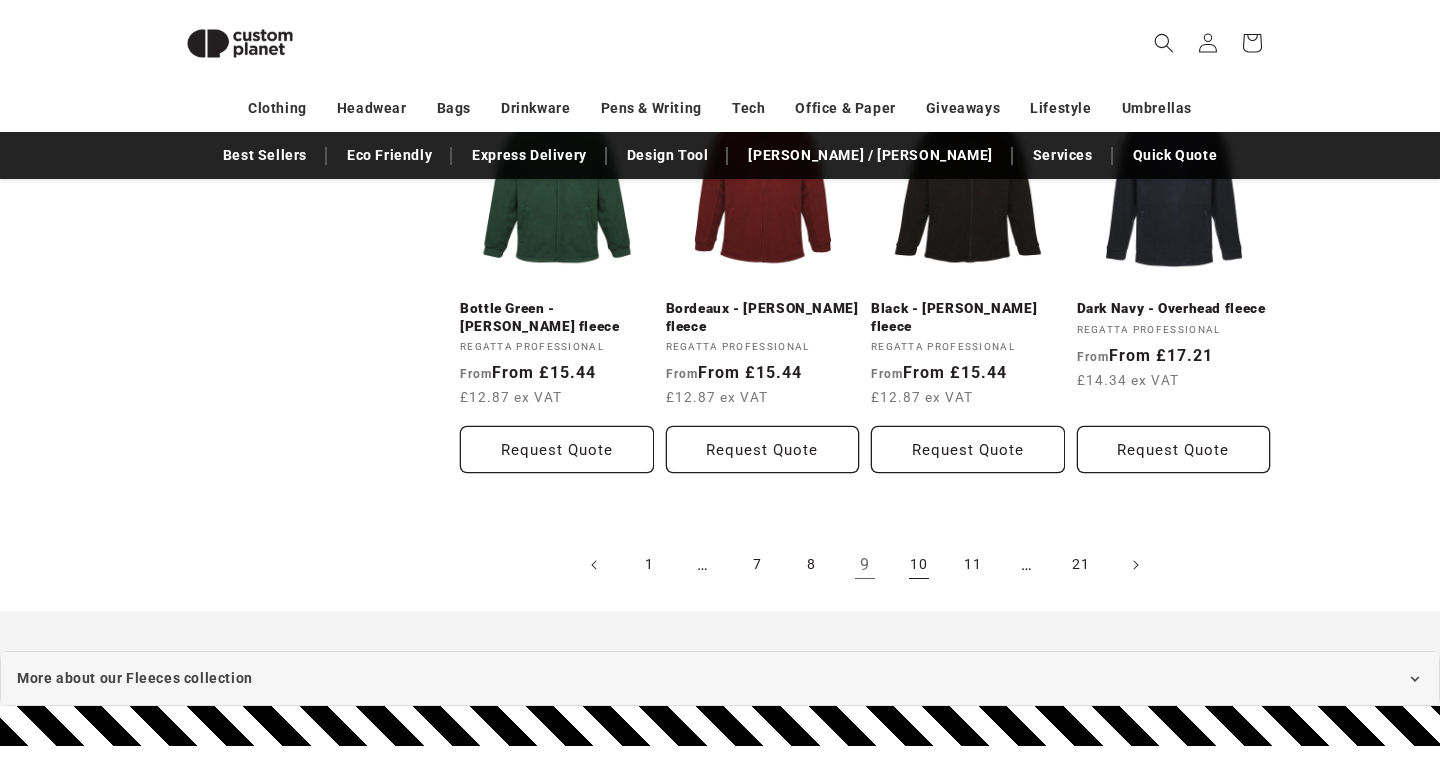 click on "10" at bounding box center [919, 565] 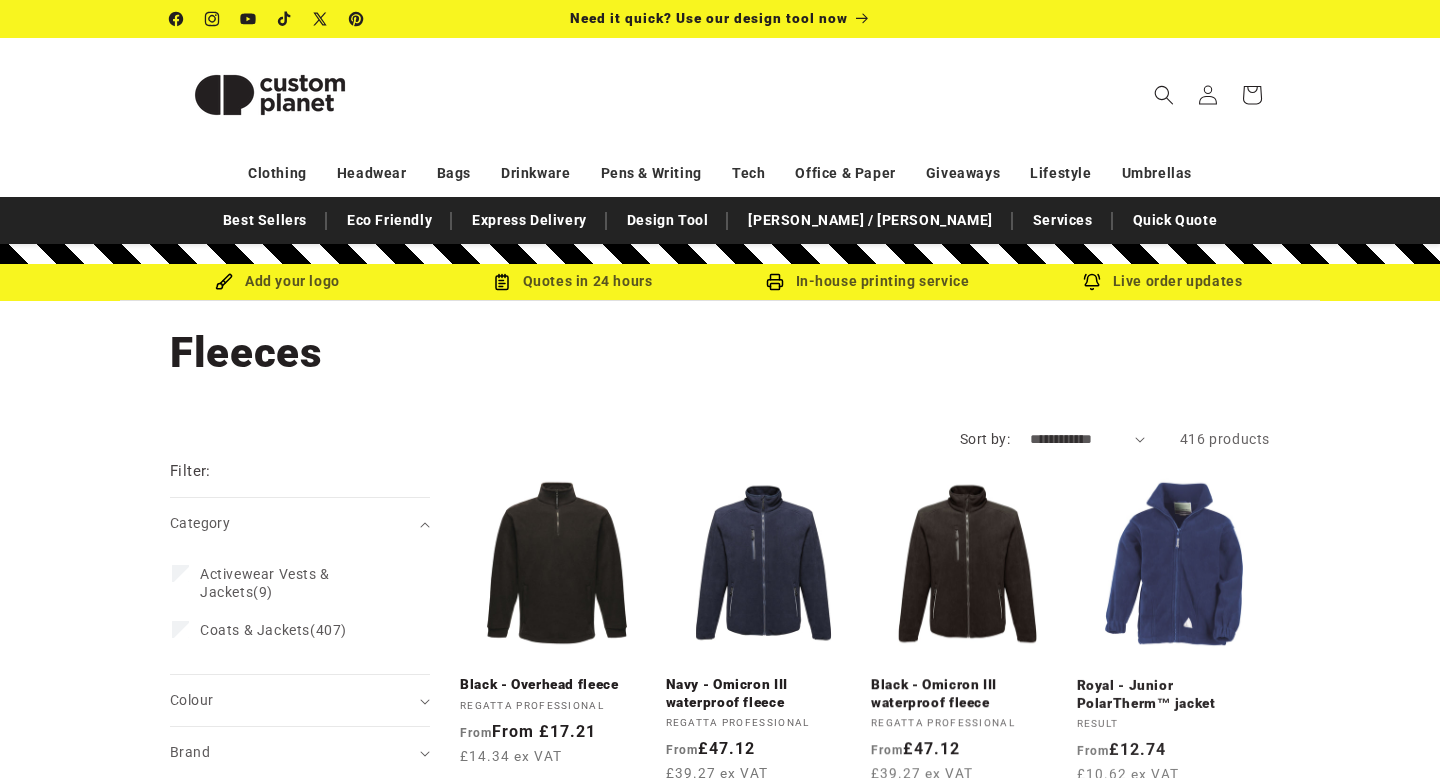 scroll, scrollTop: 64, scrollLeft: 0, axis: vertical 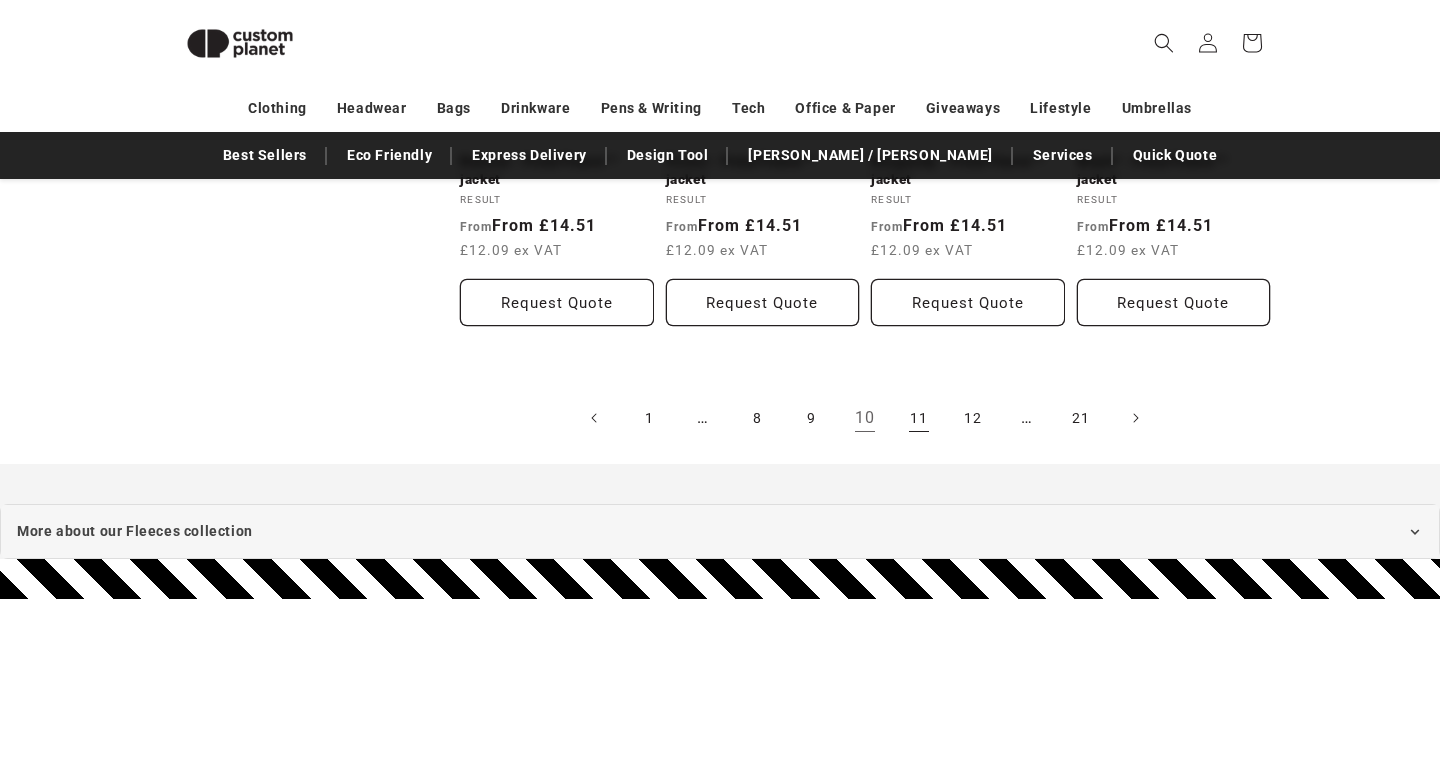 click on "11" at bounding box center [919, 418] 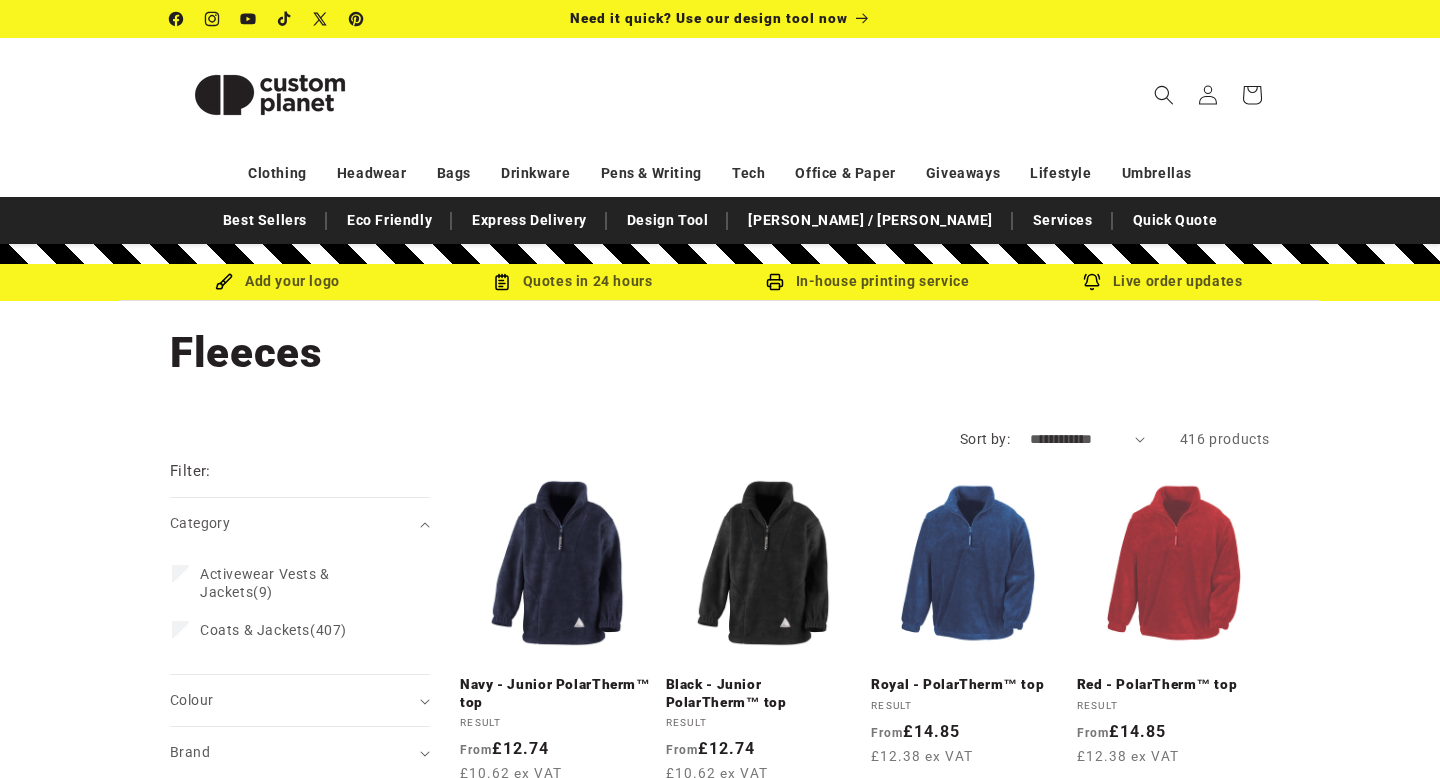scroll, scrollTop: 67, scrollLeft: 0, axis: vertical 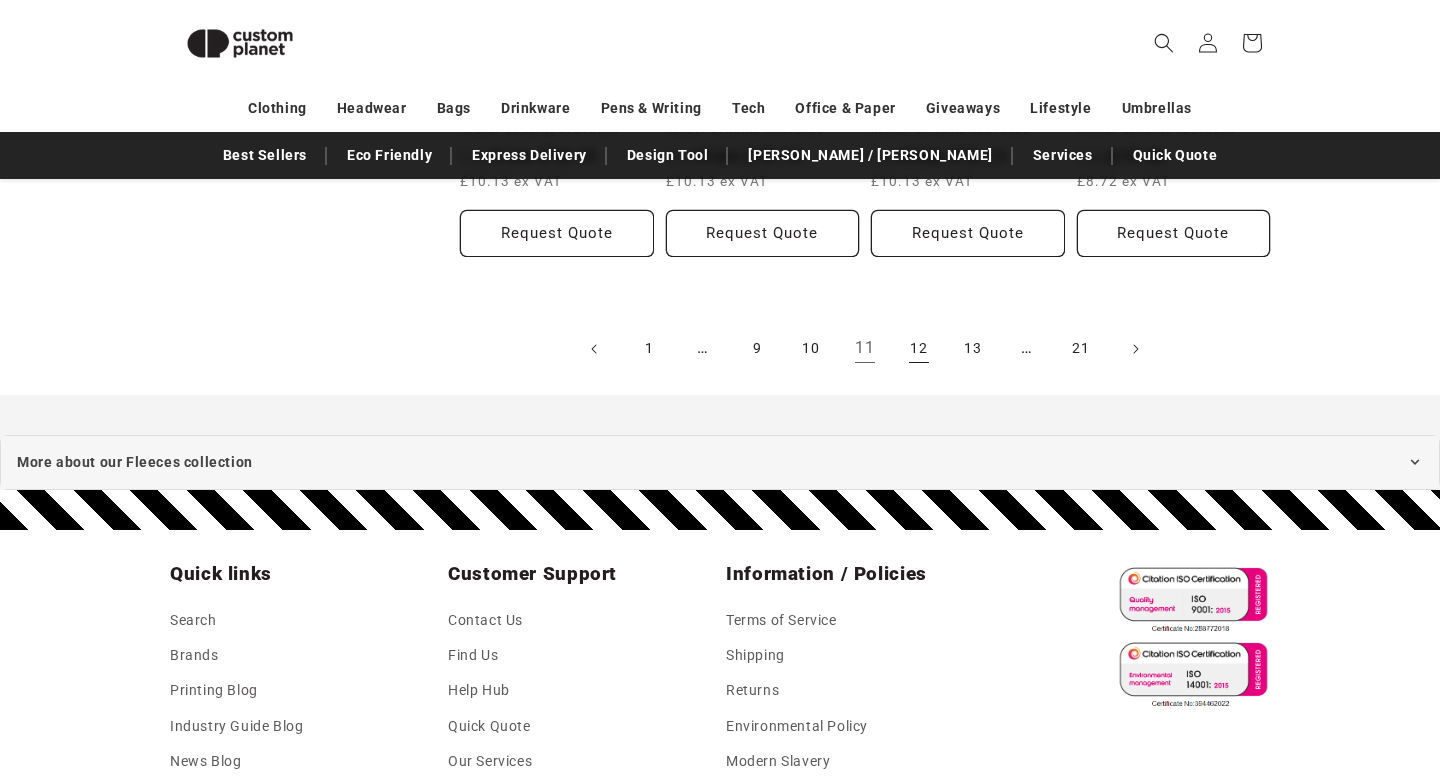 click on "12" at bounding box center [919, 349] 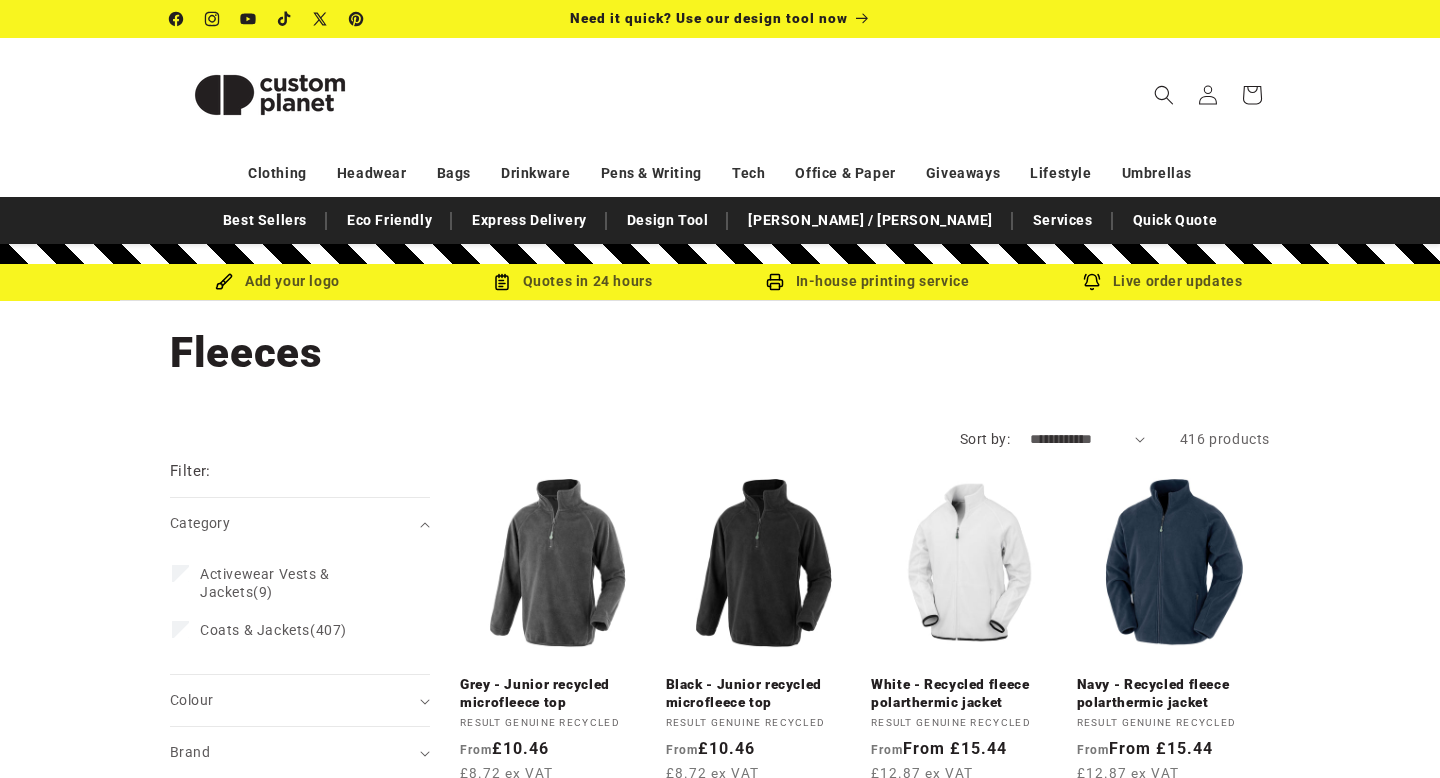 scroll, scrollTop: 0, scrollLeft: 0, axis: both 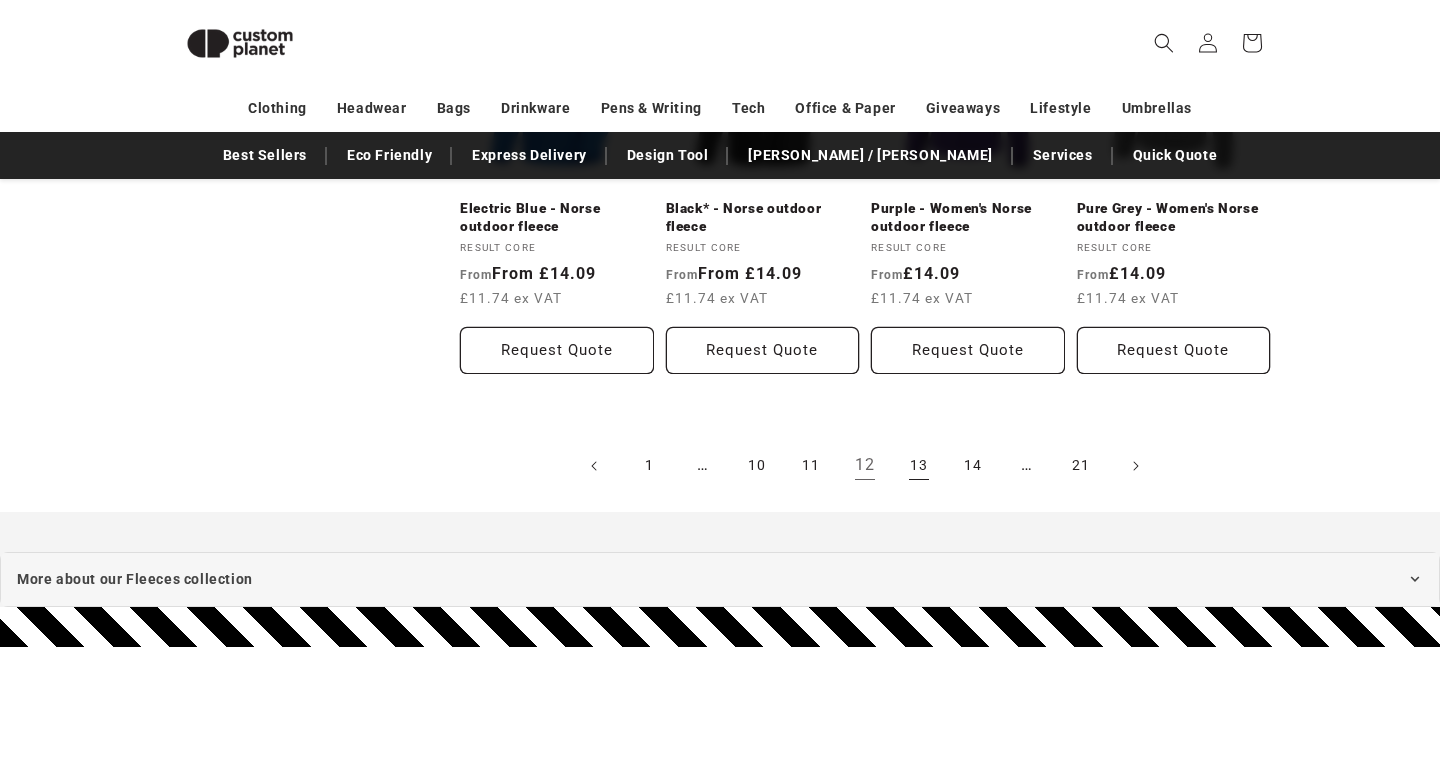 click on "13" at bounding box center (919, 466) 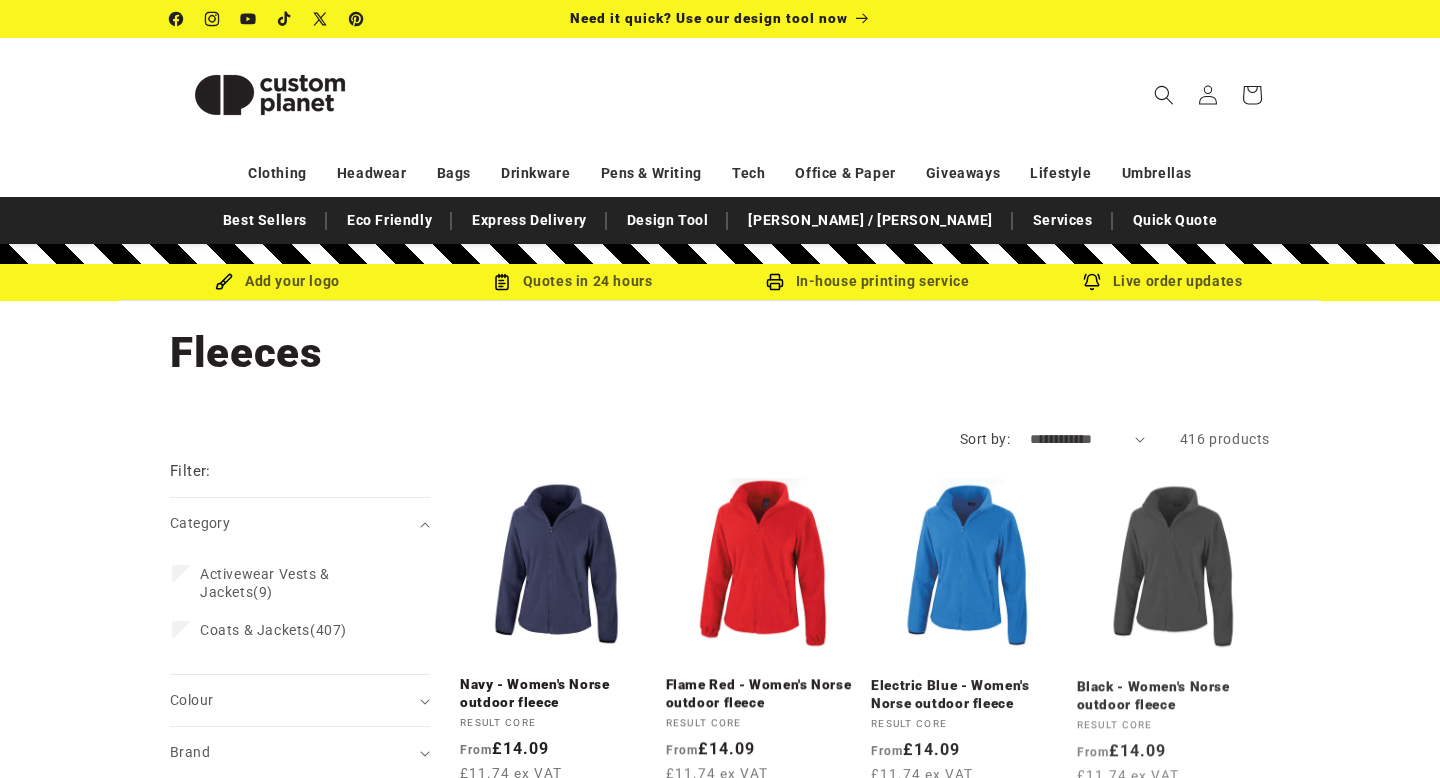 scroll, scrollTop: 0, scrollLeft: 0, axis: both 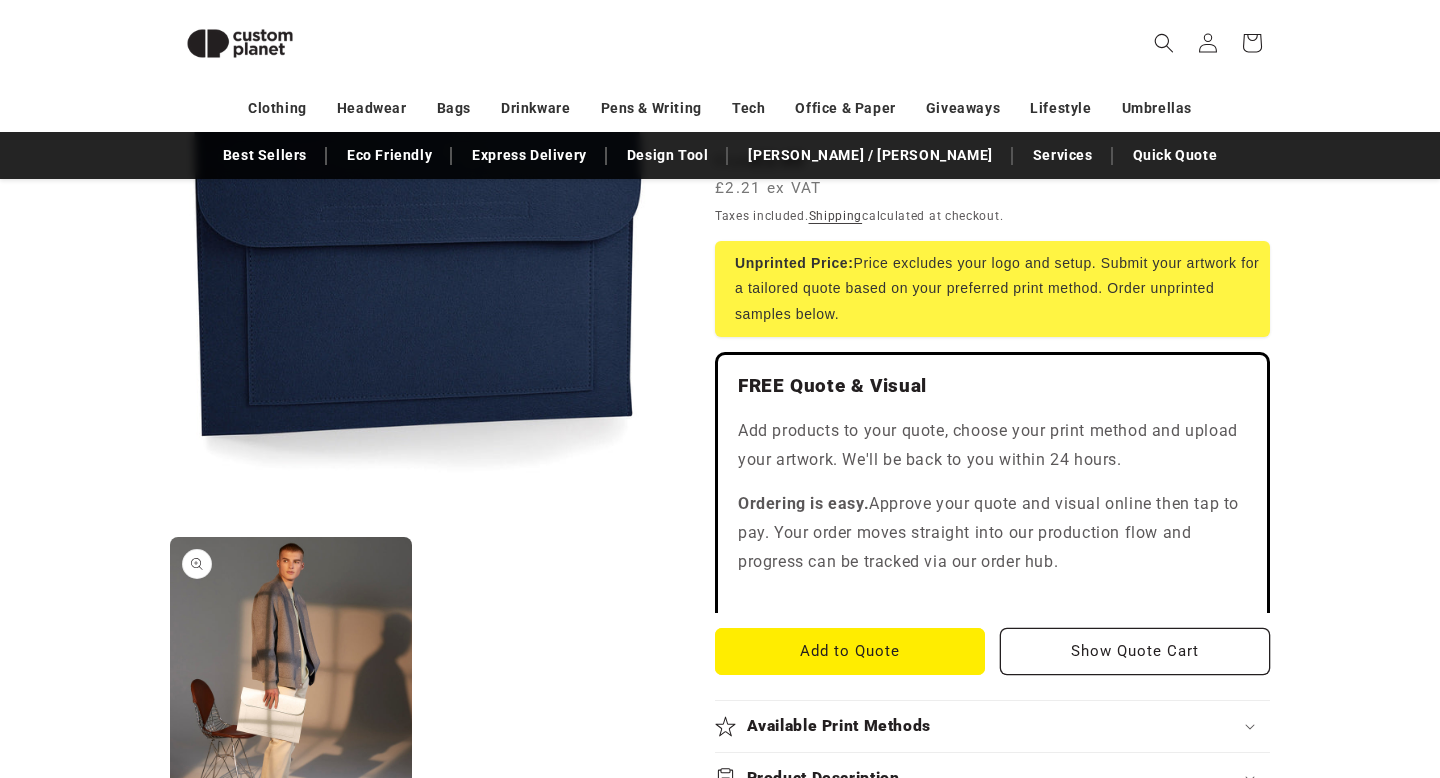 click on "Open media 2 in modal" at bounding box center [170, 827] 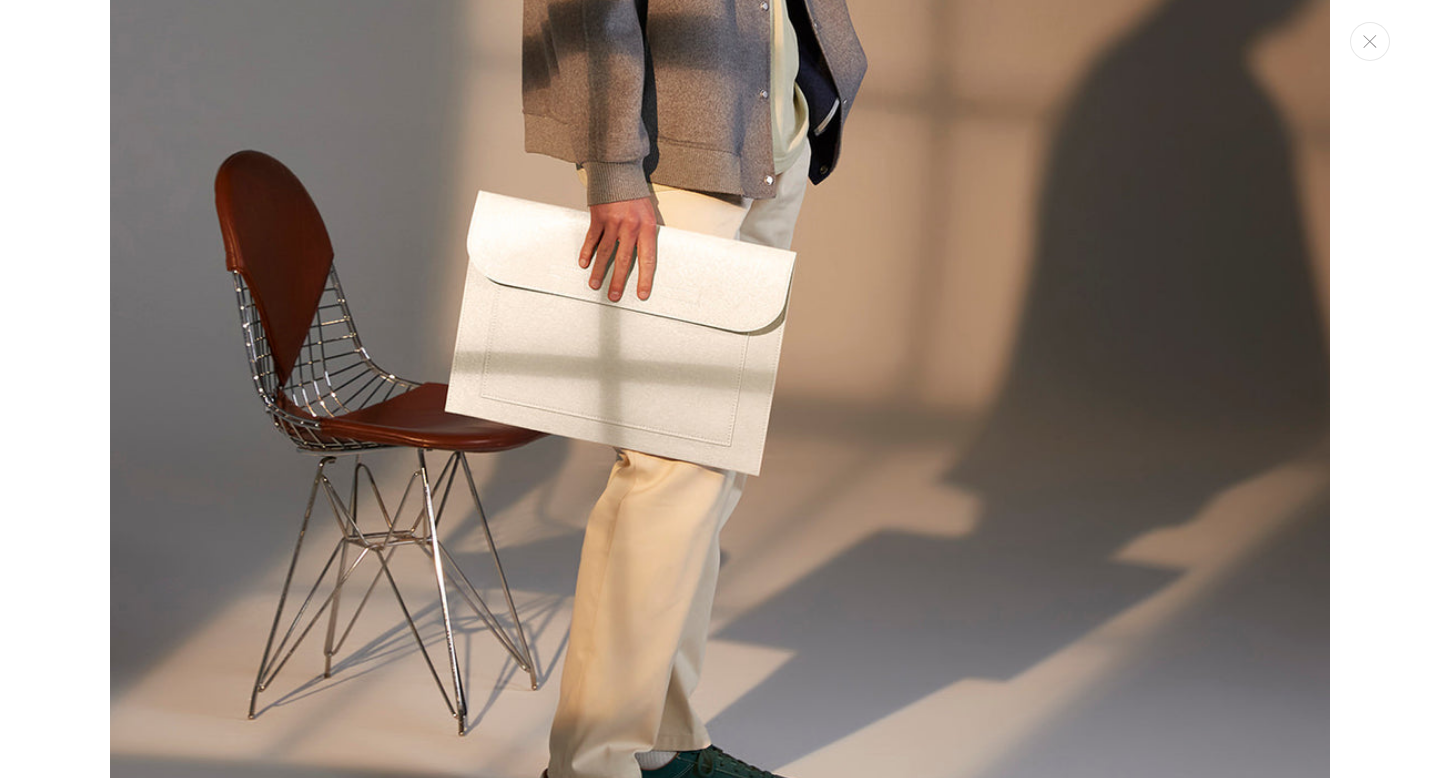 scroll, scrollTop: 1837, scrollLeft: 0, axis: vertical 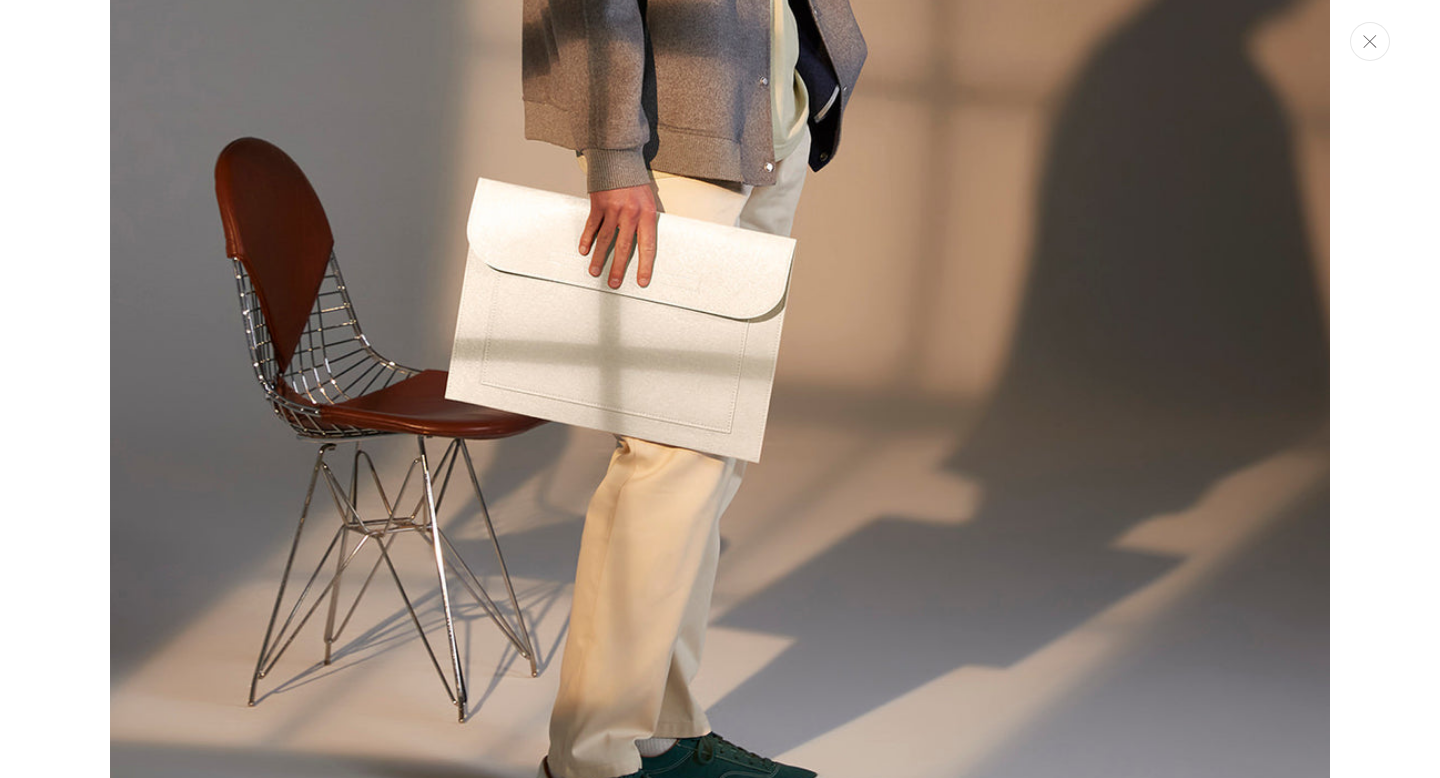 click at bounding box center [1370, 41] 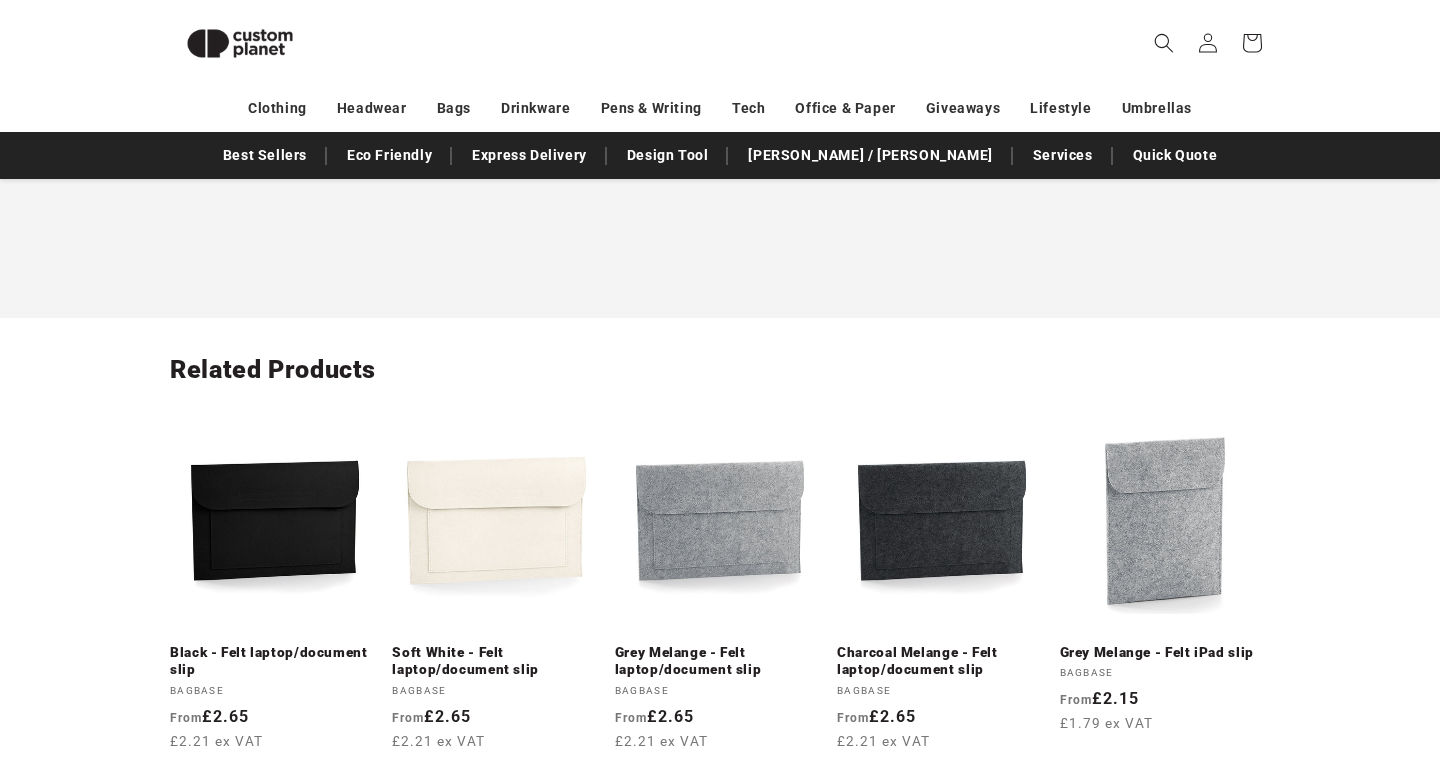 scroll, scrollTop: 2092, scrollLeft: 0, axis: vertical 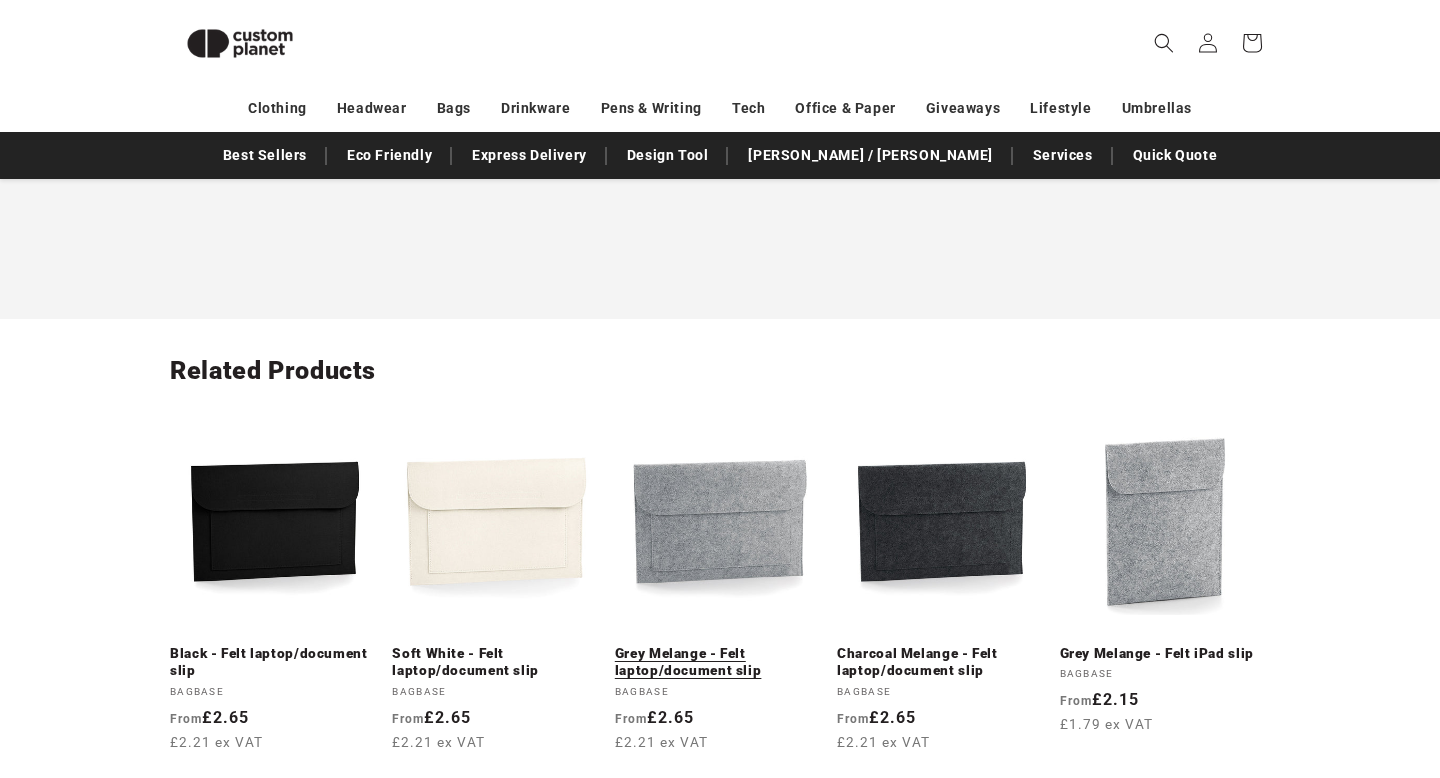 click on "Grey Melange - Felt laptop/document slip" at bounding box center [720, 662] 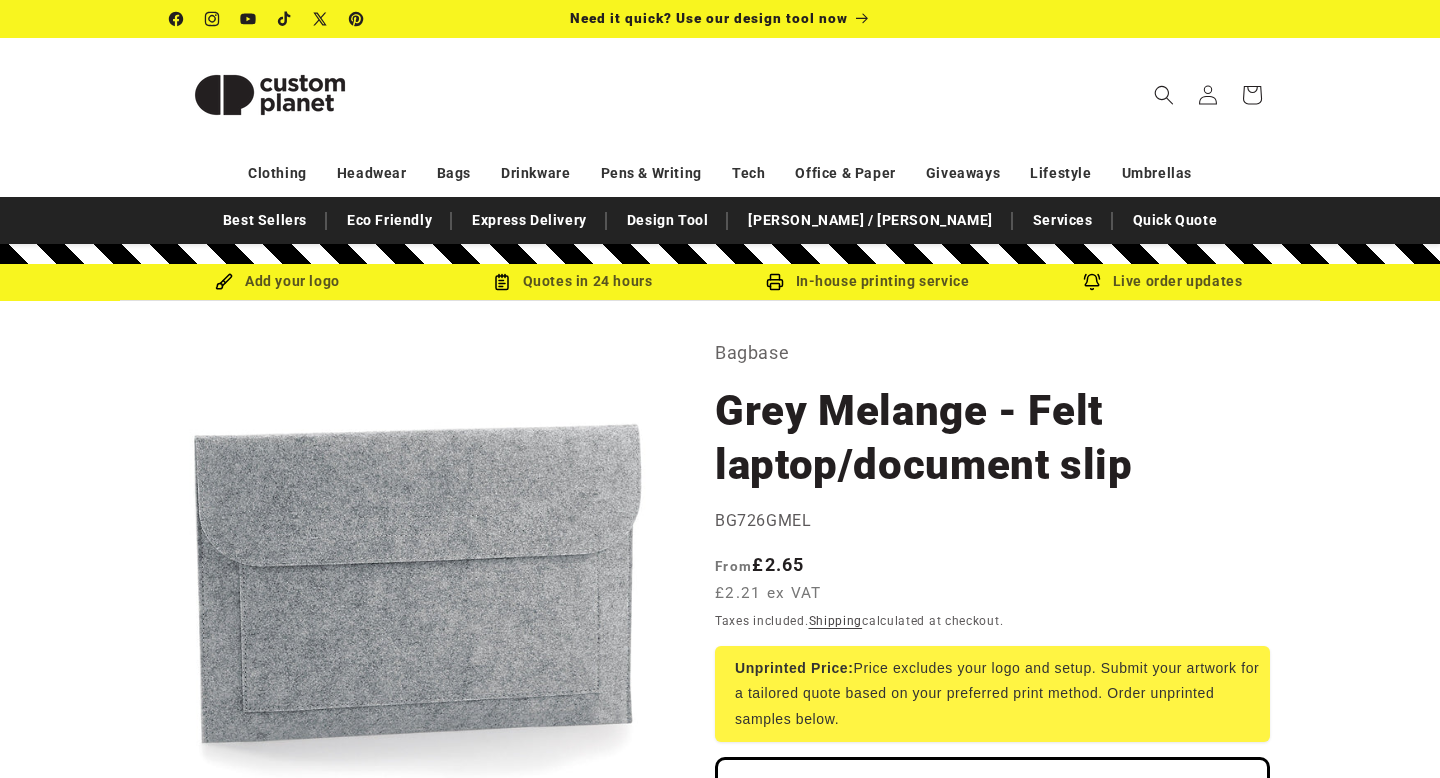 scroll, scrollTop: 0, scrollLeft: 0, axis: both 